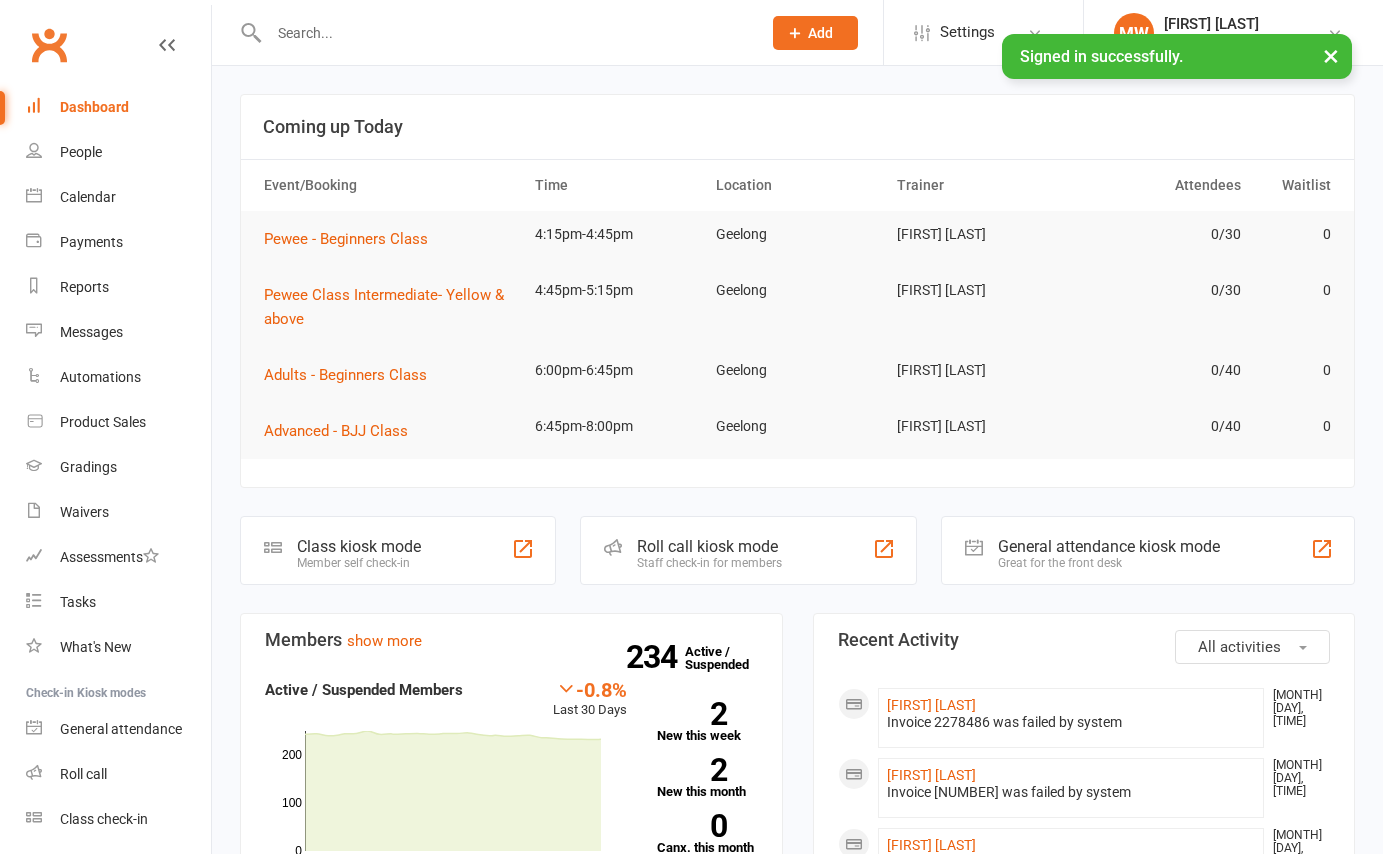 scroll, scrollTop: 0, scrollLeft: 0, axis: both 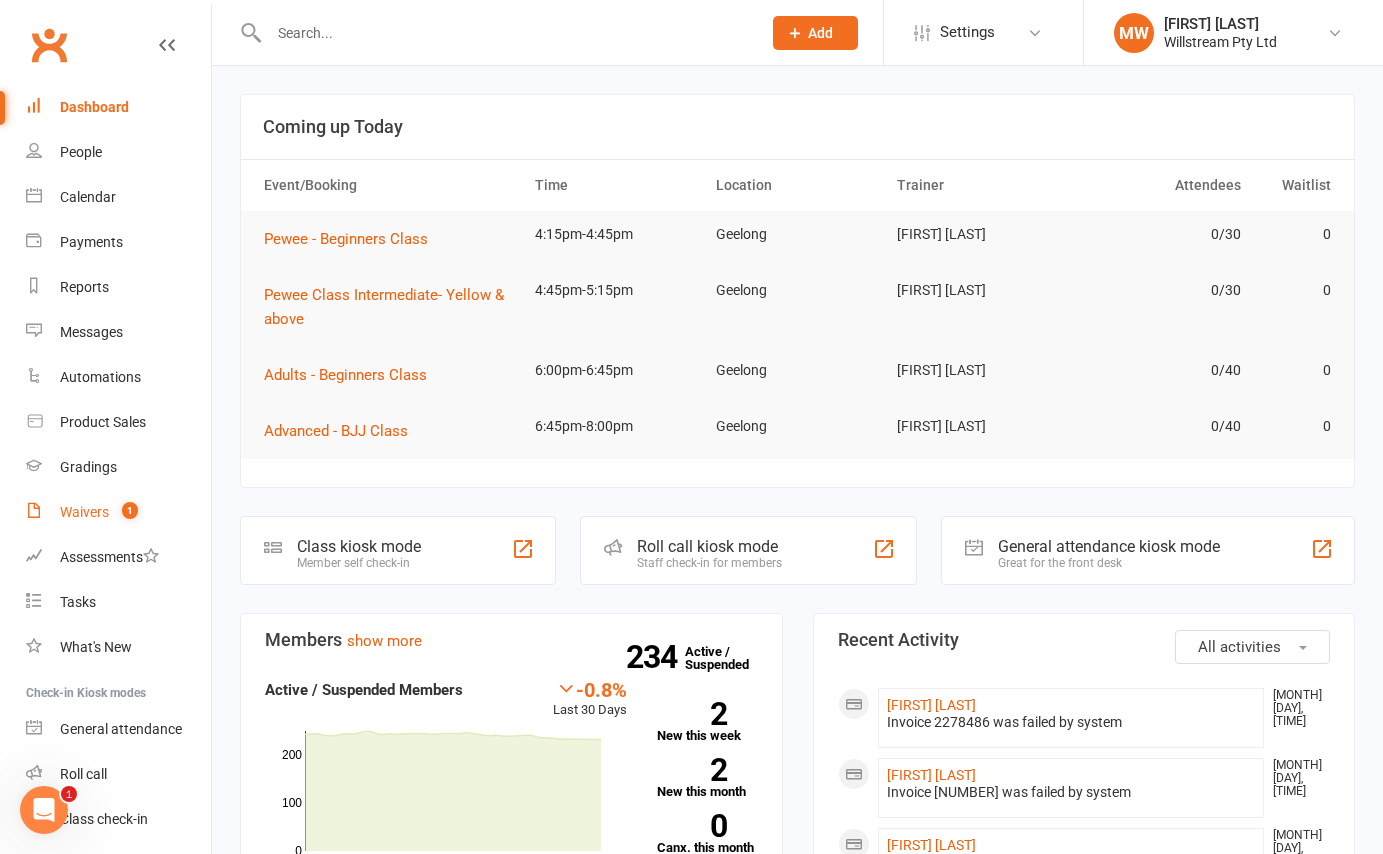 click on "1" at bounding box center (125, 512) 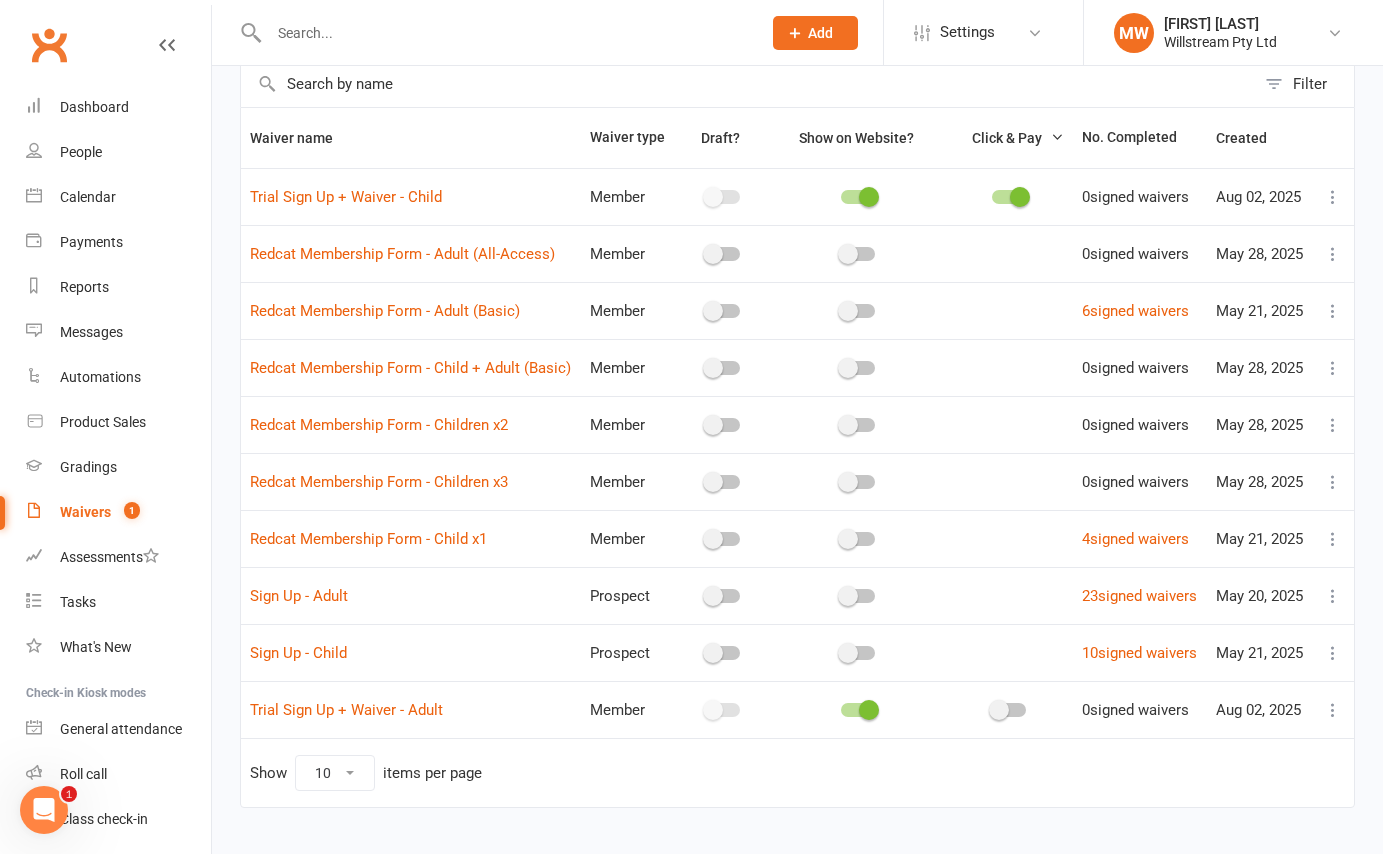 scroll, scrollTop: 79, scrollLeft: 0, axis: vertical 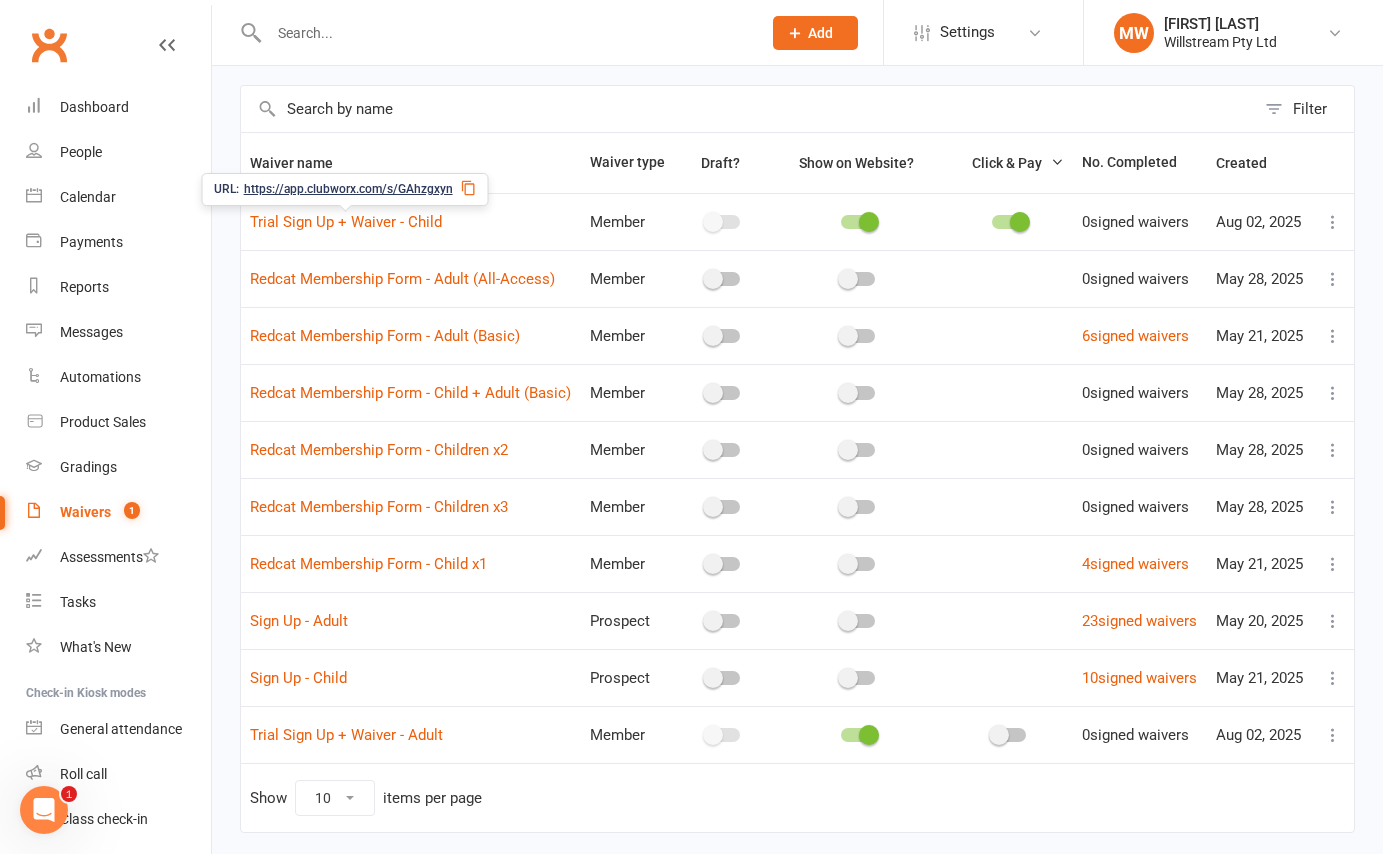 click on "https://app.clubworx.com/s/GAhzgxyn" at bounding box center (348, 189) 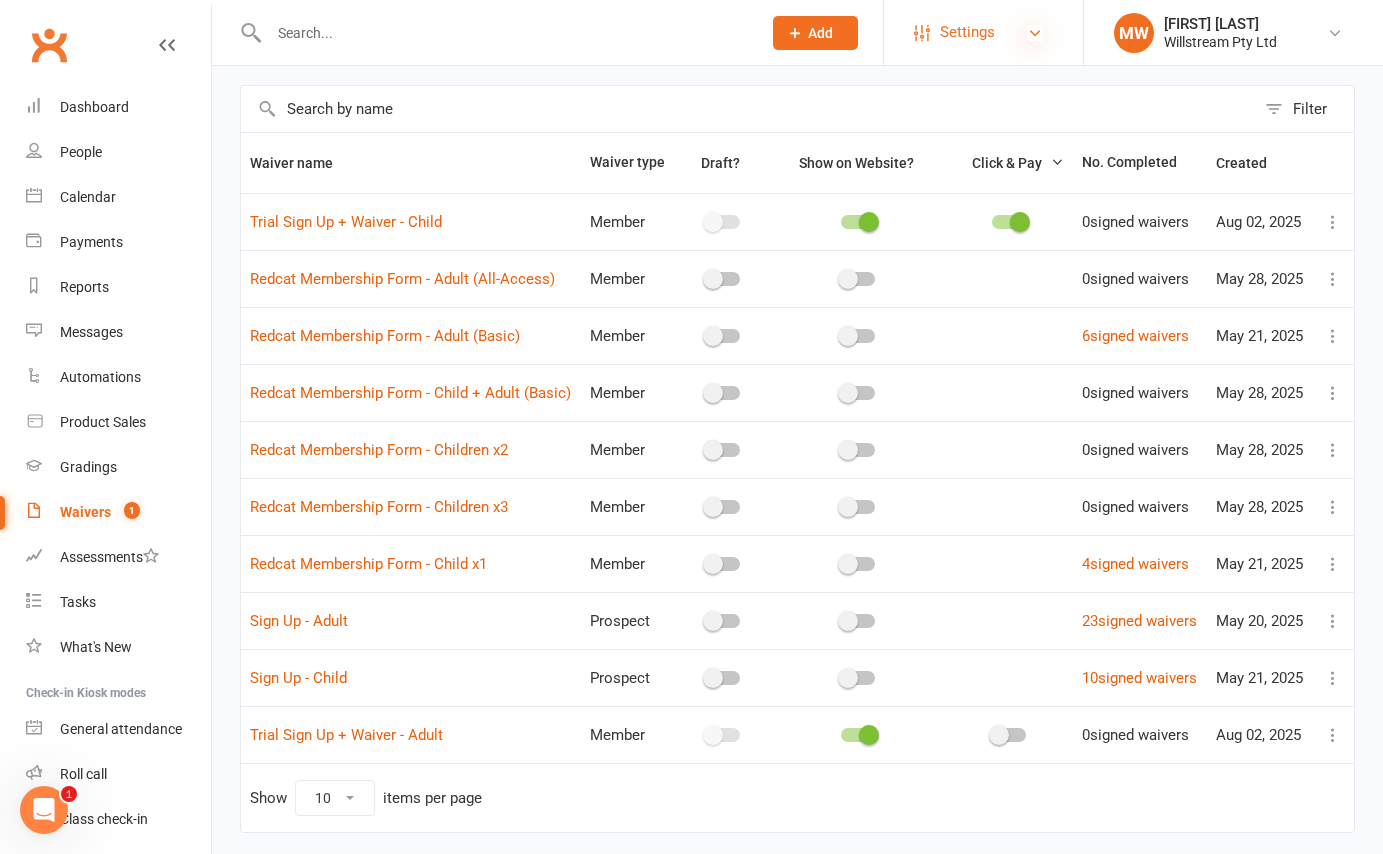 click at bounding box center (1035, 33) 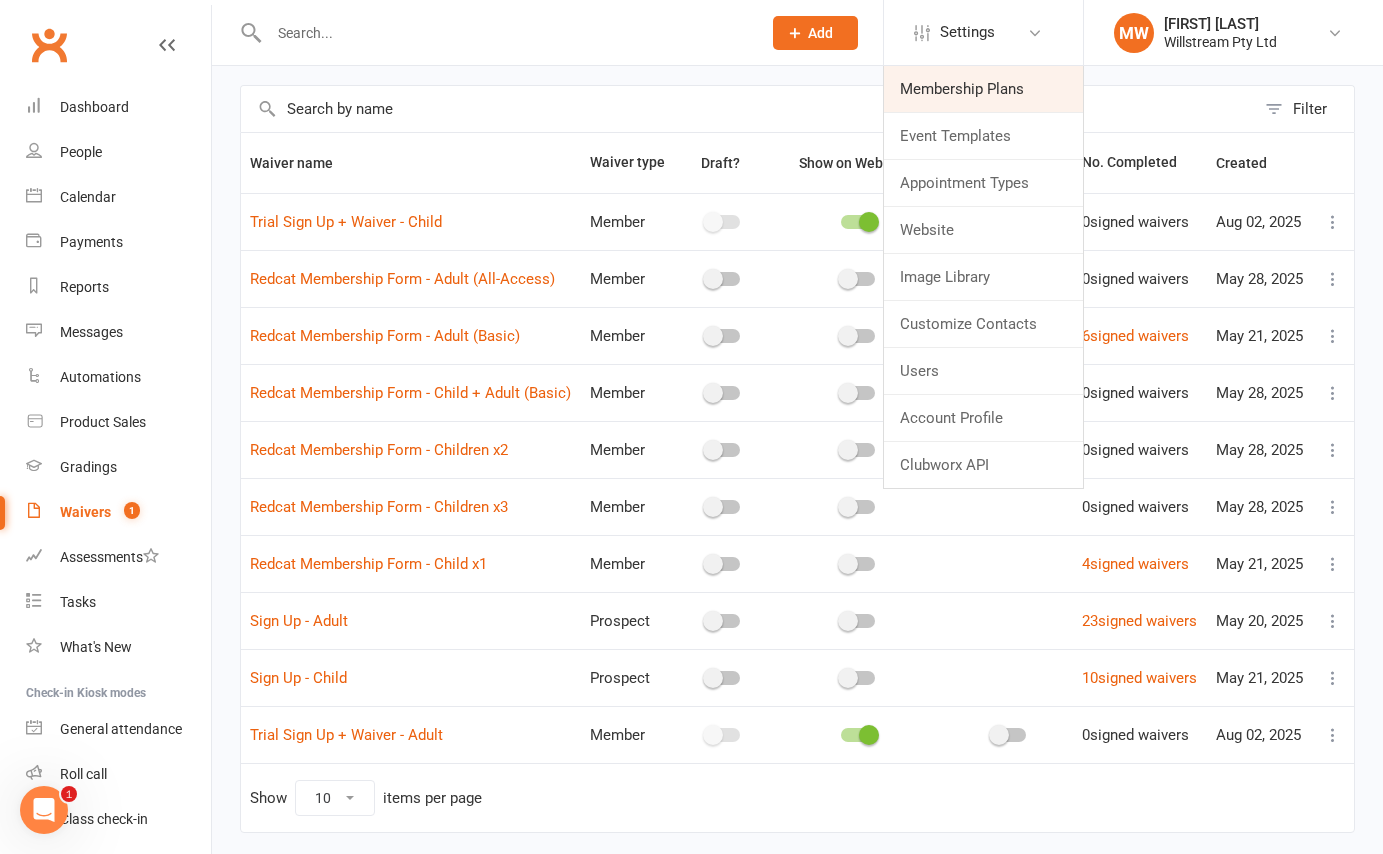 click on "Membership Plans" at bounding box center [983, 89] 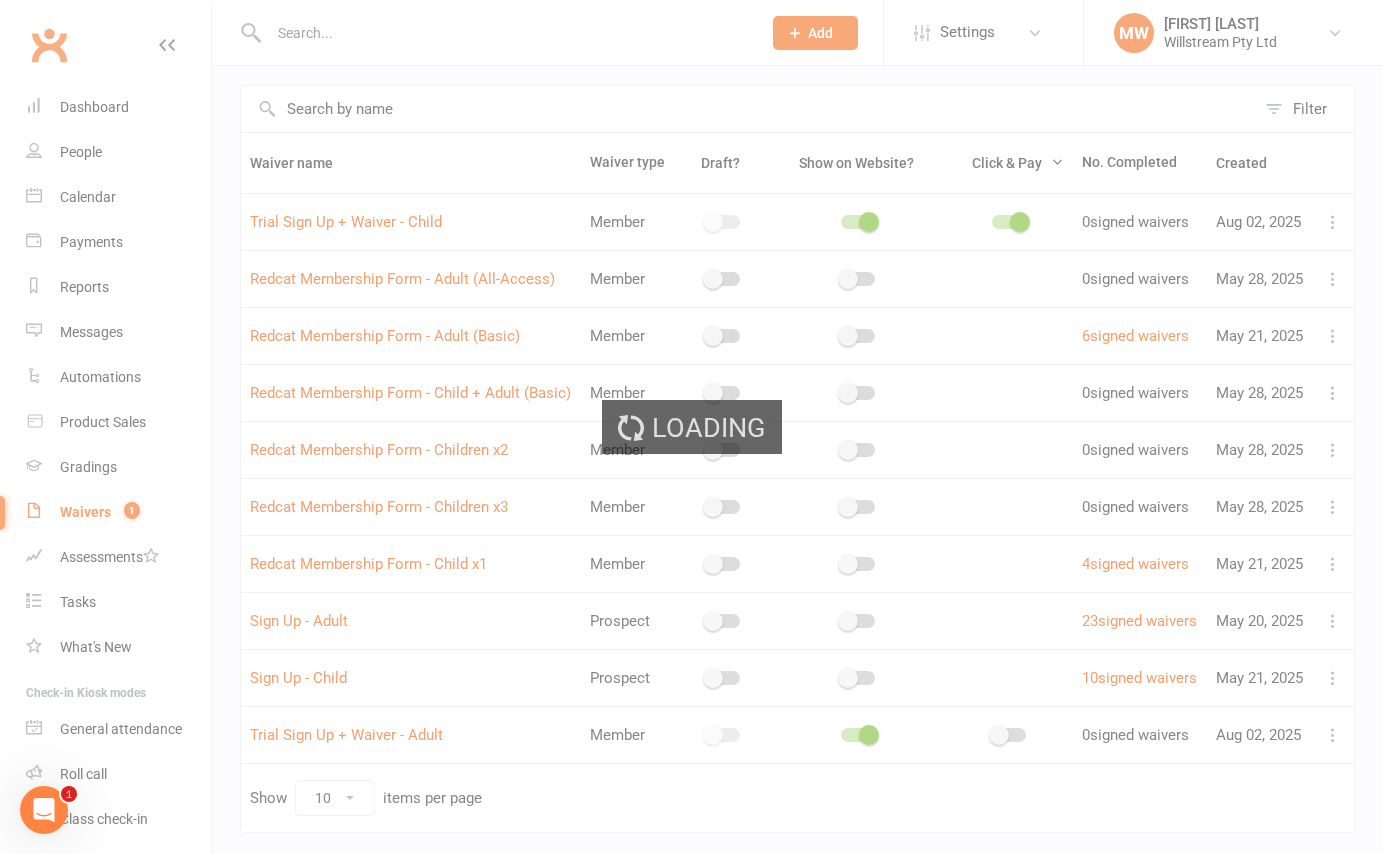 scroll, scrollTop: 0, scrollLeft: 0, axis: both 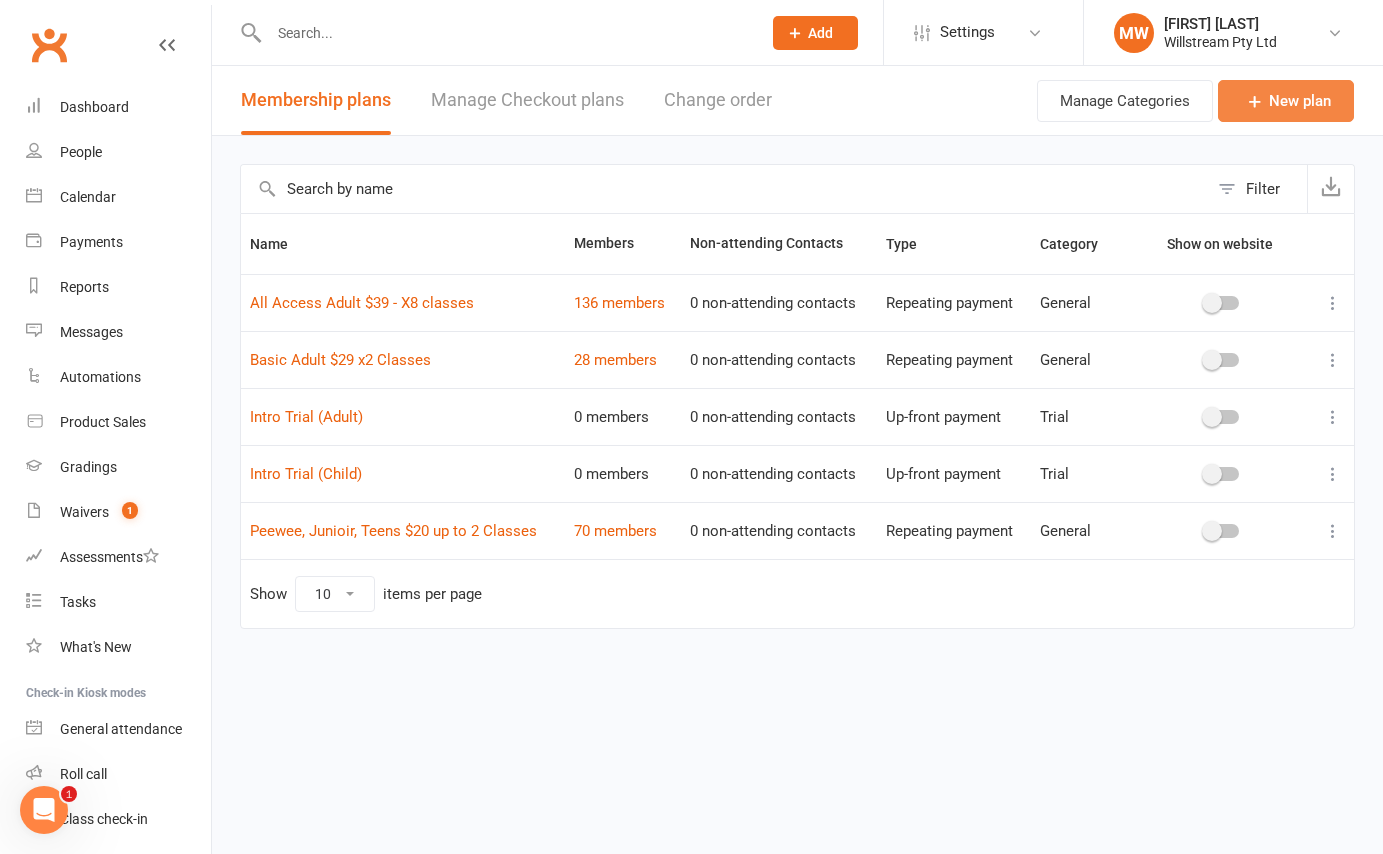 click on "New plan" at bounding box center (1286, 101) 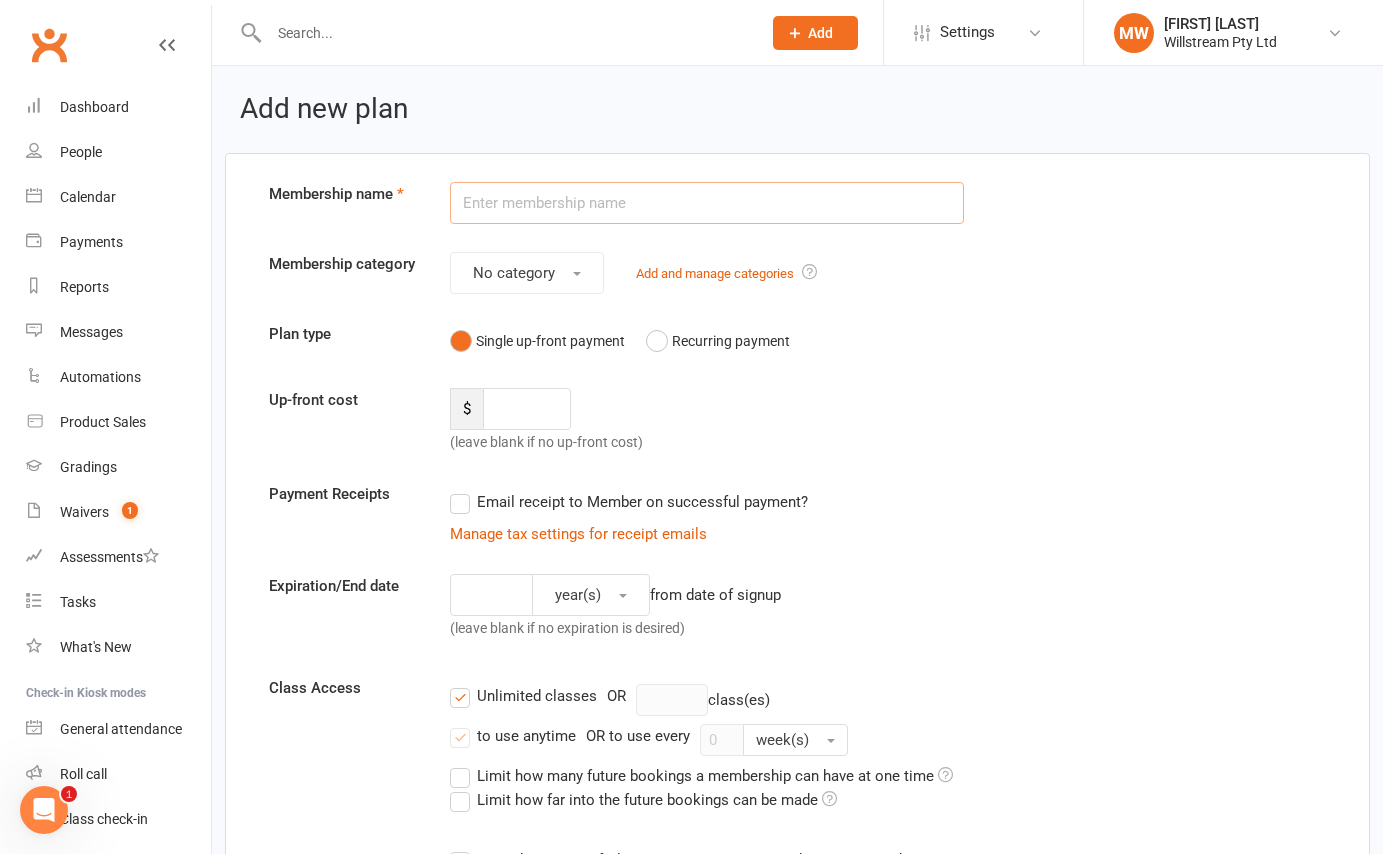 click at bounding box center [707, 203] 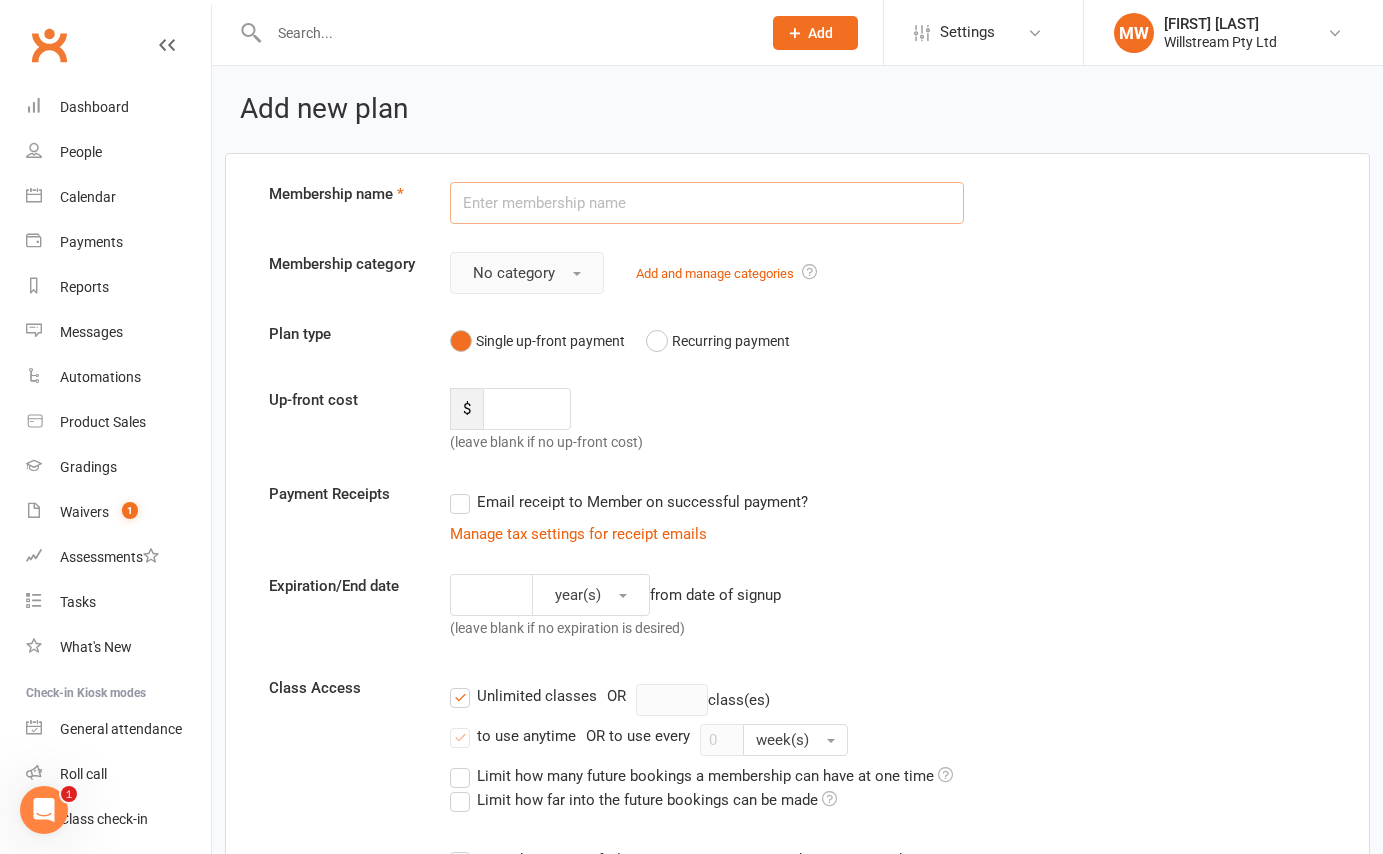 type on "Legacy Membership Plan" 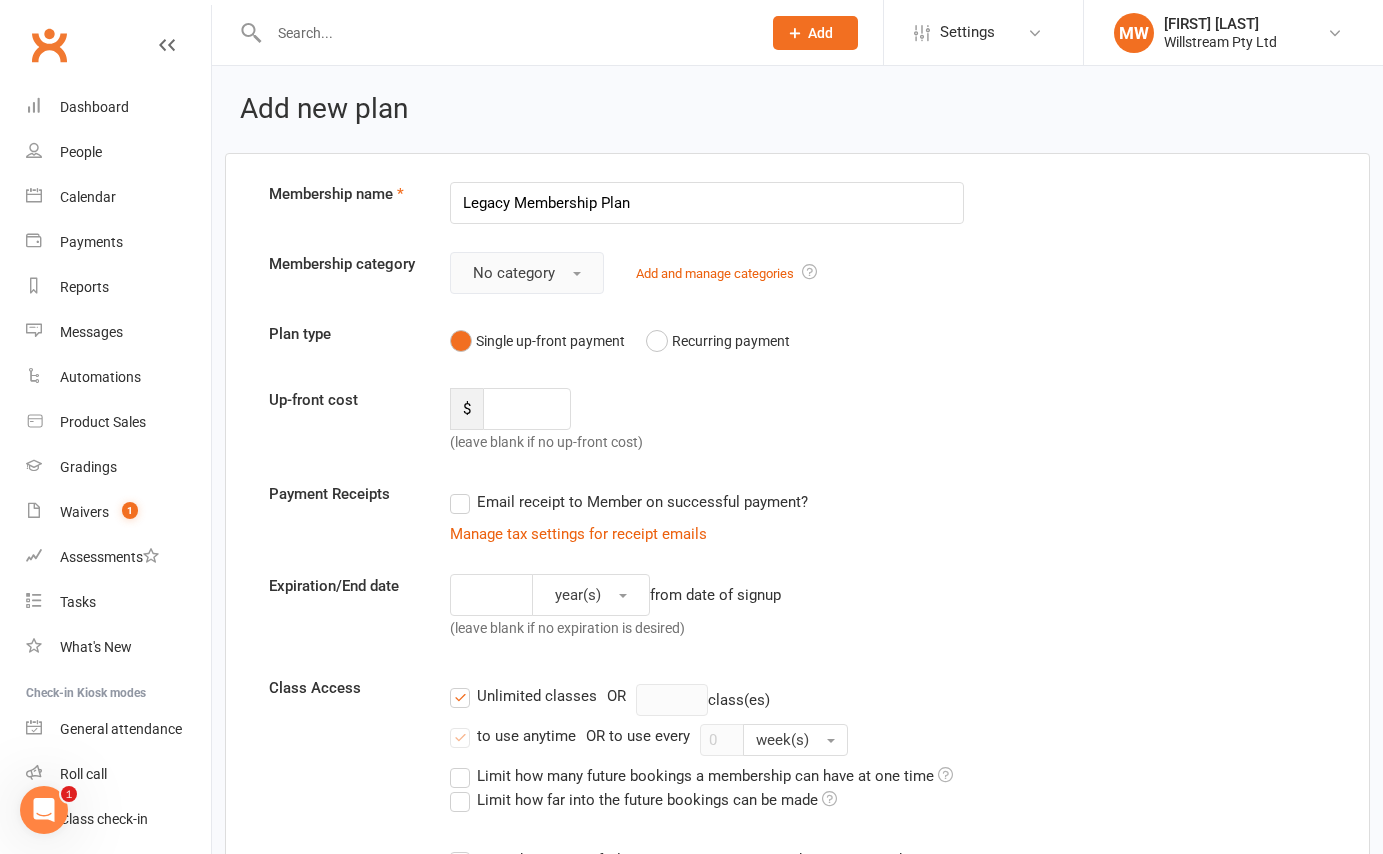 click on "No category" at bounding box center [527, 273] 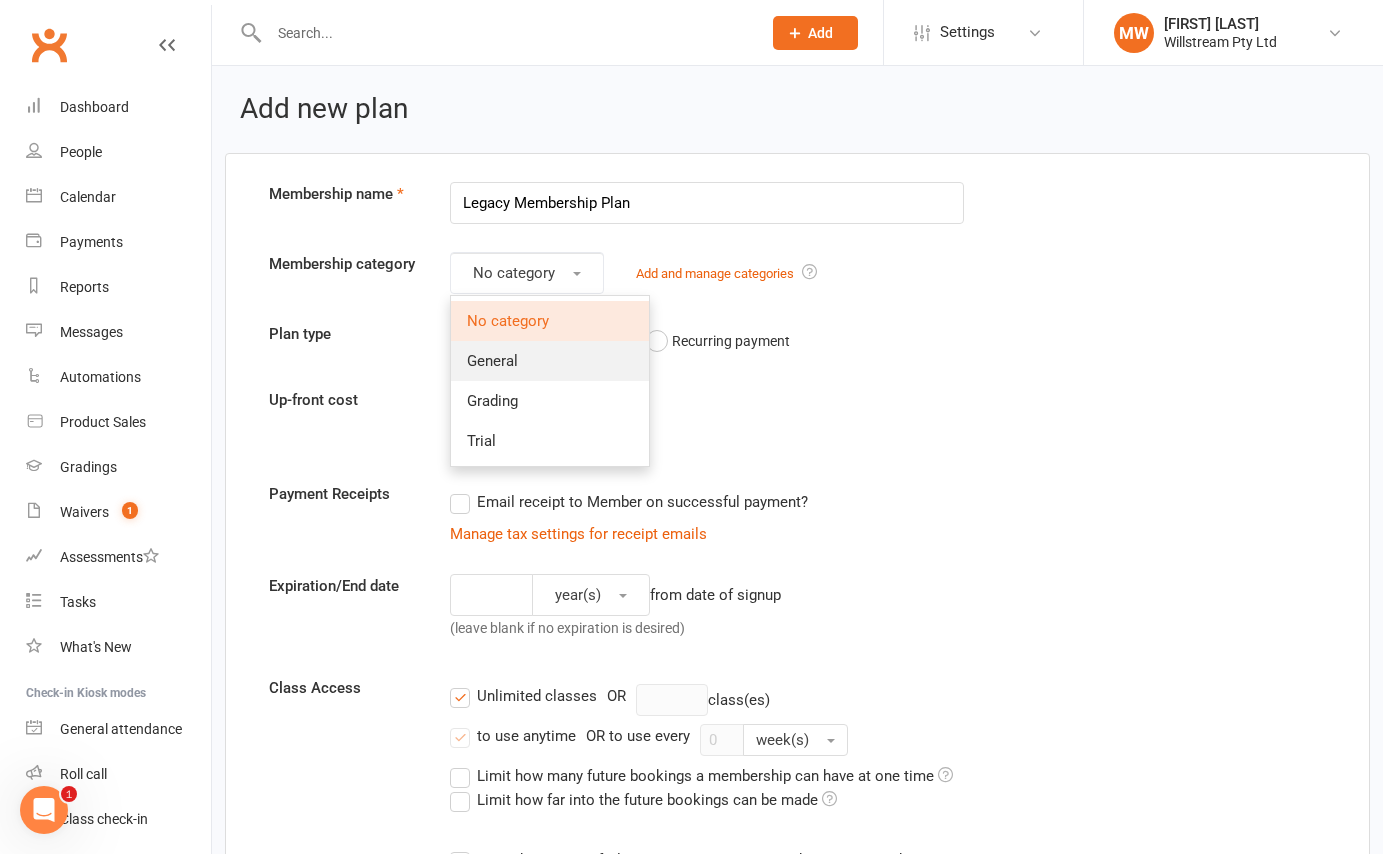click on "General" at bounding box center [550, 361] 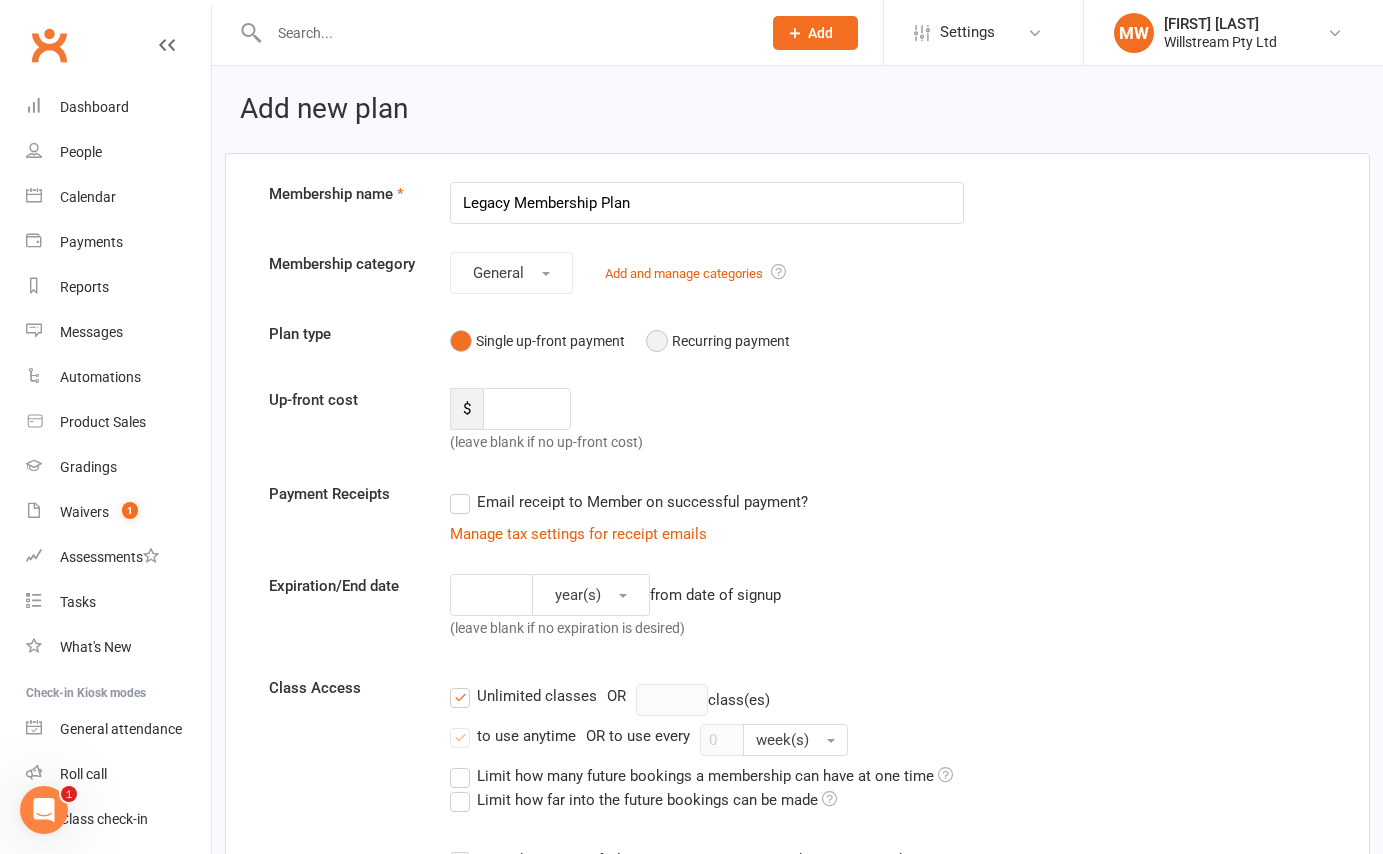 click on "Recurring payment" at bounding box center (718, 341) 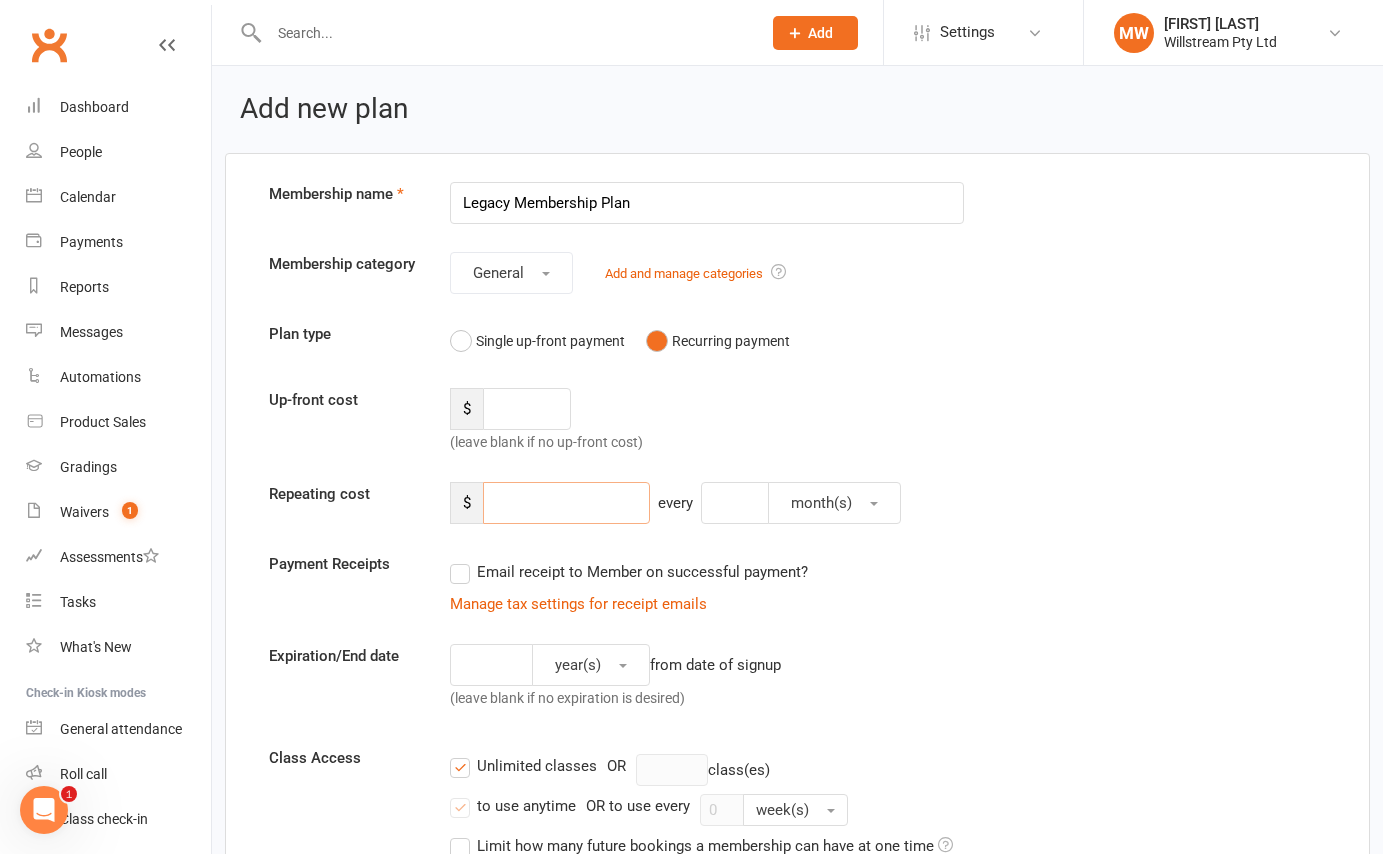 click at bounding box center (566, 503) 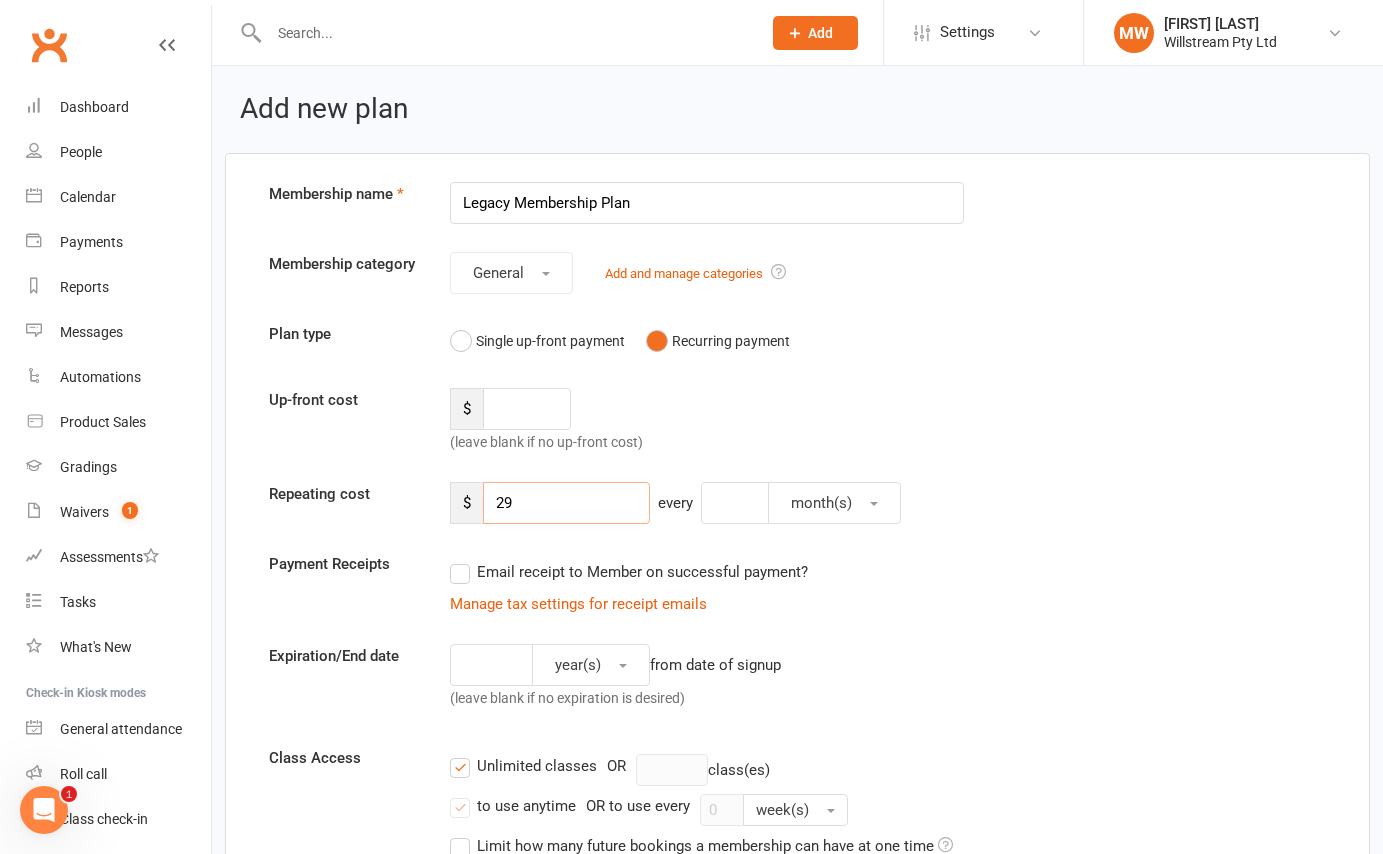 type on "29" 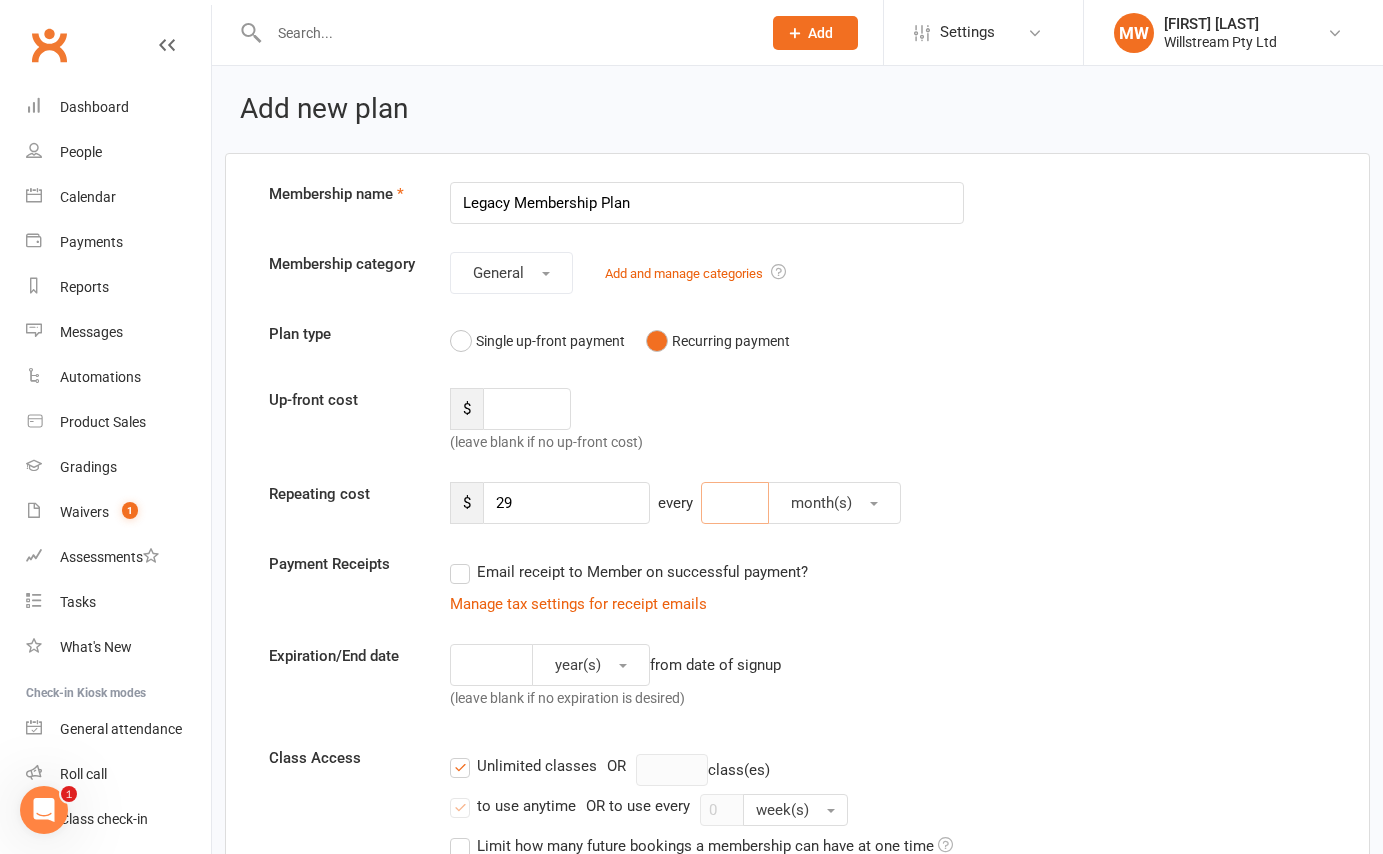 click at bounding box center (735, 503) 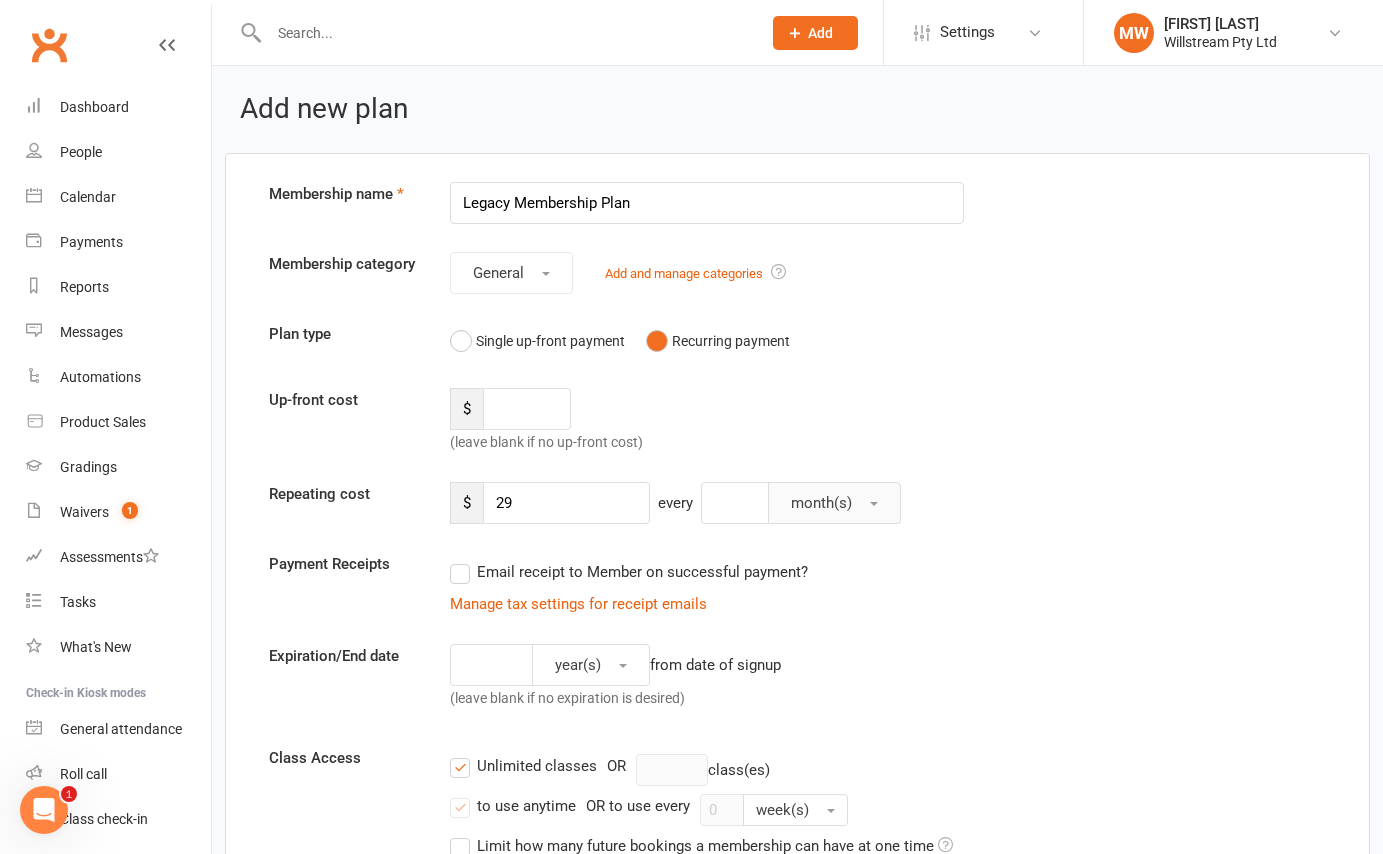click on "month(s)" at bounding box center (821, 503) 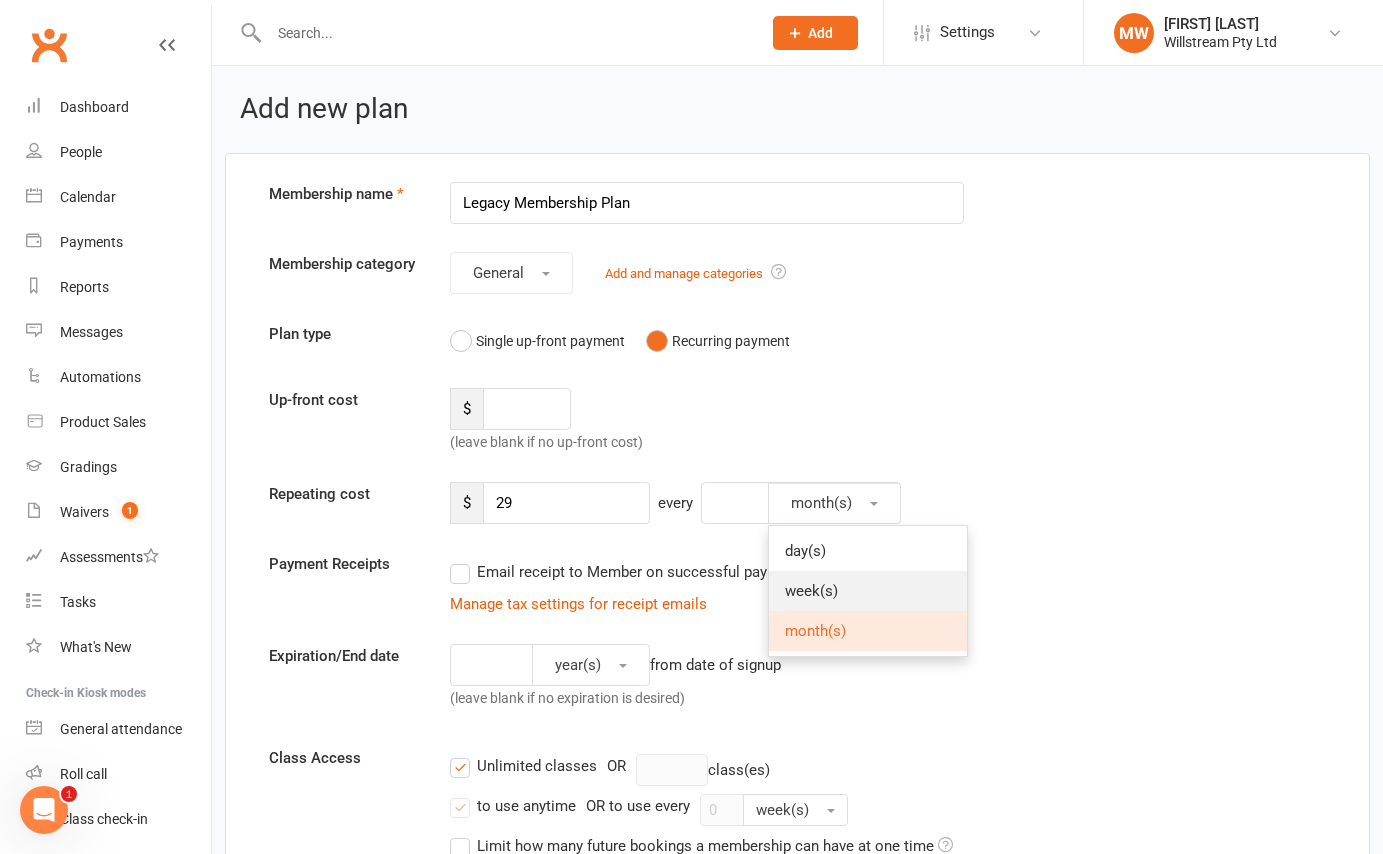 click on "week(s)" at bounding box center (811, 591) 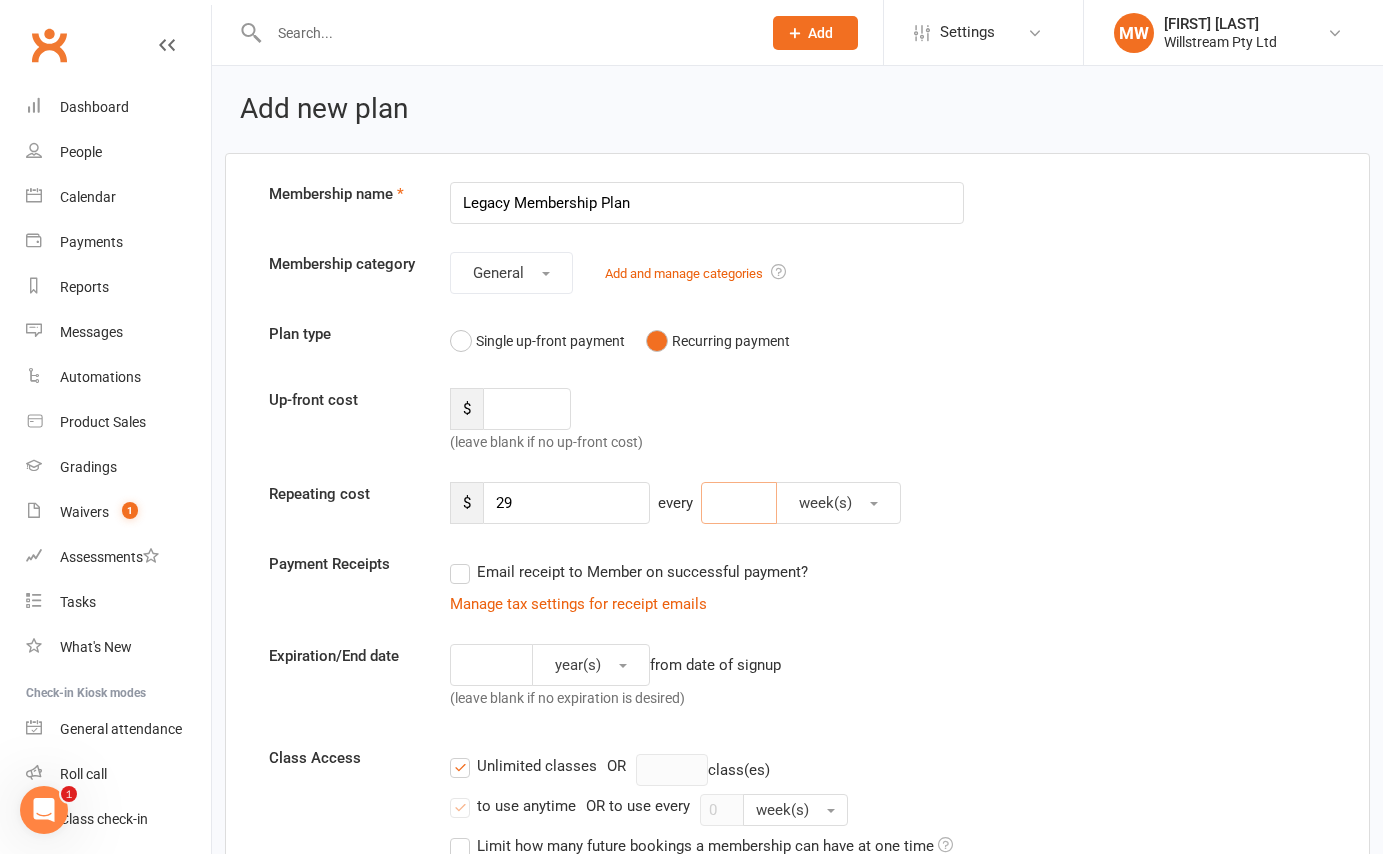 click at bounding box center [739, 503] 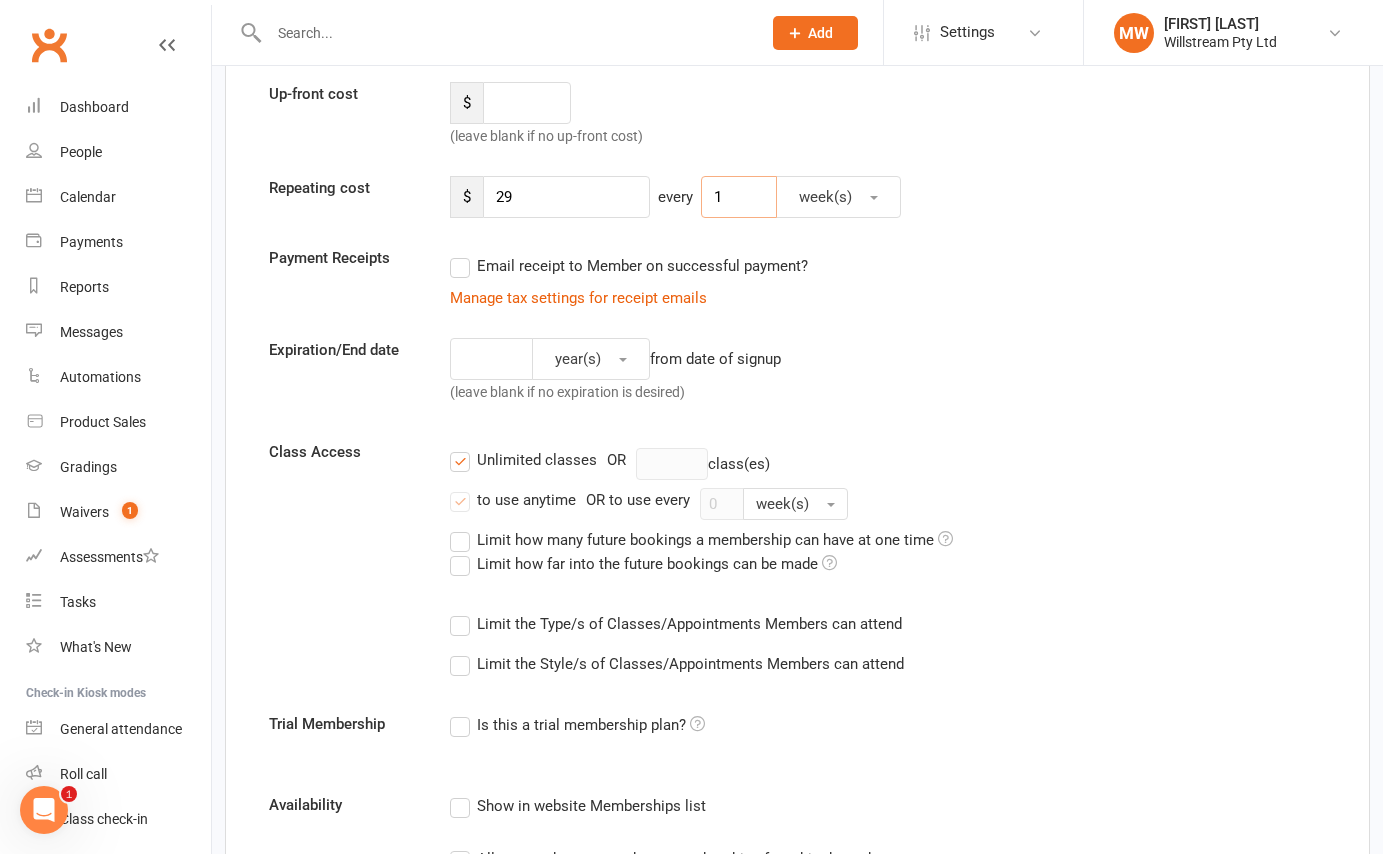 scroll, scrollTop: 326, scrollLeft: 0, axis: vertical 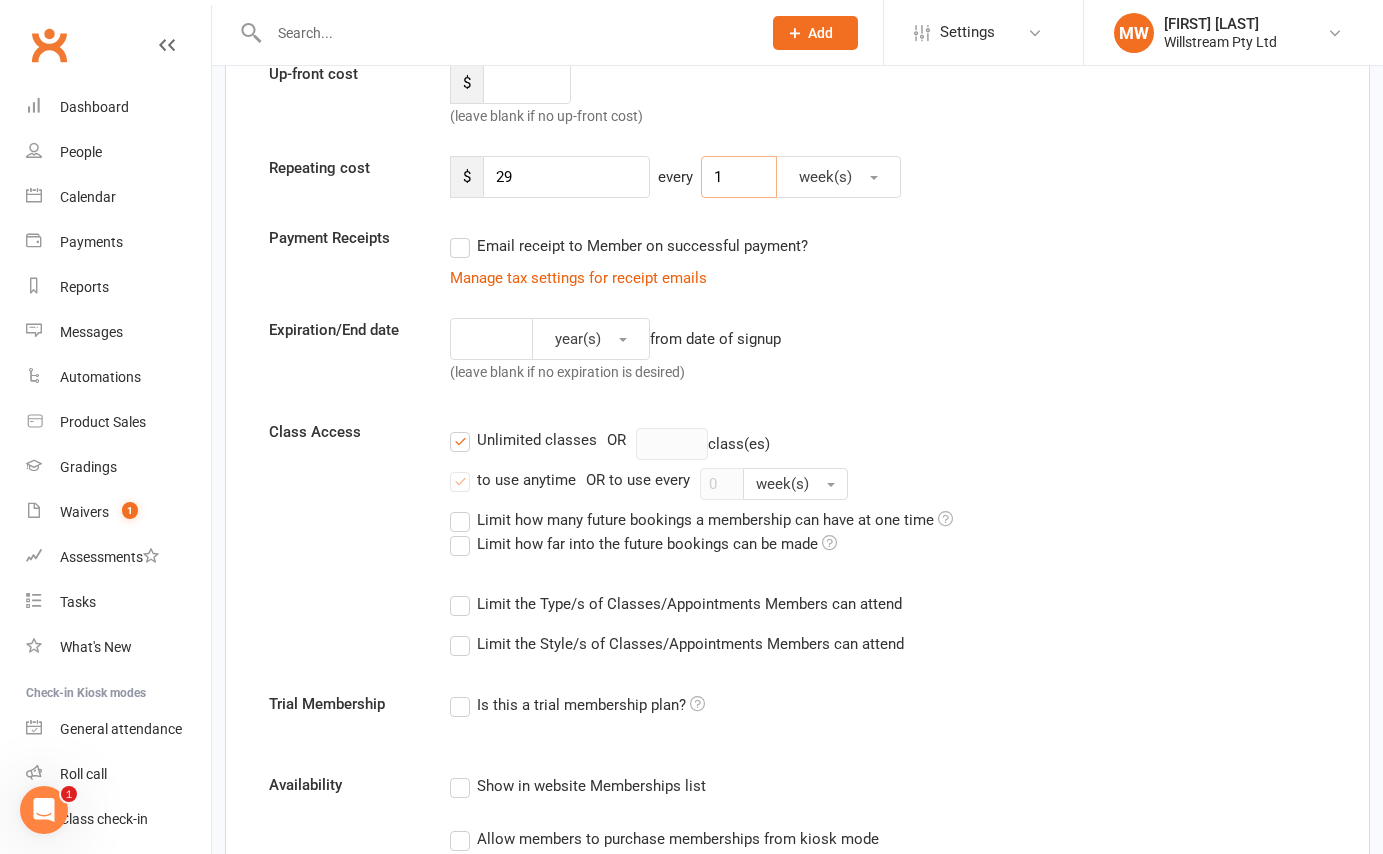 type on "1" 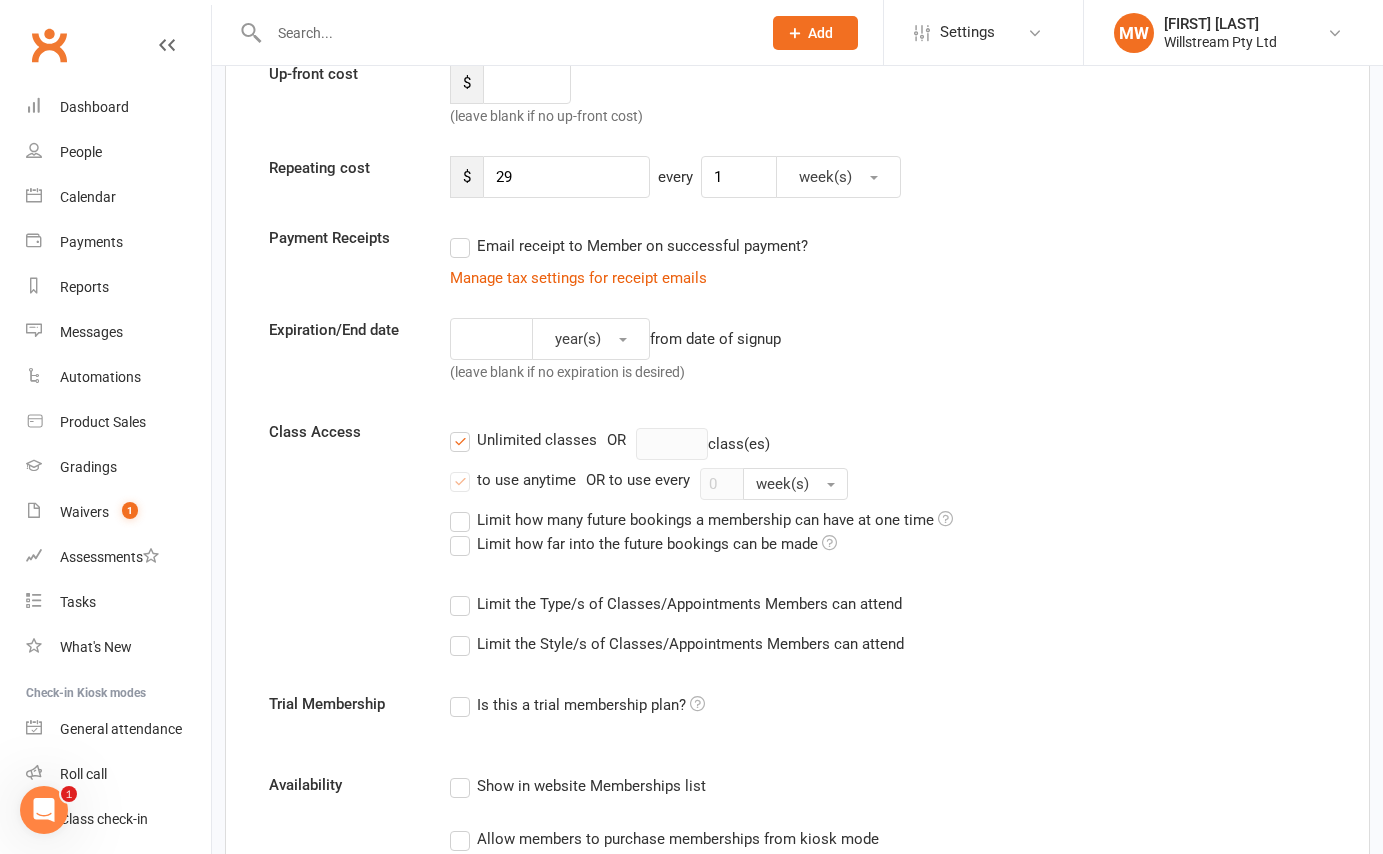 click on "Unlimited classes" at bounding box center (523, 440) 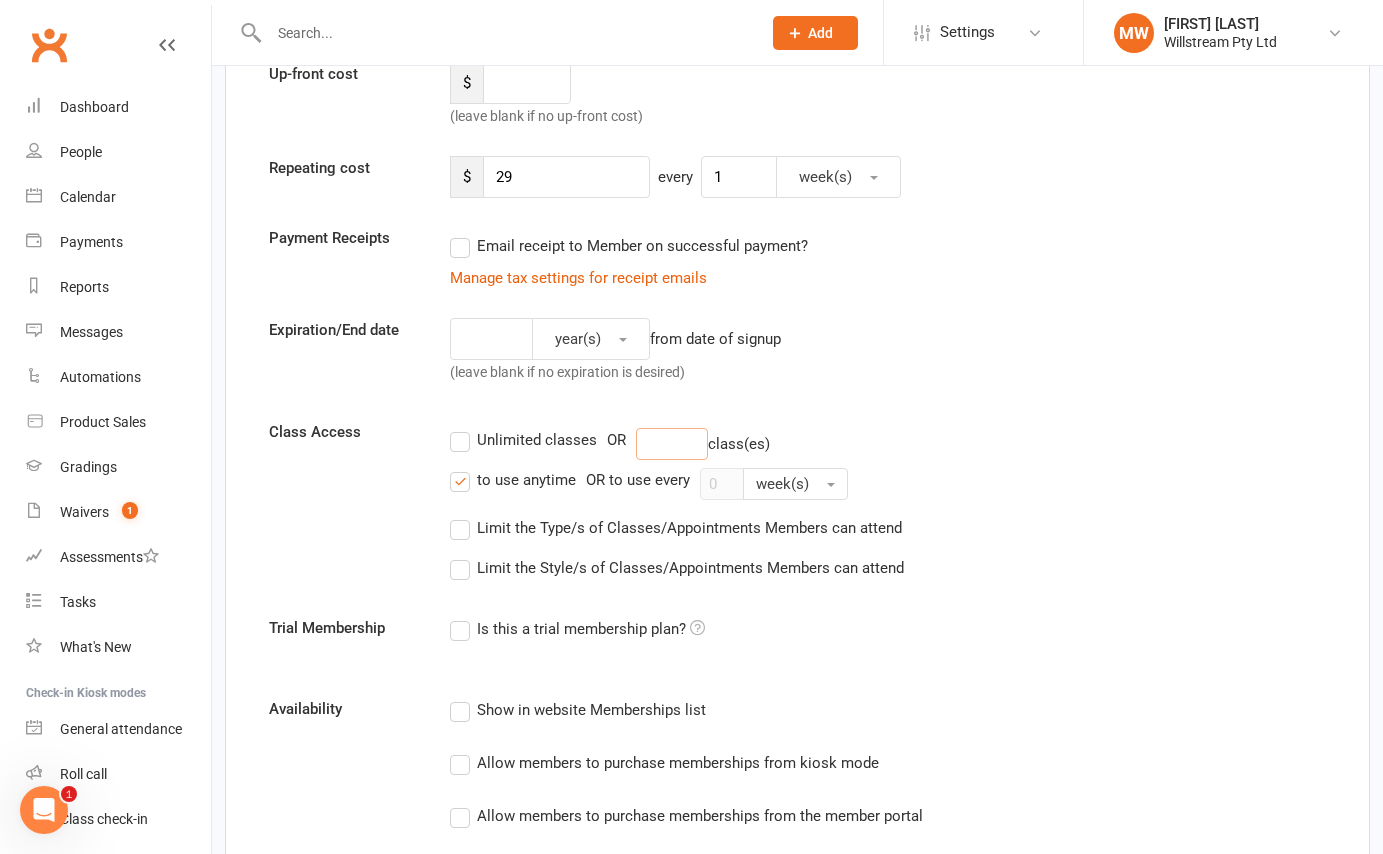 click at bounding box center (672, 444) 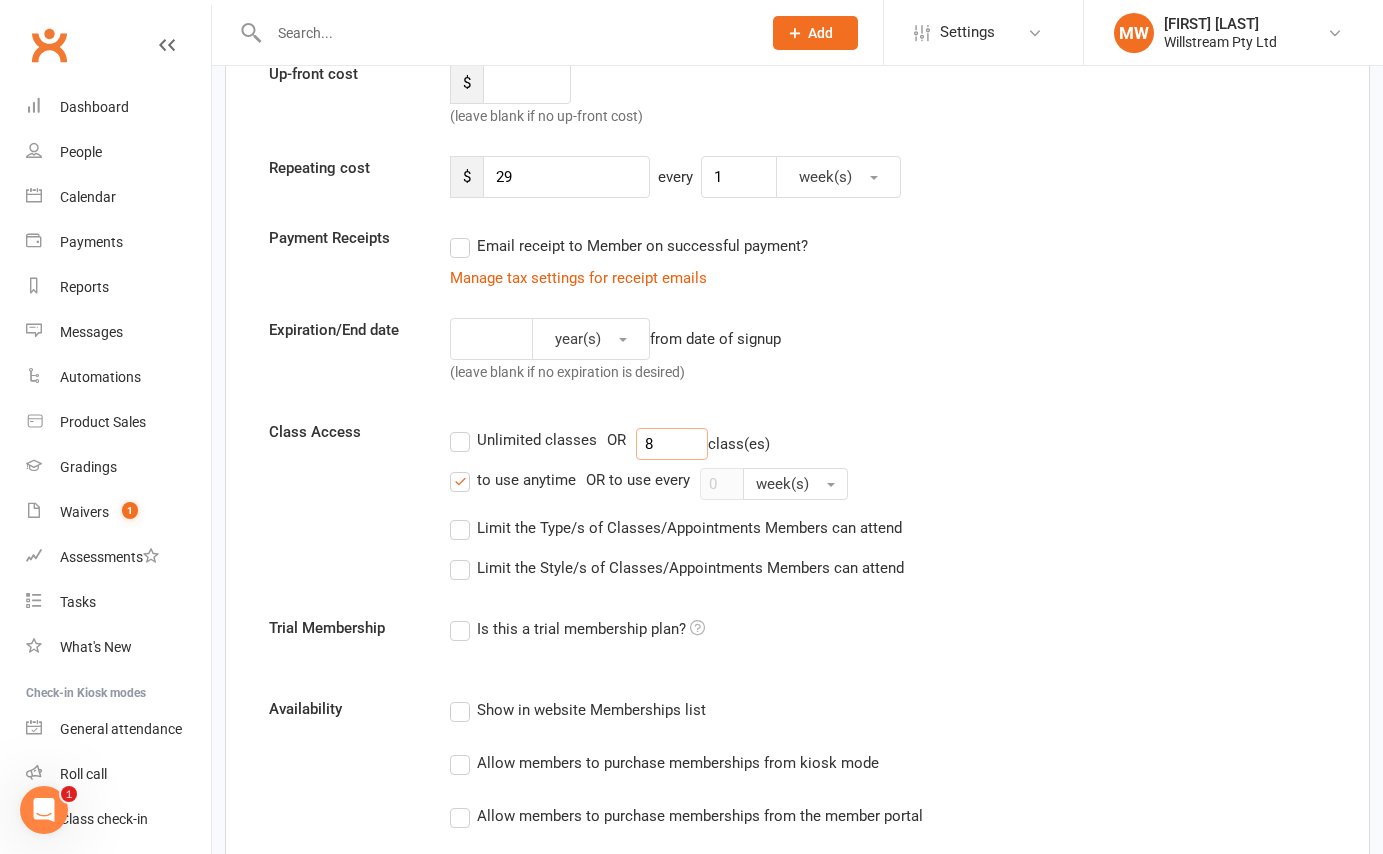 type on "8" 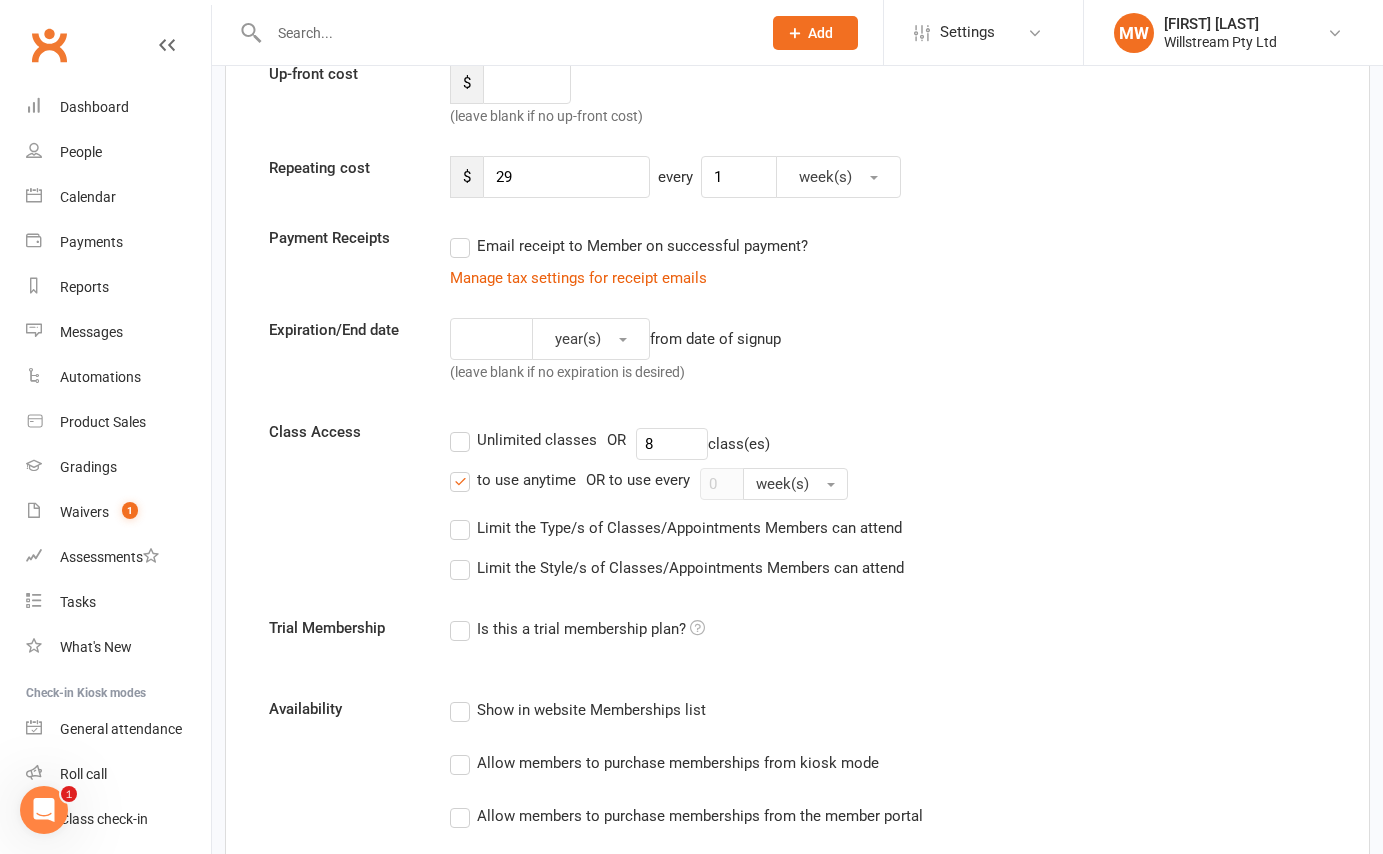 click on "to use anytime" at bounding box center [513, 480] 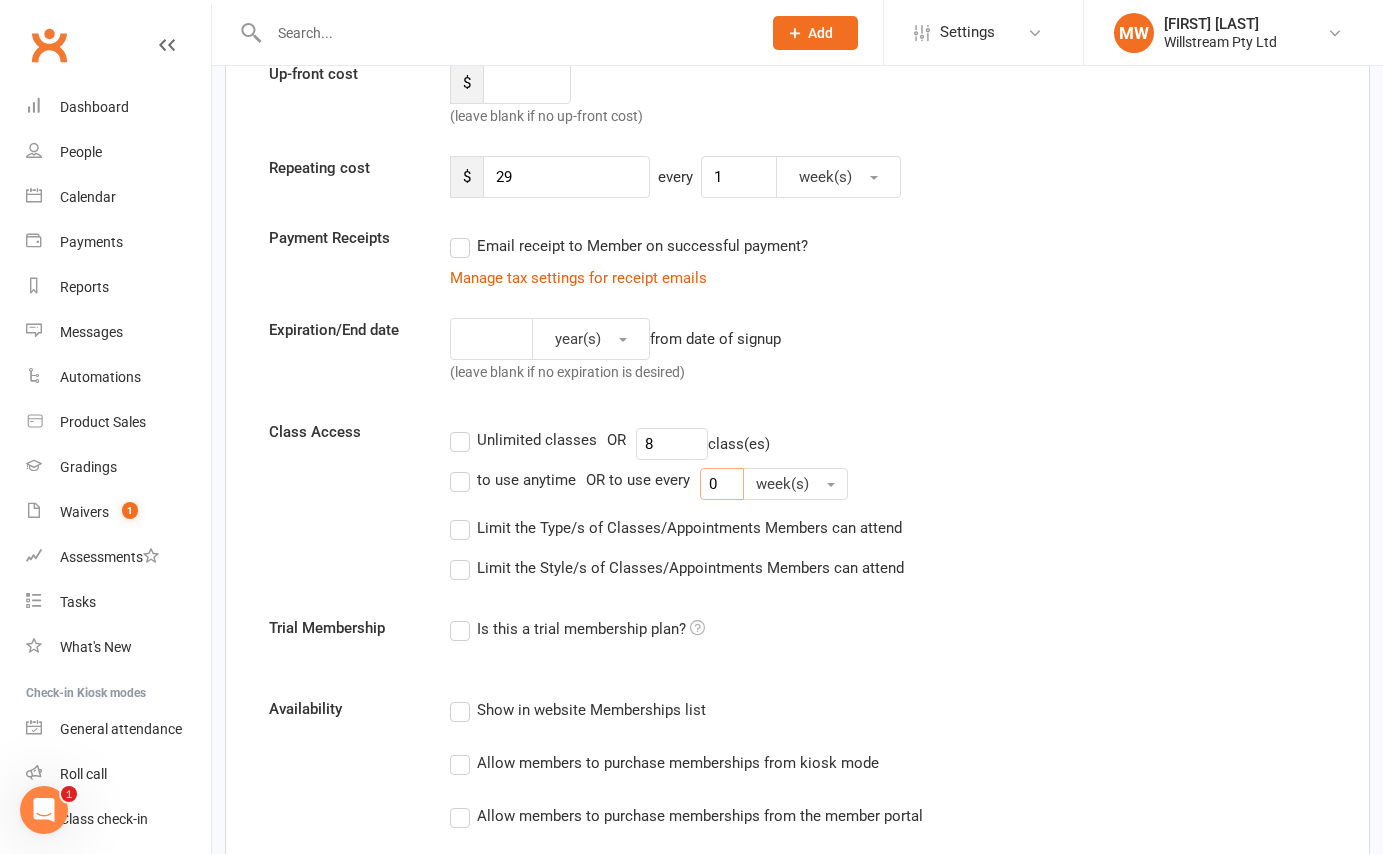 click on "0" at bounding box center [722, 484] 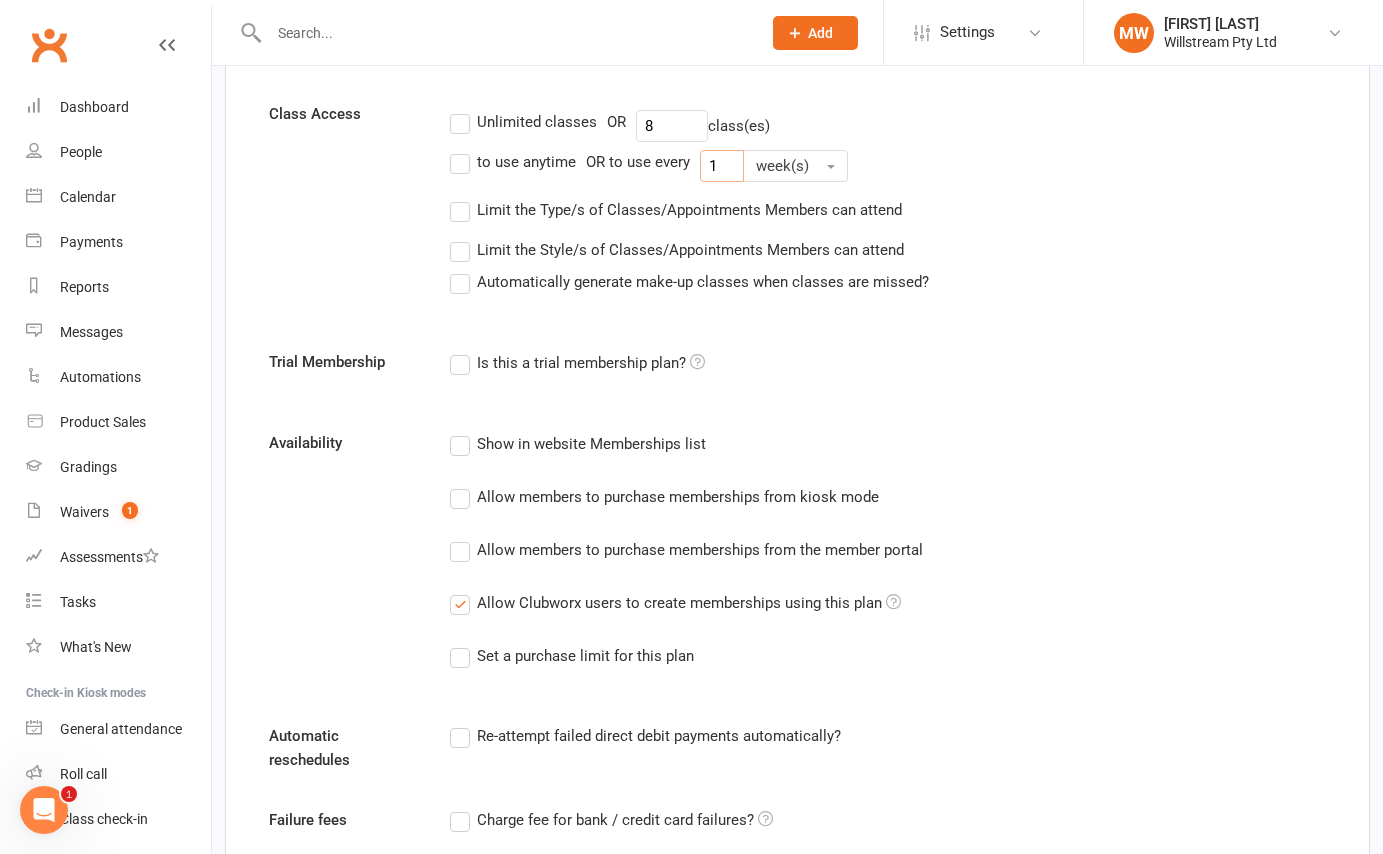 scroll, scrollTop: 646, scrollLeft: 0, axis: vertical 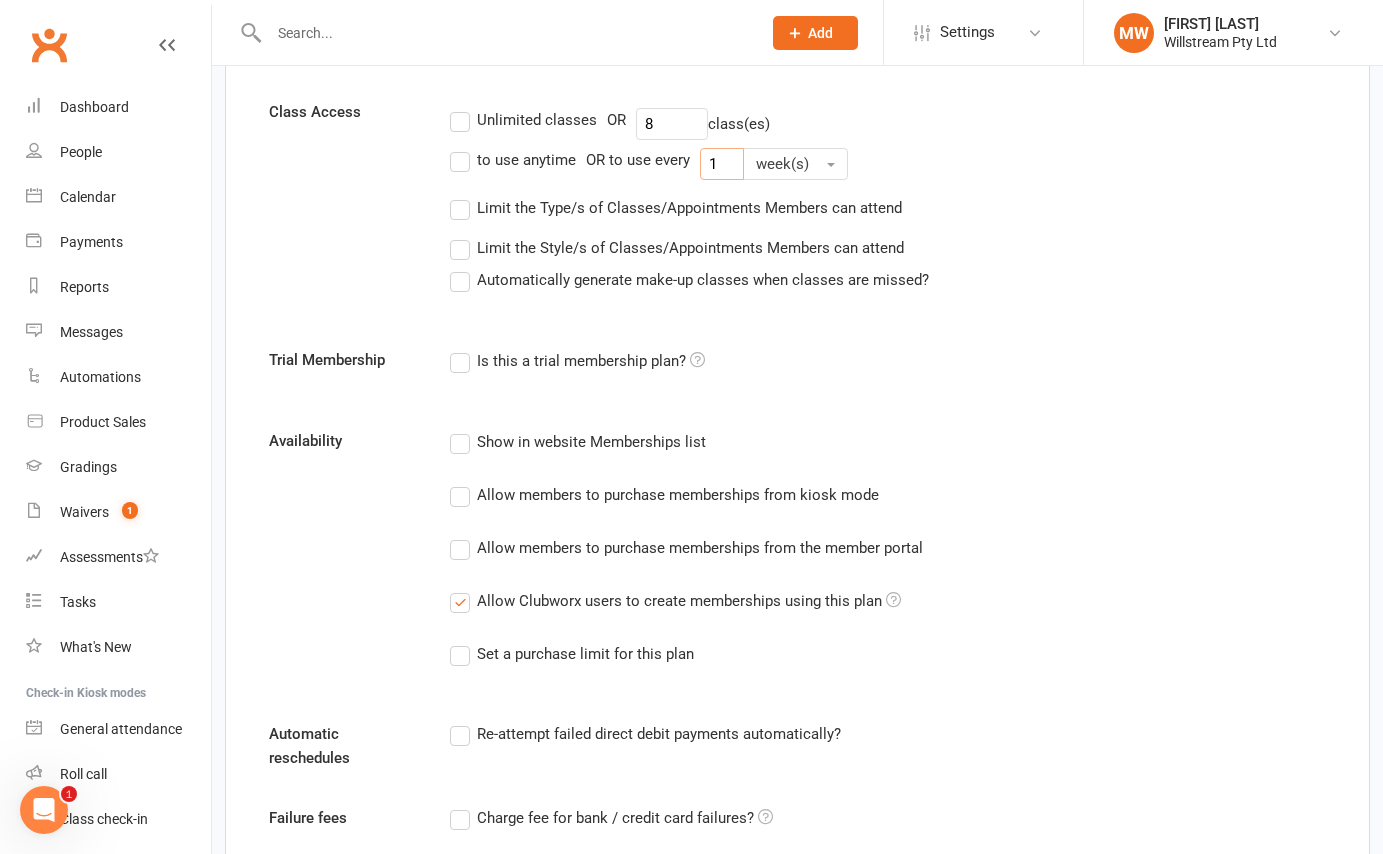 type on "1" 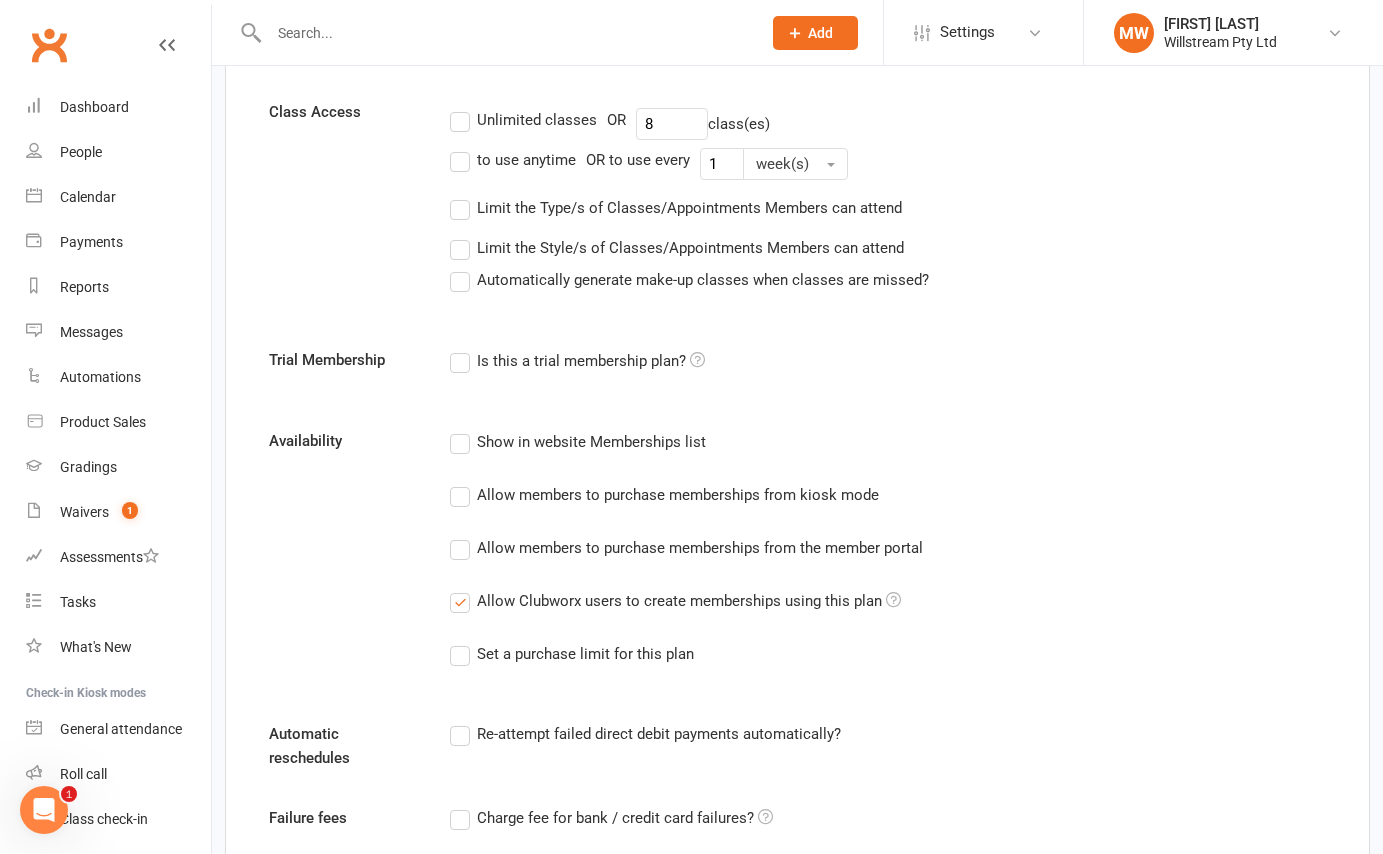click on "Allow Clubworx users to create memberships using this plan" at bounding box center (675, 601) 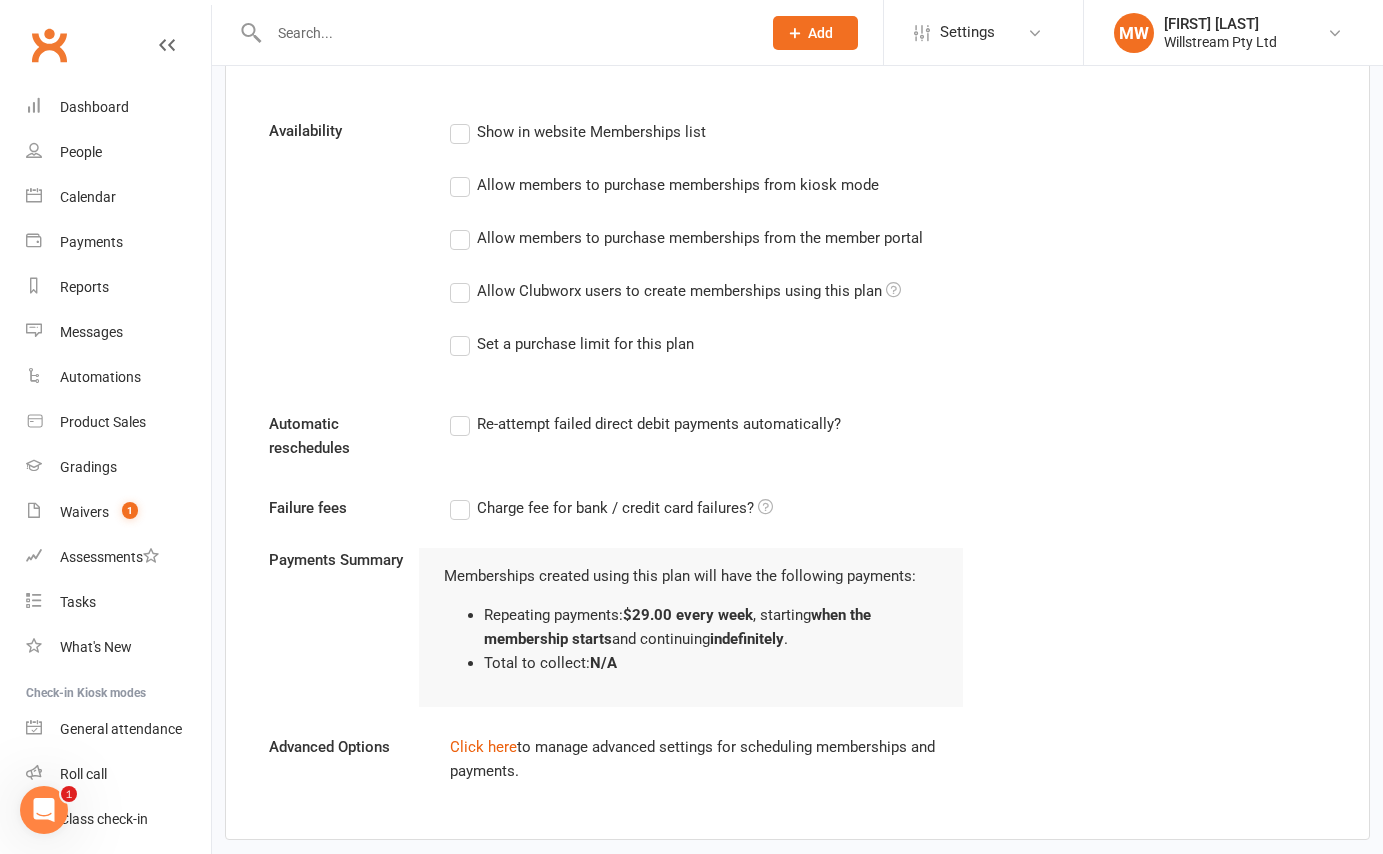 scroll, scrollTop: 1069, scrollLeft: 0, axis: vertical 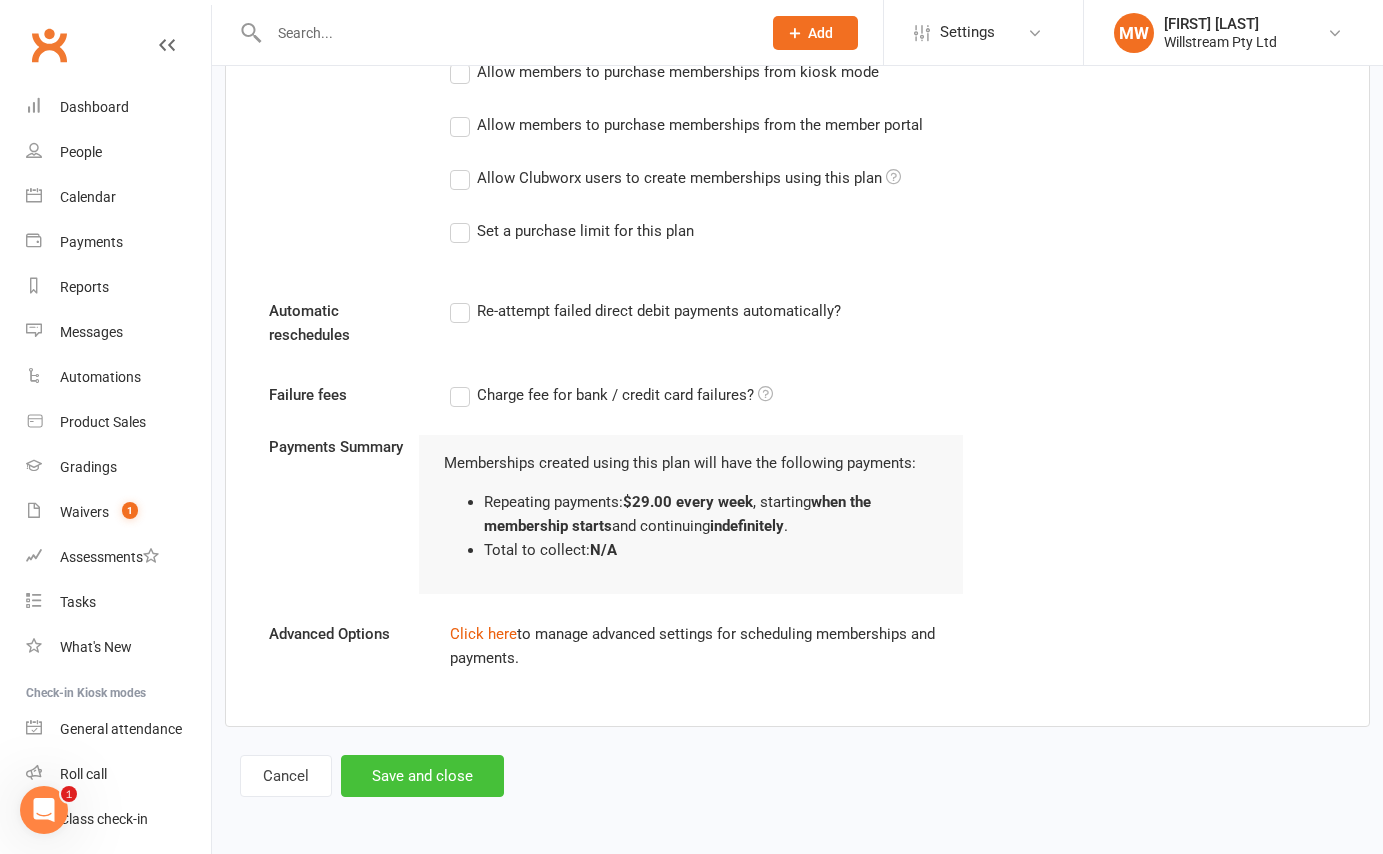 click on "Save and close" at bounding box center [422, 776] 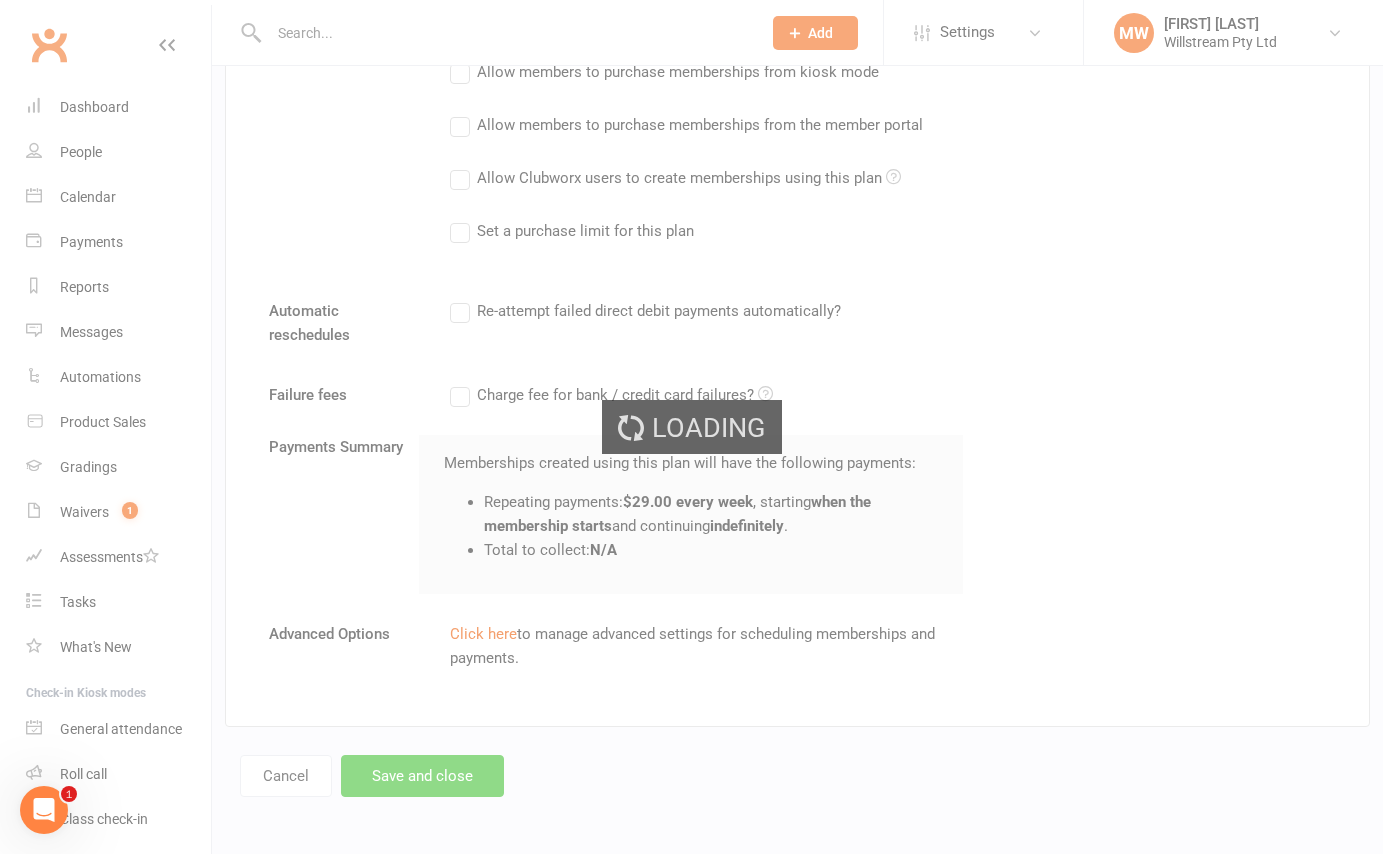 scroll, scrollTop: 0, scrollLeft: 0, axis: both 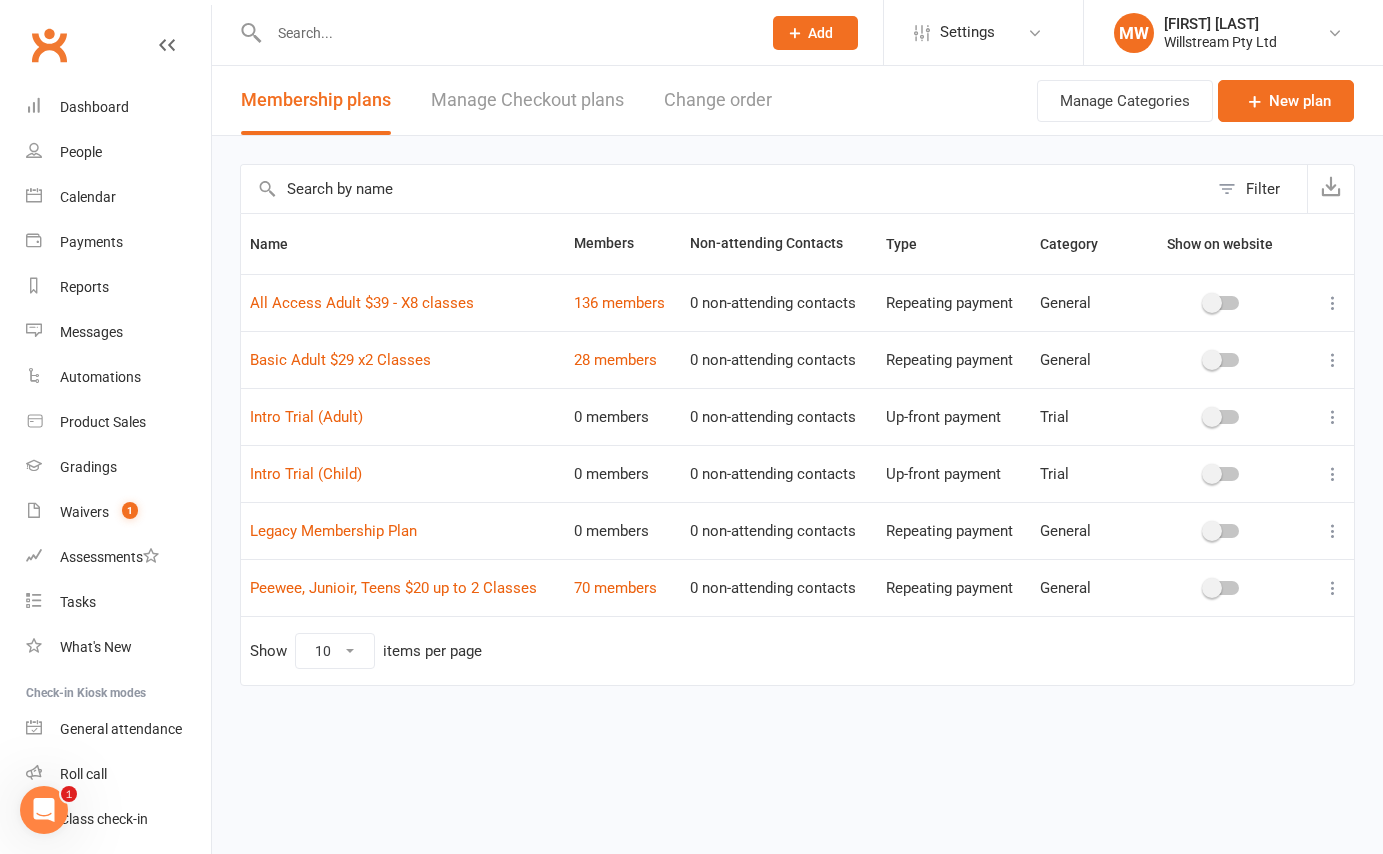 click at bounding box center [505, 33] 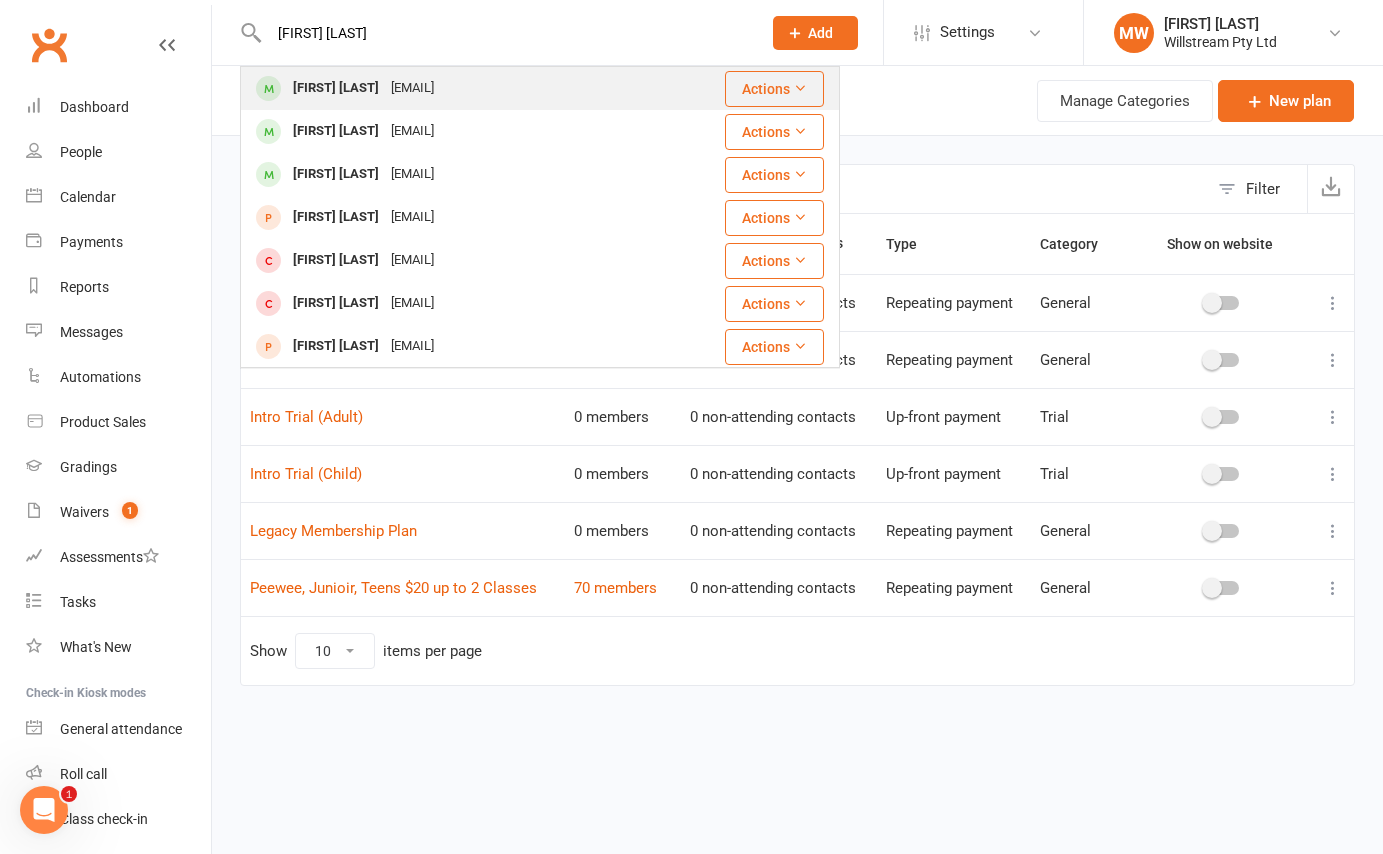 type on "[FIRST] [LAST]" 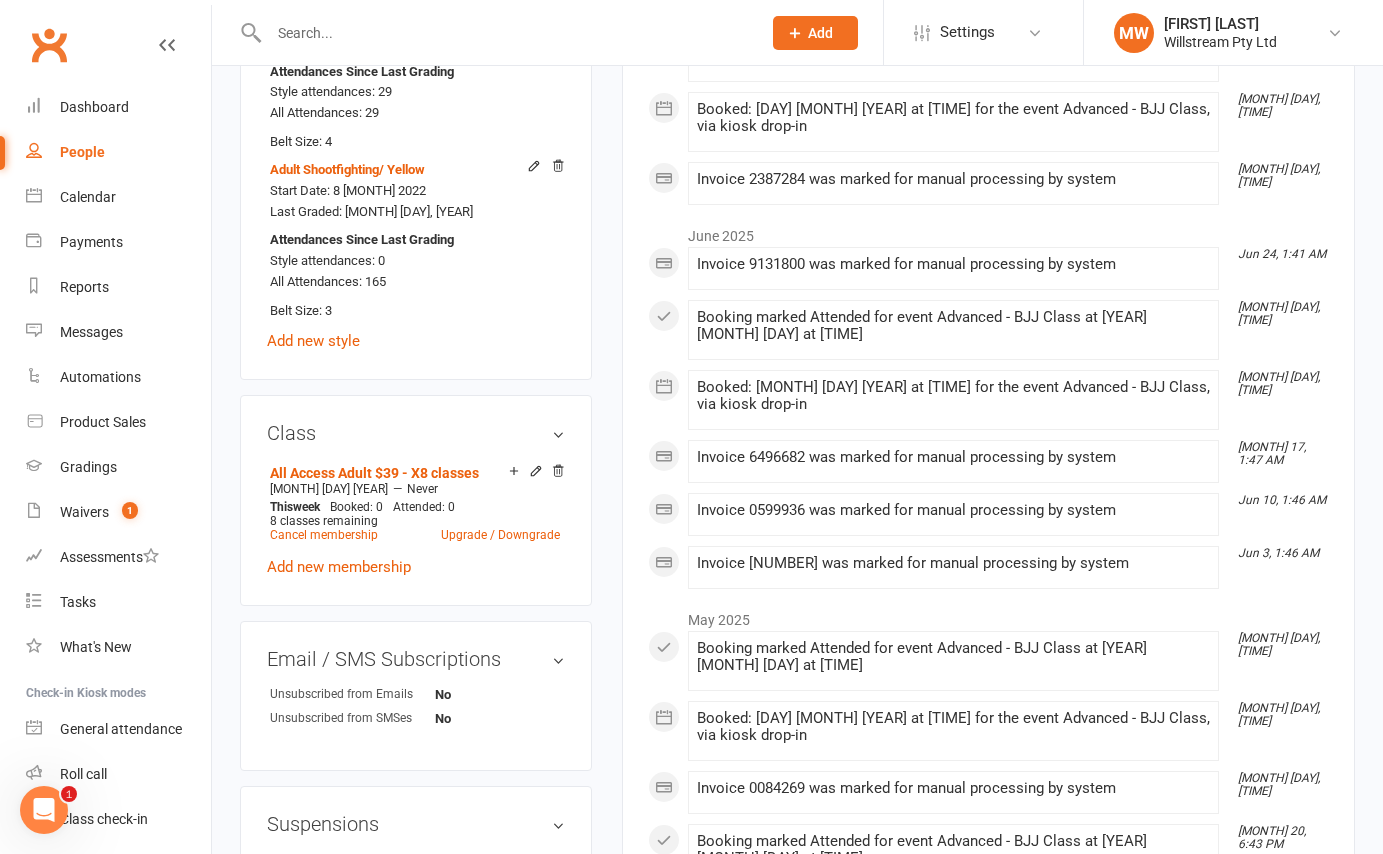 scroll, scrollTop: 1211, scrollLeft: 0, axis: vertical 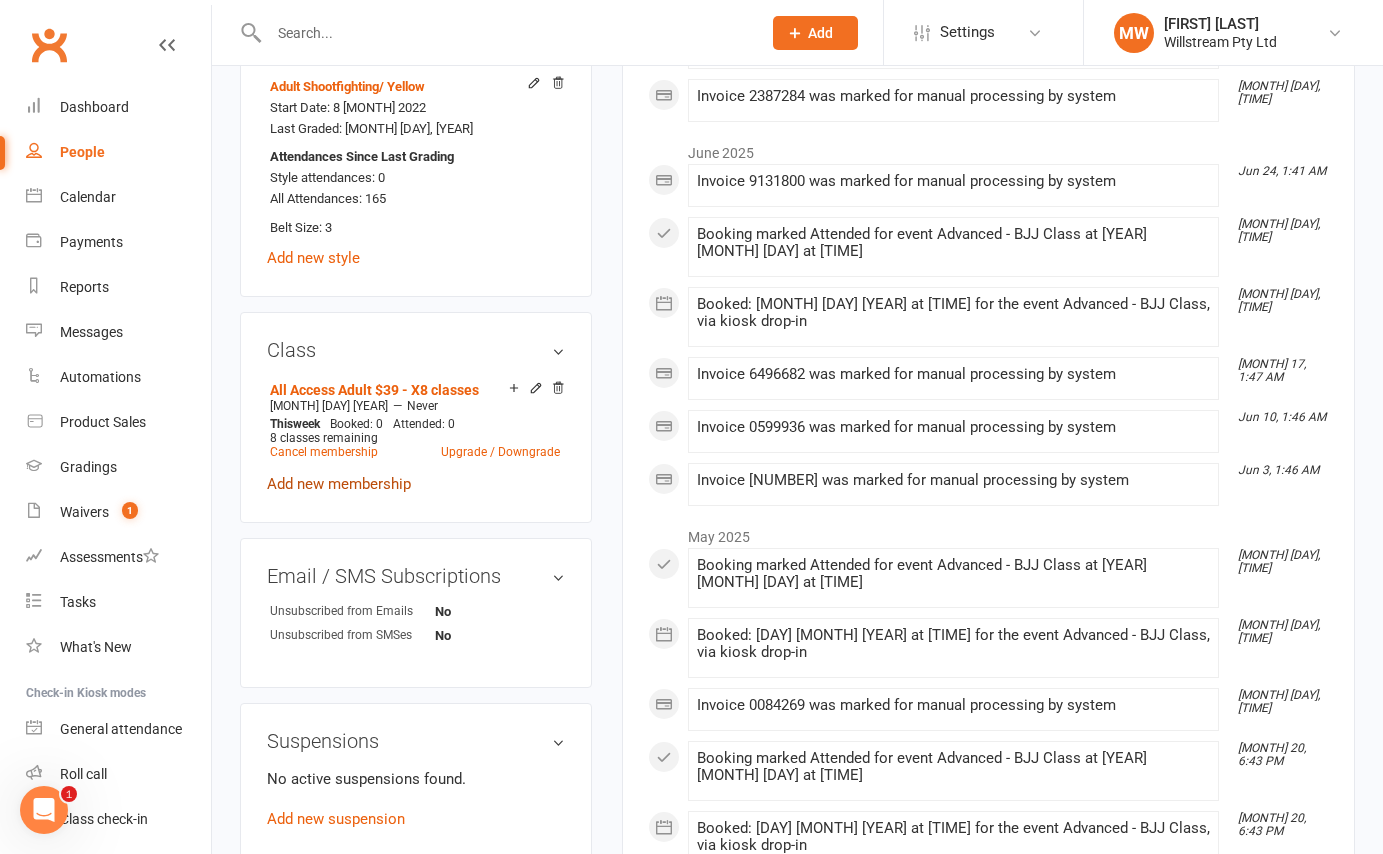 click on "Add new membership" at bounding box center [339, 484] 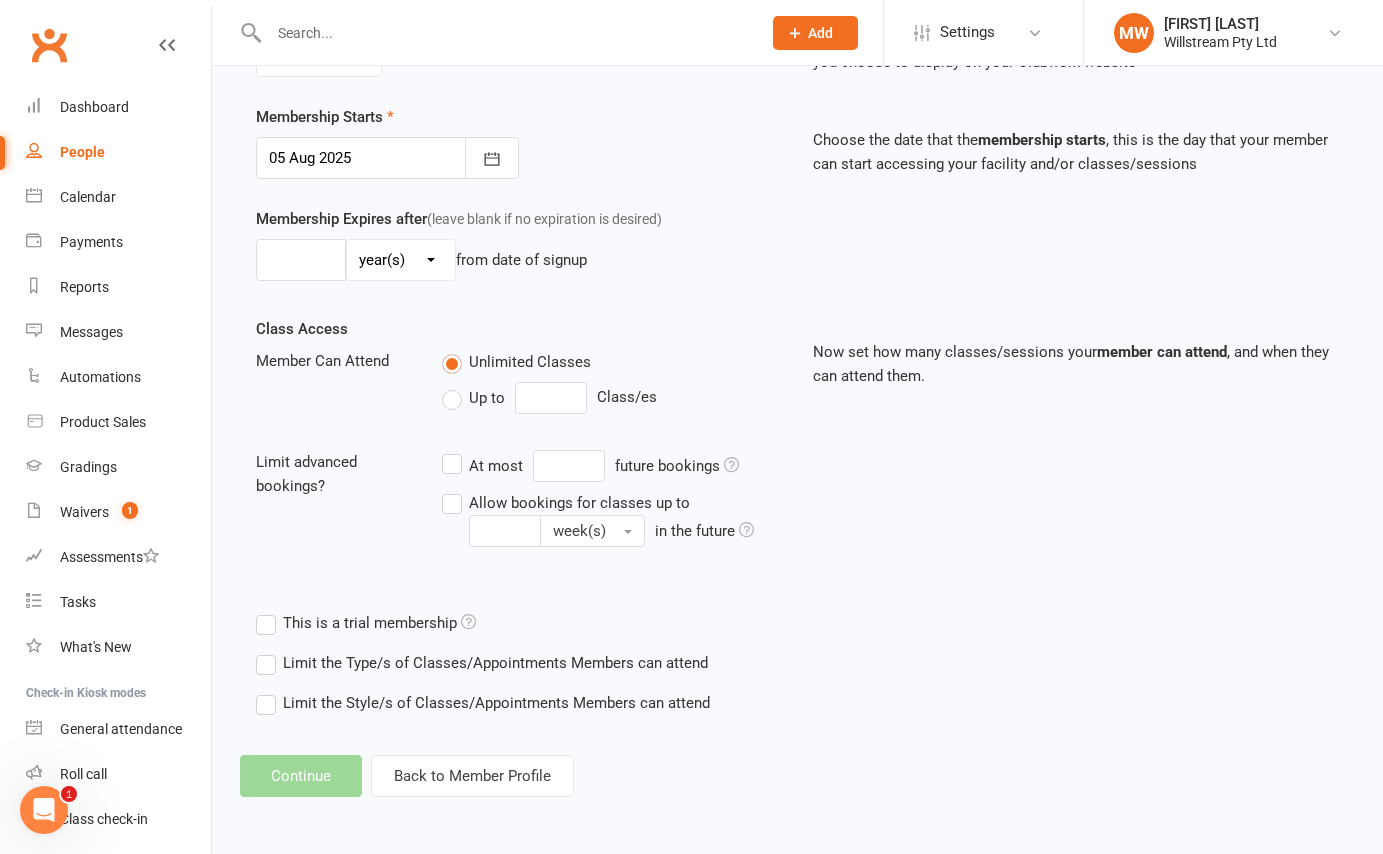 scroll, scrollTop: 0, scrollLeft: 0, axis: both 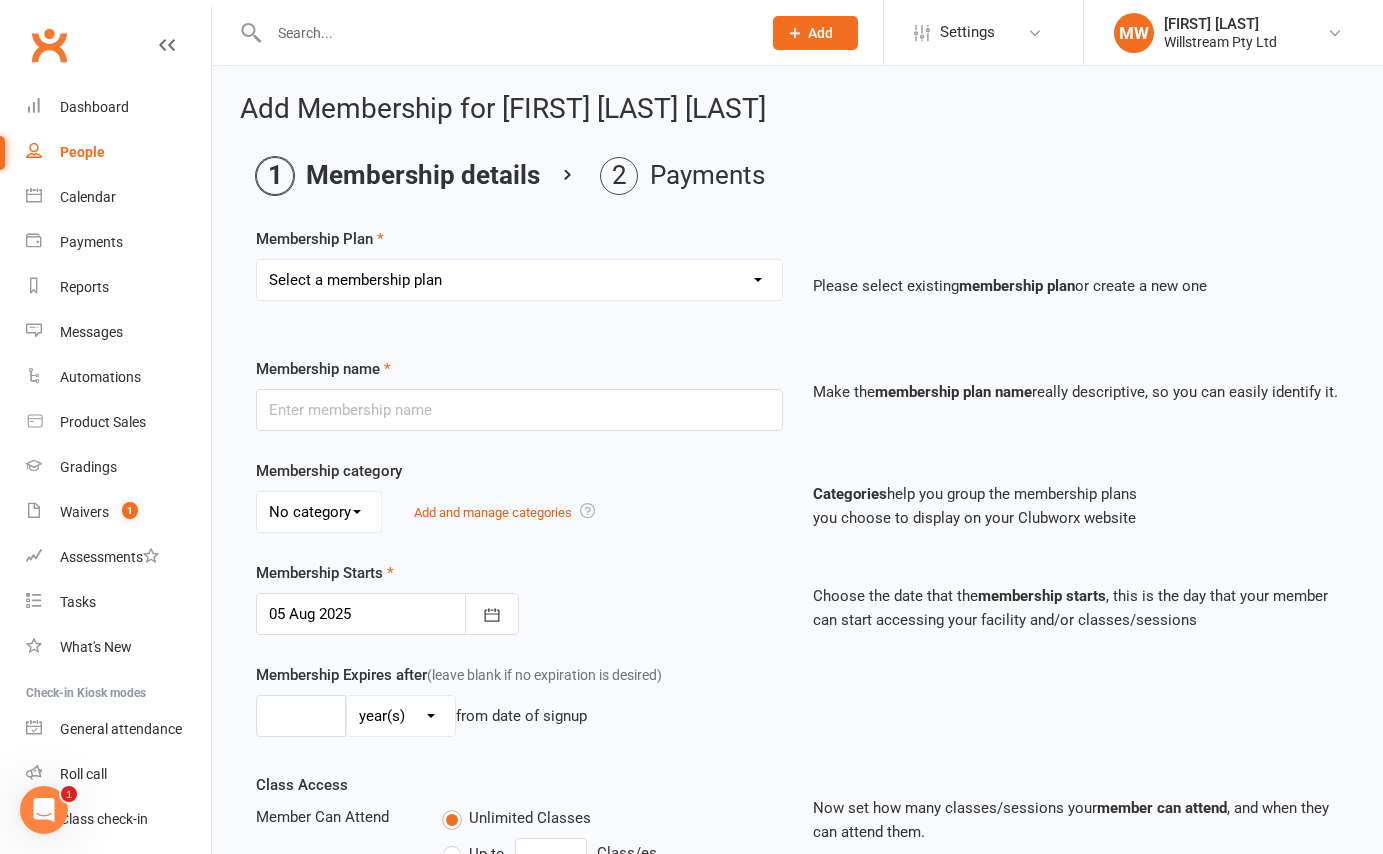 click on "Select a membership plan Create new Membership Plan Basic Adult $29 x2 Classes All Access Adult $39 - X8 classes Peewee, Junioir, Teens $20 up to 2 Classes Intro Trial (Adult) Intro Trial (Child)" at bounding box center (519, 280) 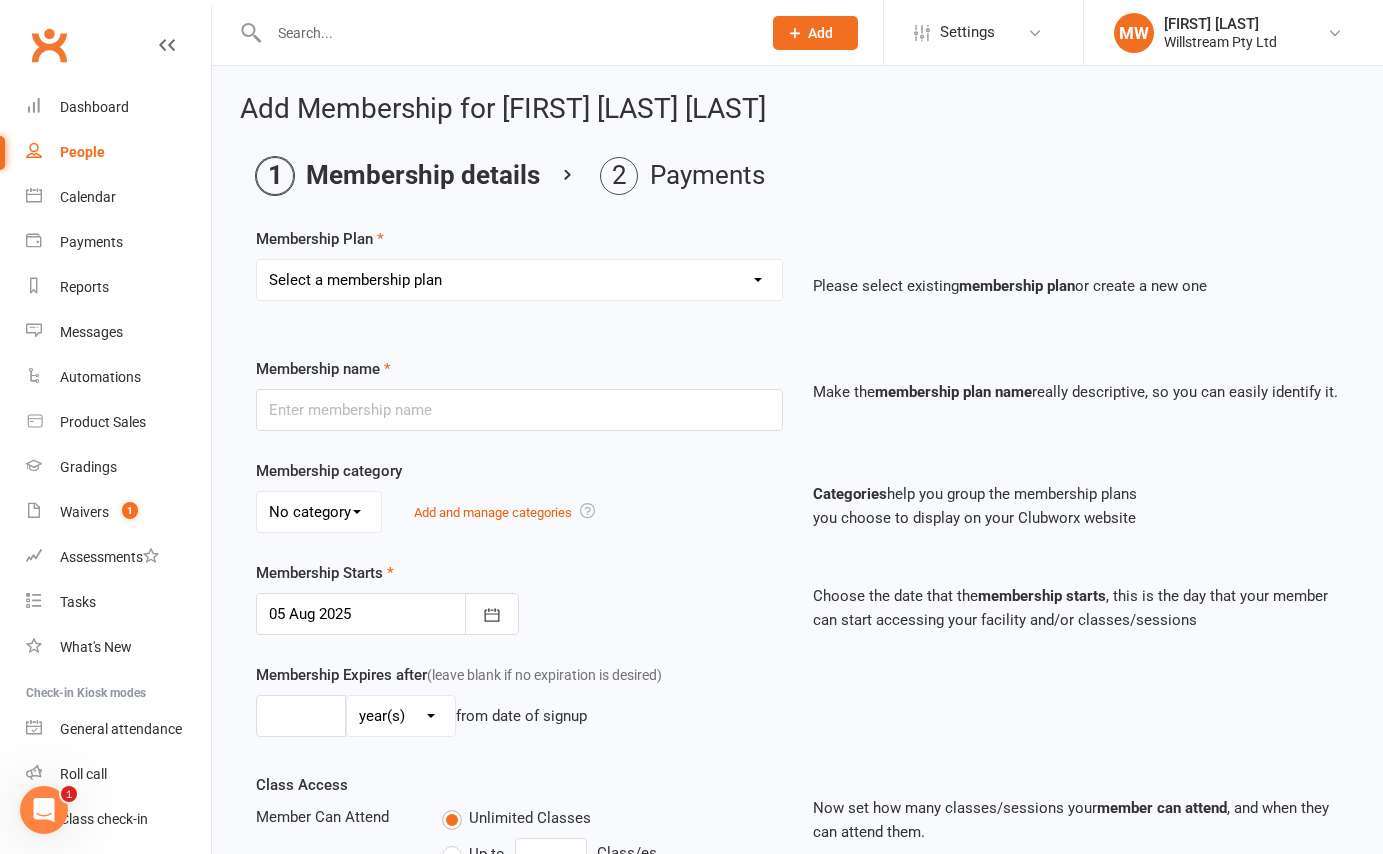click at bounding box center [505, 33] 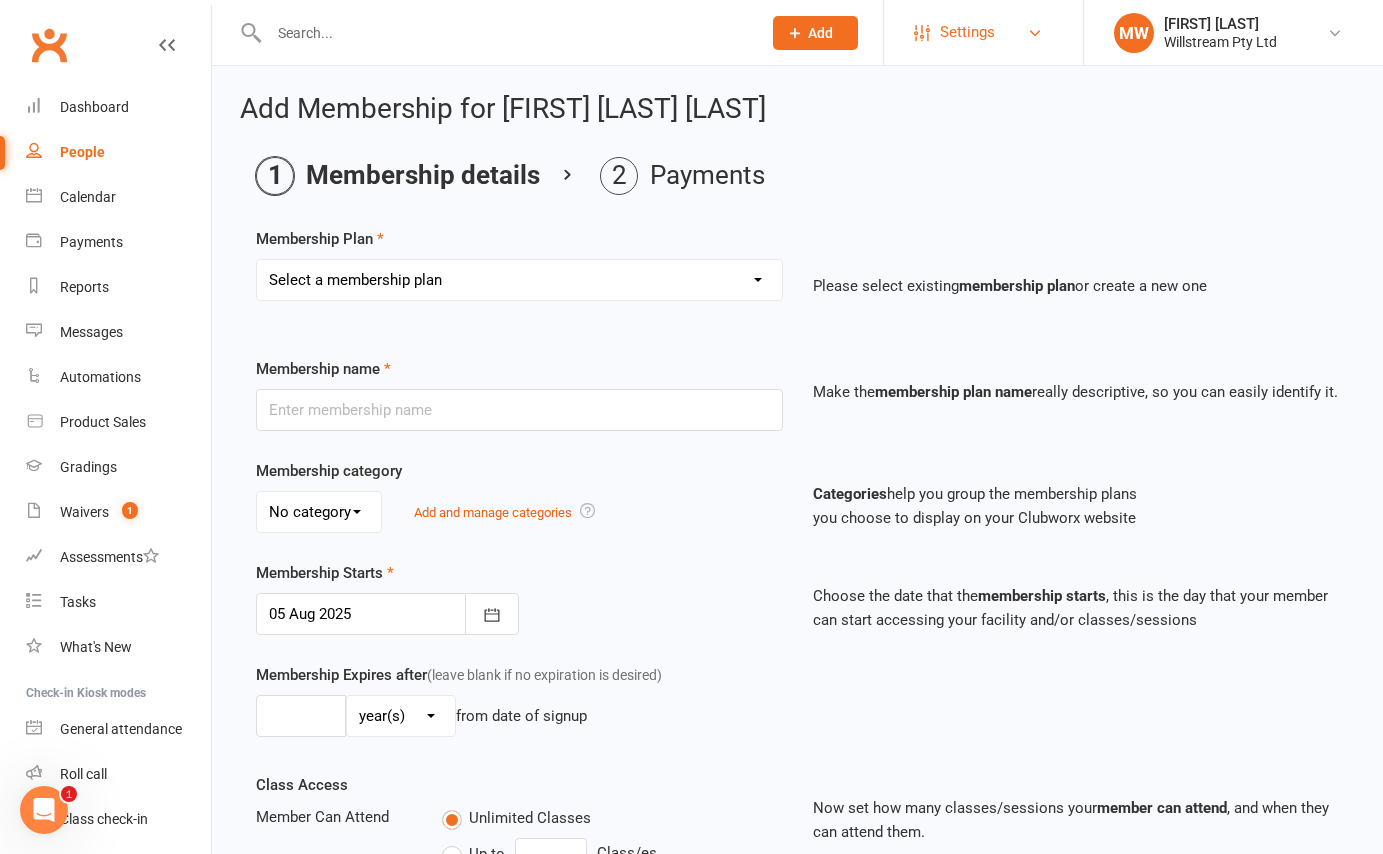 click on "Settings" at bounding box center [967, 32] 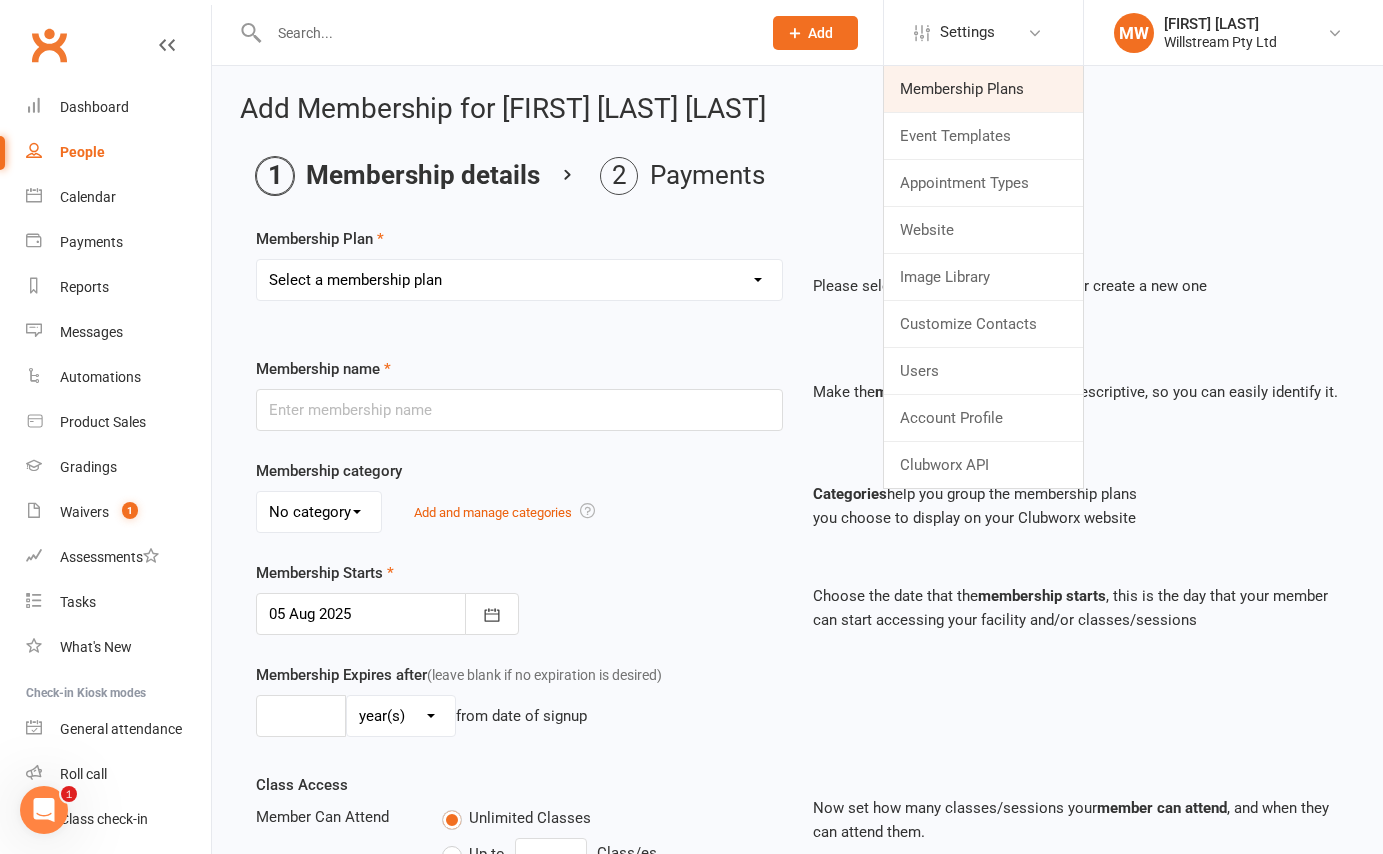 click on "Membership Plans" at bounding box center [983, 89] 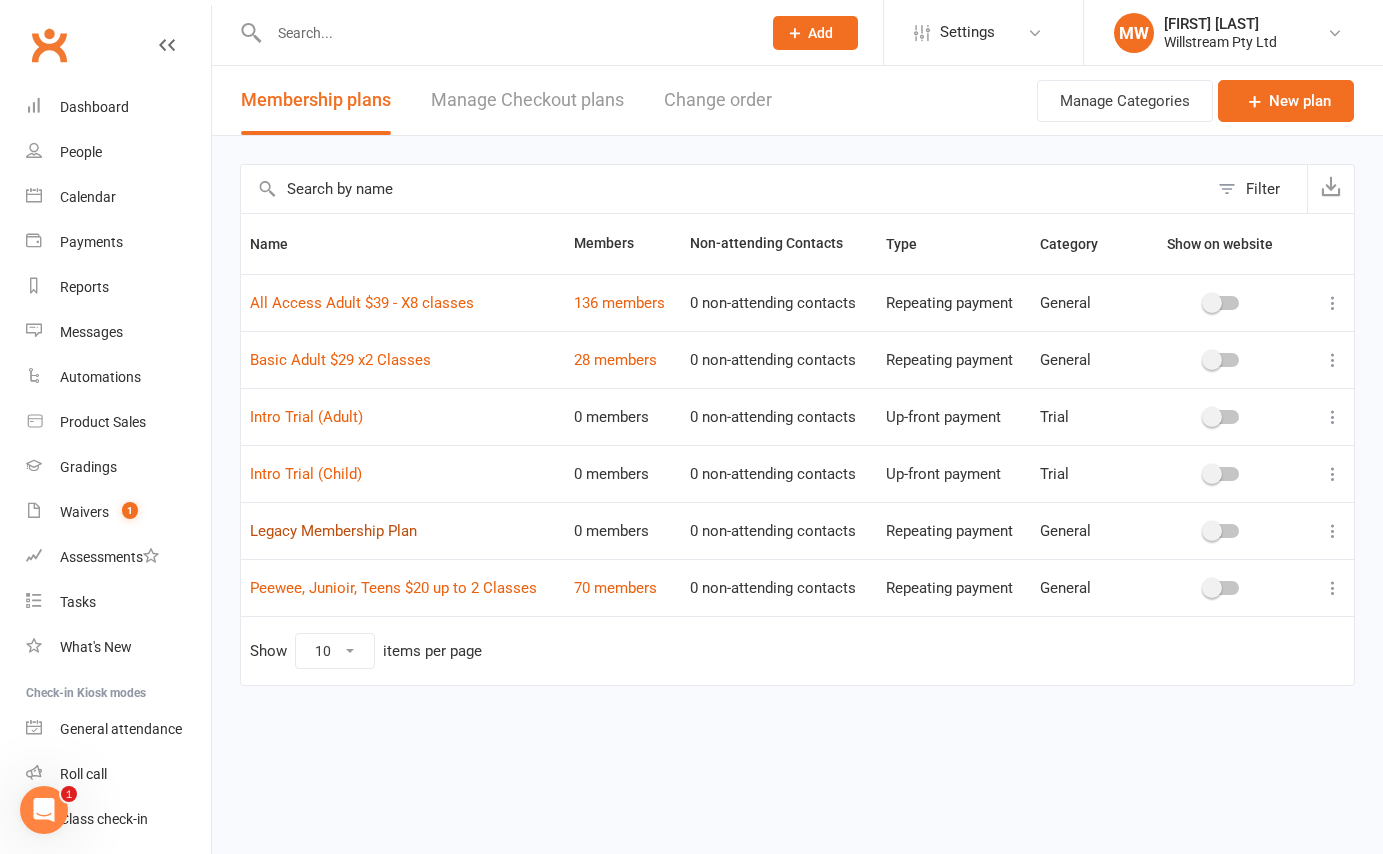 click on "Legacy Membership Plan" at bounding box center [333, 531] 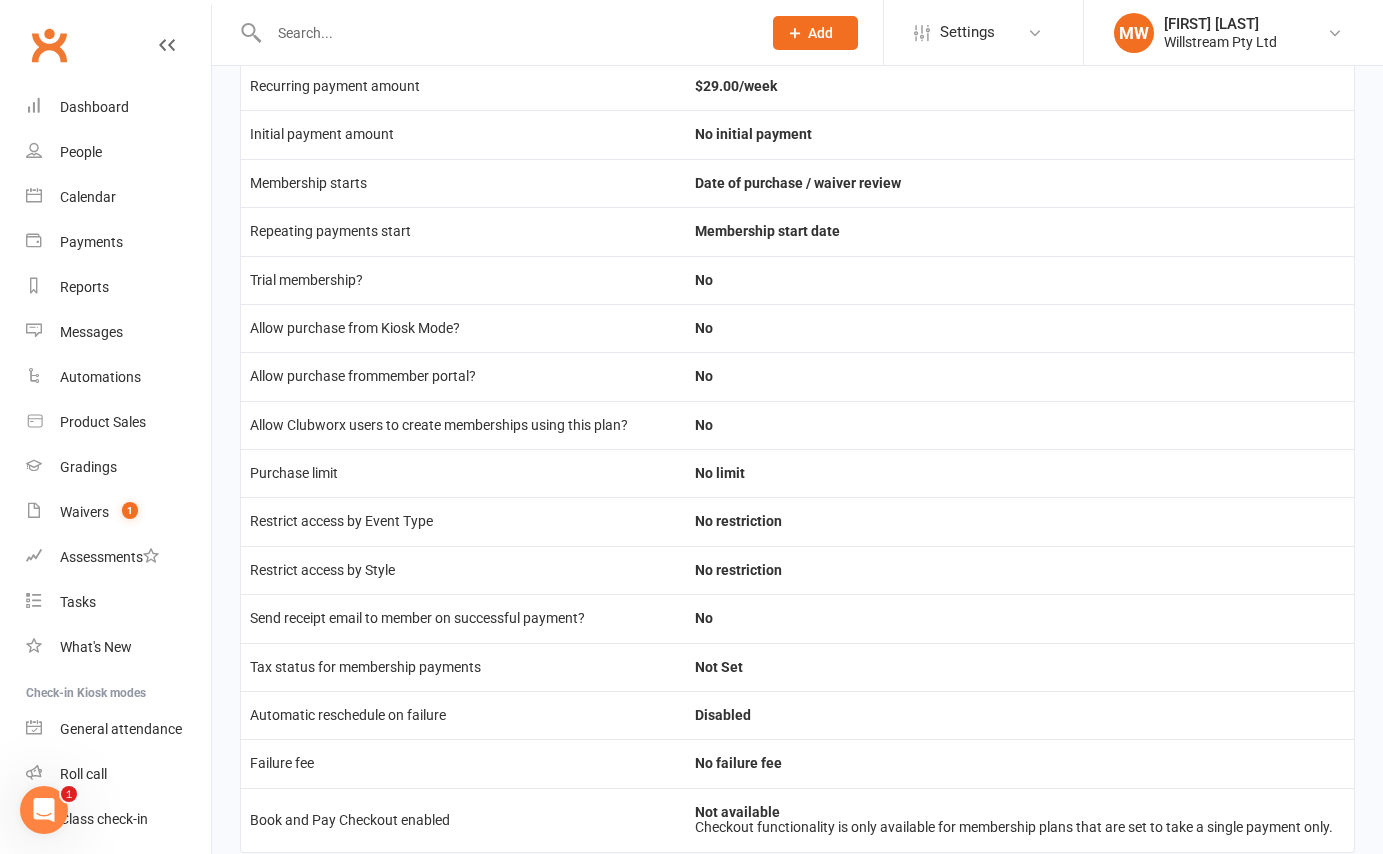 scroll, scrollTop: 0, scrollLeft: 0, axis: both 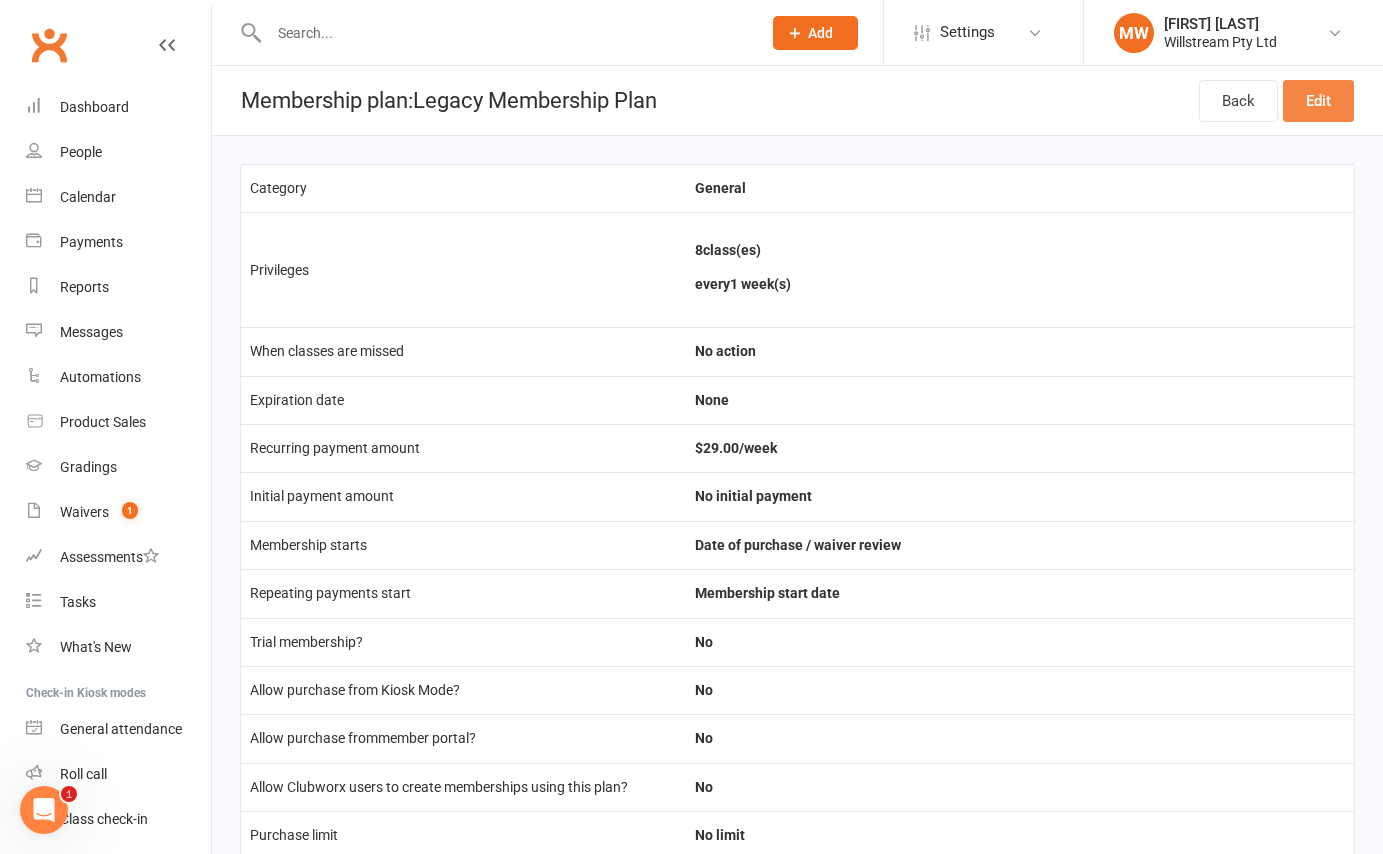 click on "Edit" at bounding box center [1318, 101] 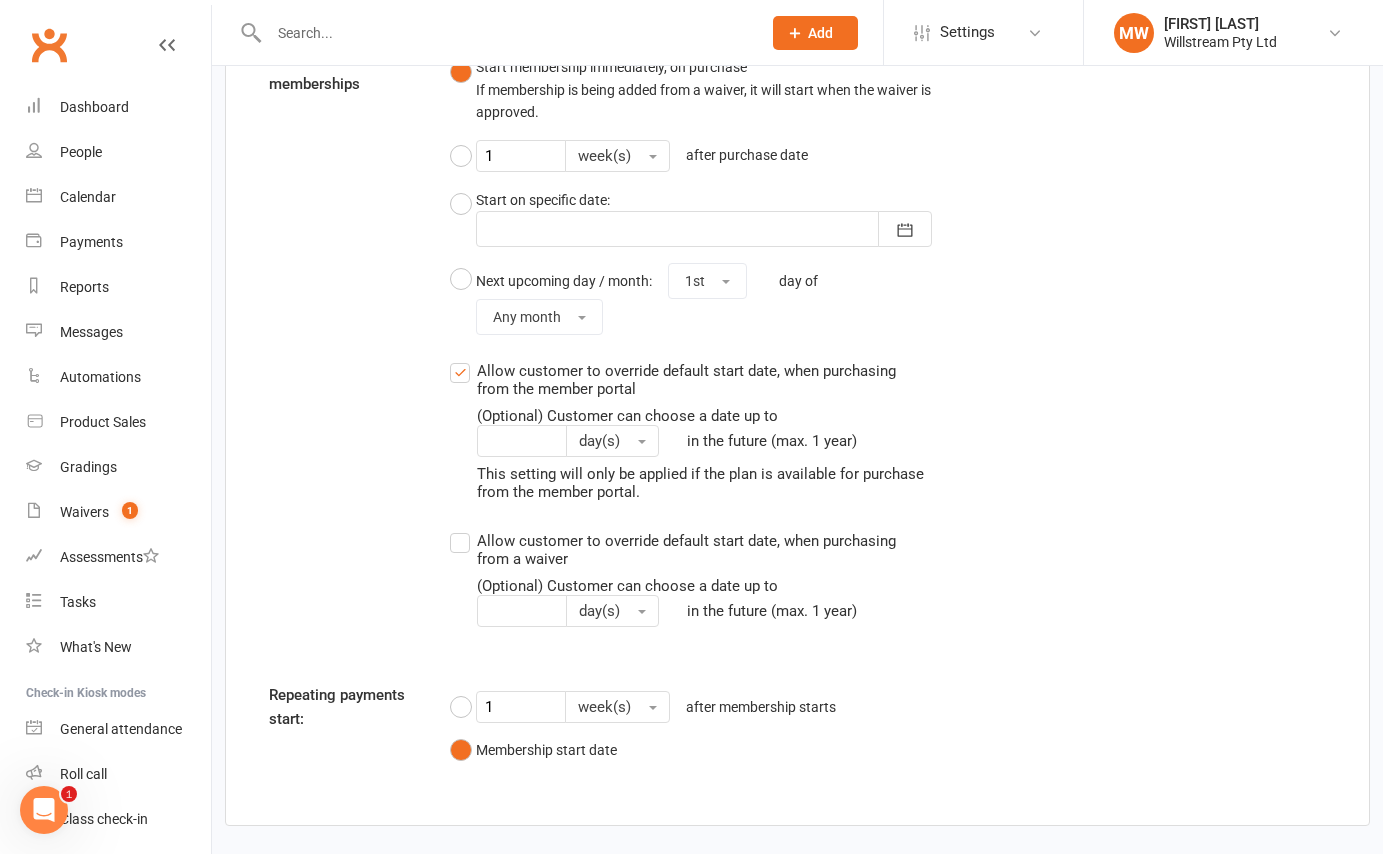 scroll, scrollTop: 1759, scrollLeft: 0, axis: vertical 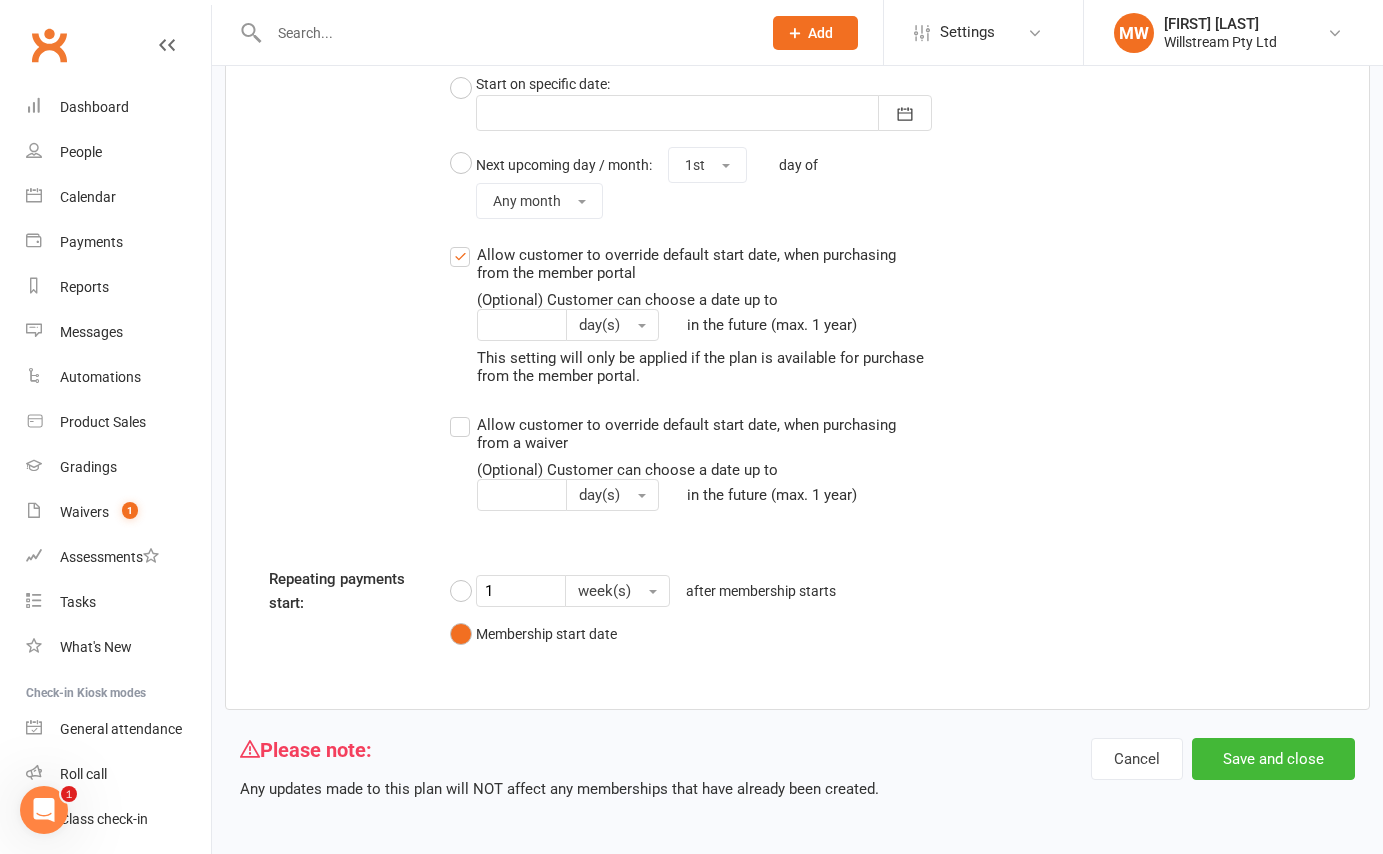 click on "Allow customer to override default start date, when purchasing from the member portal  (Optional) Customer can choose a date up to
day(s)
in the future (max. 1 year) This setting will only be applied if the plan is available for purchase from the member portal." at bounding box center [691, 314] 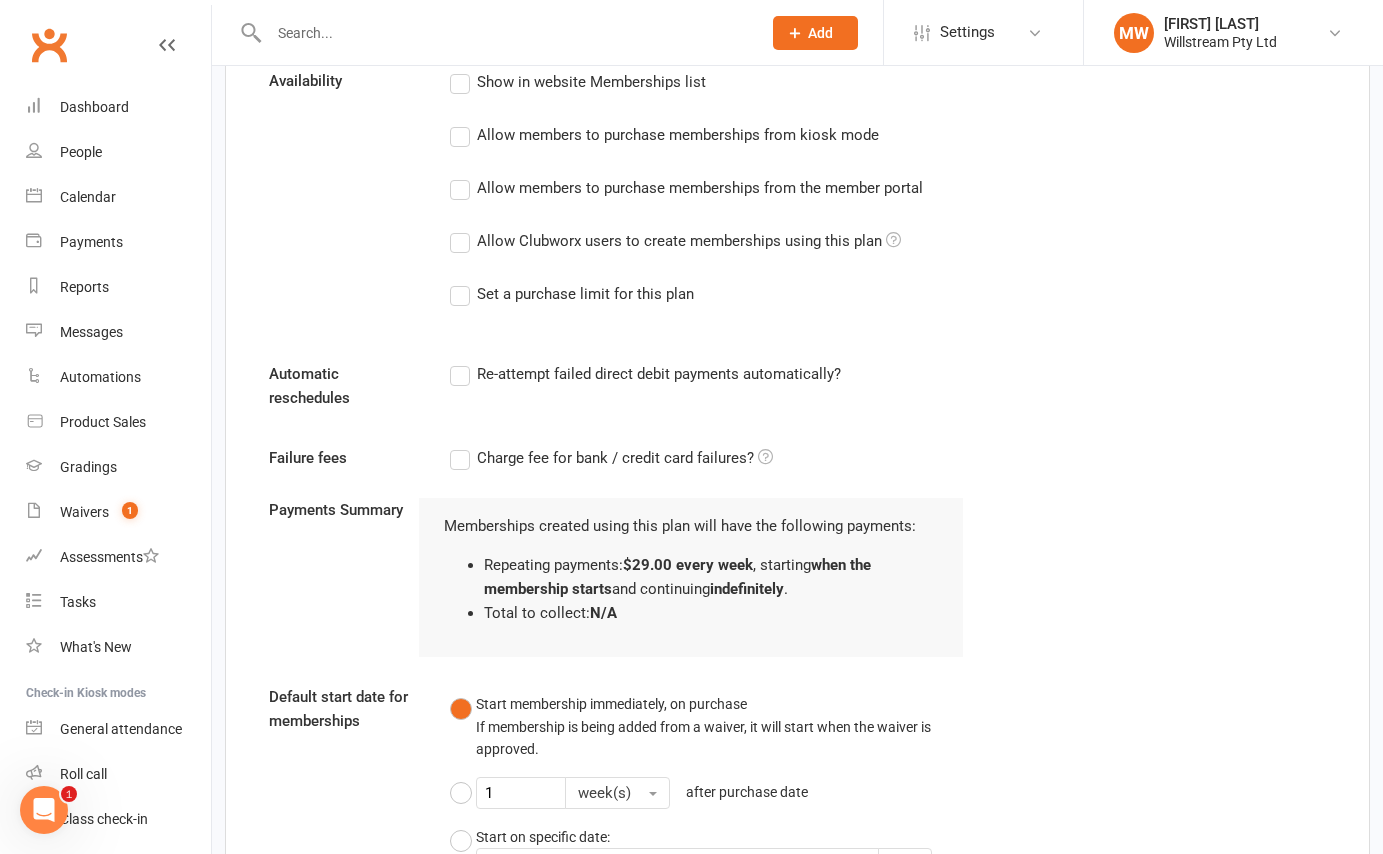 scroll, scrollTop: 1001, scrollLeft: 0, axis: vertical 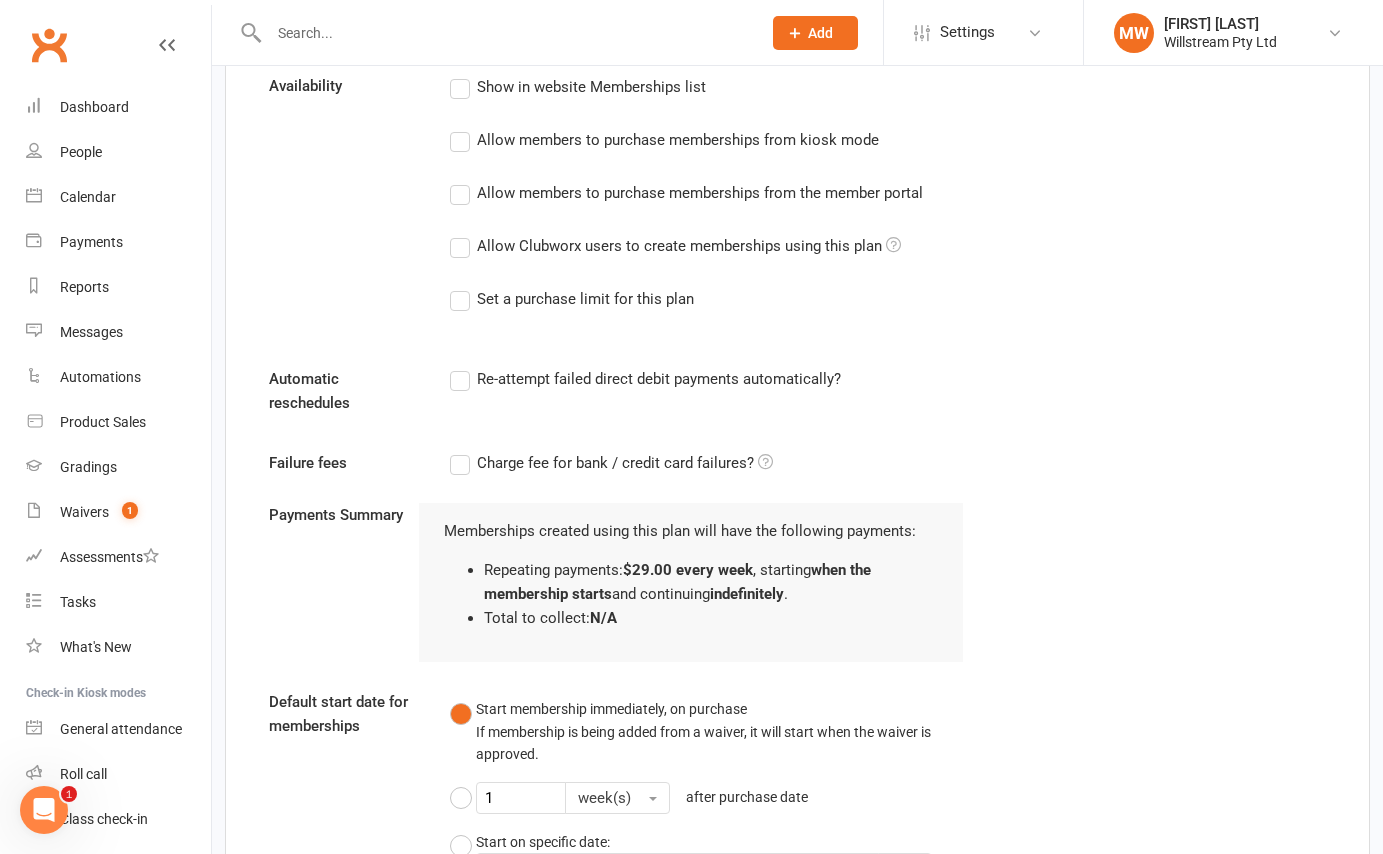 click on "Allow Clubworx users to create memberships using this plan" at bounding box center (675, 246) 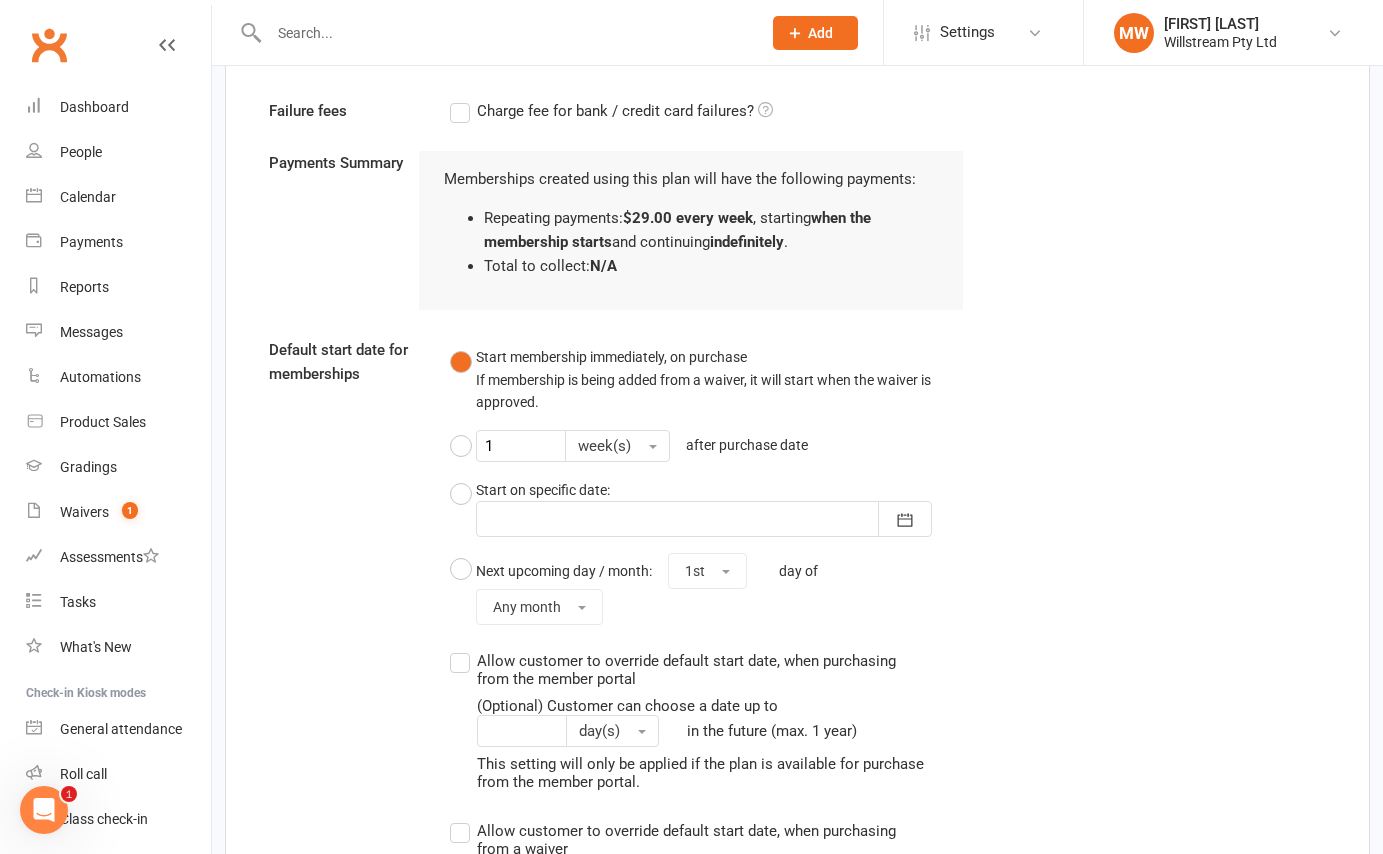 scroll, scrollTop: 1759, scrollLeft: 0, axis: vertical 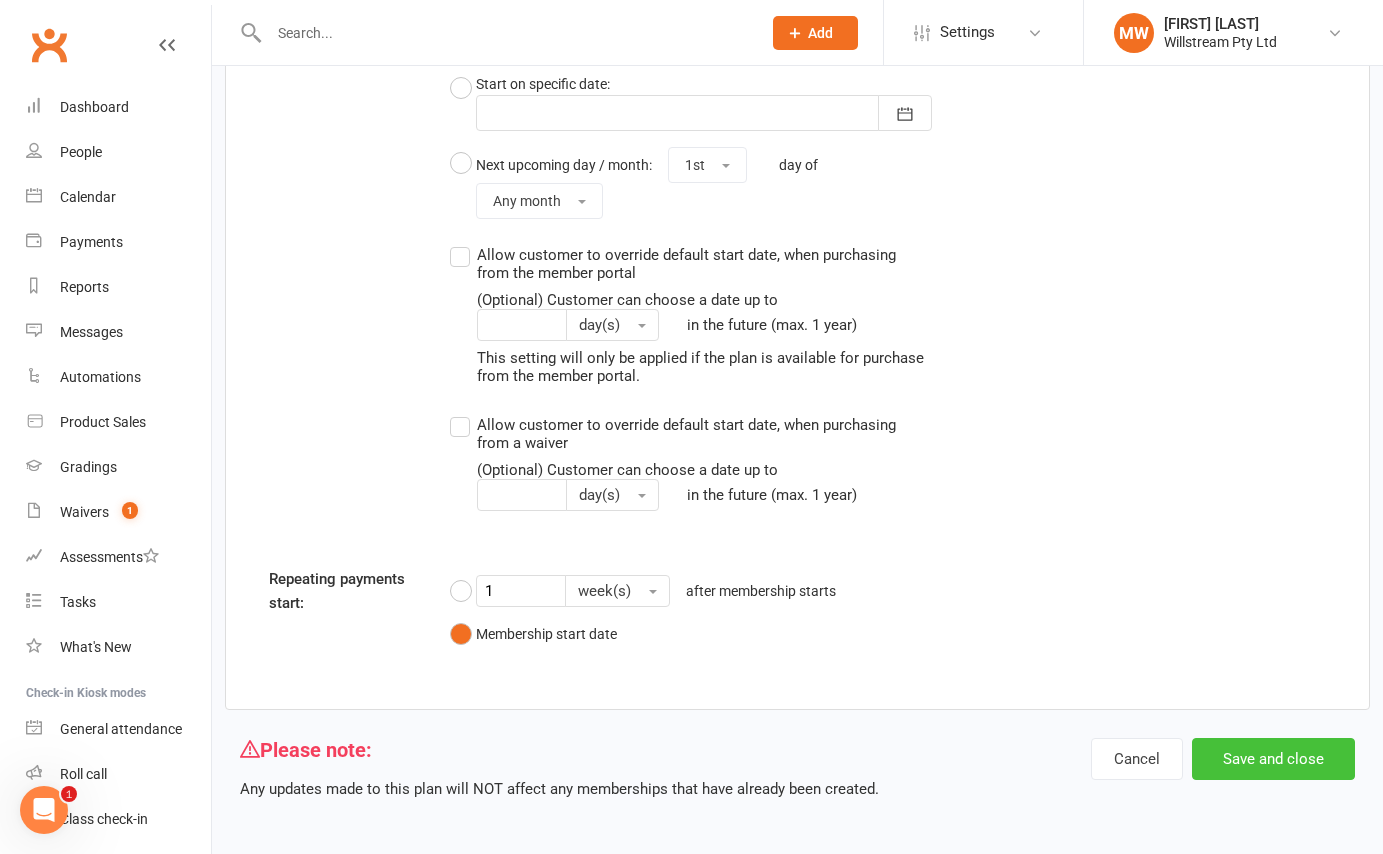 click on "Save and close" at bounding box center [1273, 759] 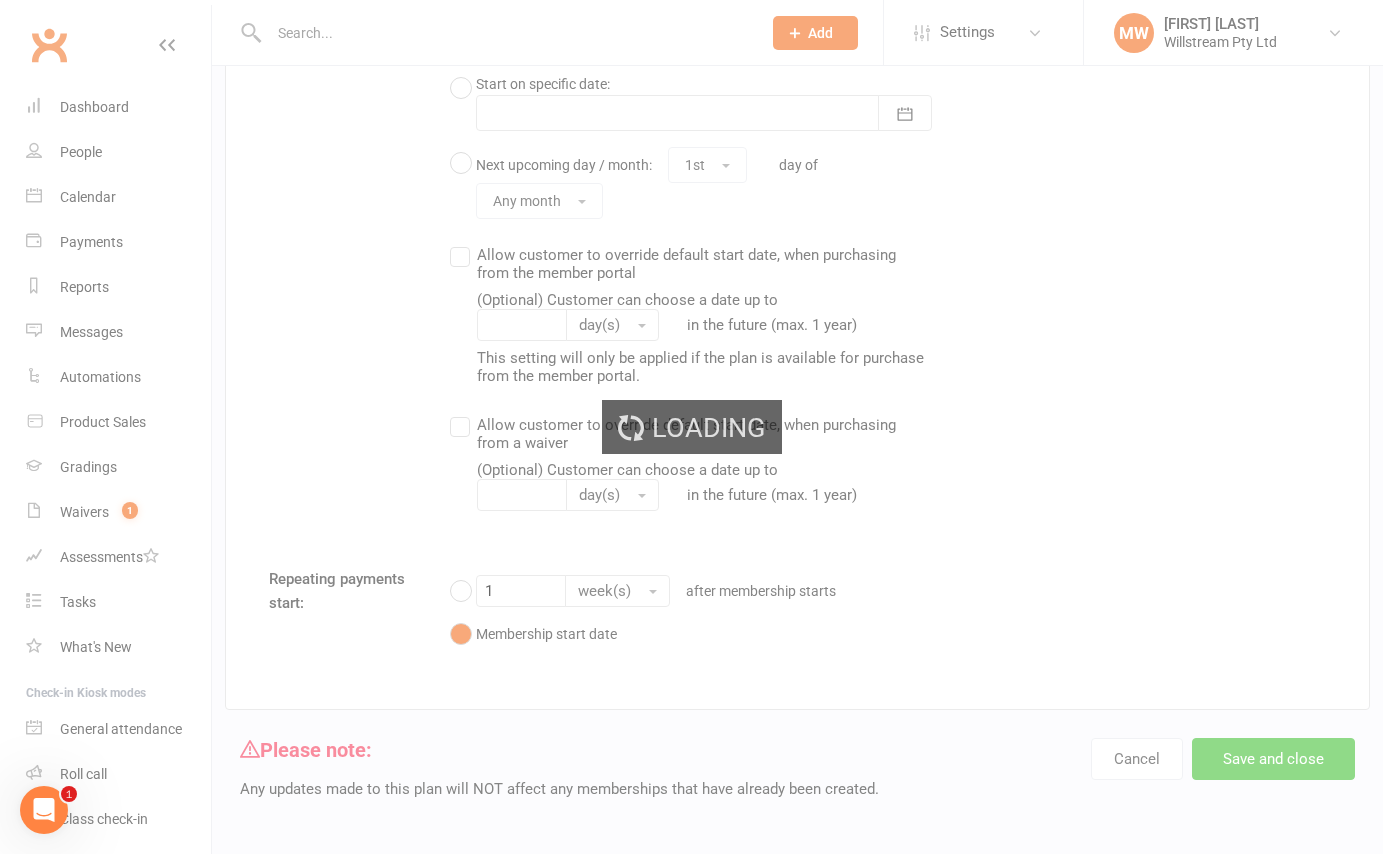 scroll, scrollTop: 0, scrollLeft: 0, axis: both 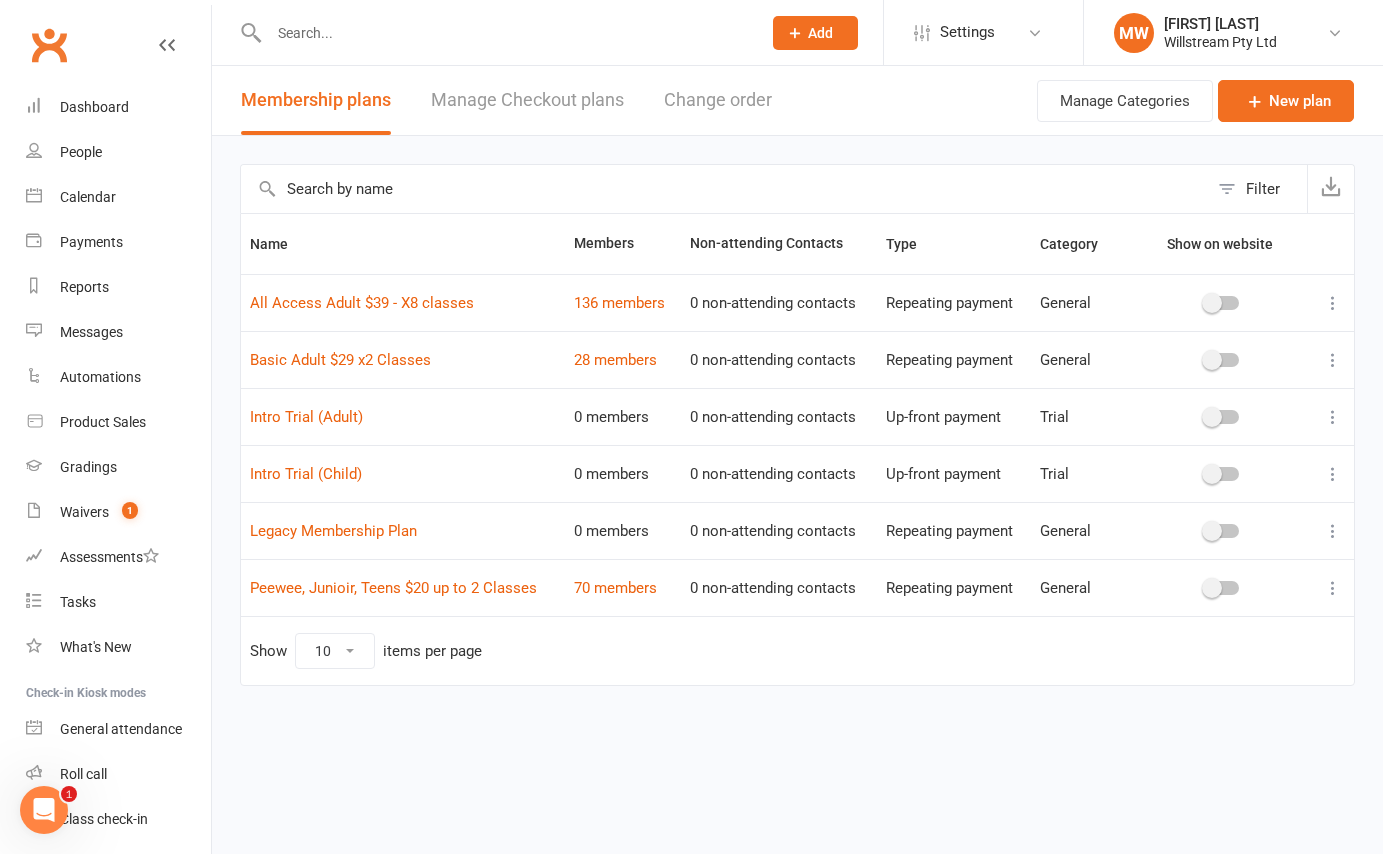 click at bounding box center (505, 33) 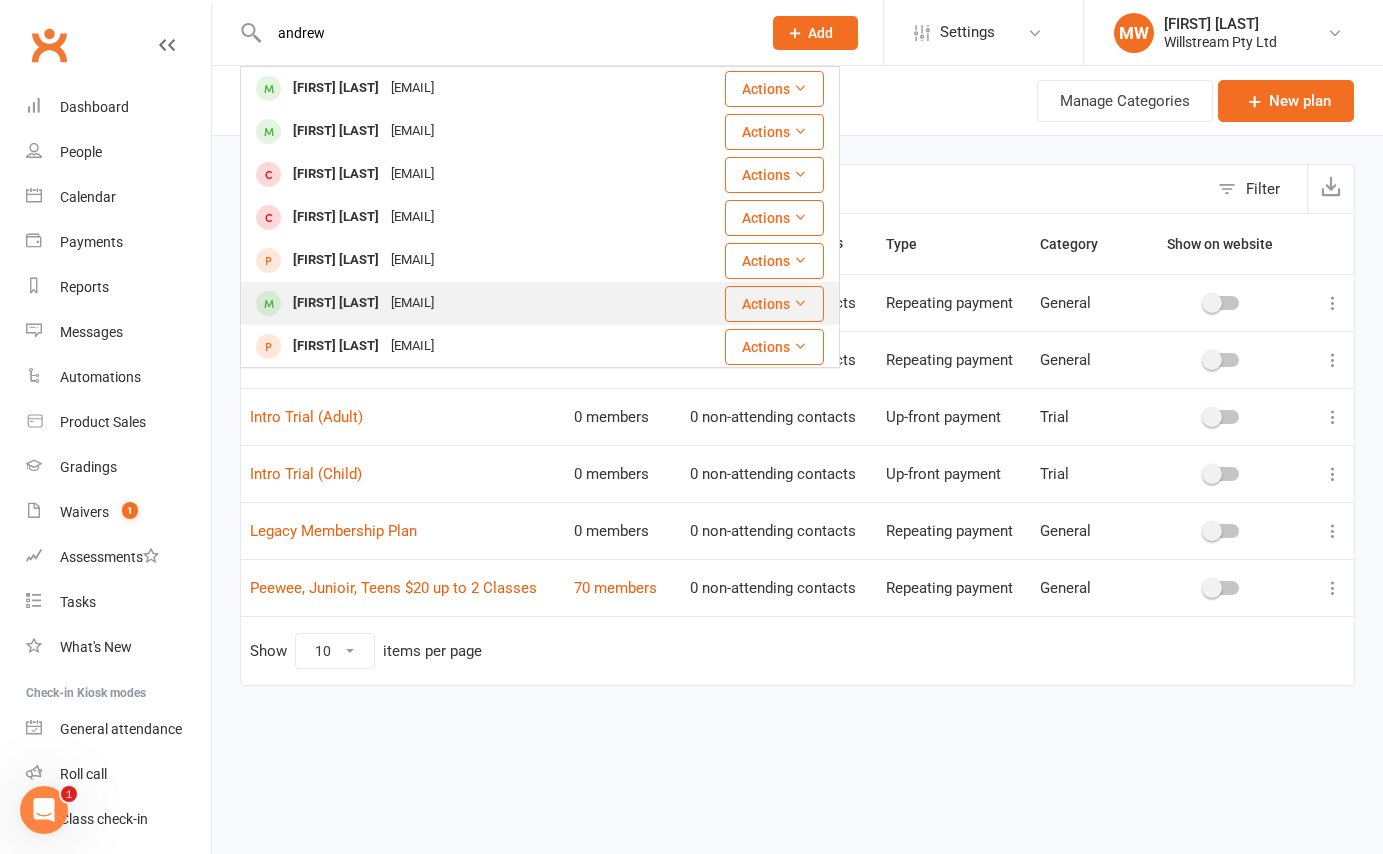 type on "andrew" 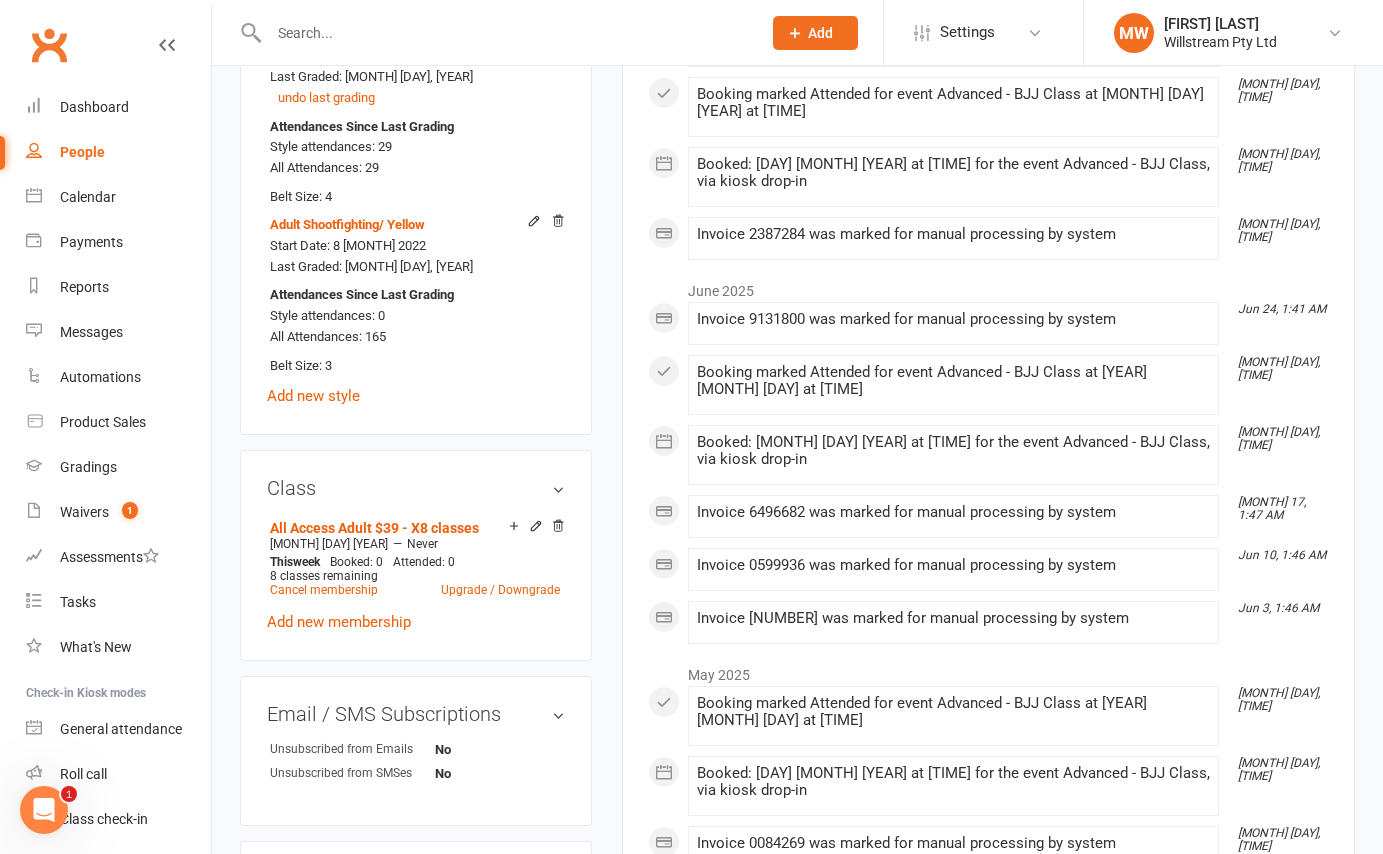 scroll, scrollTop: 1200, scrollLeft: 0, axis: vertical 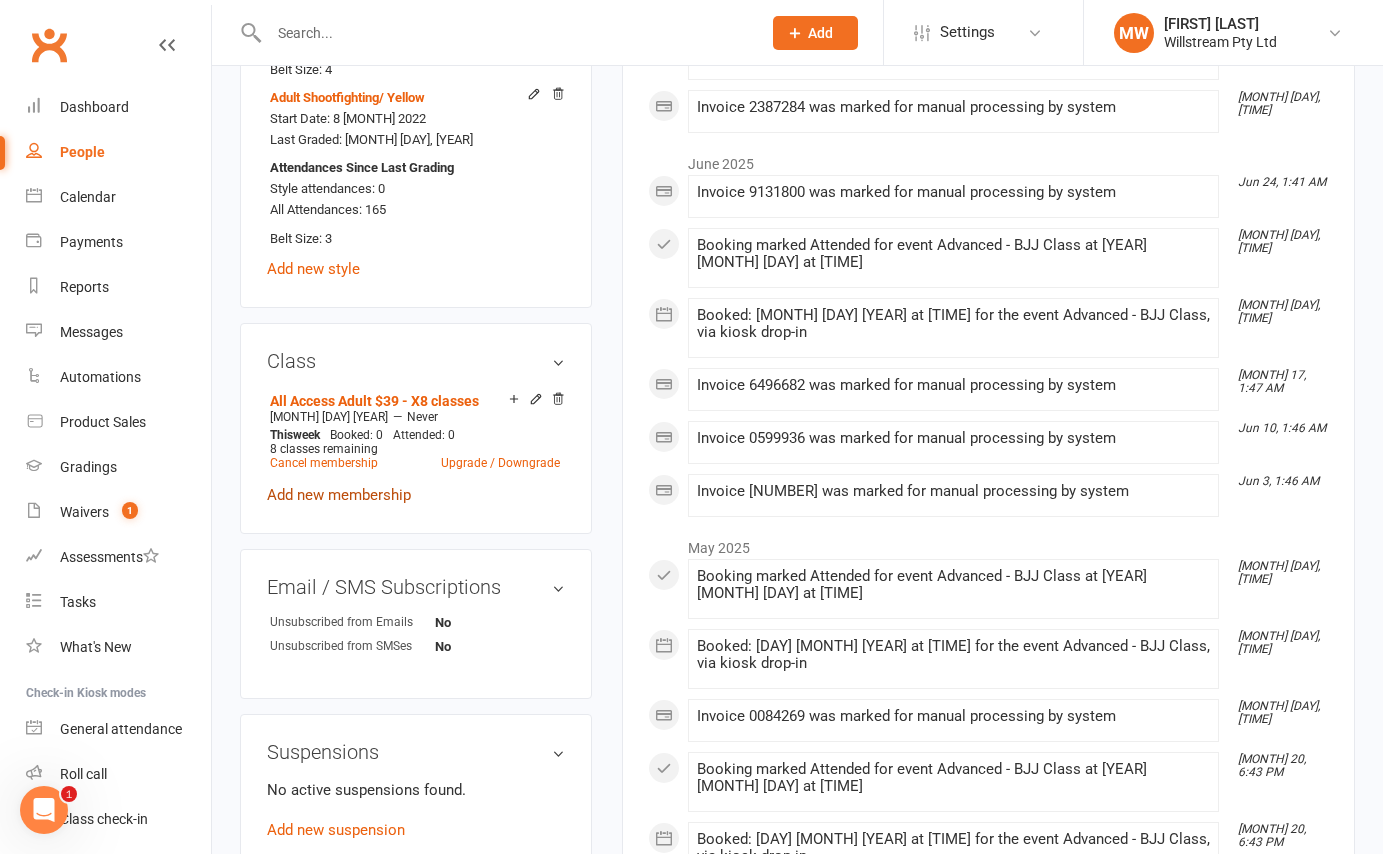 click on "Add new membership" at bounding box center [339, 495] 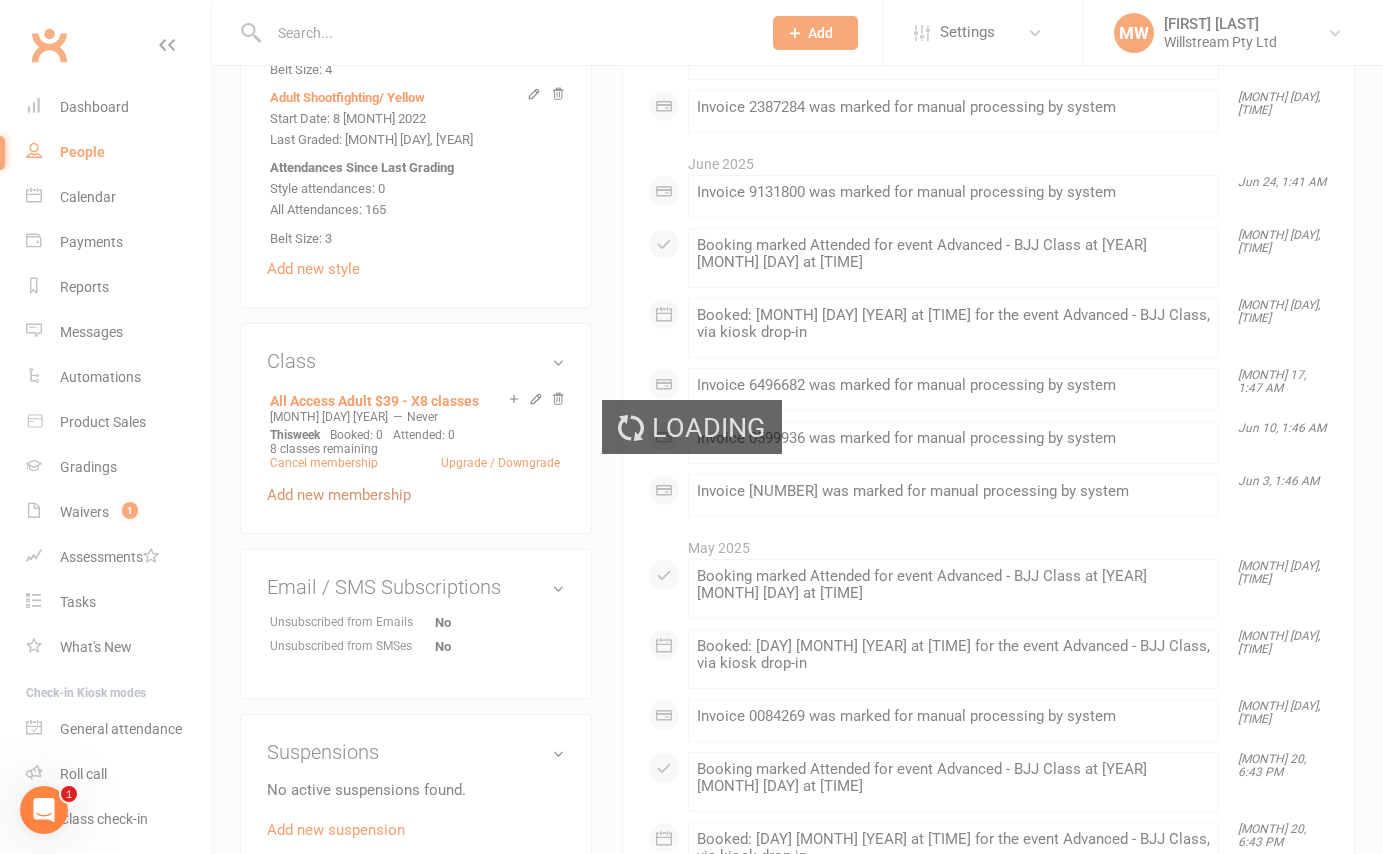 scroll, scrollTop: 0, scrollLeft: 0, axis: both 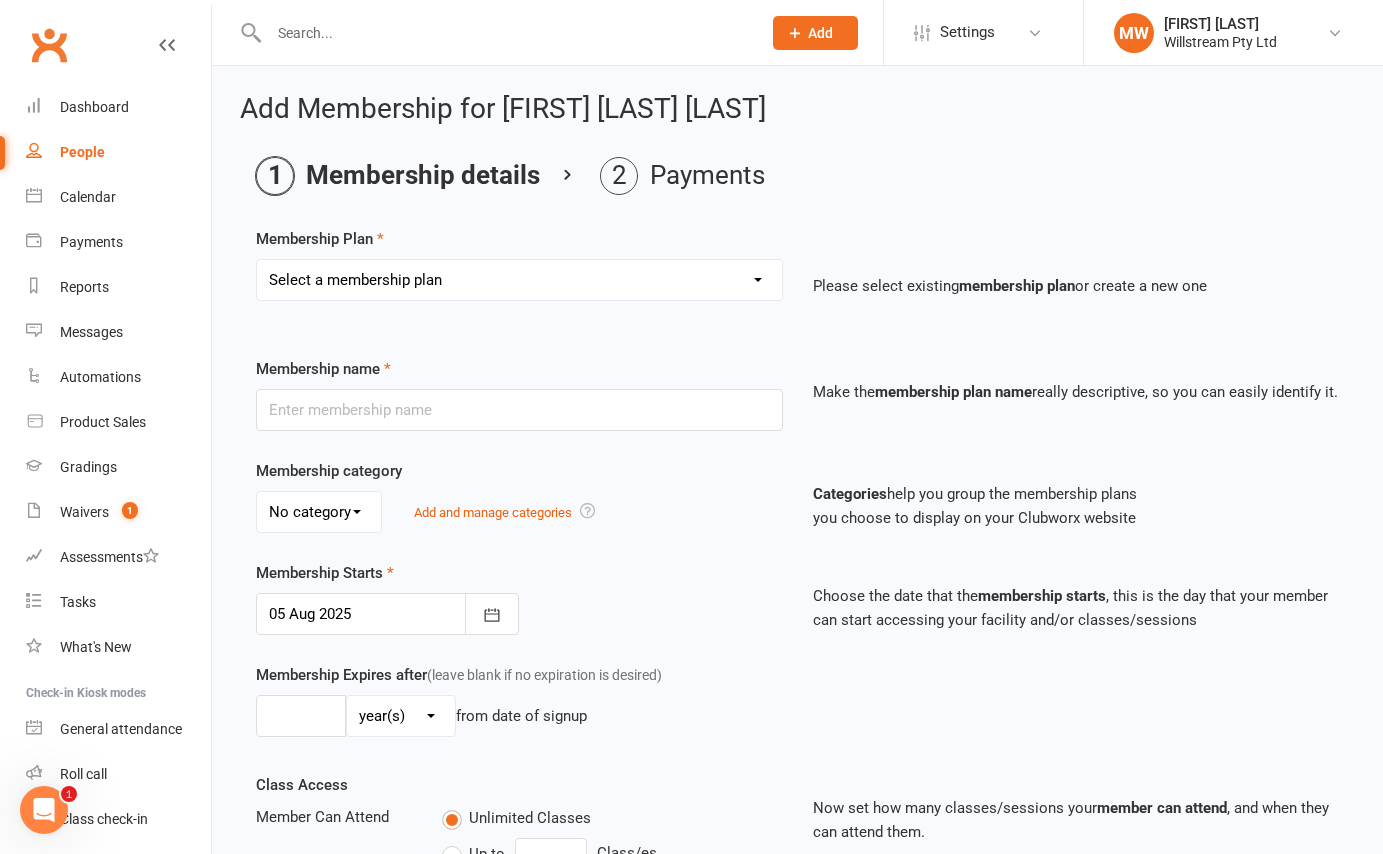 click on "Select a membership plan Create new Membership Plan Basic Adult $29 x2 Classes All Access Adult $39 - X8 classes Peewee, Junioir, Teens $20 up to 2 Classes Intro Trial (Adult) Intro Trial (Child) Legacy Membership Plan" at bounding box center [519, 280] 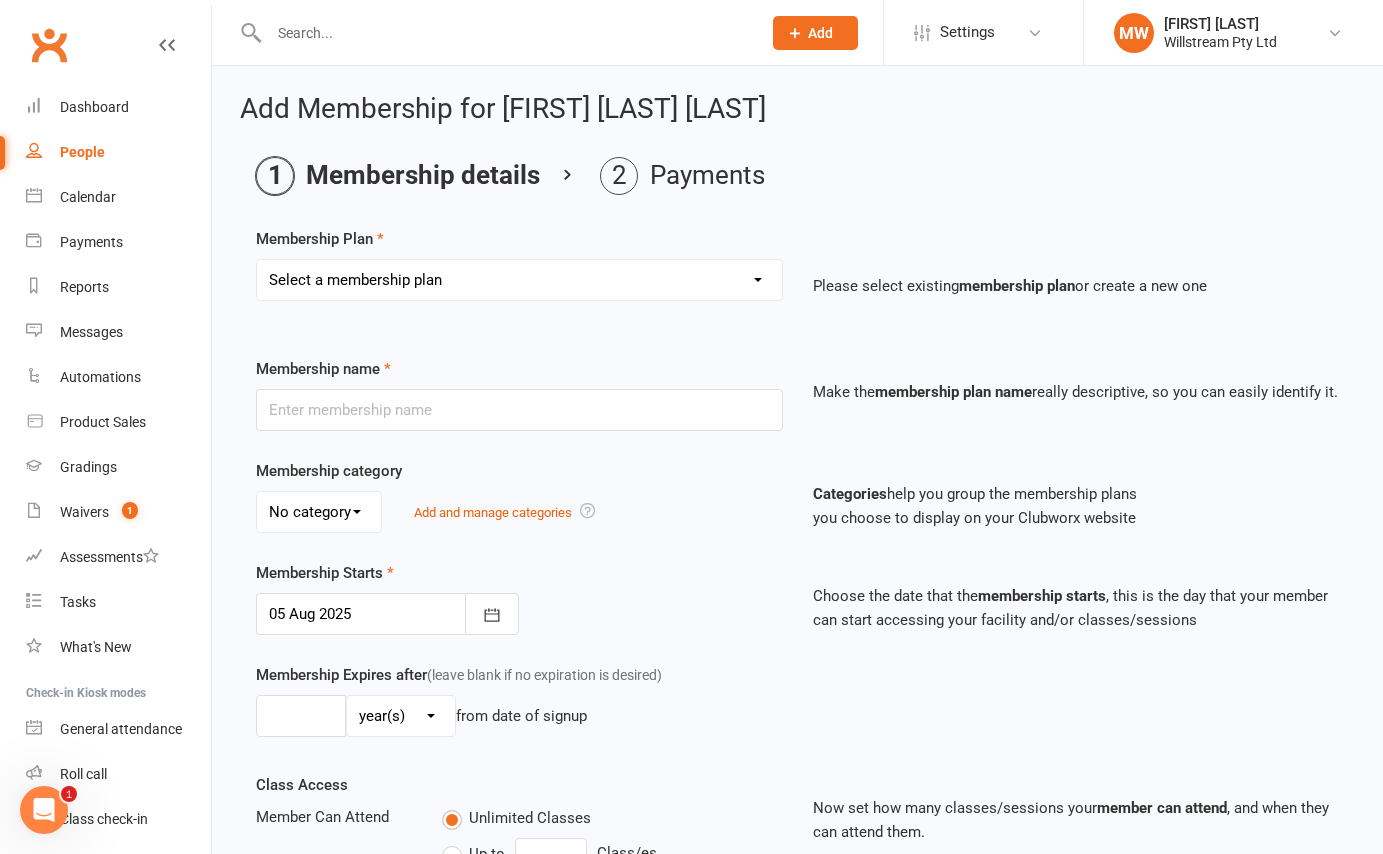 select on "6" 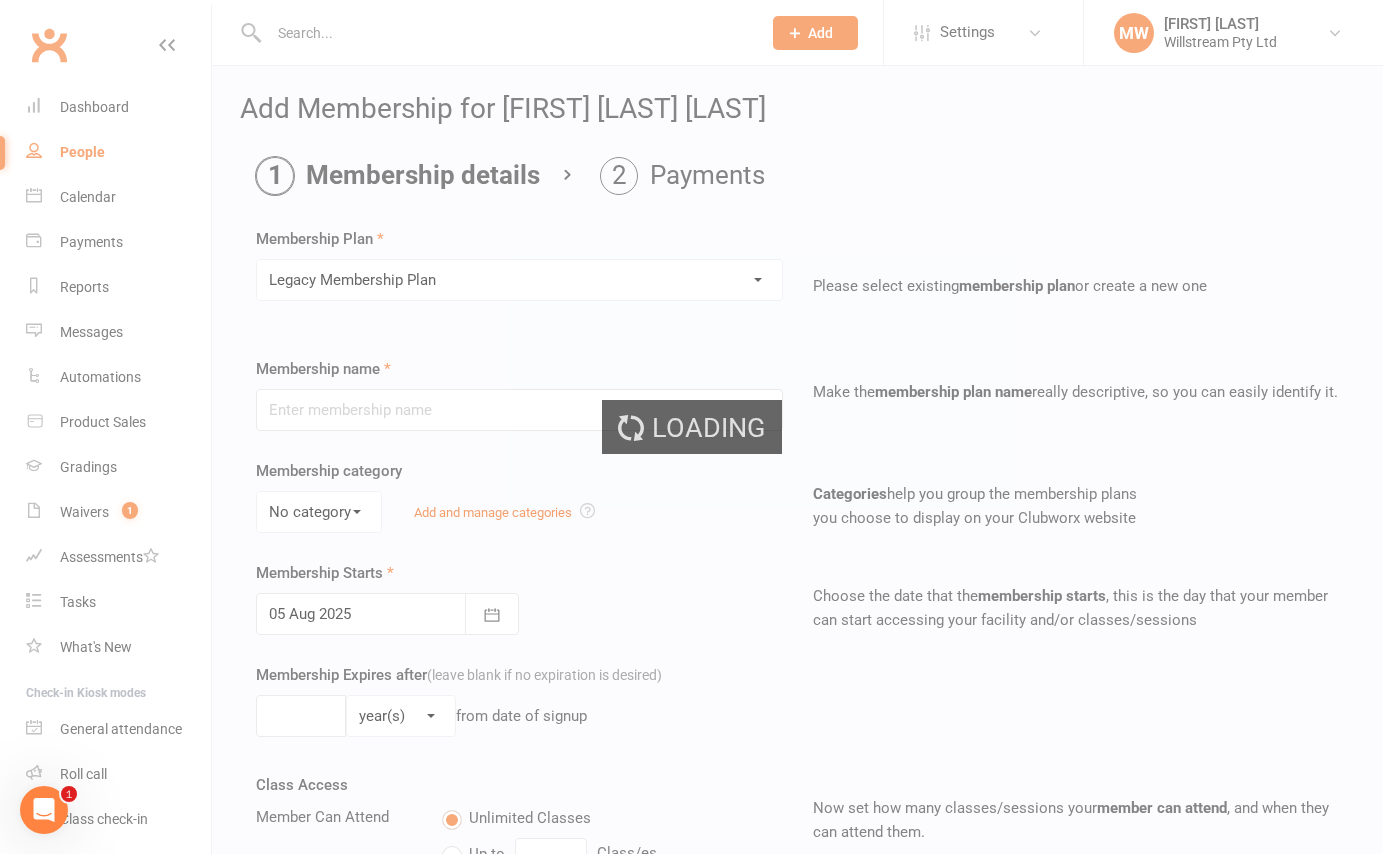 type on "Legacy Membership Plan" 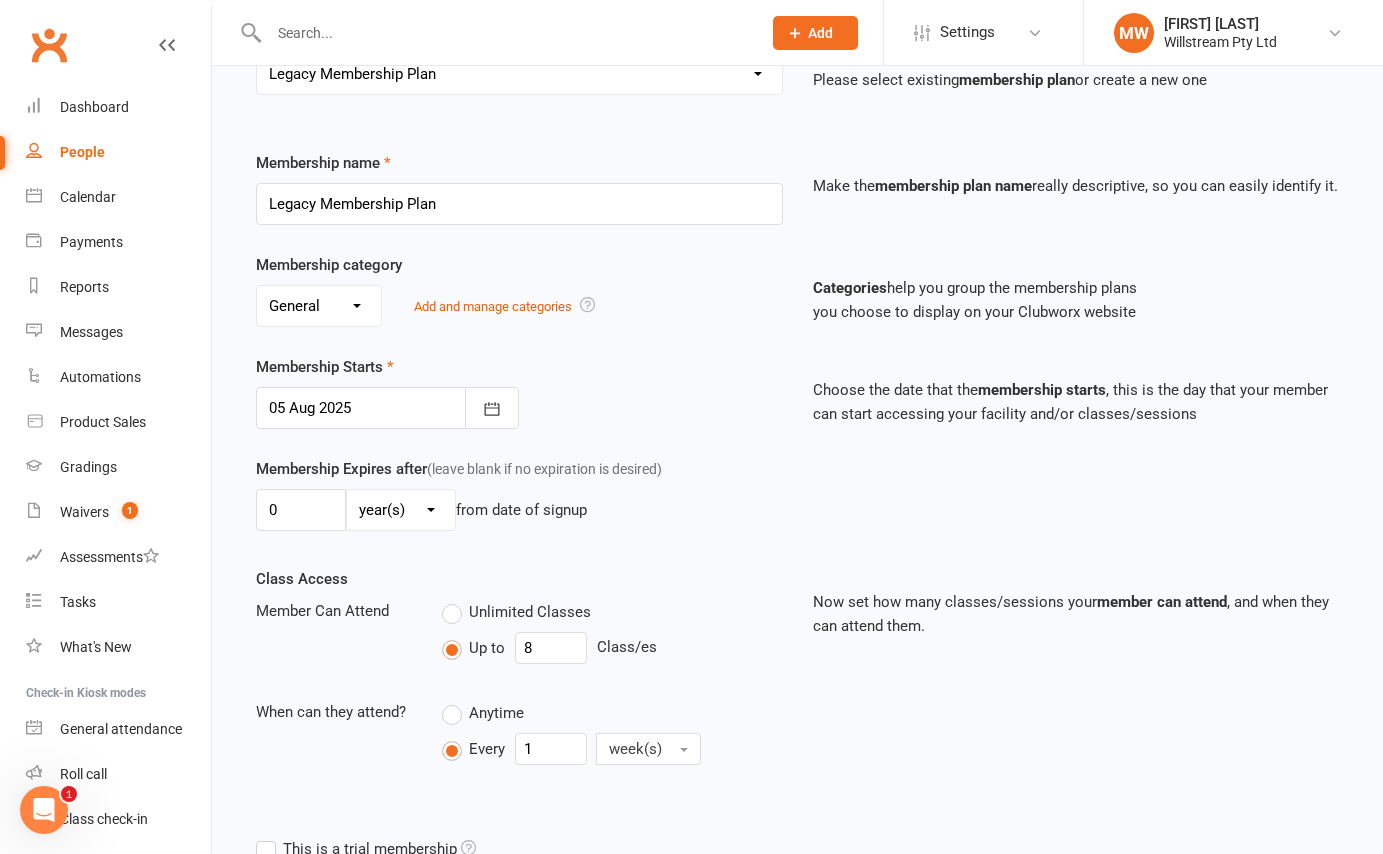 scroll, scrollTop: 210, scrollLeft: 0, axis: vertical 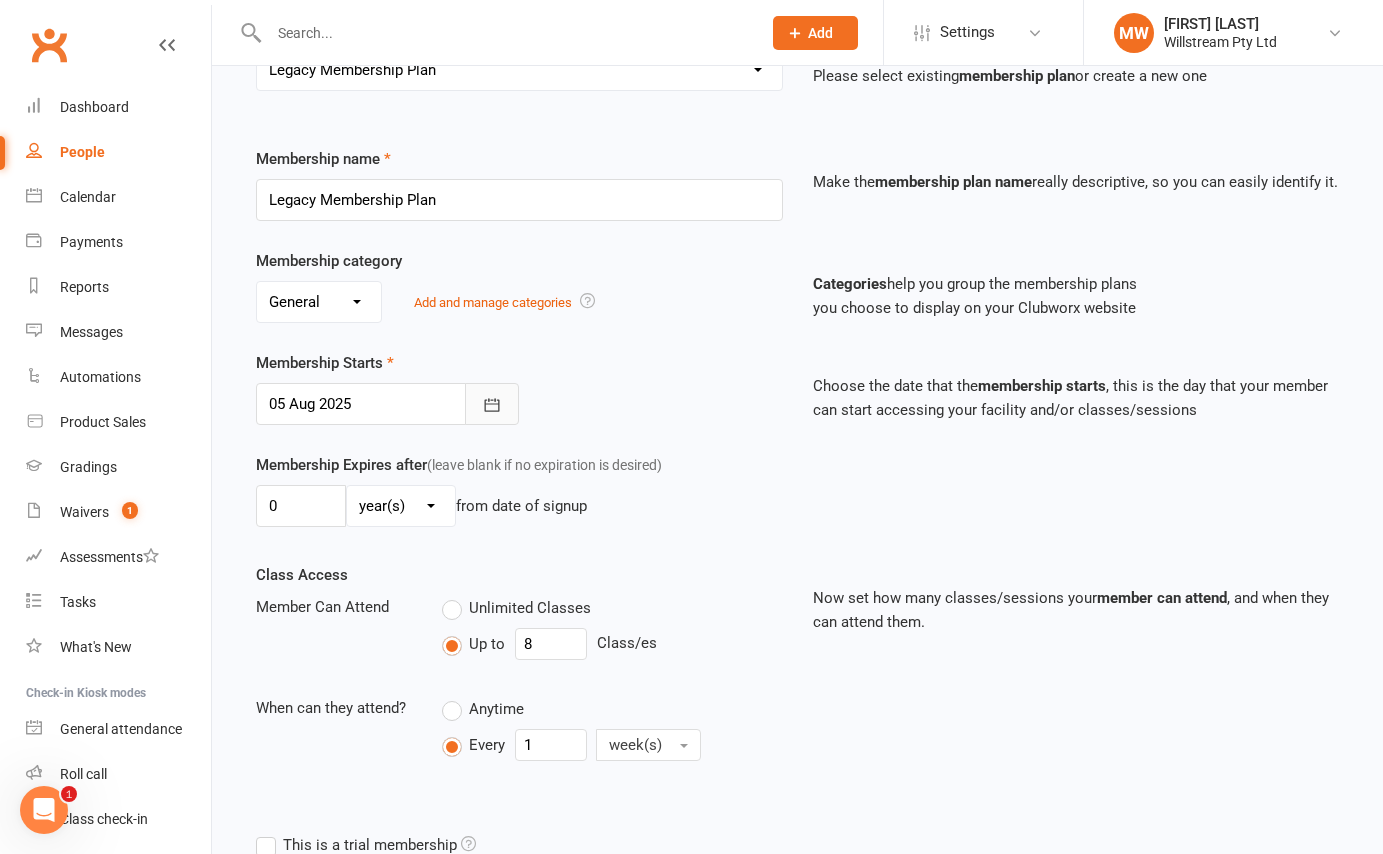 click 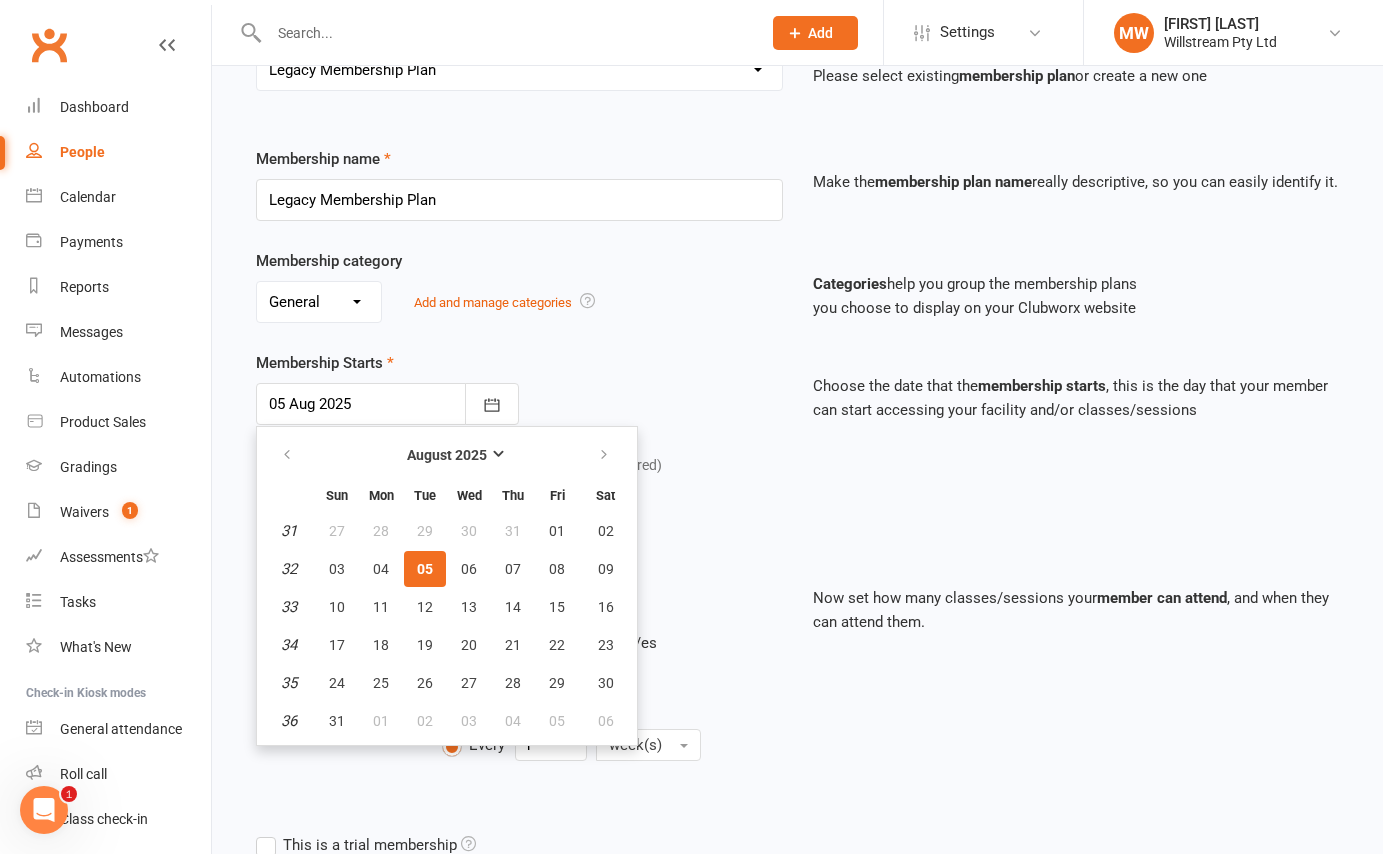 click on "Membership Starts 05 Aug 2025
August 2025
Sun Mon Tue Wed Thu Fri Sat
31
27
28
29
30
31
01
02
32
03
04
05
06
07
08
09
33
10
11
12
13
14
15
16
34
17
18
19
20
21
22
23
35
24
25
26
27
28
29
30
36 31" at bounding box center [519, 388] 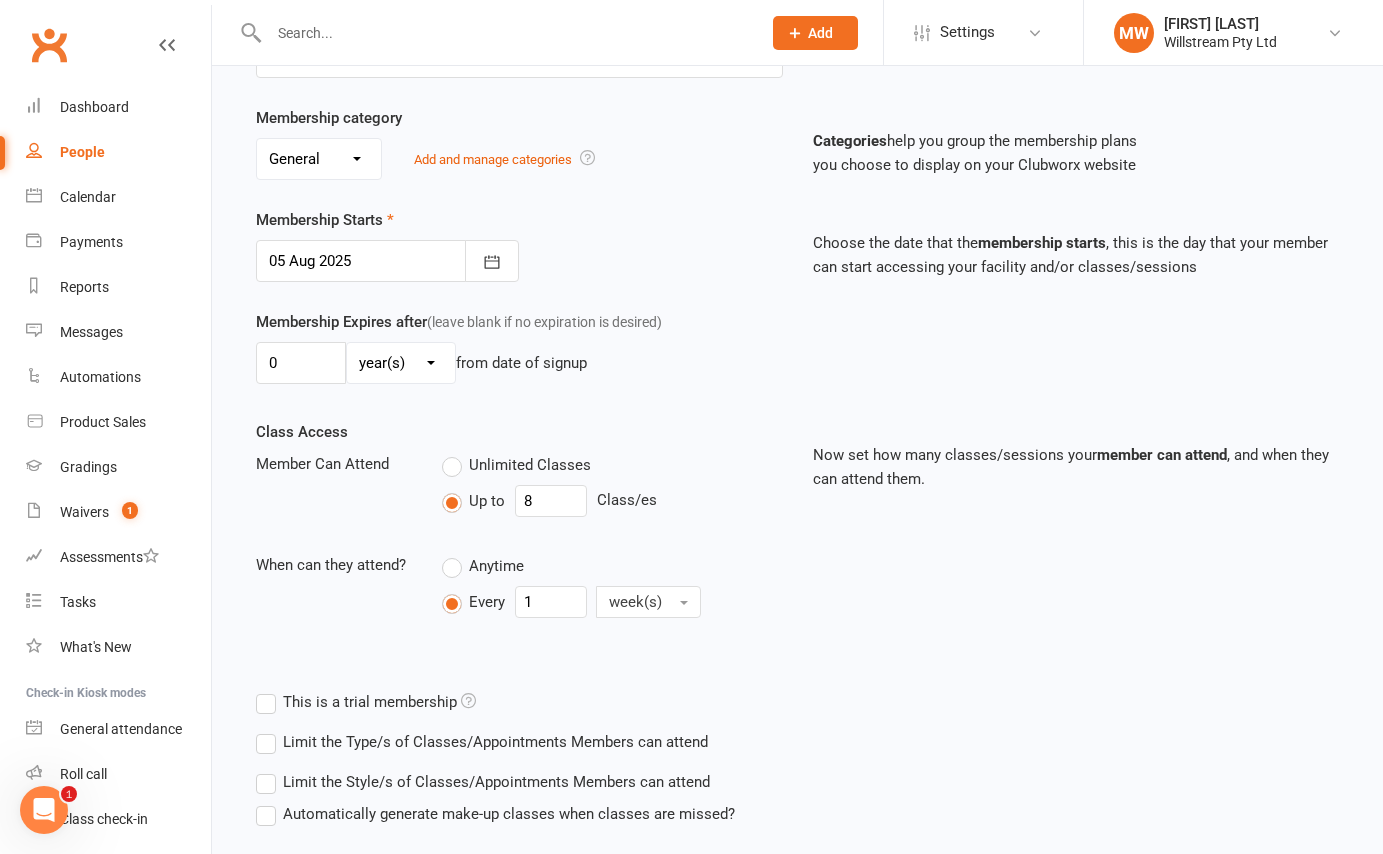 scroll, scrollTop: 345, scrollLeft: 0, axis: vertical 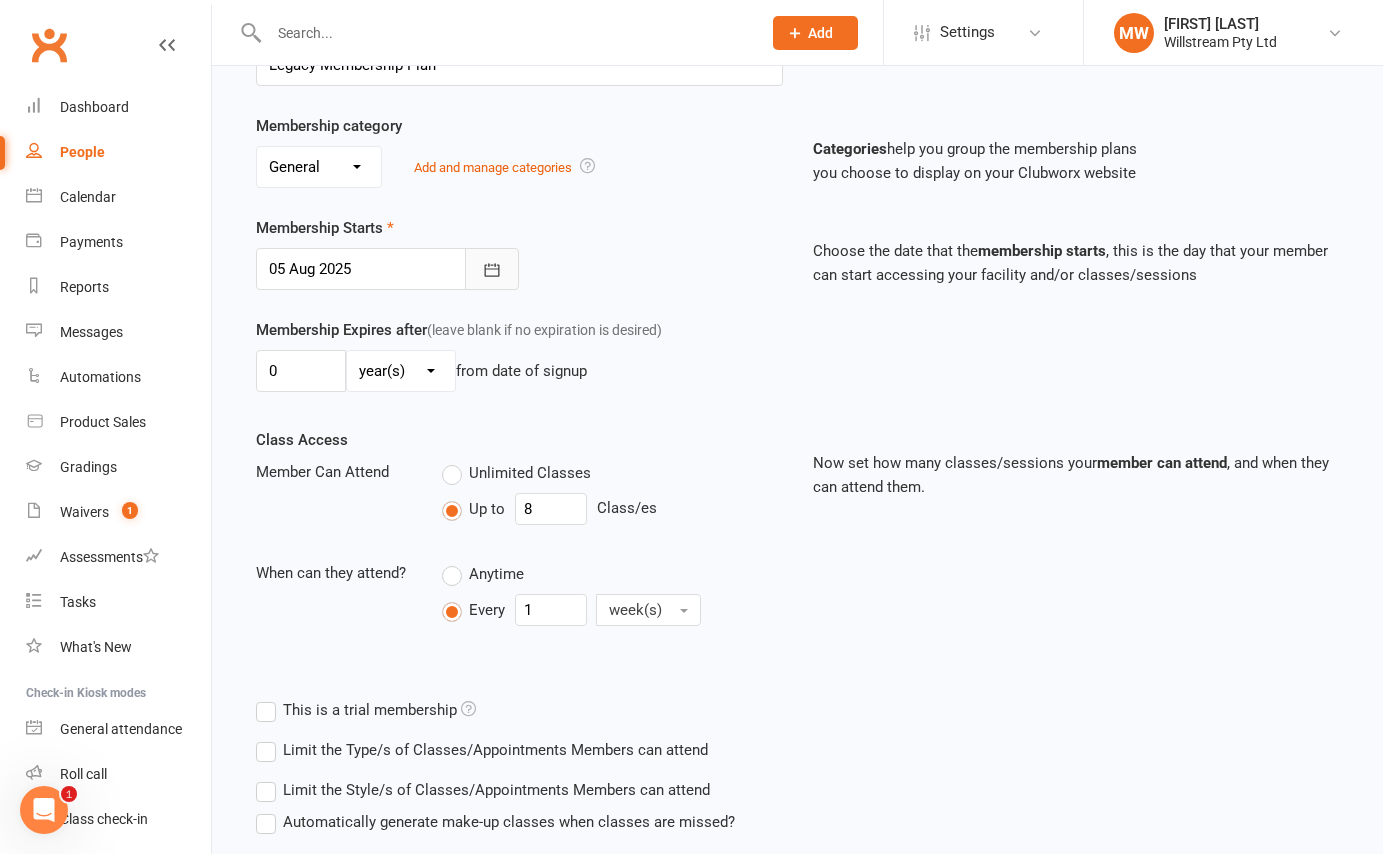 click at bounding box center [492, 269] 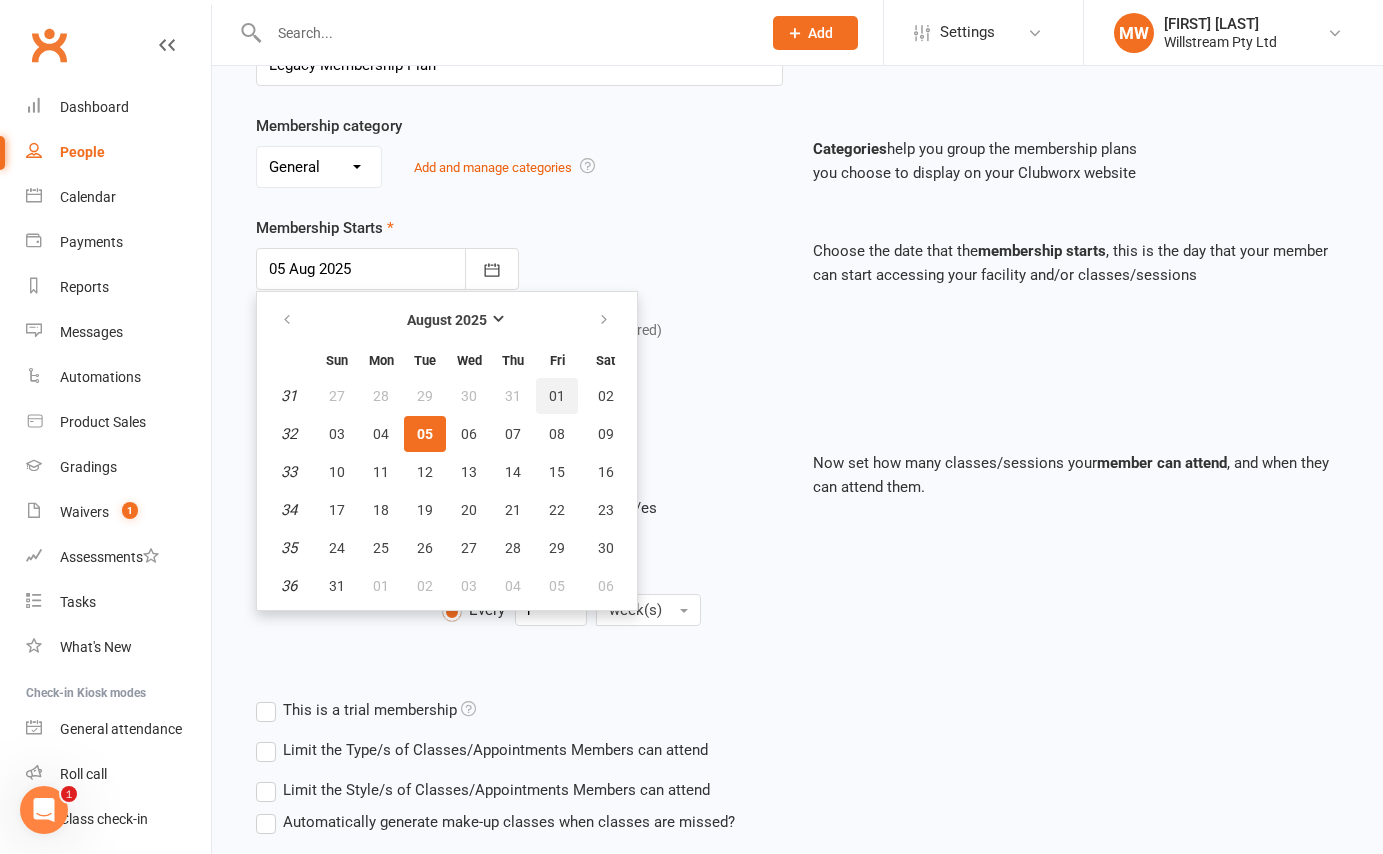 click on "01" at bounding box center (557, 396) 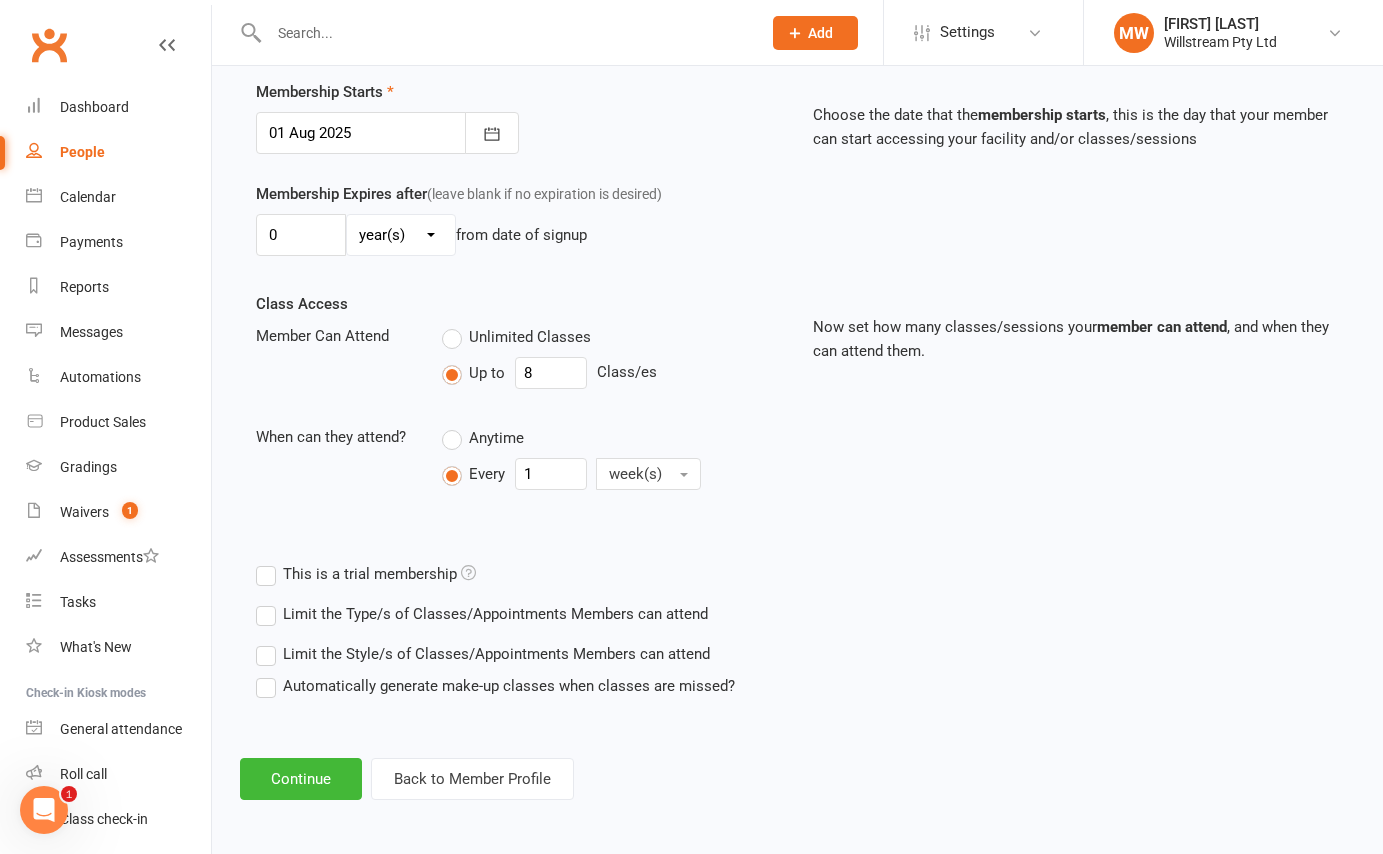 scroll, scrollTop: 484, scrollLeft: 0, axis: vertical 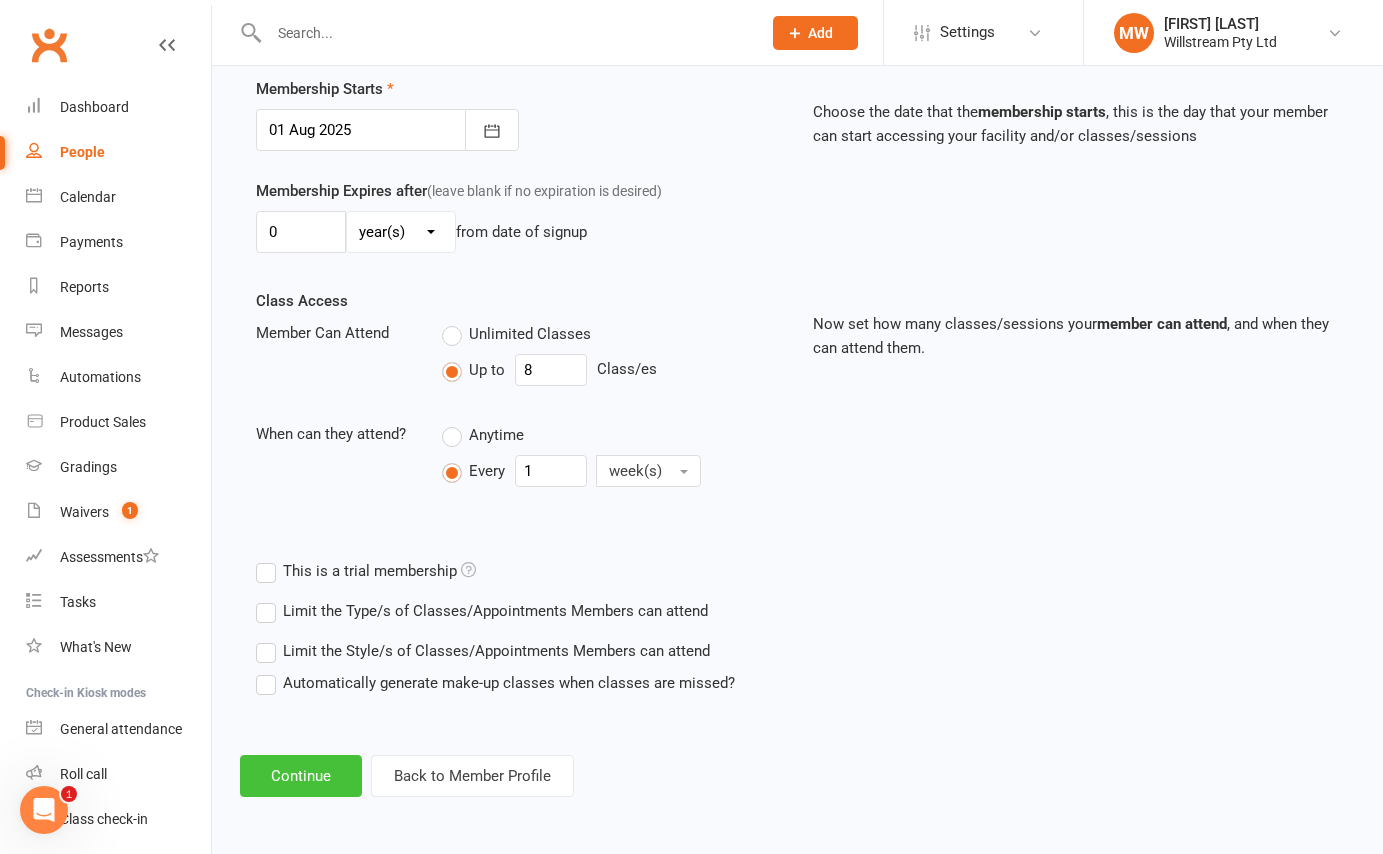 click on "Continue" at bounding box center (301, 776) 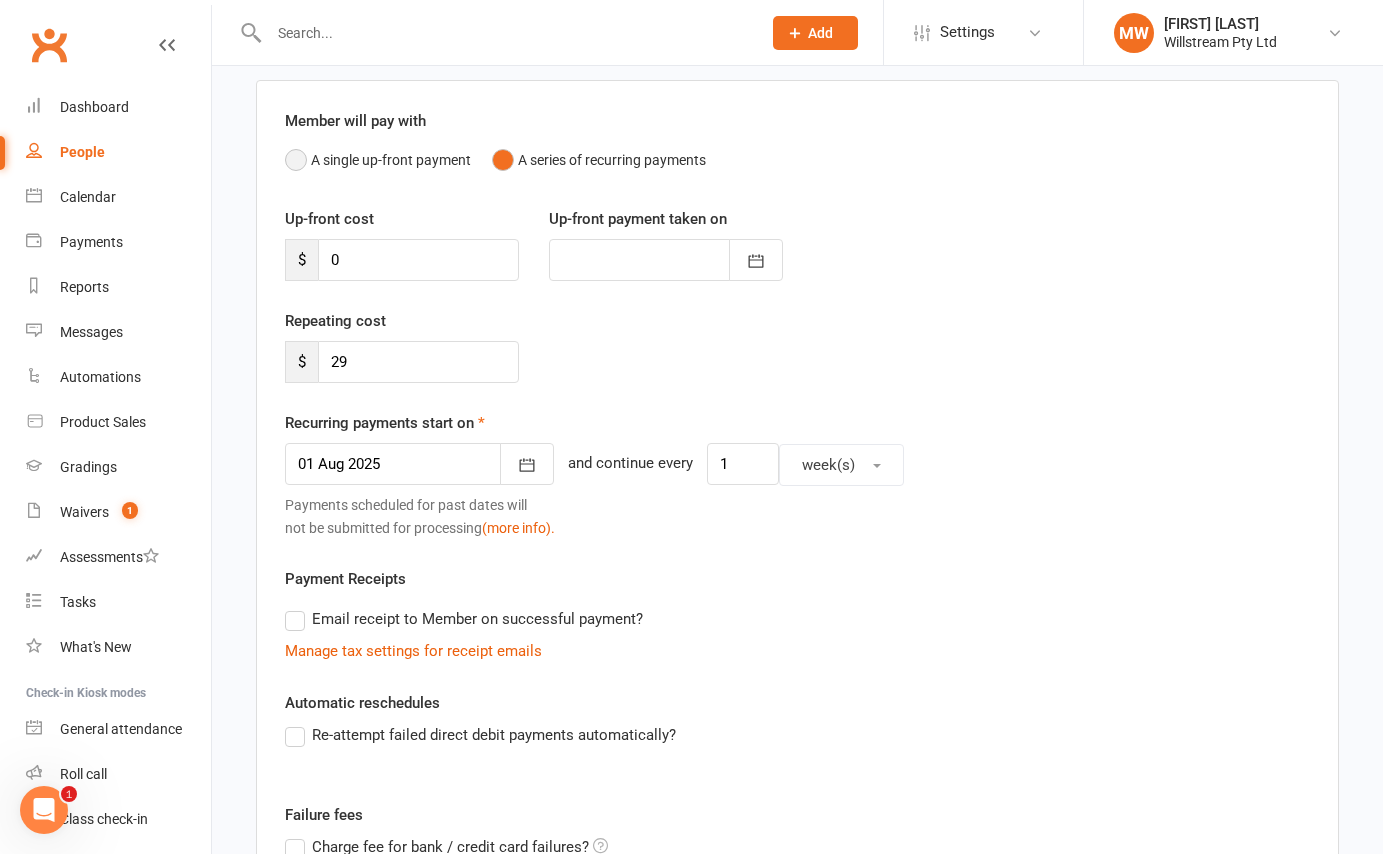 scroll, scrollTop: 493, scrollLeft: 0, axis: vertical 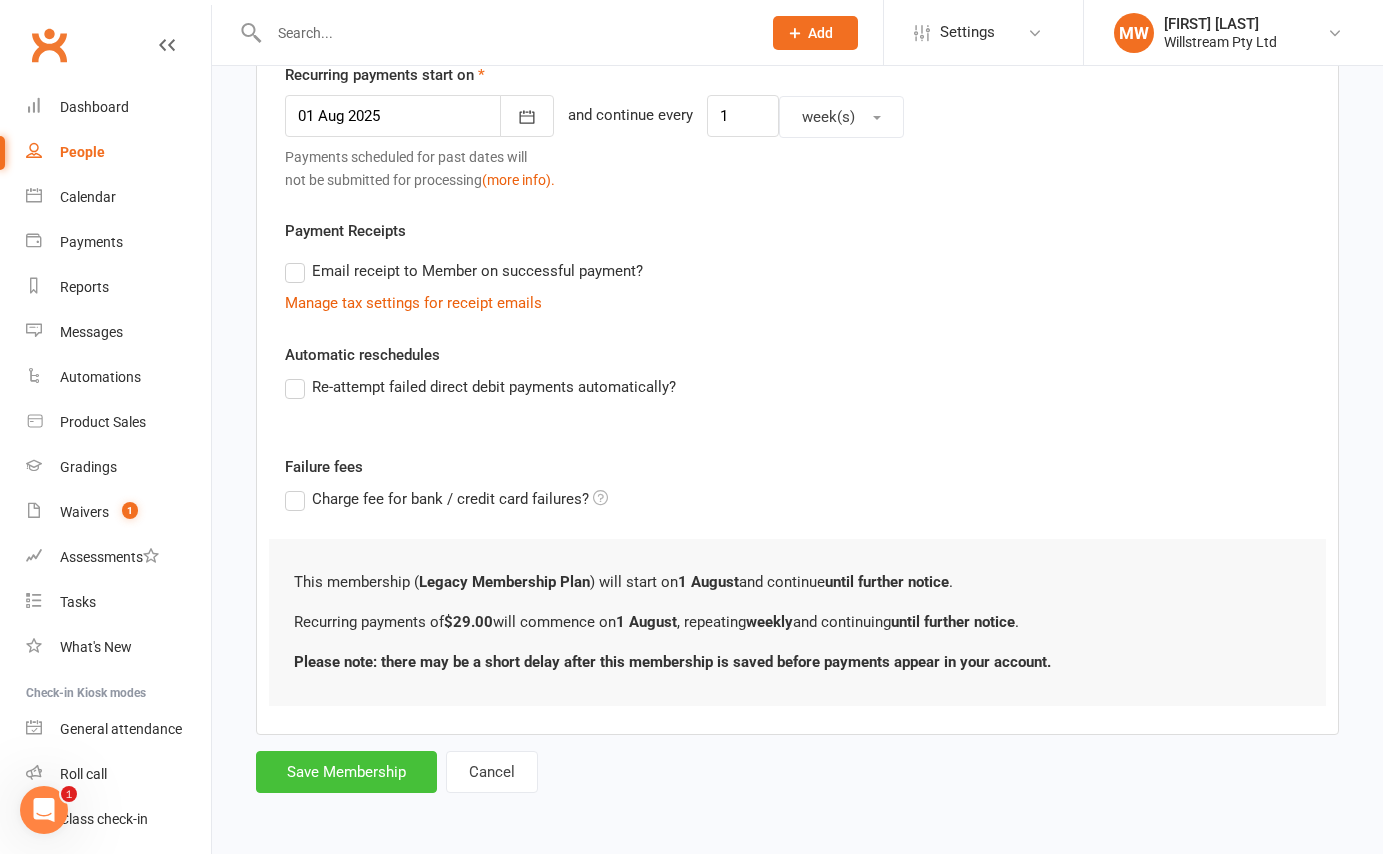 click on "Save Membership" at bounding box center (346, 772) 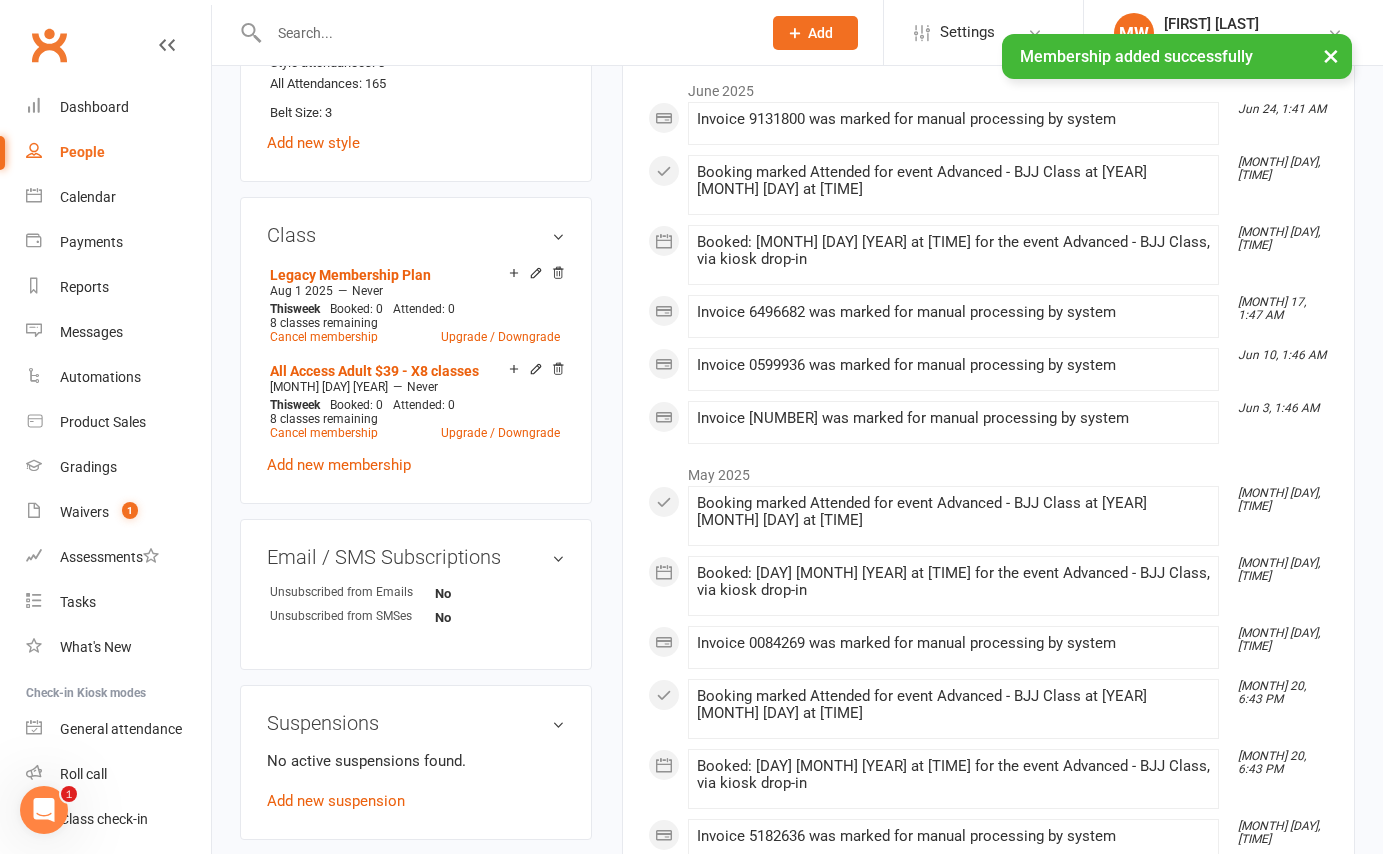 scroll, scrollTop: 1317, scrollLeft: 0, axis: vertical 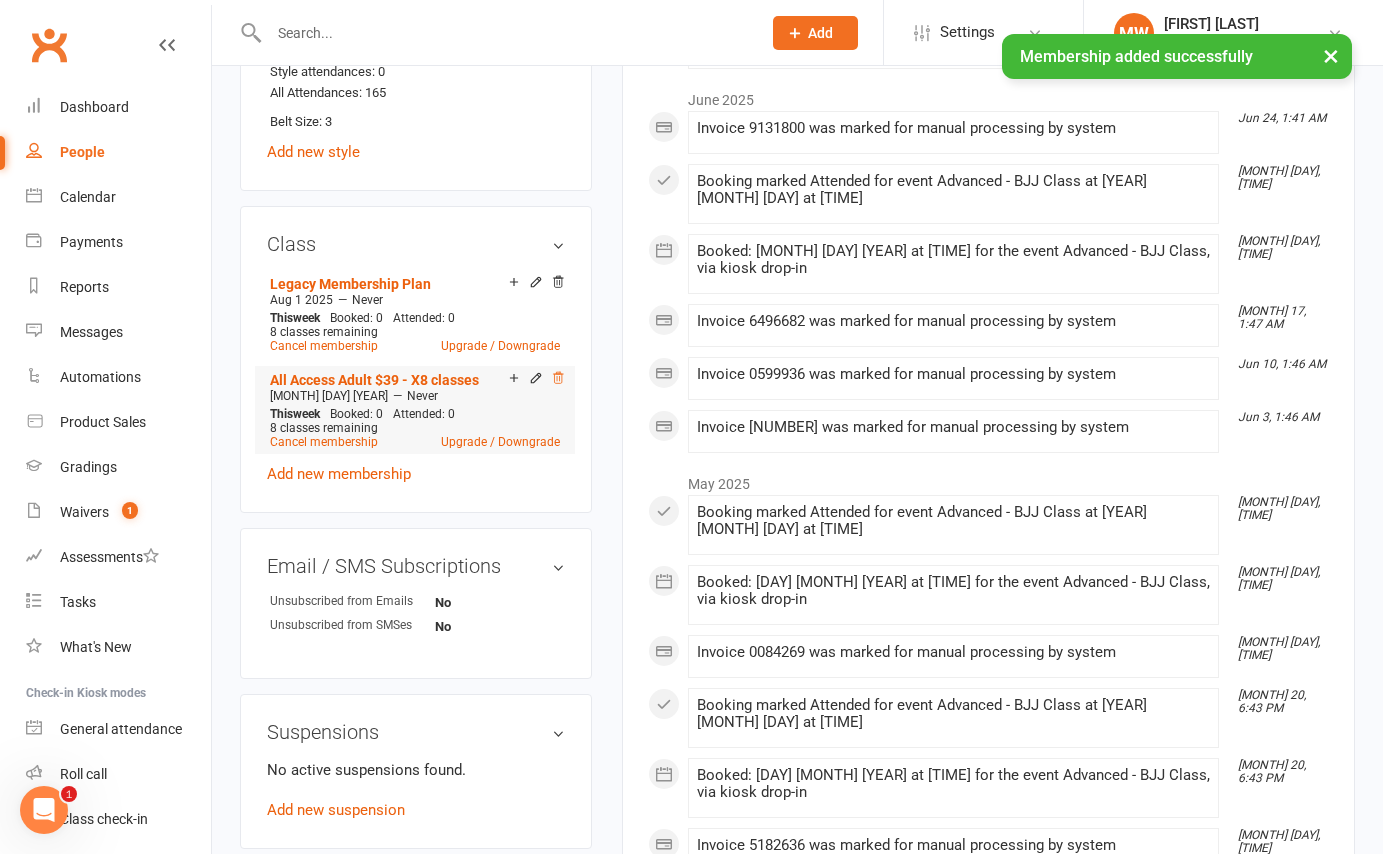 click 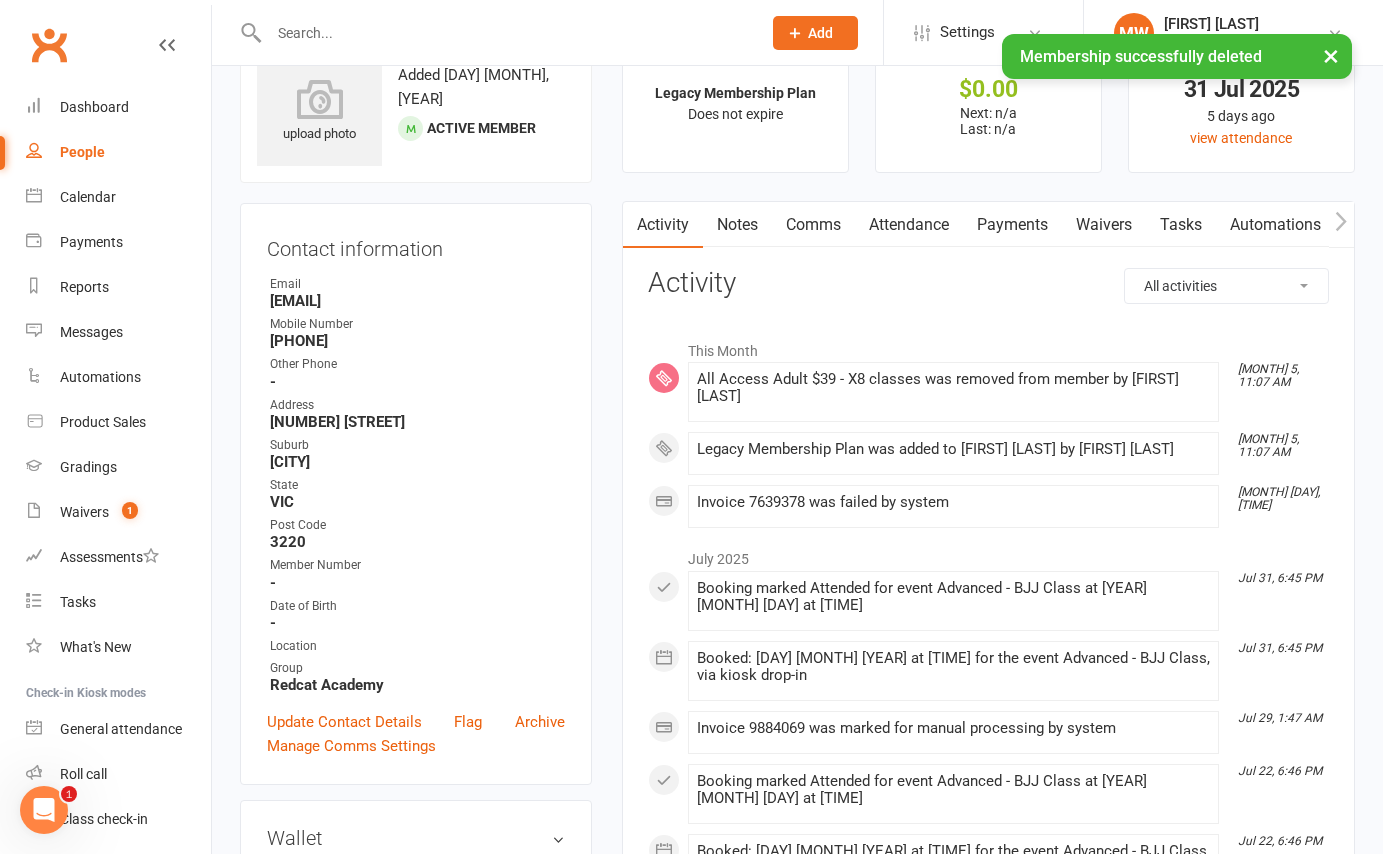scroll, scrollTop: 0, scrollLeft: 0, axis: both 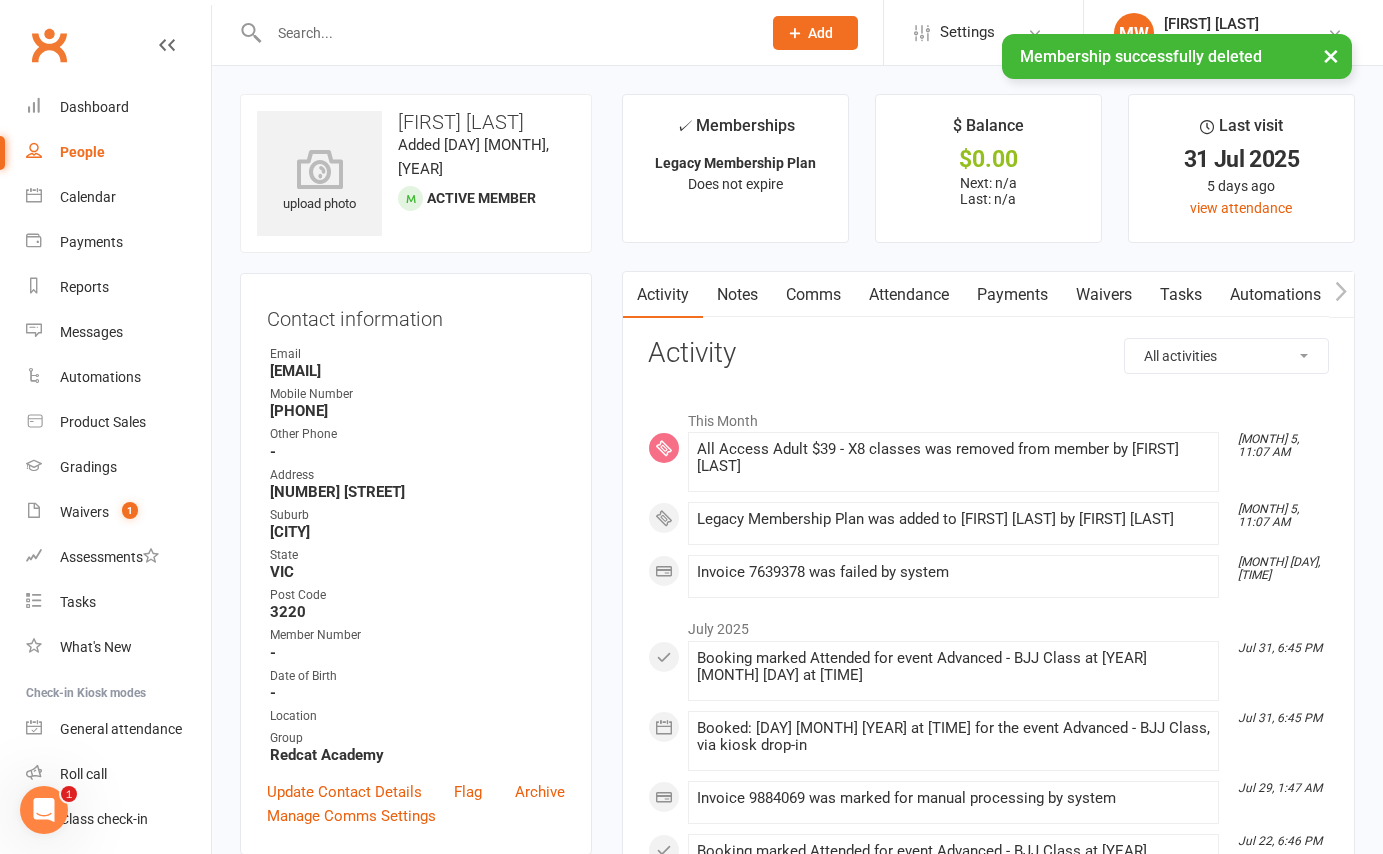 click at bounding box center (505, 33) 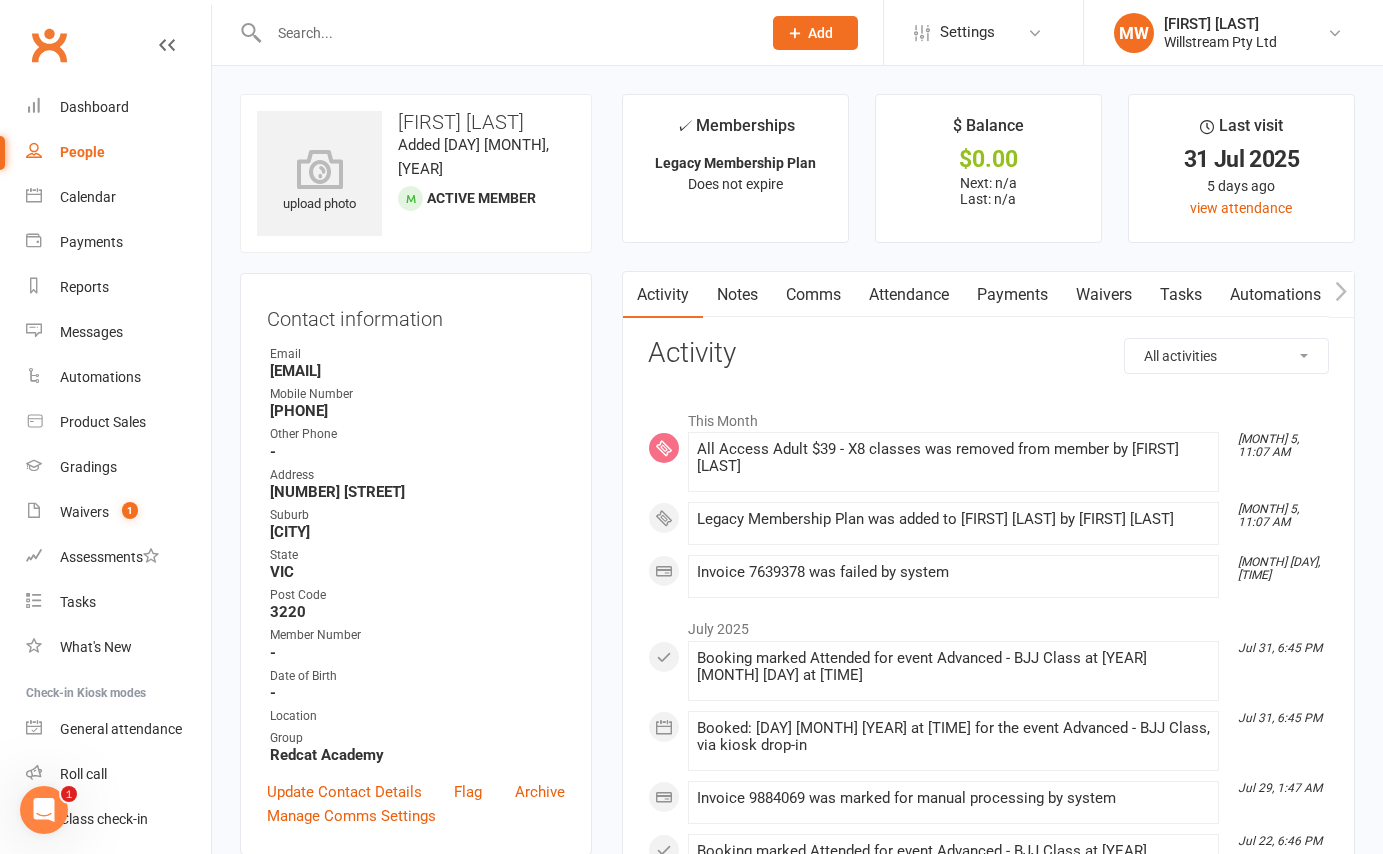 click at bounding box center [505, 33] 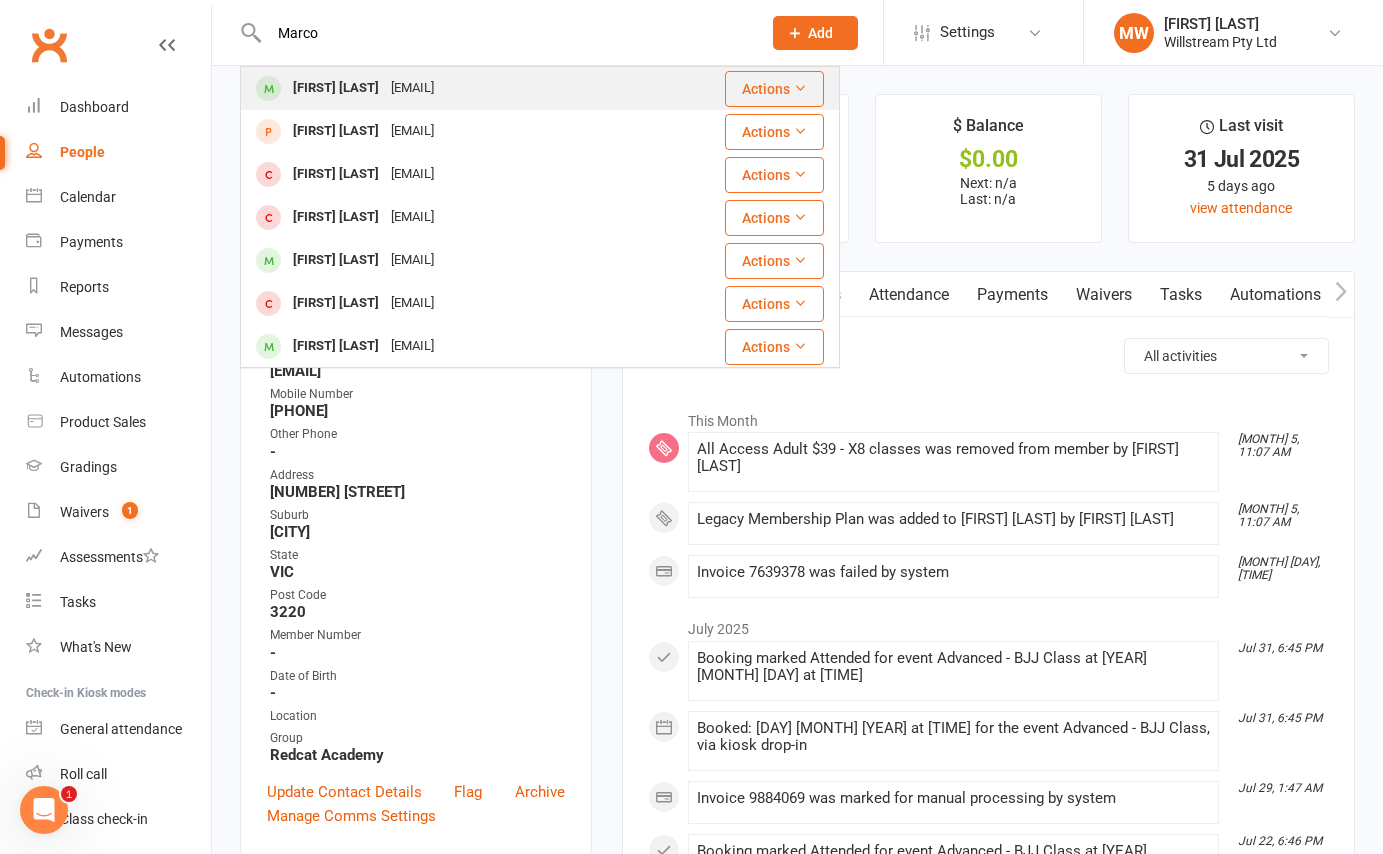 type on "Marco" 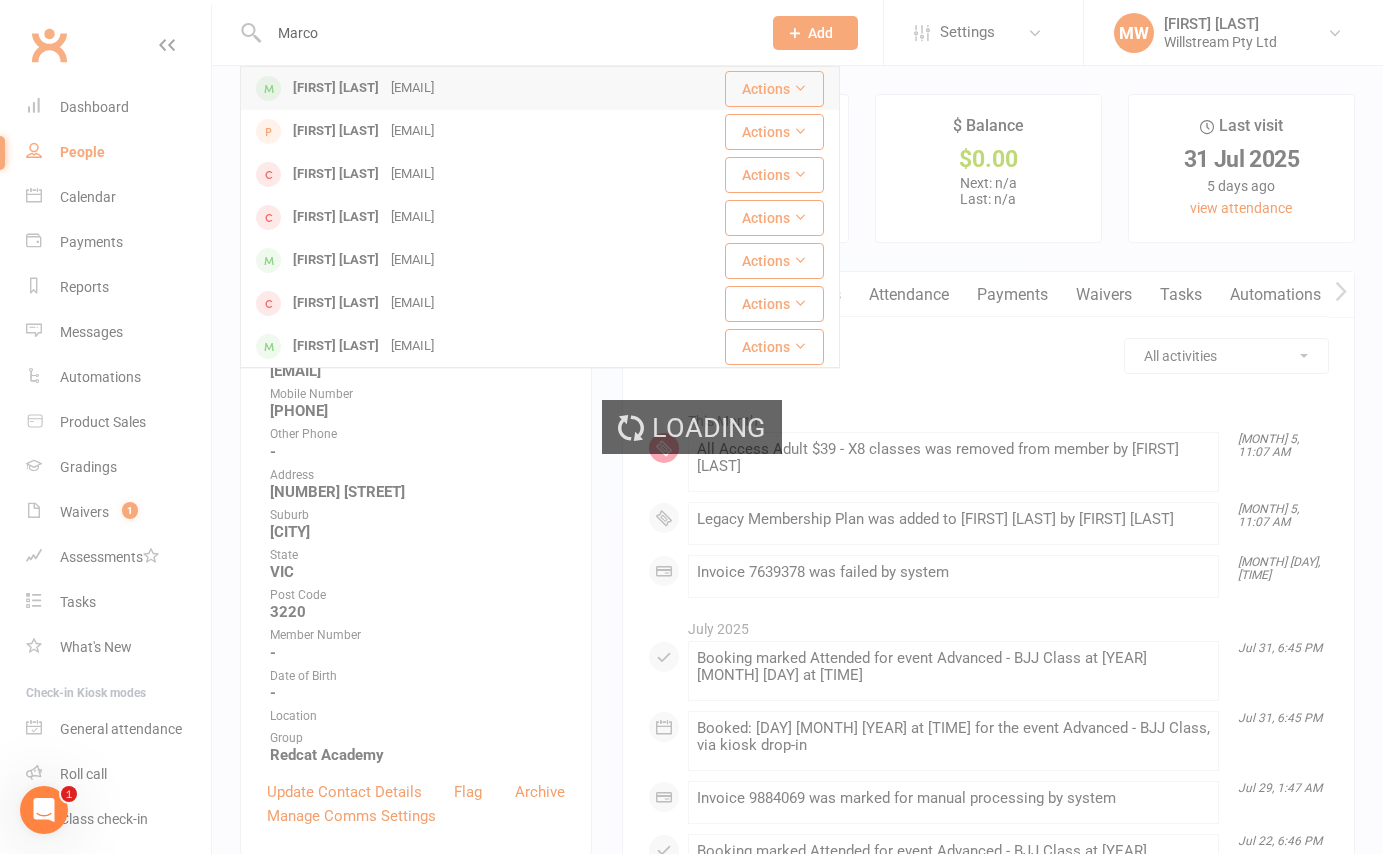 type 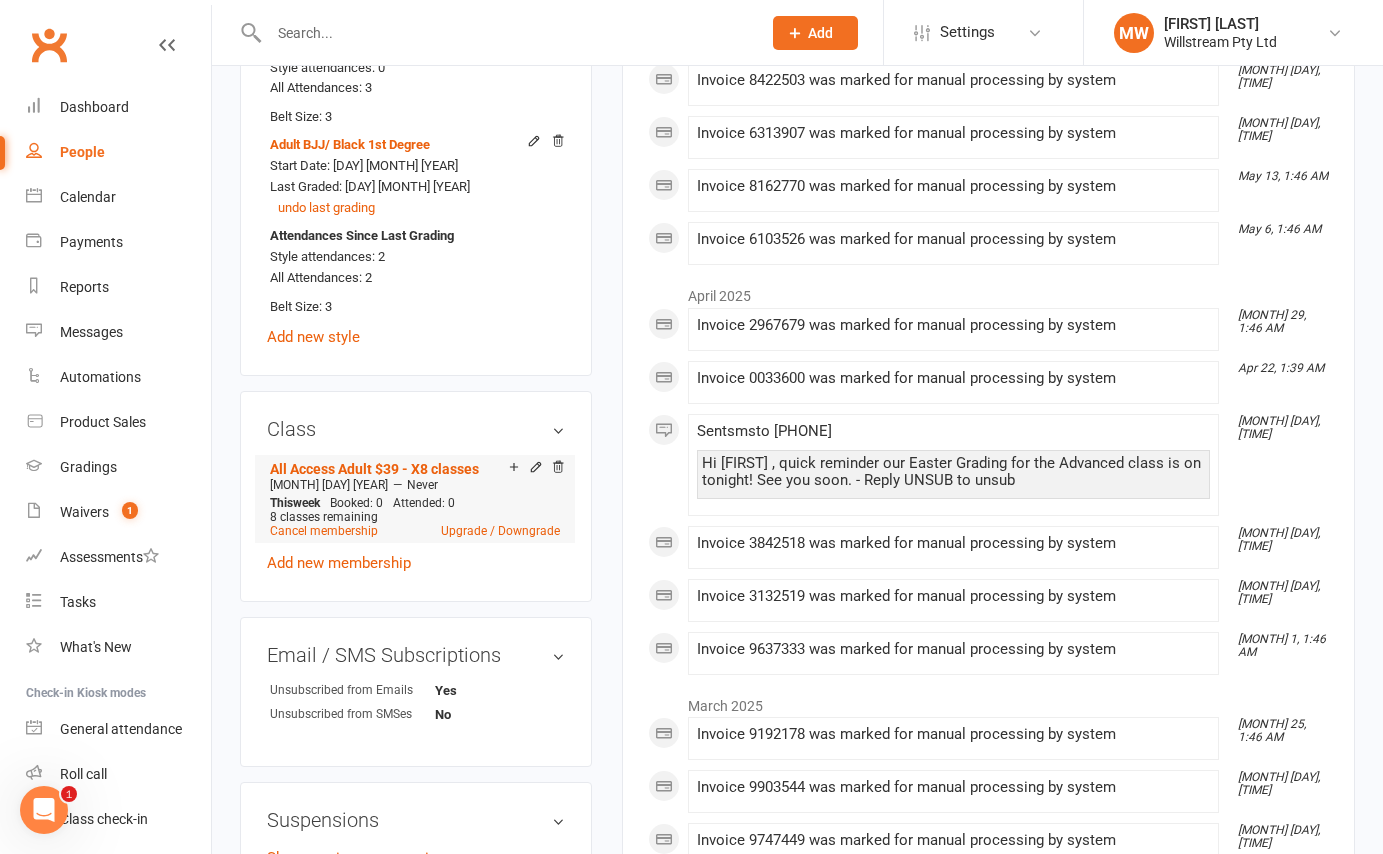 scroll, scrollTop: 1140, scrollLeft: 0, axis: vertical 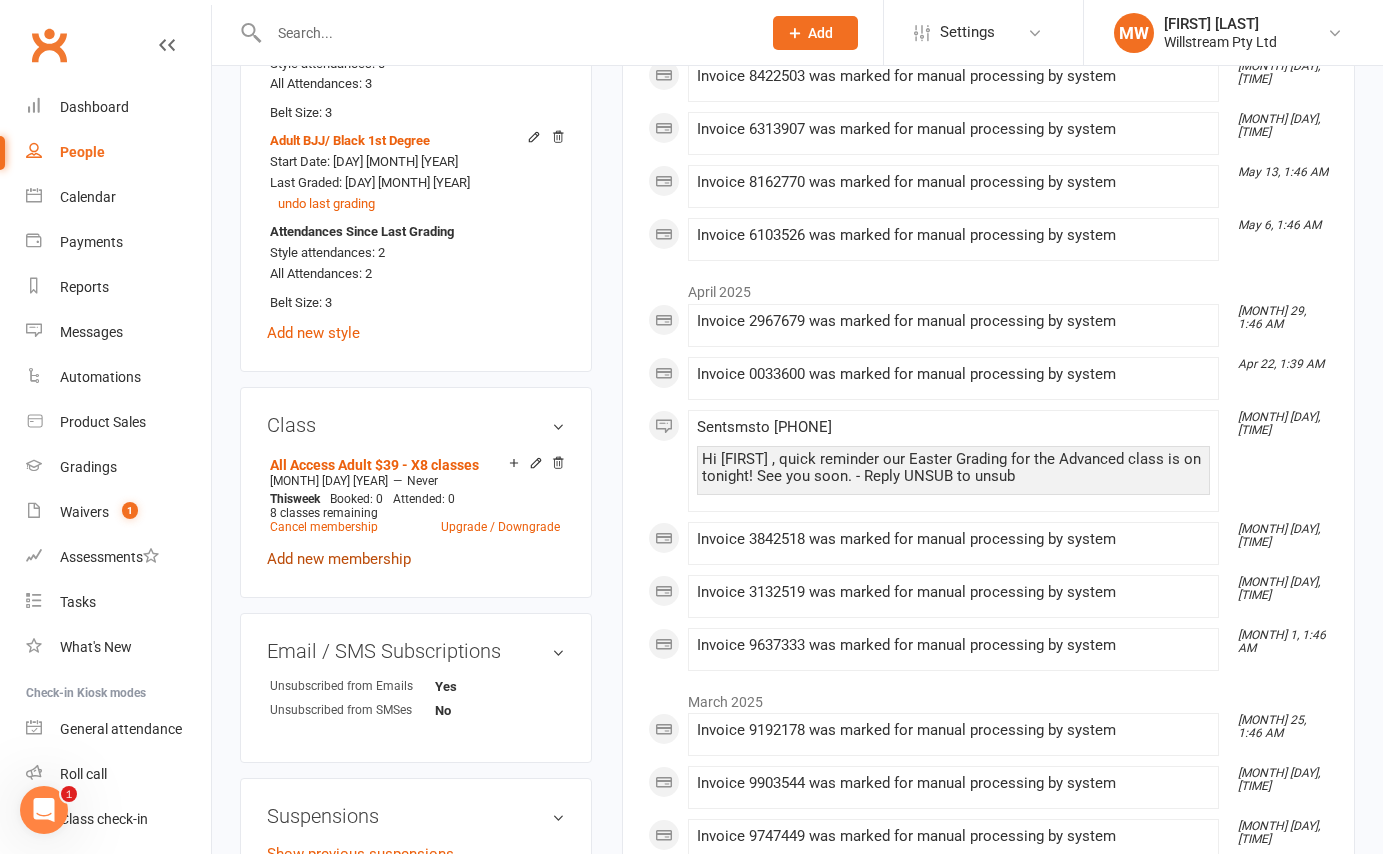 click on "Add new membership" at bounding box center [339, 559] 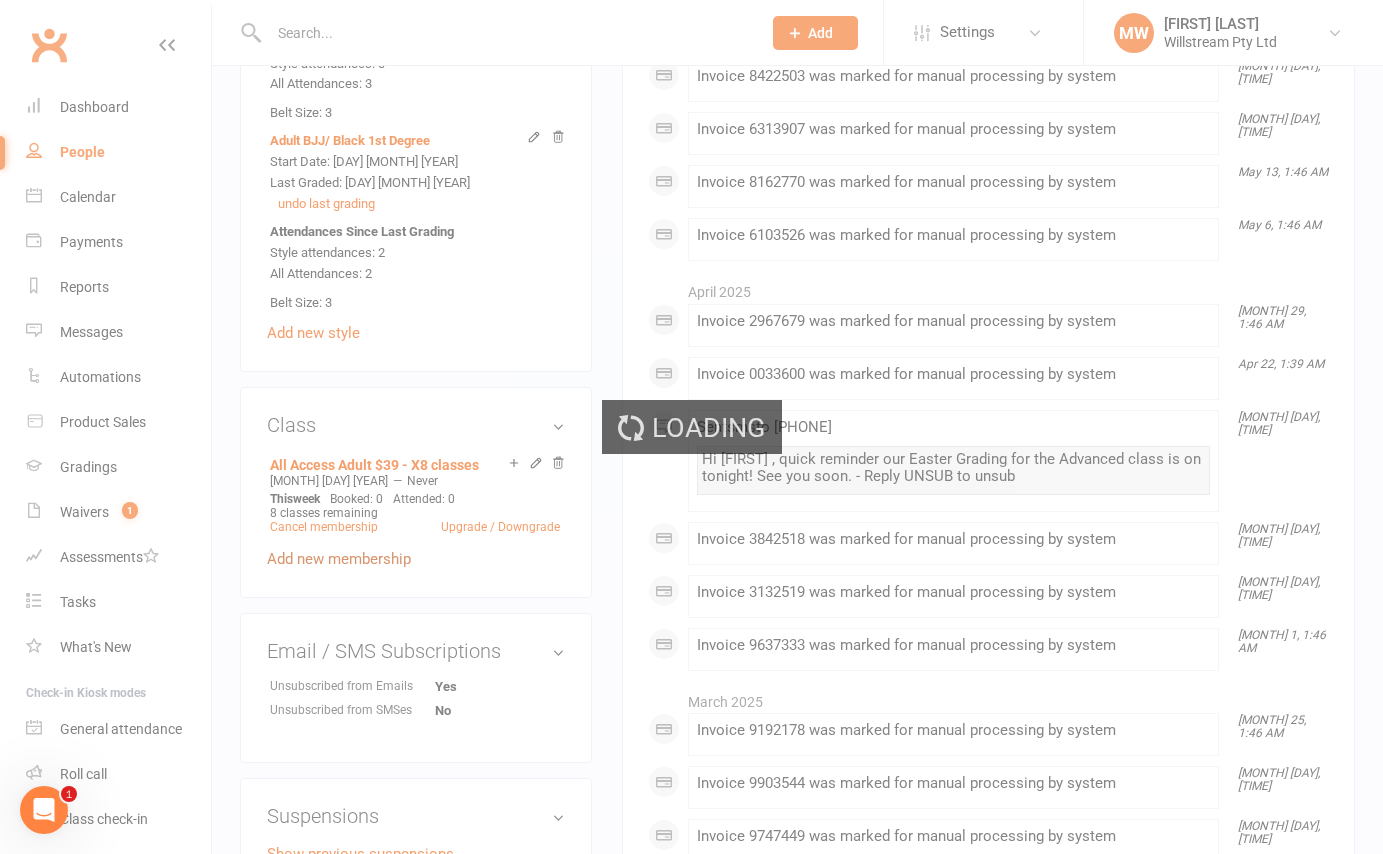 scroll, scrollTop: 0, scrollLeft: 0, axis: both 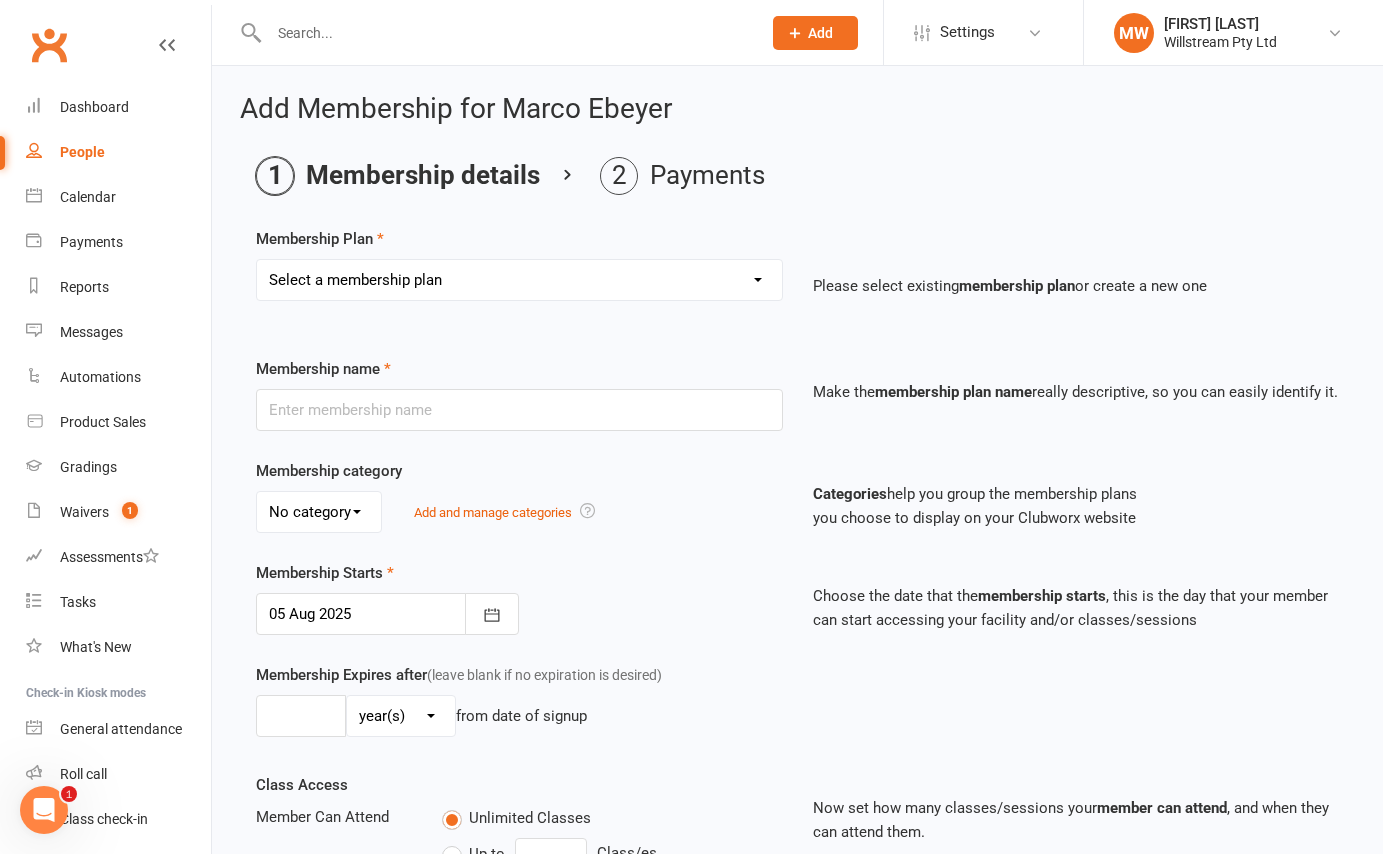 click on "Select a membership plan Create new Membership Plan Basic Adult $29 x2 Classes All Access Adult $39 - X8 classes Peewee, Junioir, Teens $20 up to 2 Classes Intro Trial (Adult) Intro Trial (Child) Legacy Membership Plan" at bounding box center (519, 280) 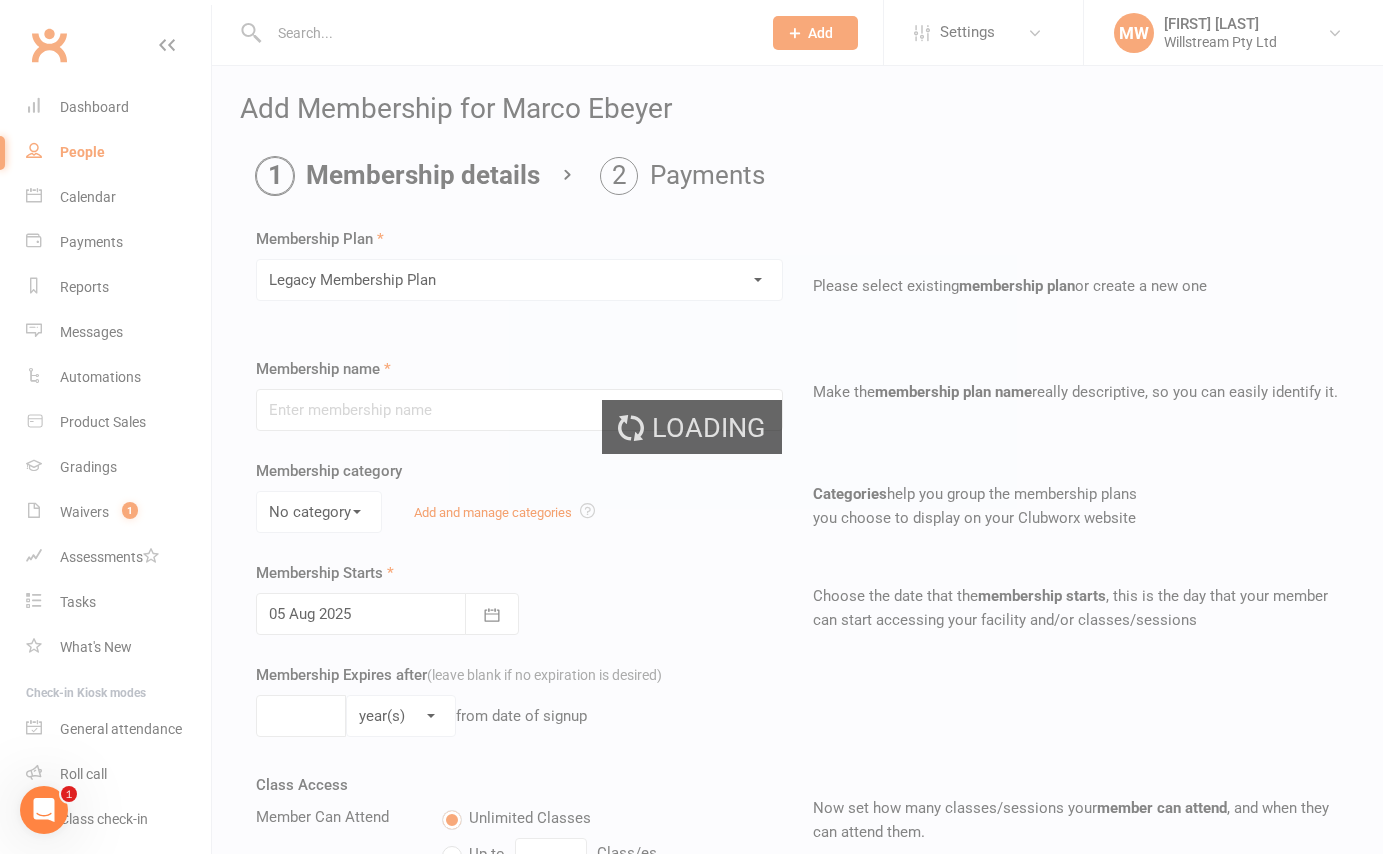 type on "Legacy Membership Plan" 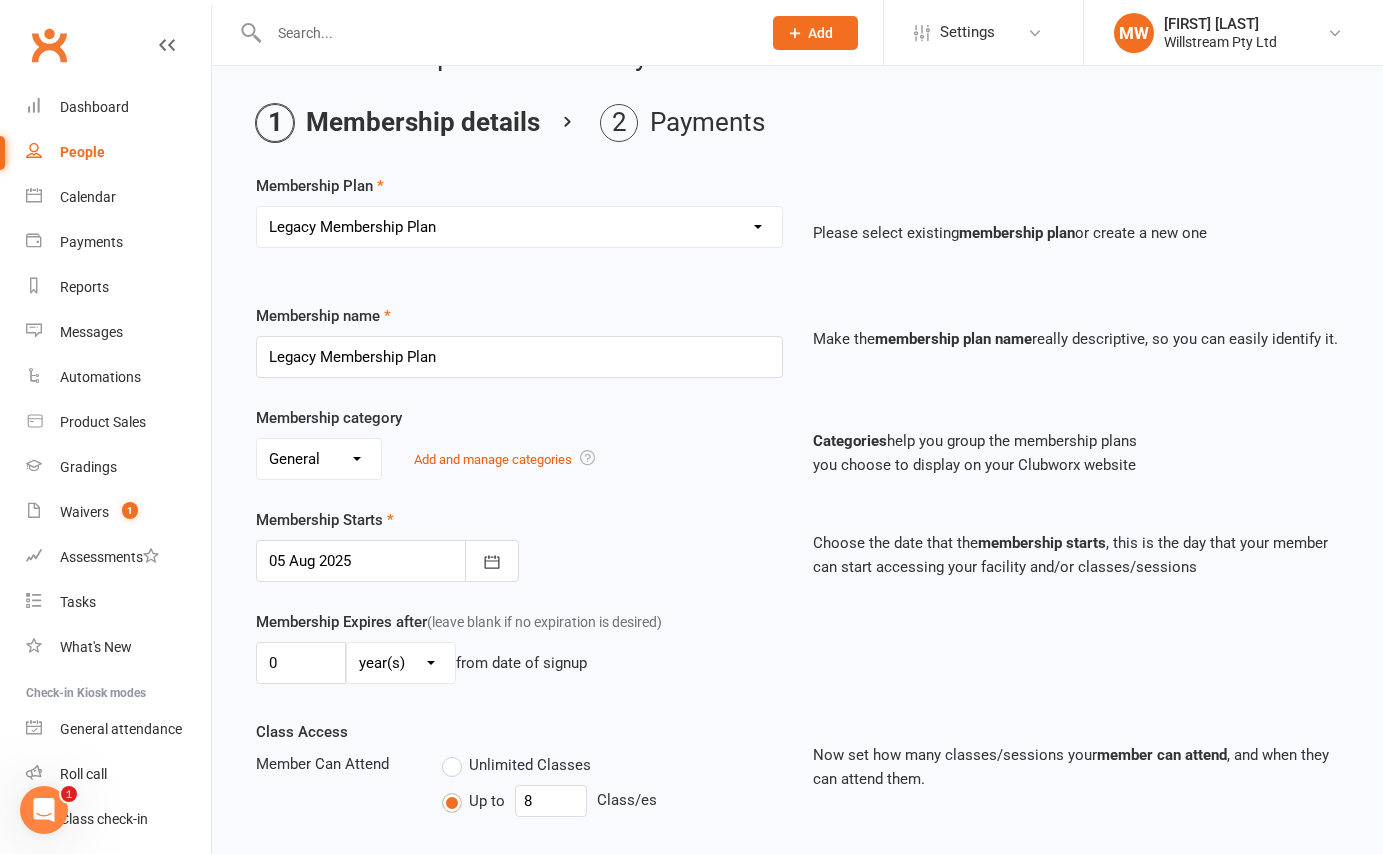 scroll, scrollTop: 59, scrollLeft: 0, axis: vertical 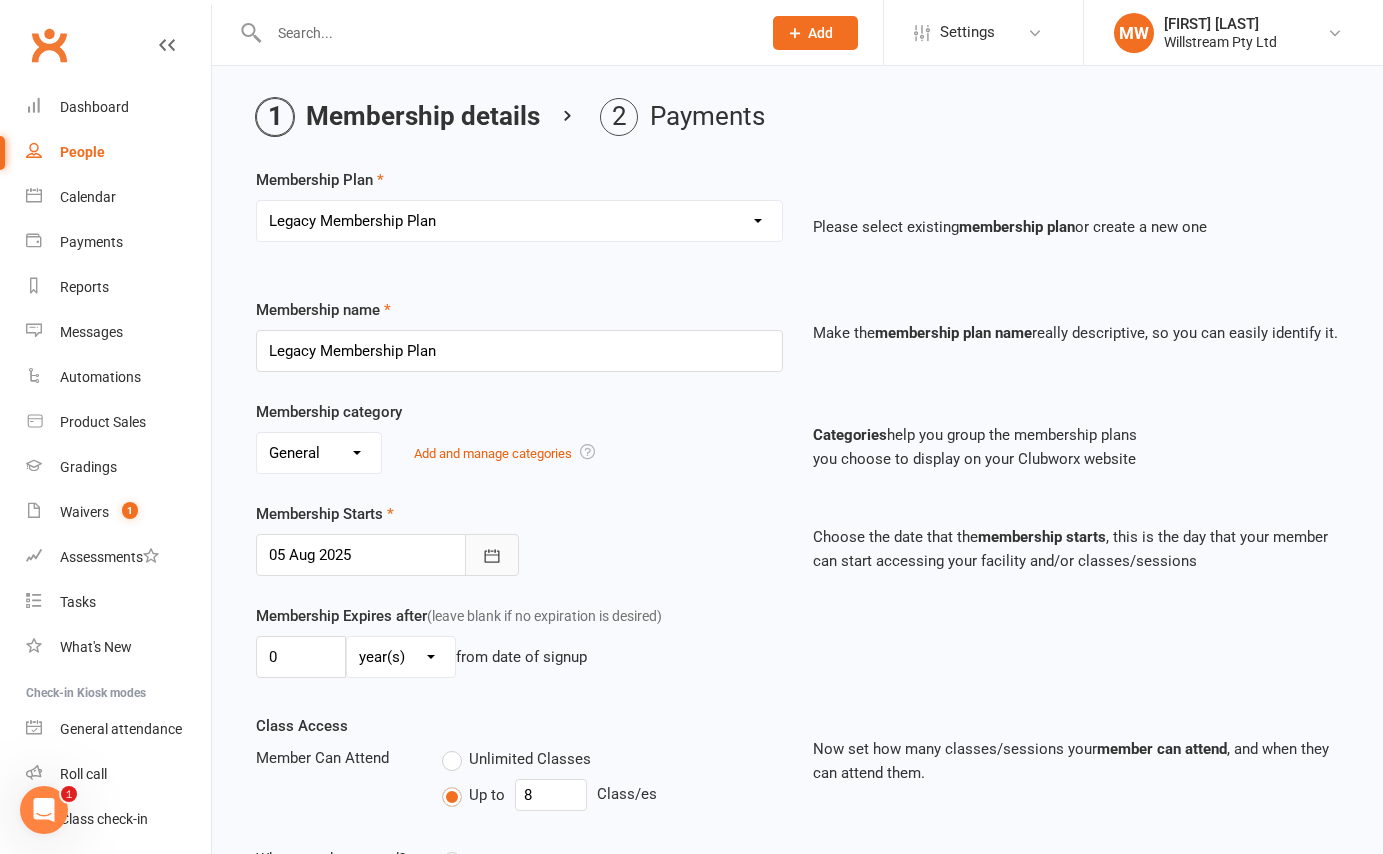 click at bounding box center [492, 555] 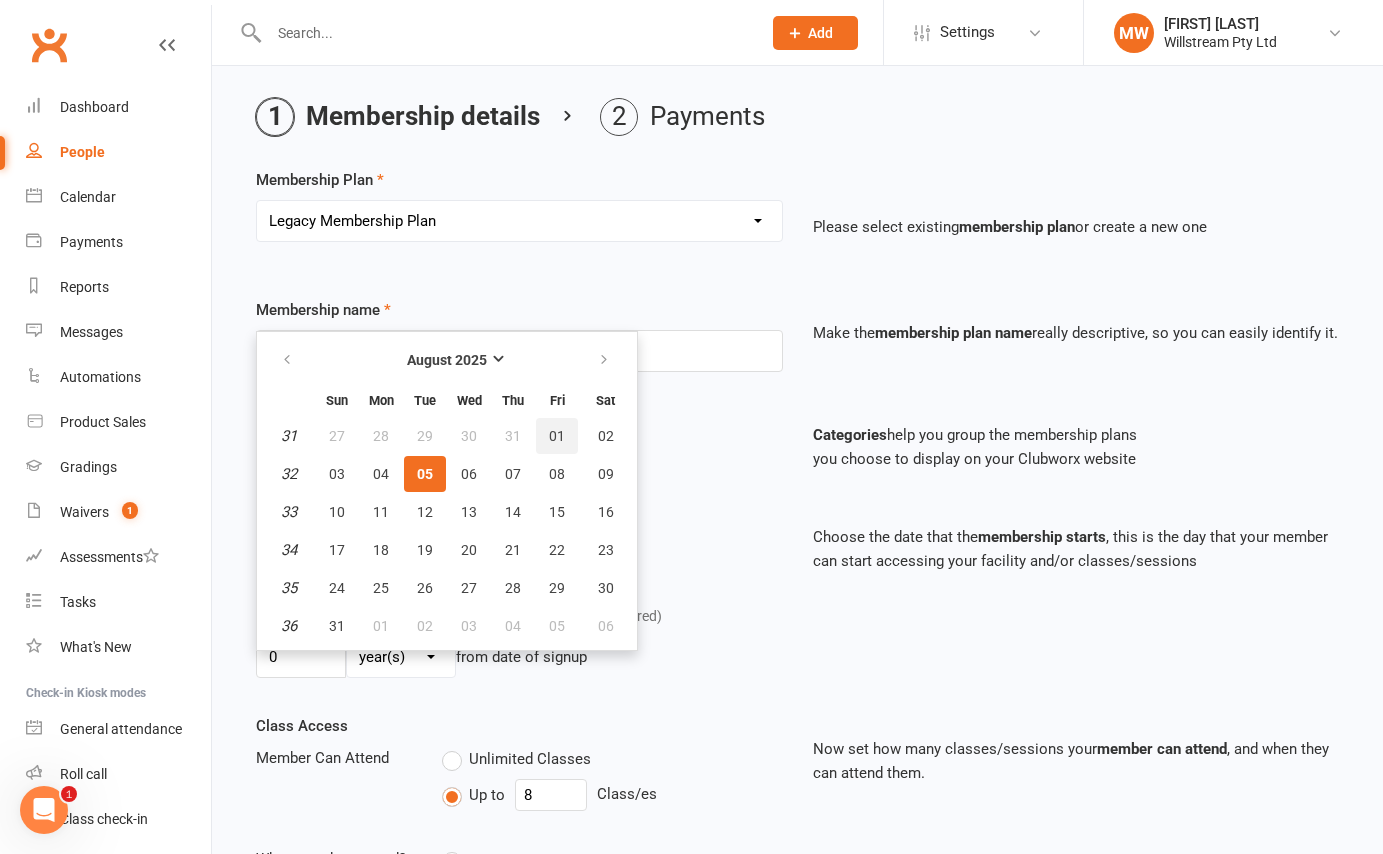 click on "01" at bounding box center (557, 436) 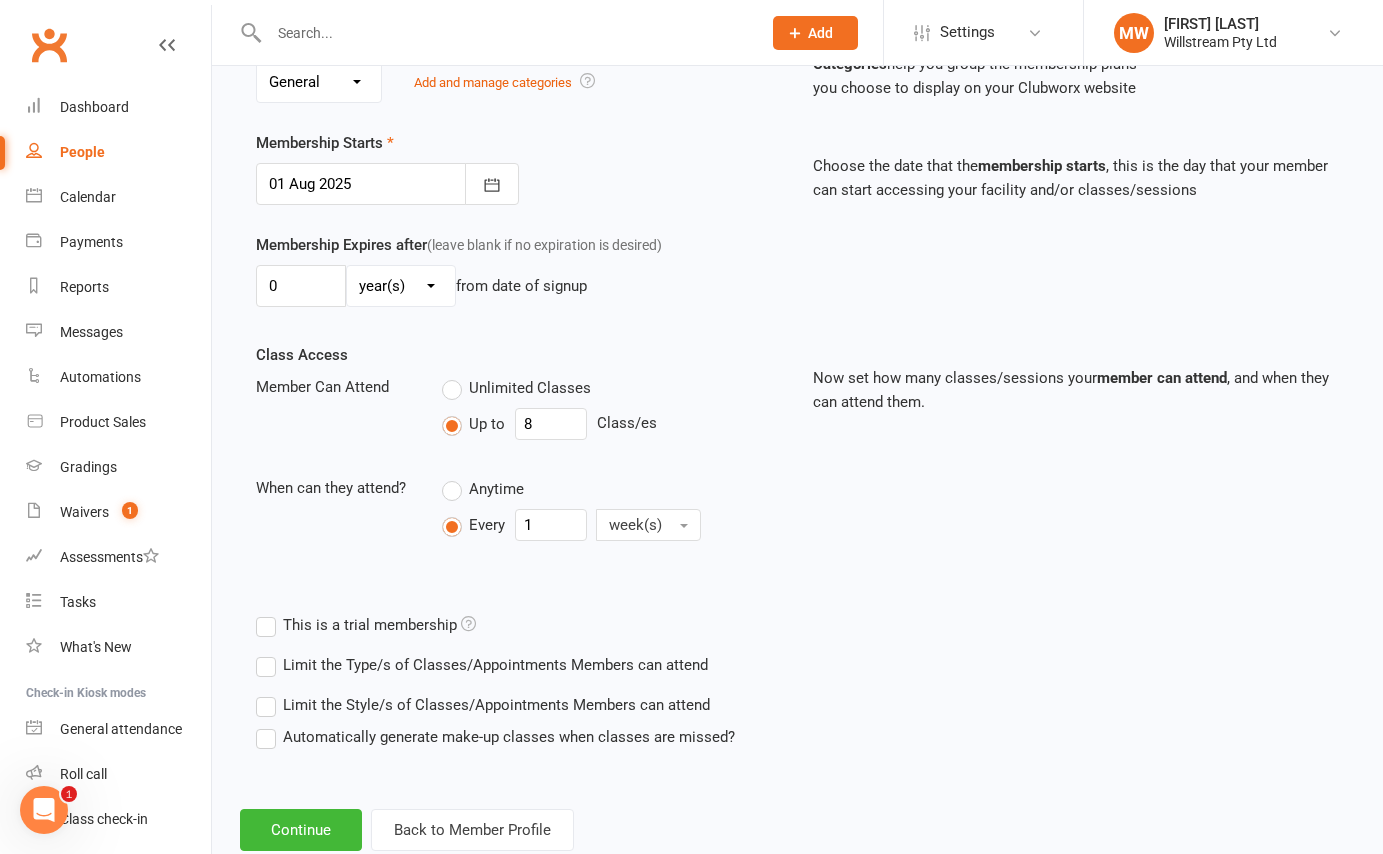 scroll, scrollTop: 484, scrollLeft: 0, axis: vertical 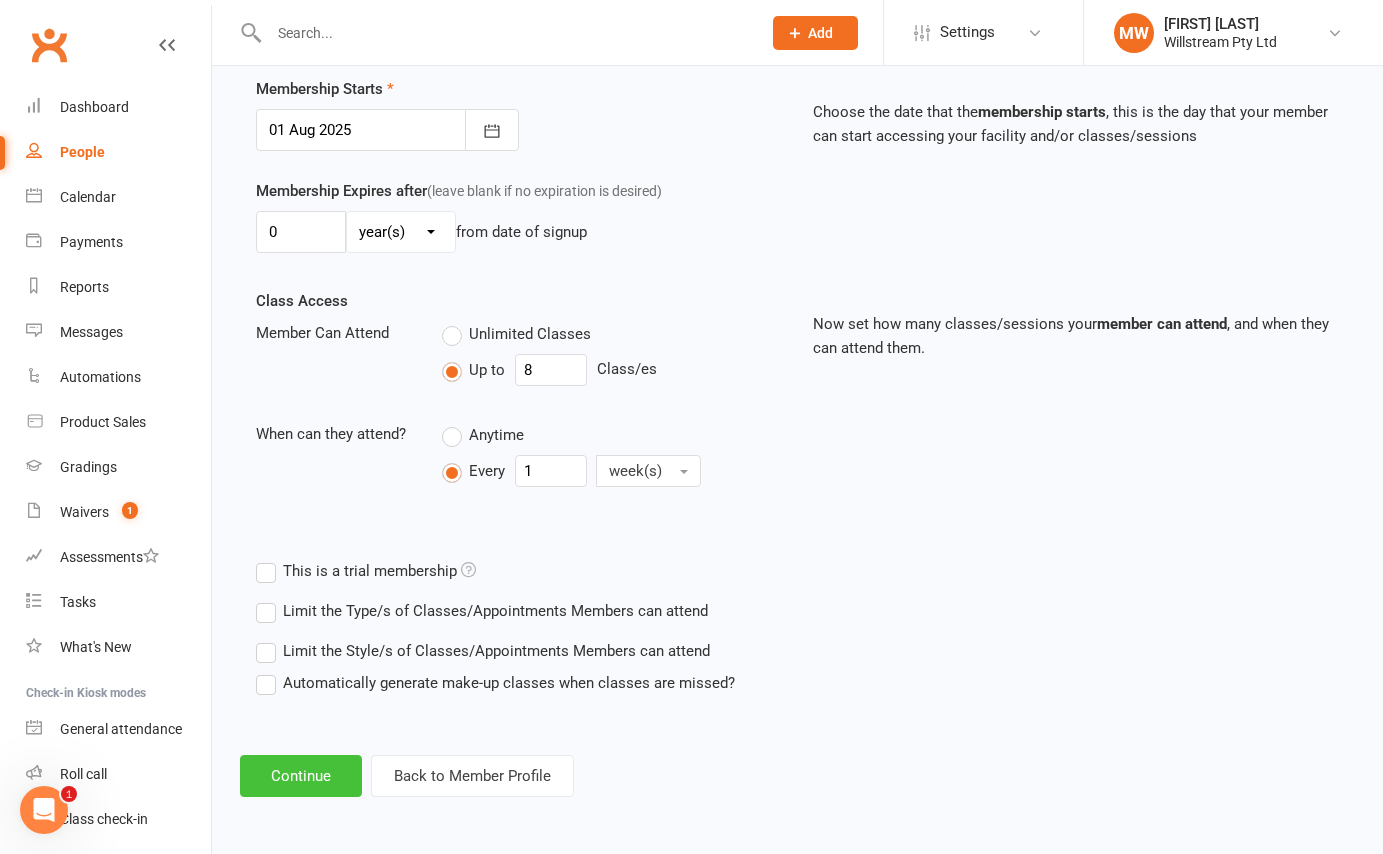 click on "Continue" at bounding box center [301, 776] 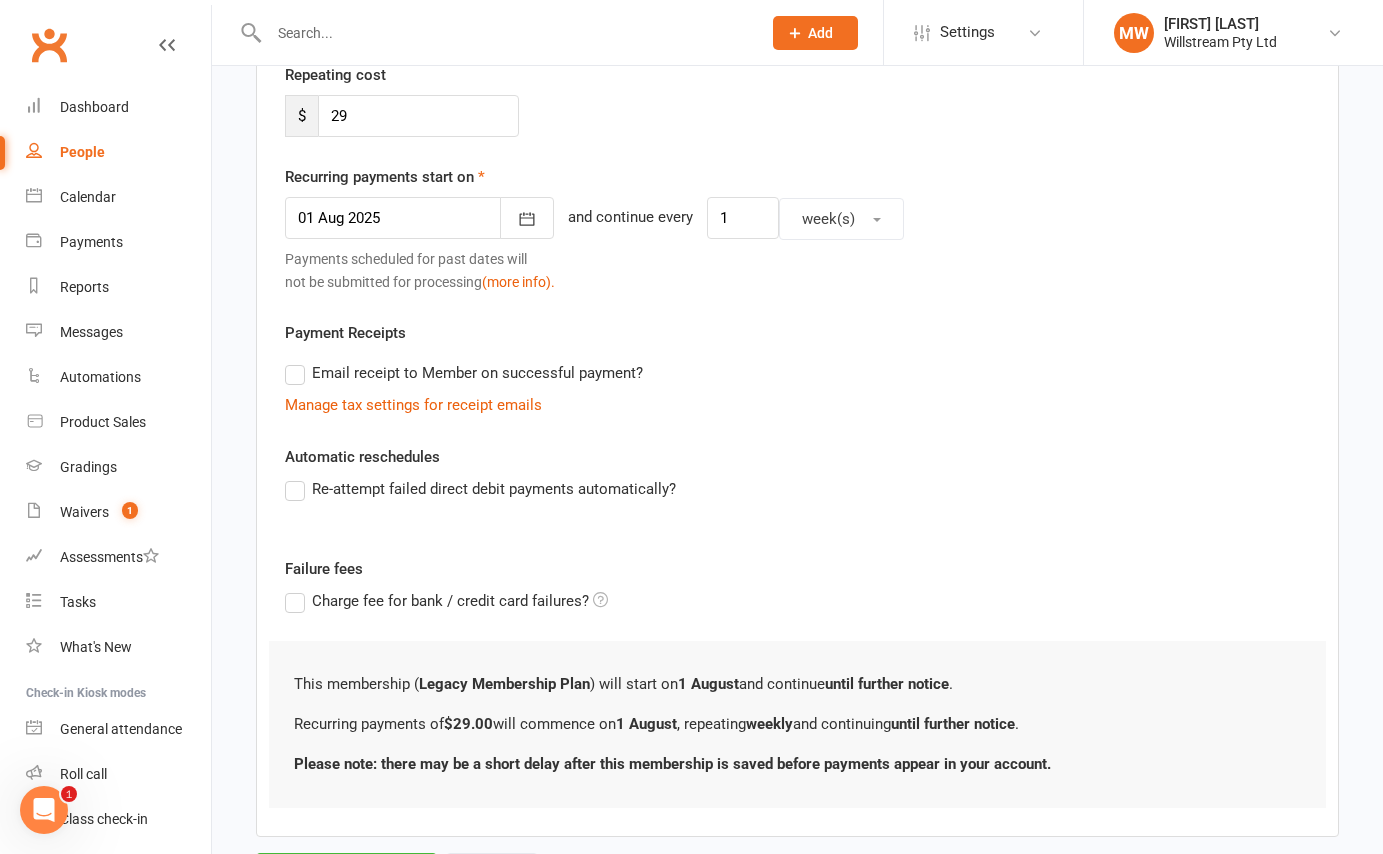 scroll, scrollTop: 493, scrollLeft: 0, axis: vertical 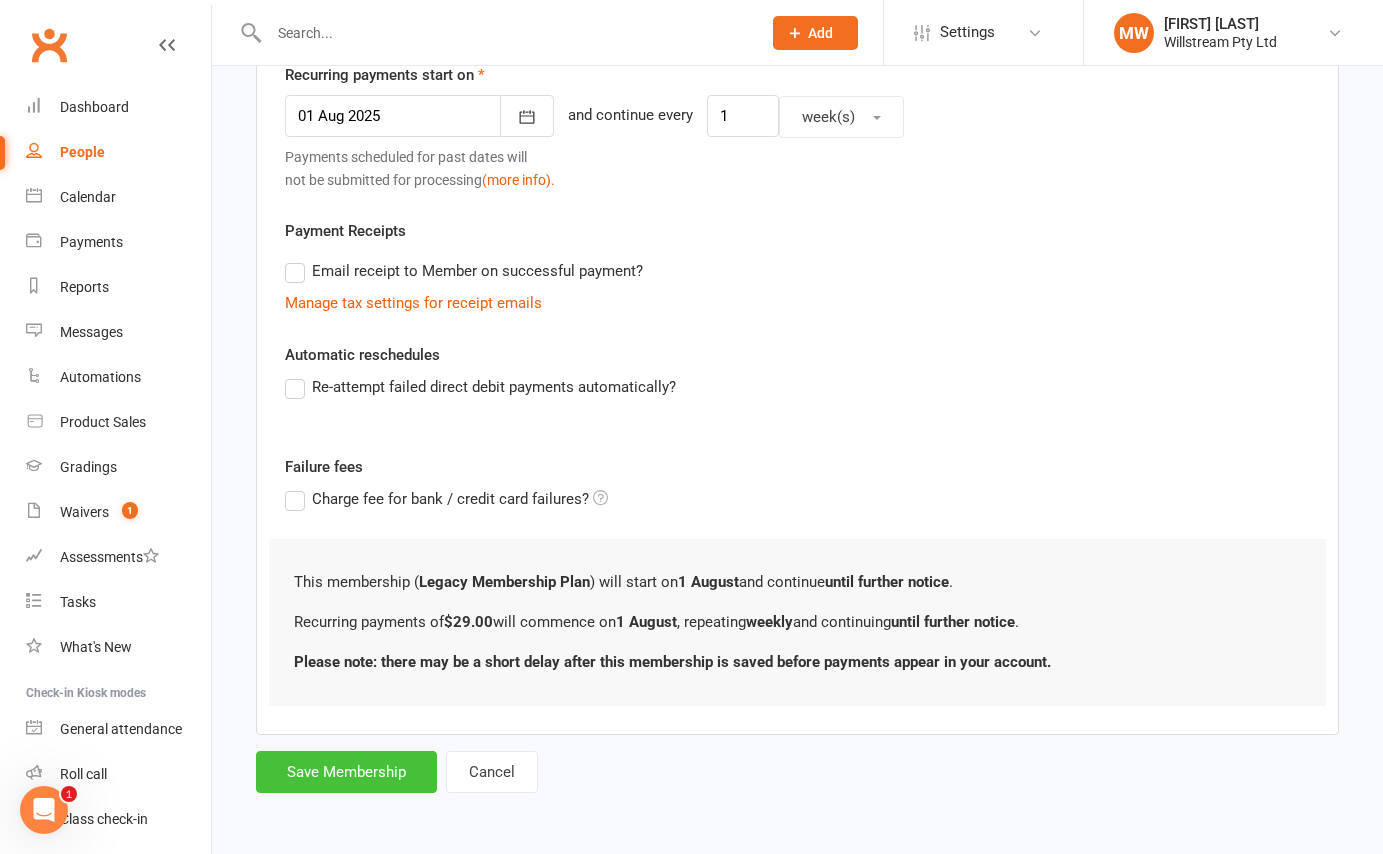 click on "Save Membership" at bounding box center (346, 772) 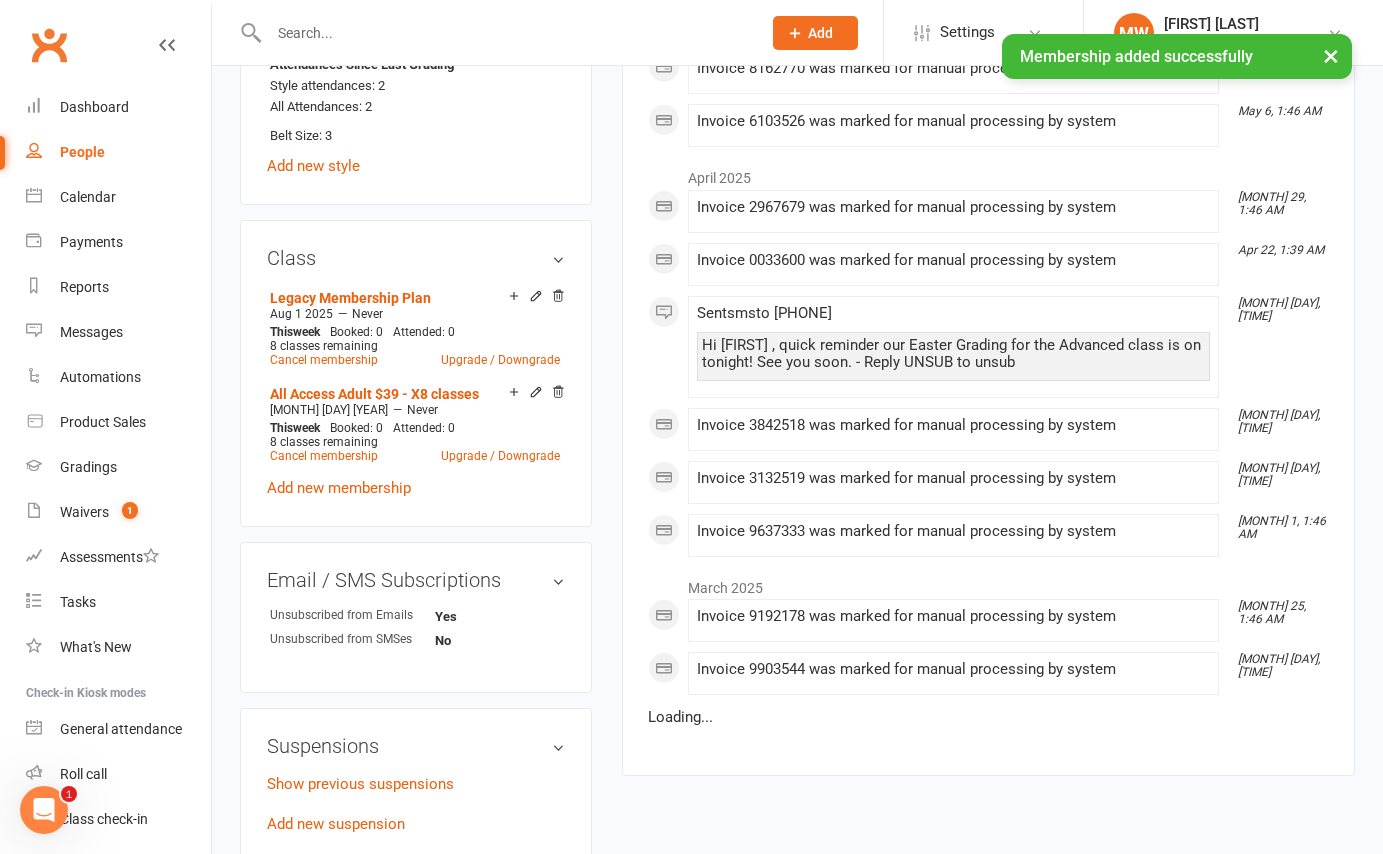 scroll, scrollTop: 1343, scrollLeft: 0, axis: vertical 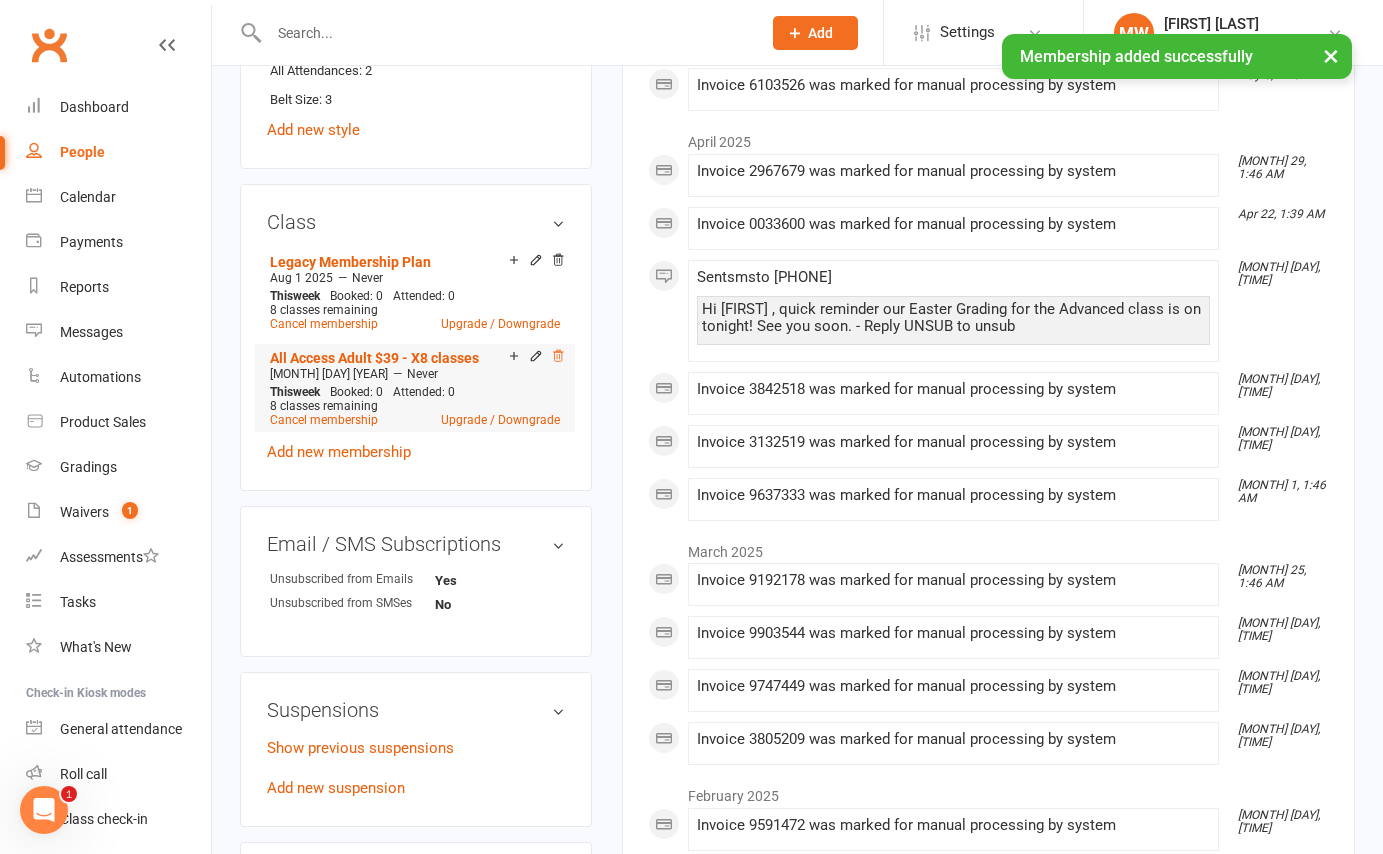 click 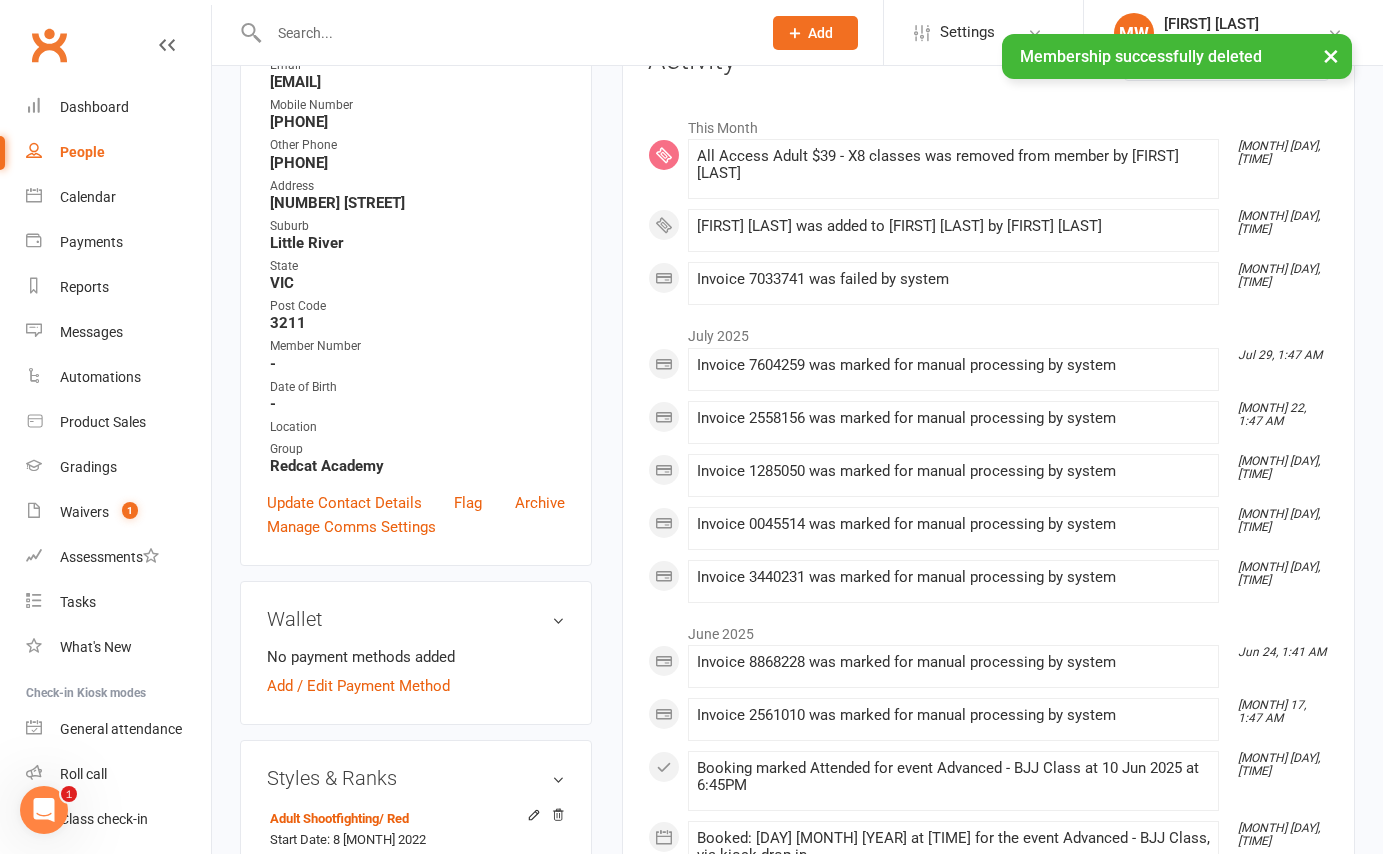 scroll, scrollTop: 223, scrollLeft: 0, axis: vertical 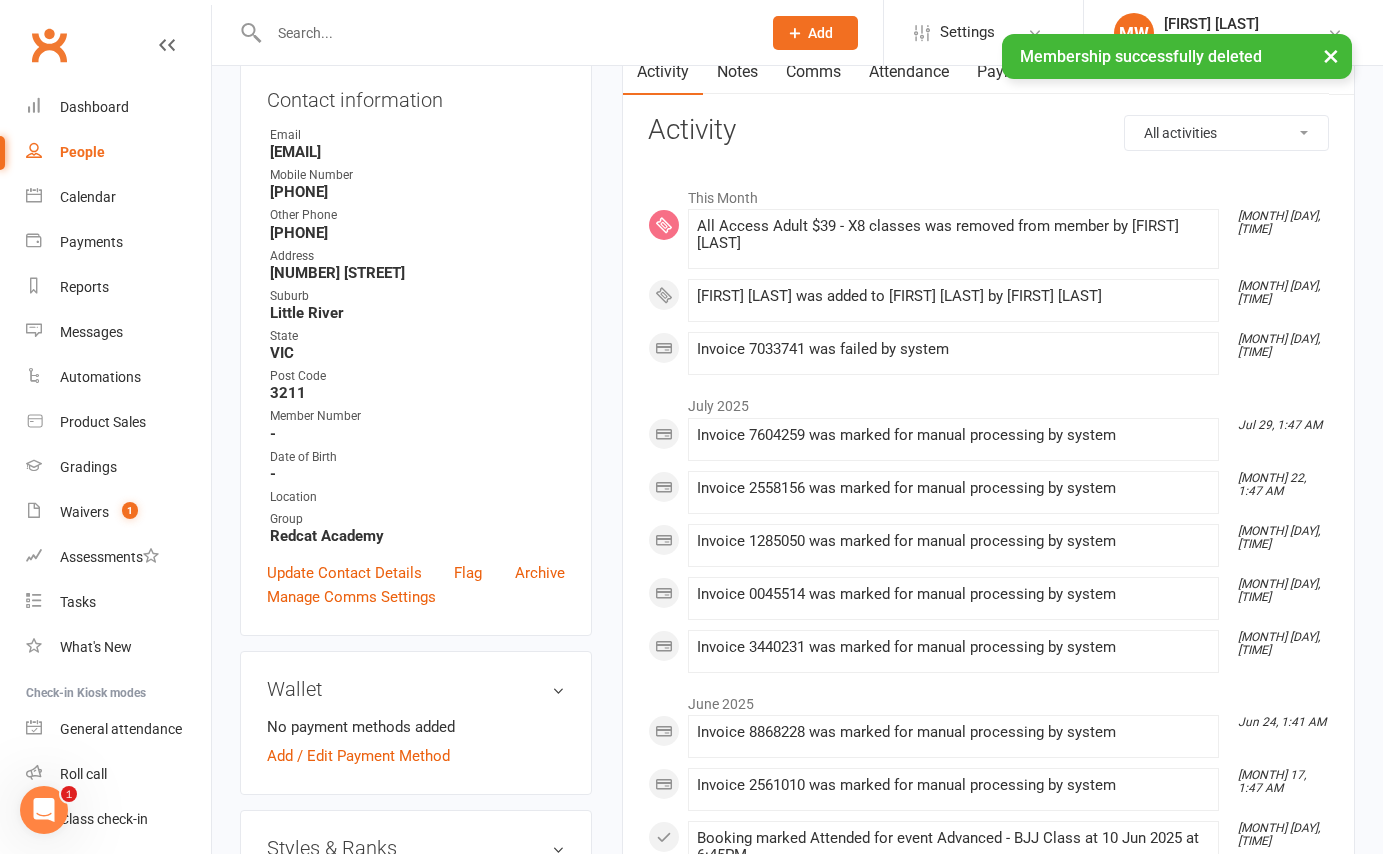 click on "× Membership successfully deleted" at bounding box center (678, 34) 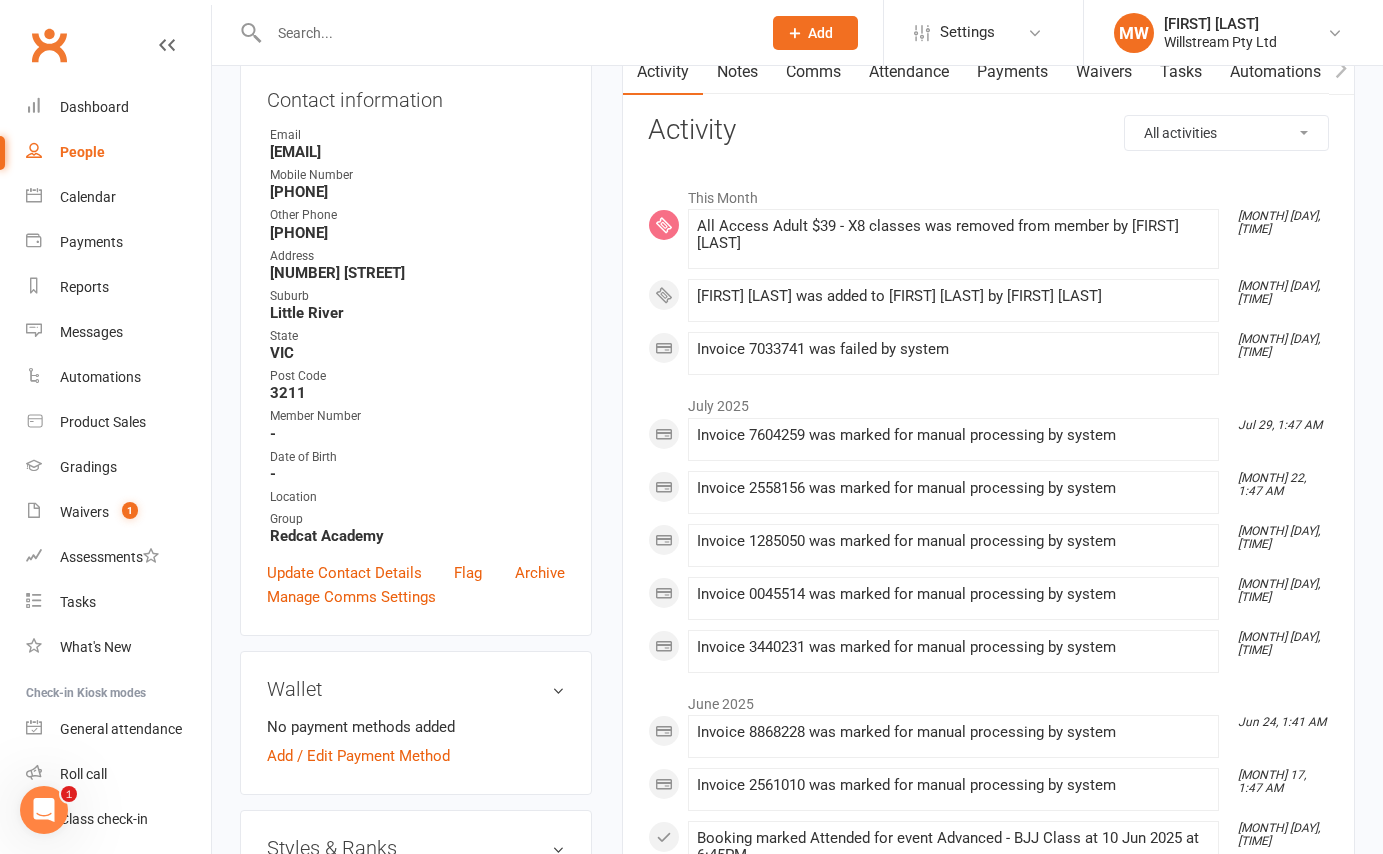 click at bounding box center (505, 33) 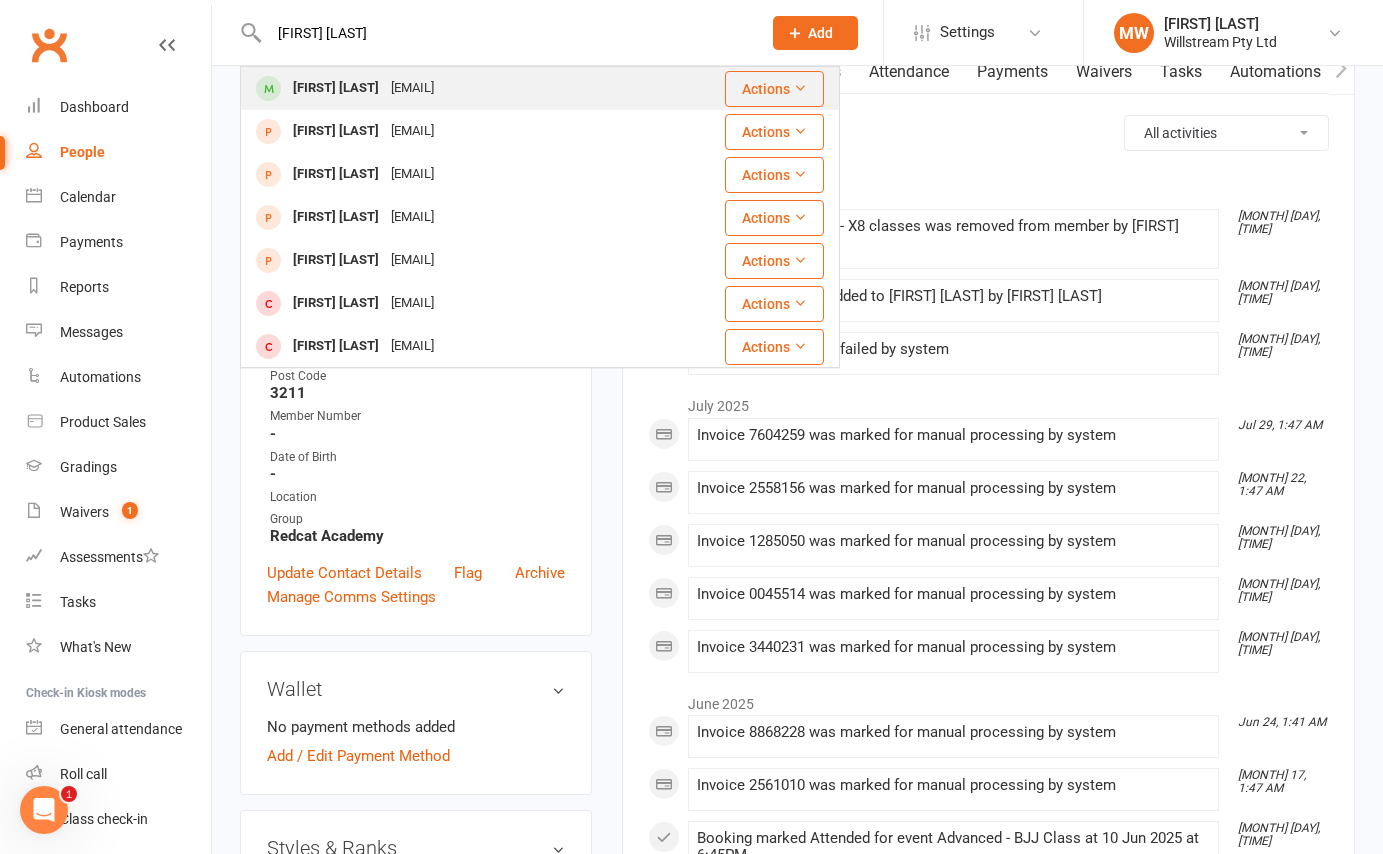 type on "[FIRST] [LAST]" 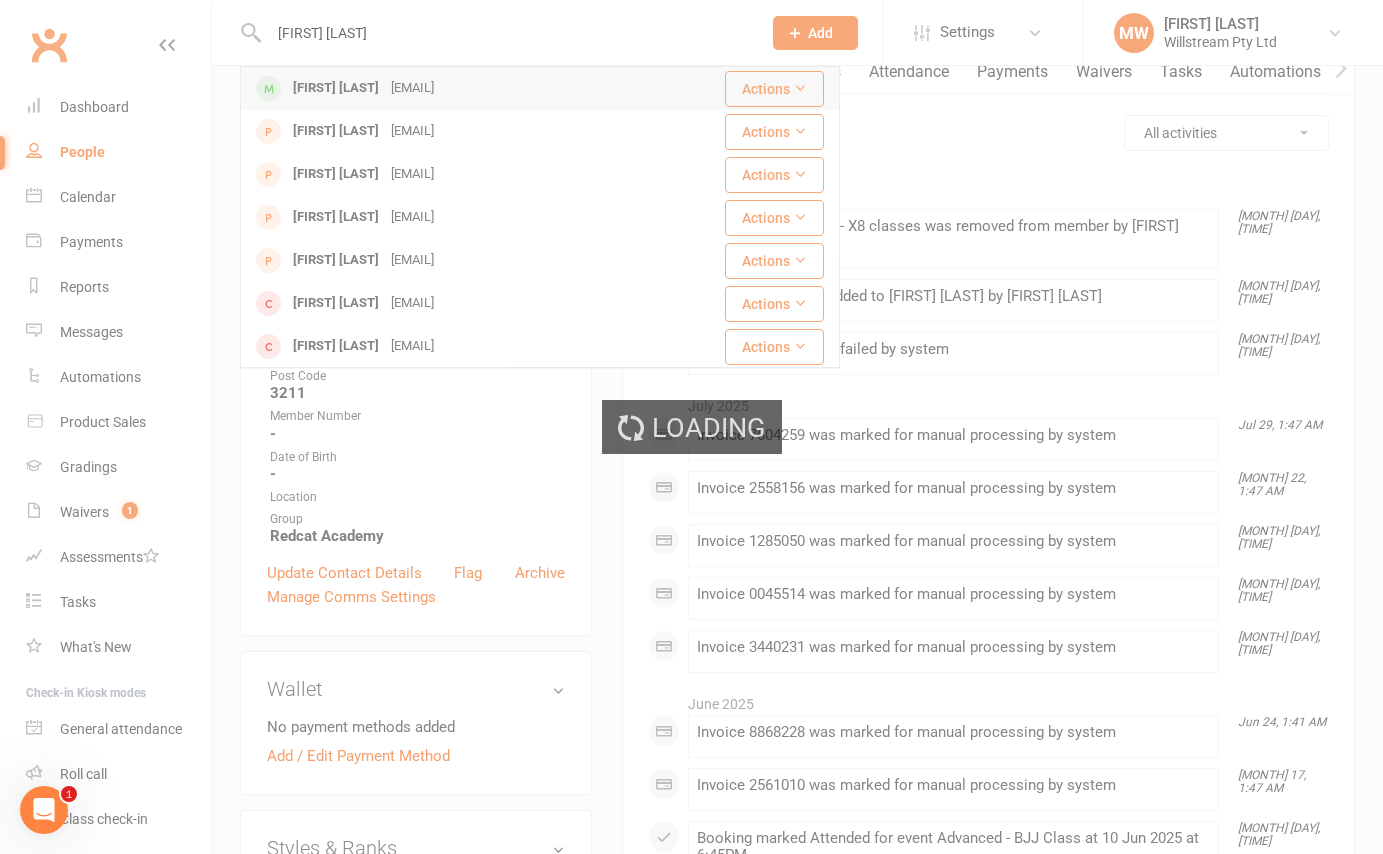 type 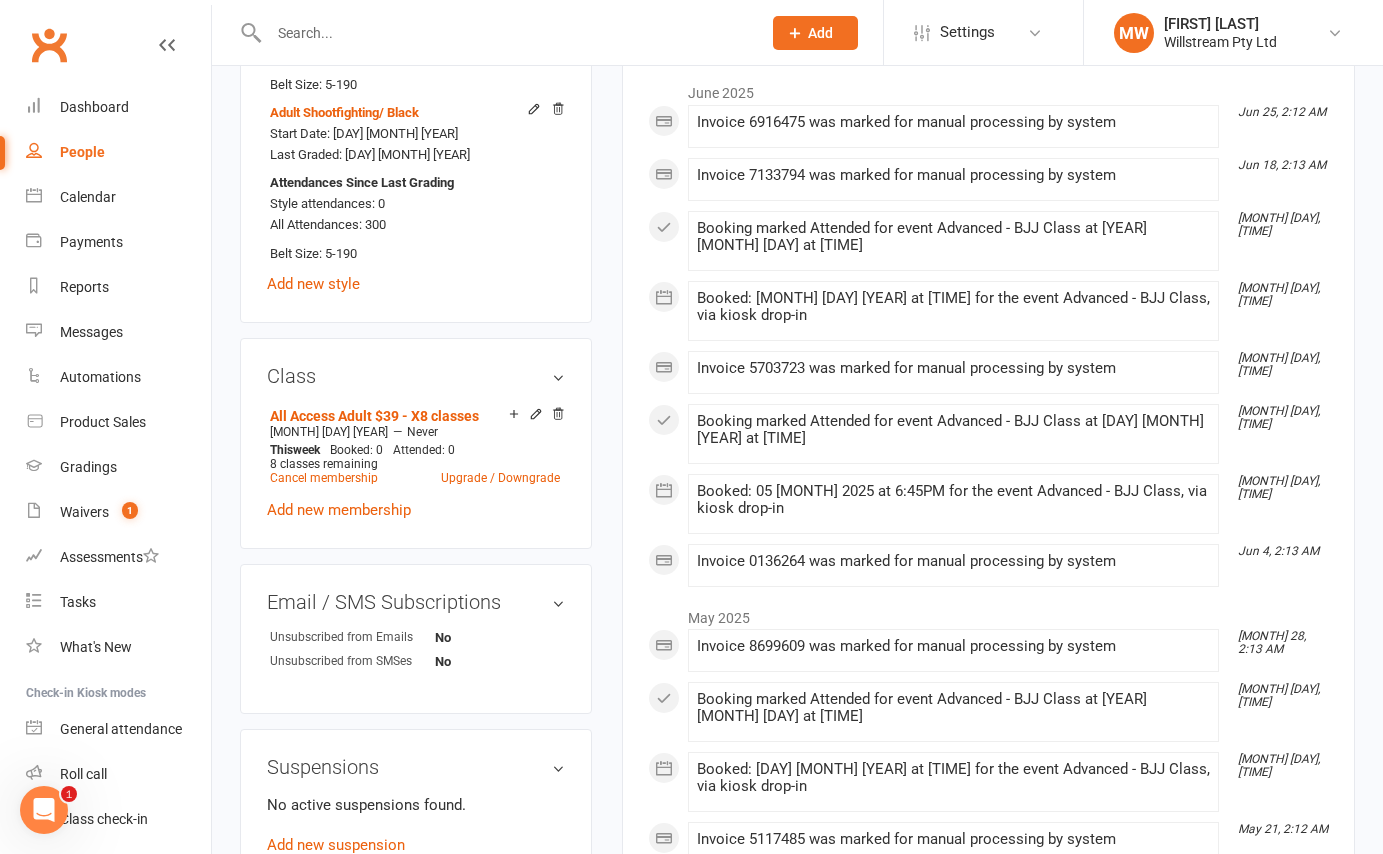 scroll, scrollTop: 1204, scrollLeft: 0, axis: vertical 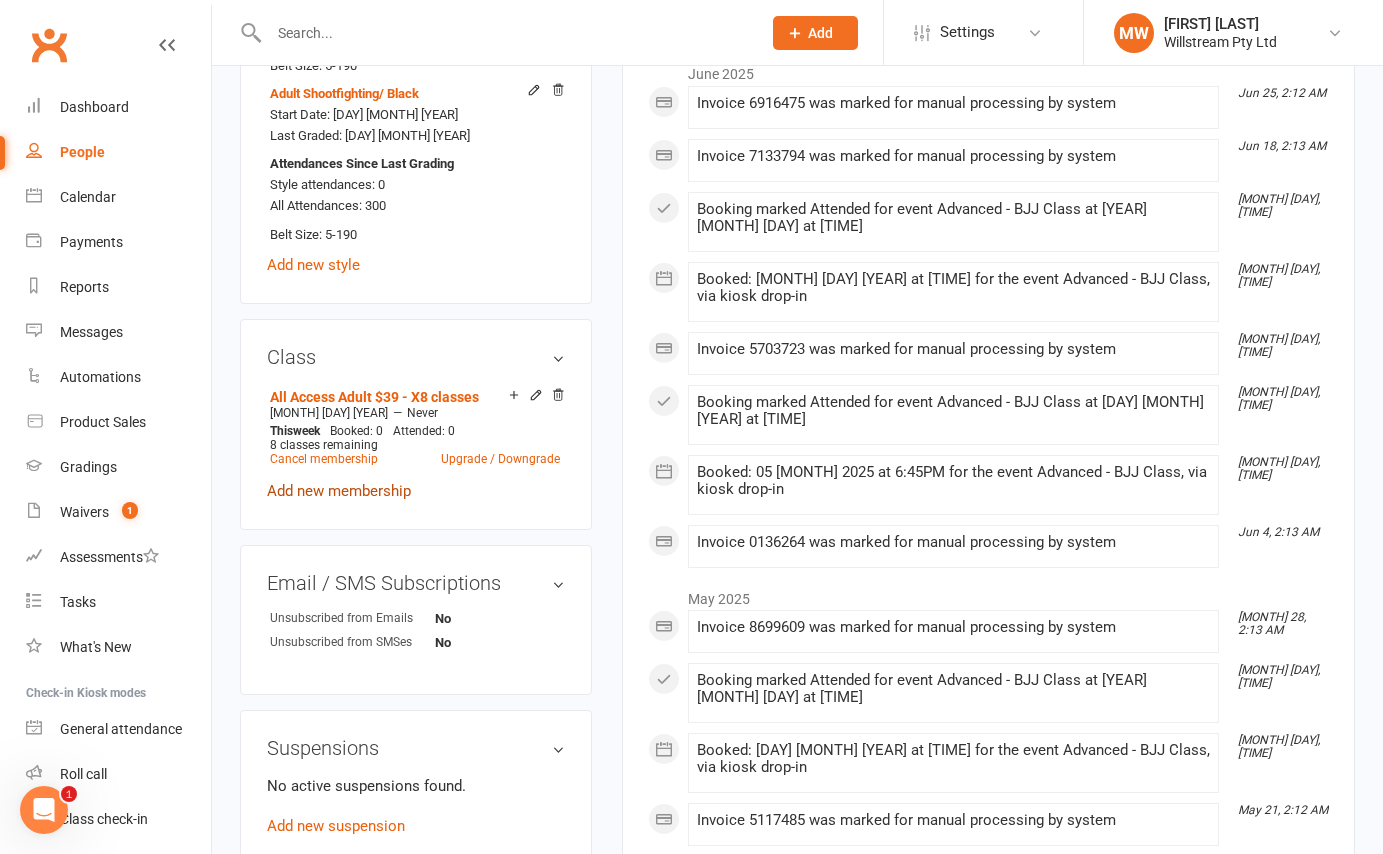 click on "Add new membership" at bounding box center [339, 491] 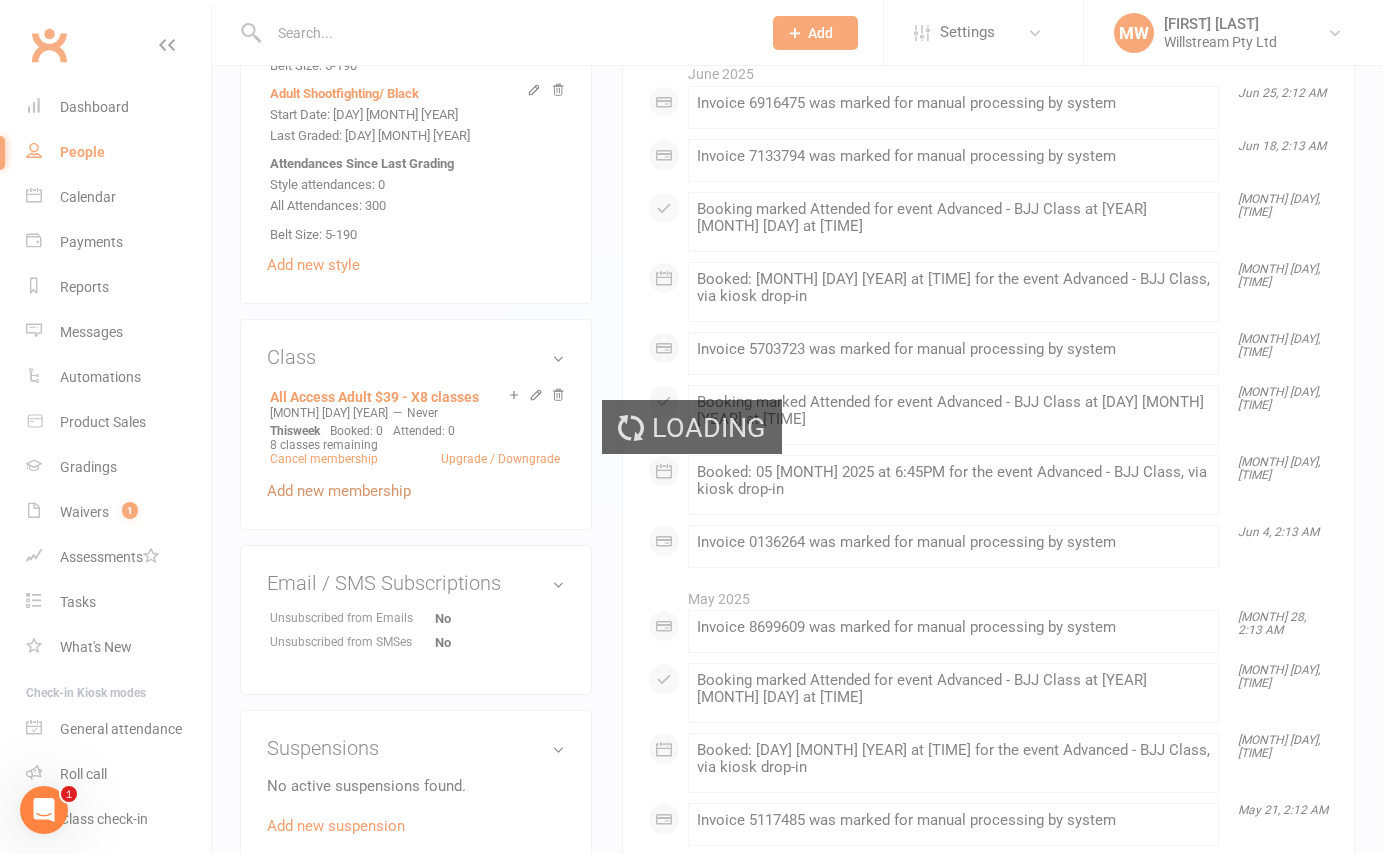 scroll, scrollTop: 0, scrollLeft: 0, axis: both 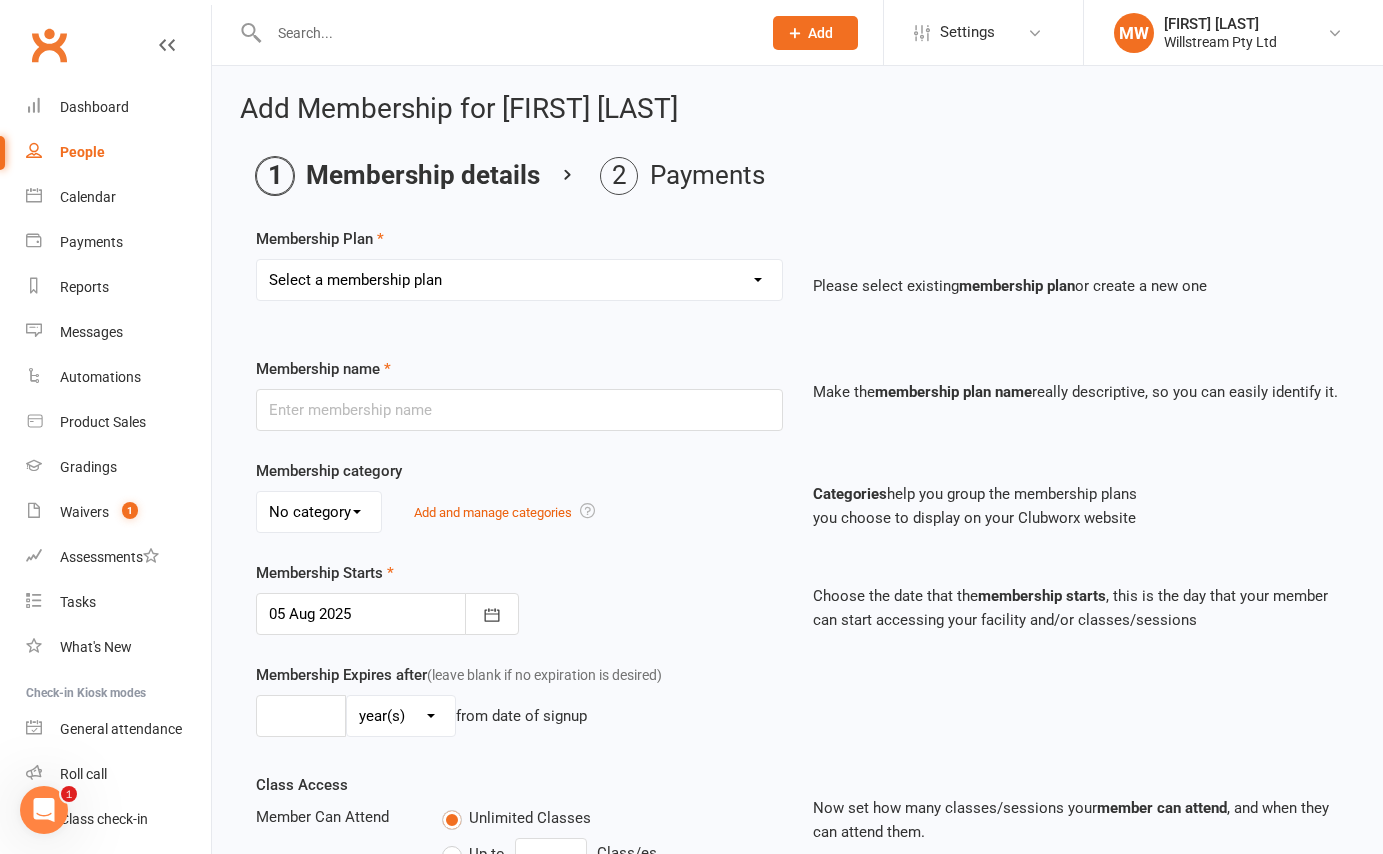 click on "Select a membership plan Create new Membership Plan Basic Adult $29 x2 Classes All Access Adult $39 - X8 classes Peewee, Junioir, Teens $20 up to 2 Classes Intro Trial (Adult) Intro Trial (Child) Legacy Membership Plan" at bounding box center [519, 280] 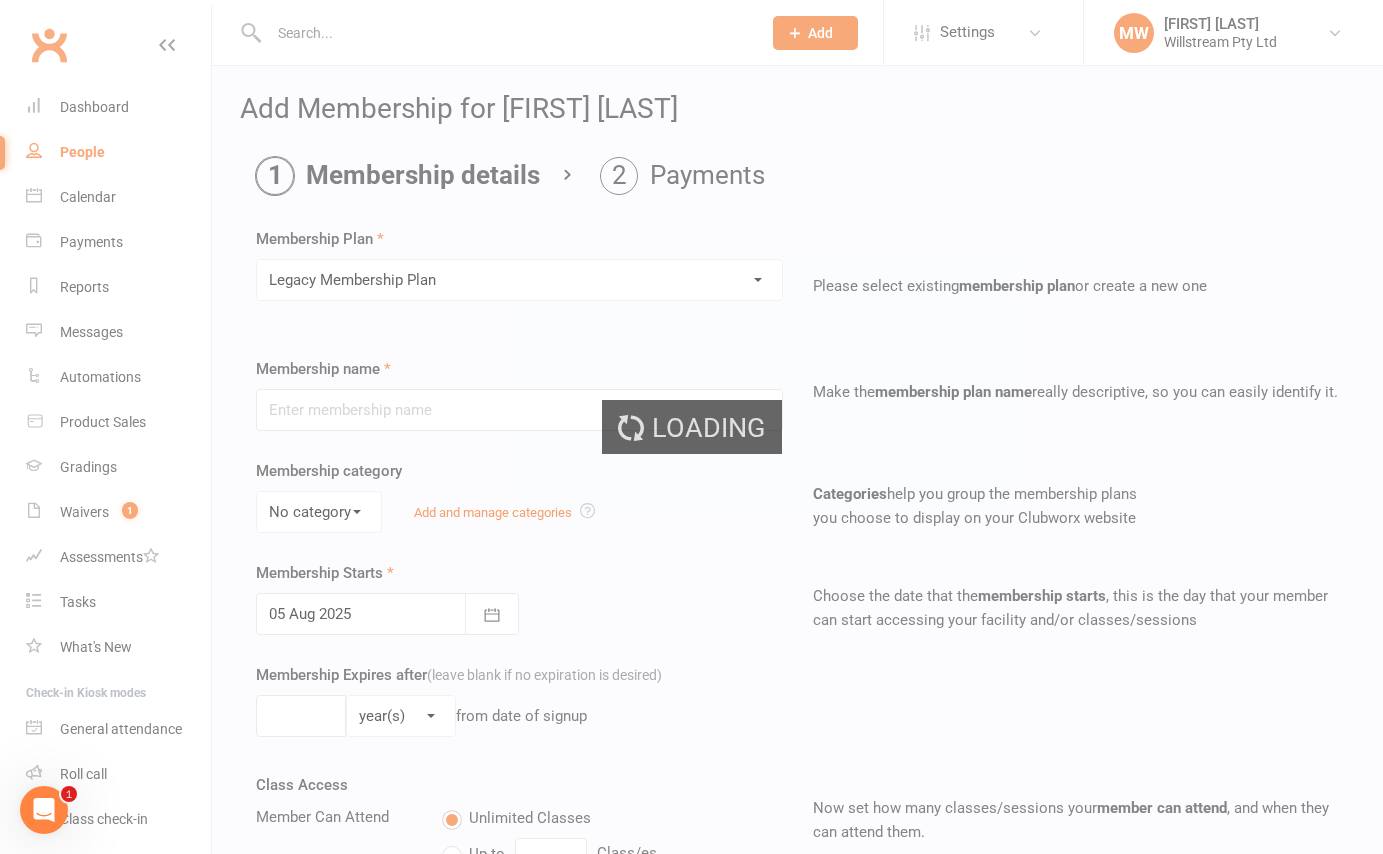 type on "Legacy Membership Plan" 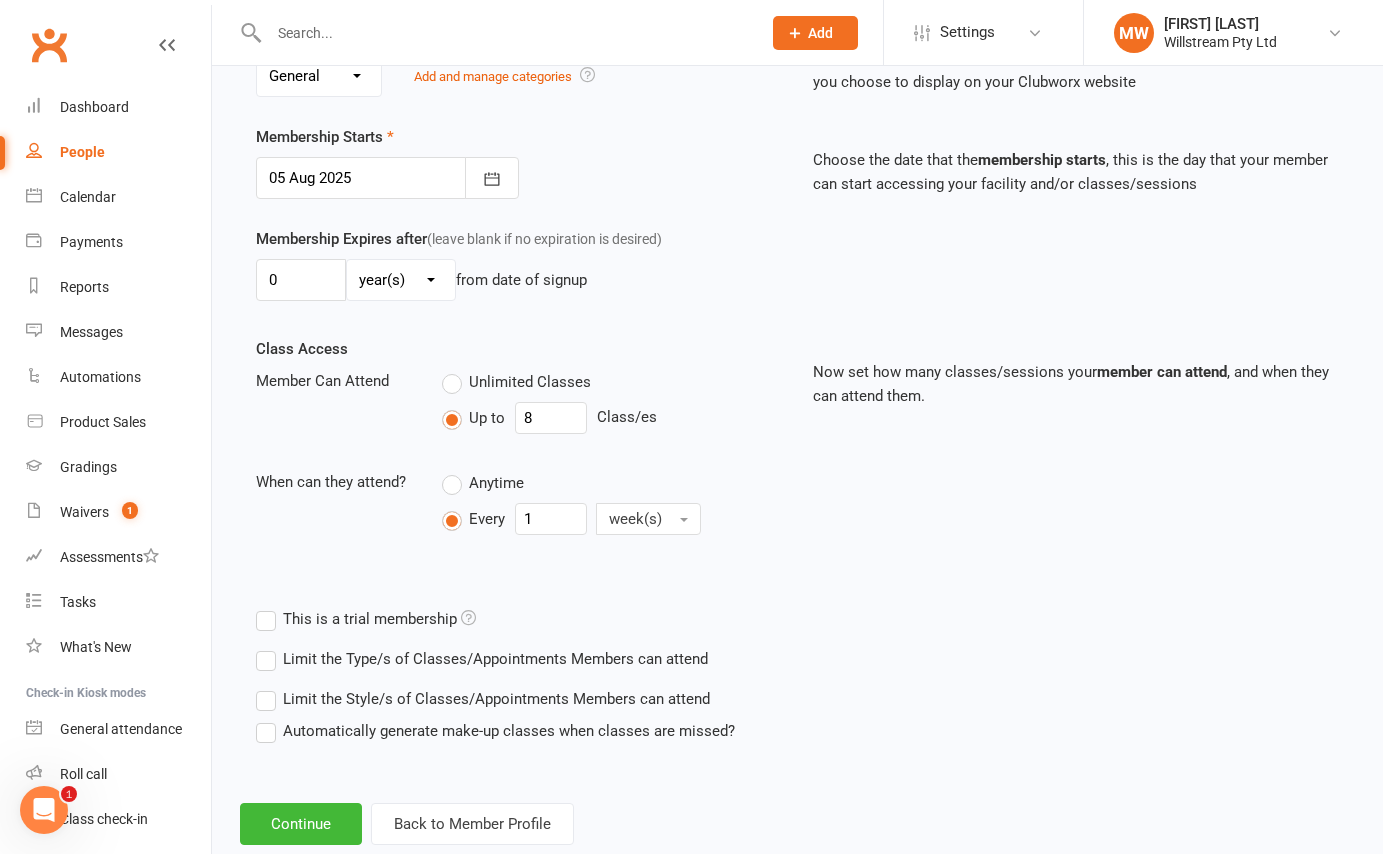 scroll, scrollTop: 447, scrollLeft: 0, axis: vertical 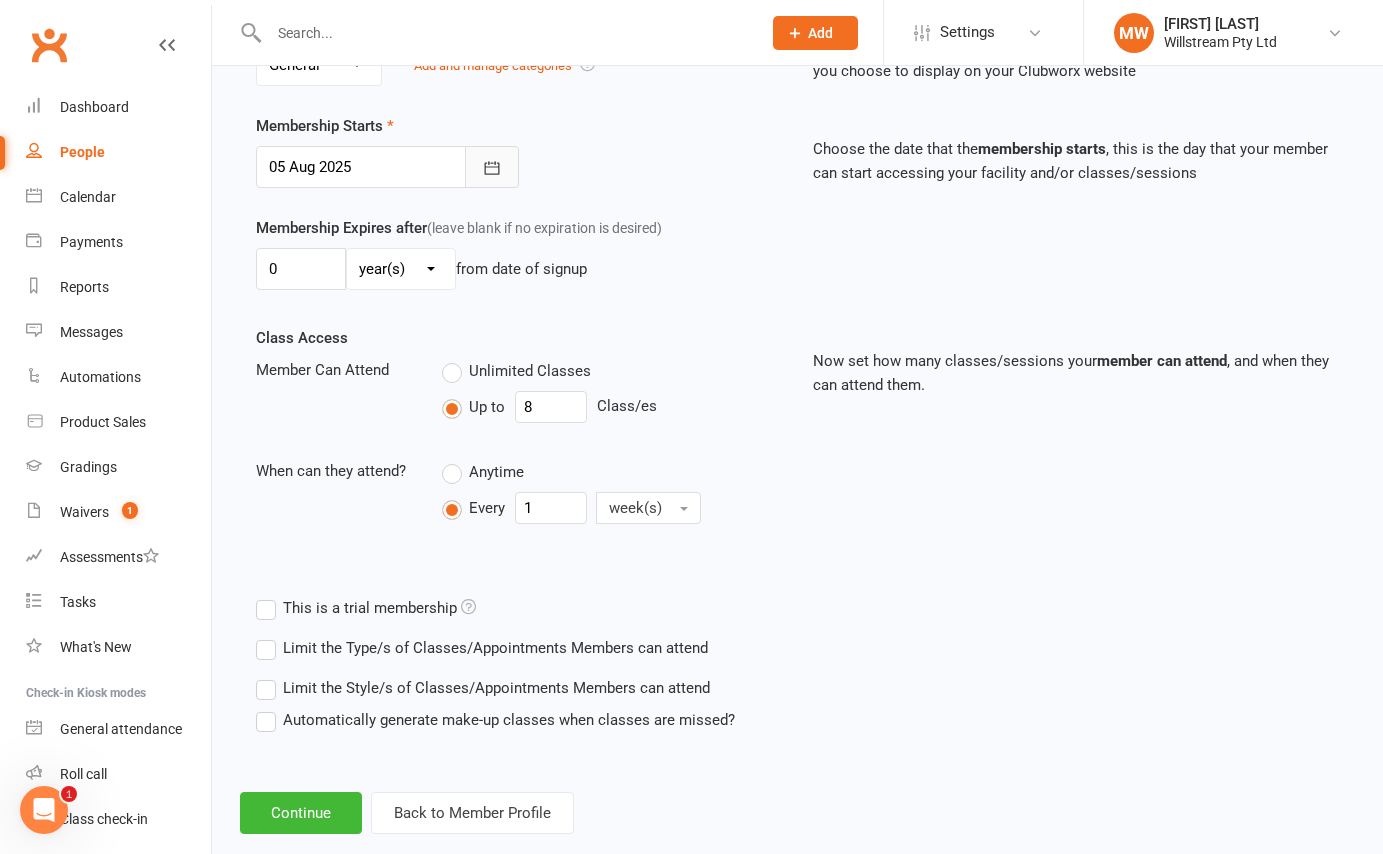 click 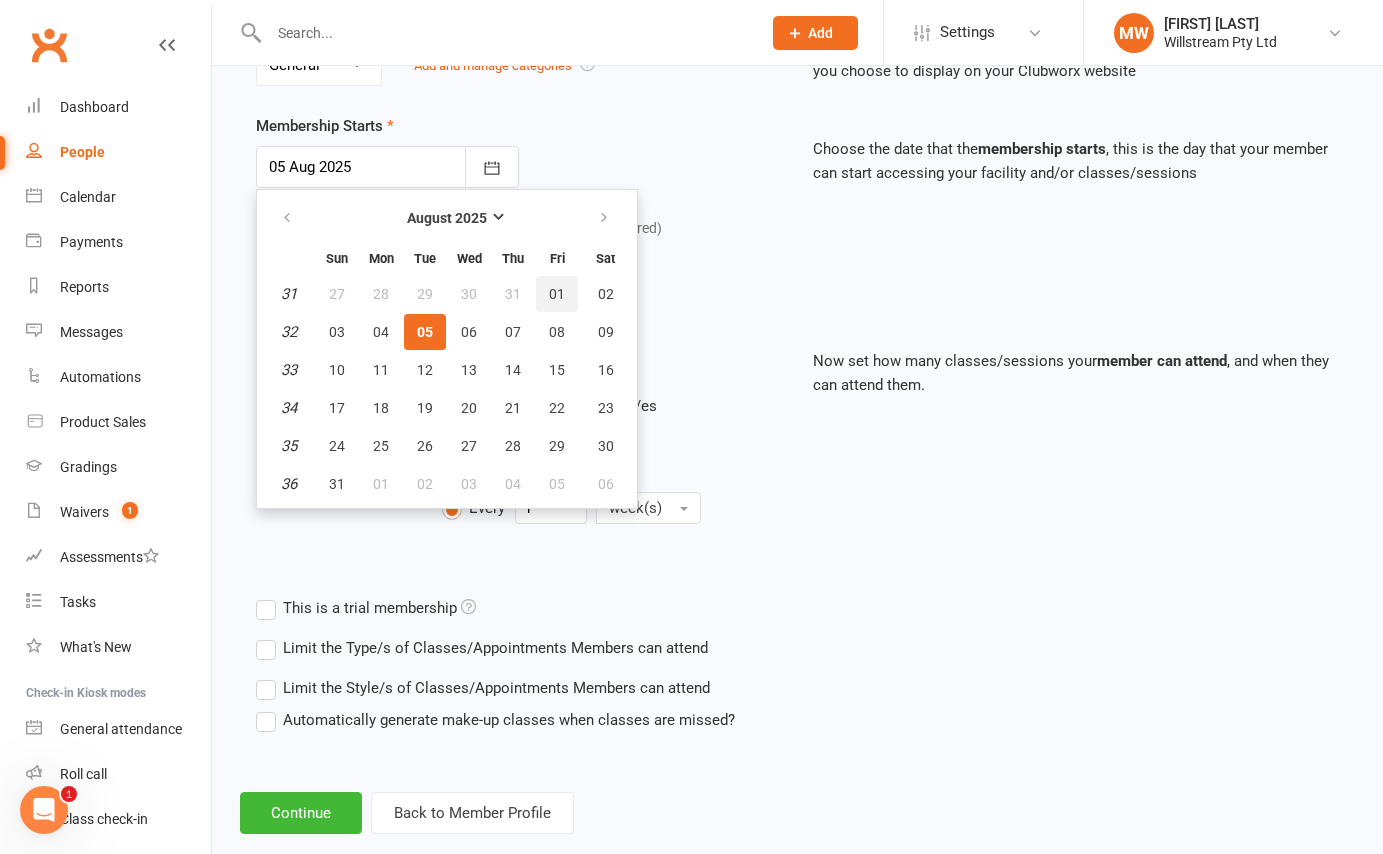 click on "01" at bounding box center [557, 294] 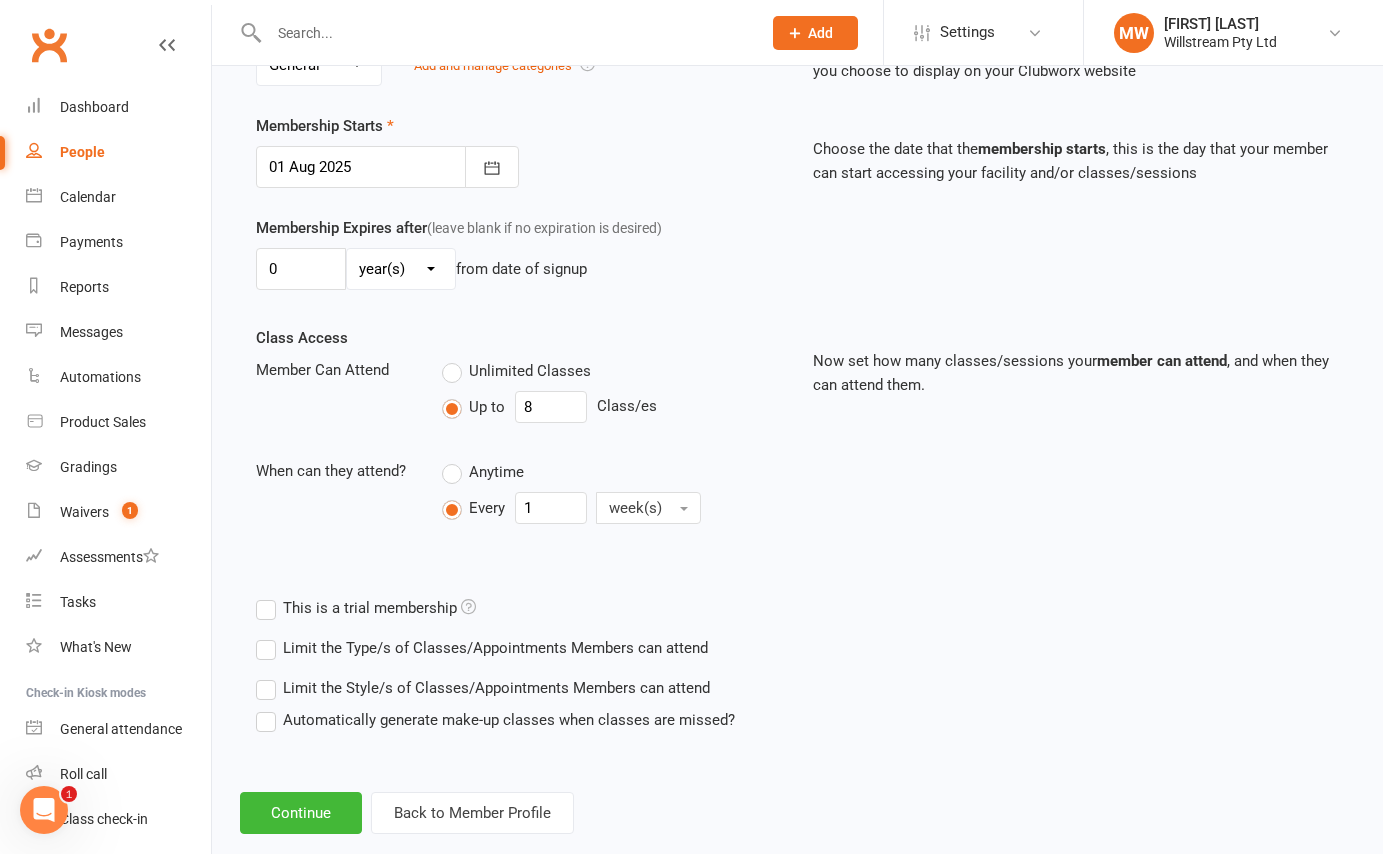 scroll, scrollTop: 484, scrollLeft: 0, axis: vertical 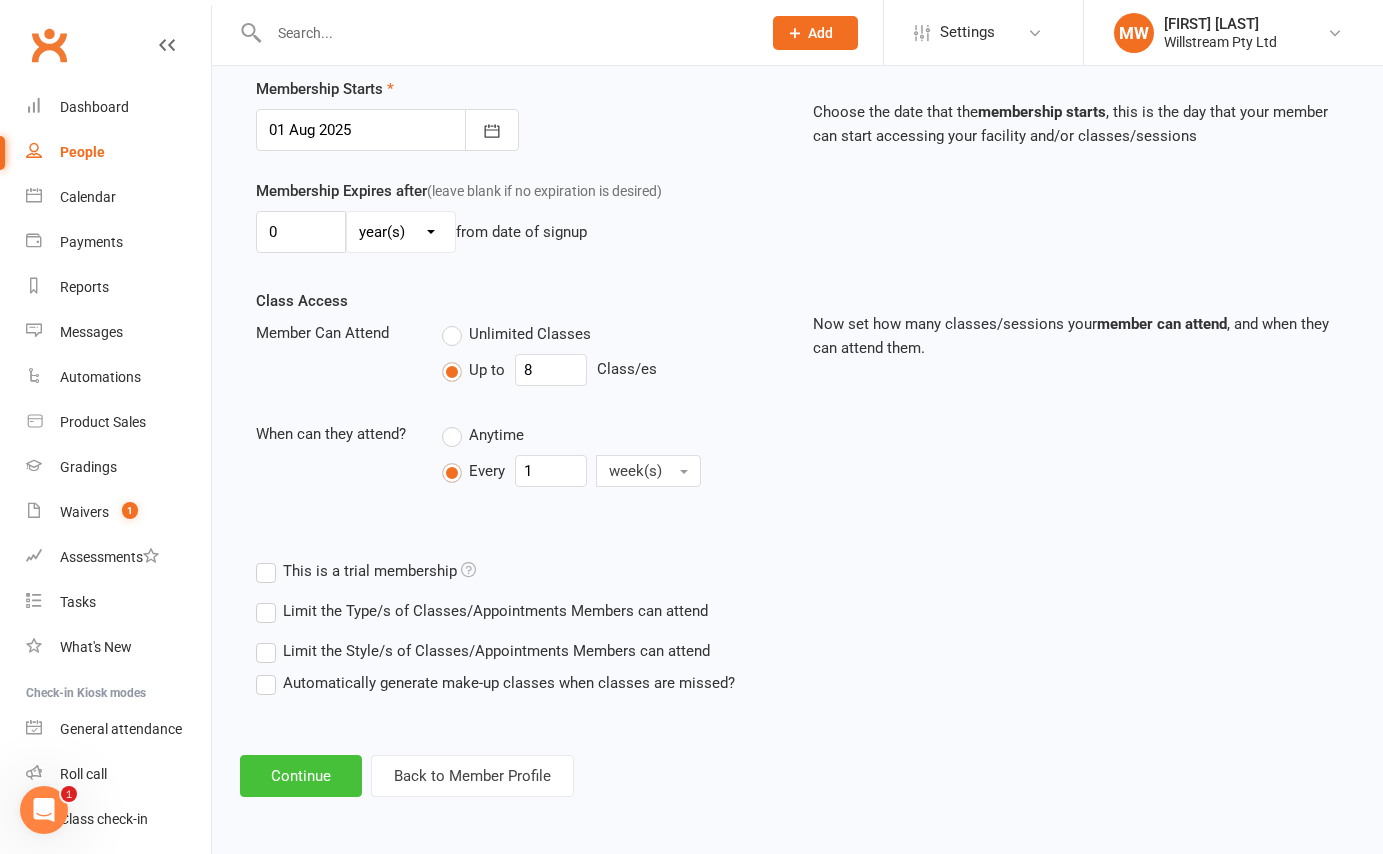 click on "Continue" at bounding box center (301, 776) 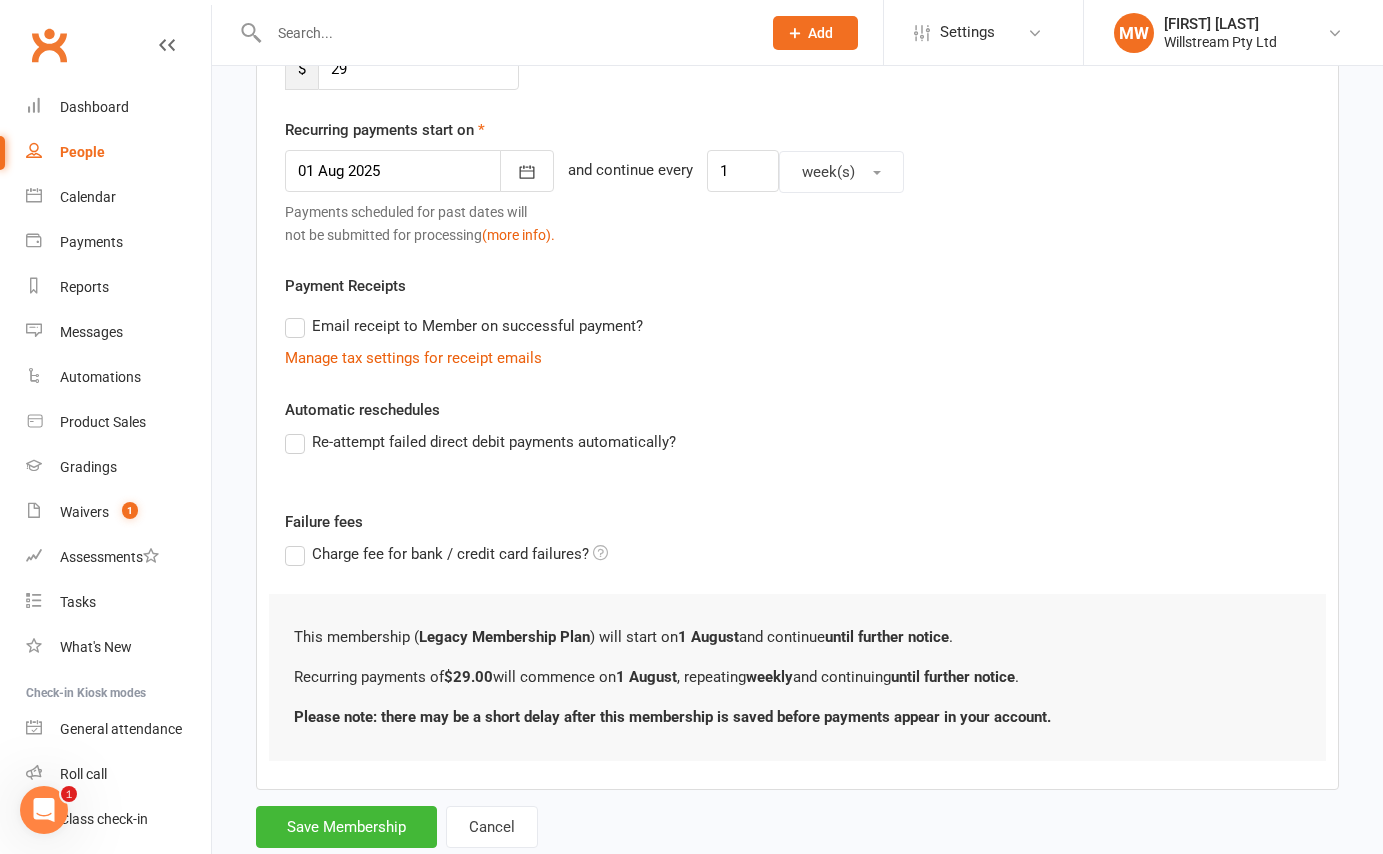 scroll, scrollTop: 493, scrollLeft: 0, axis: vertical 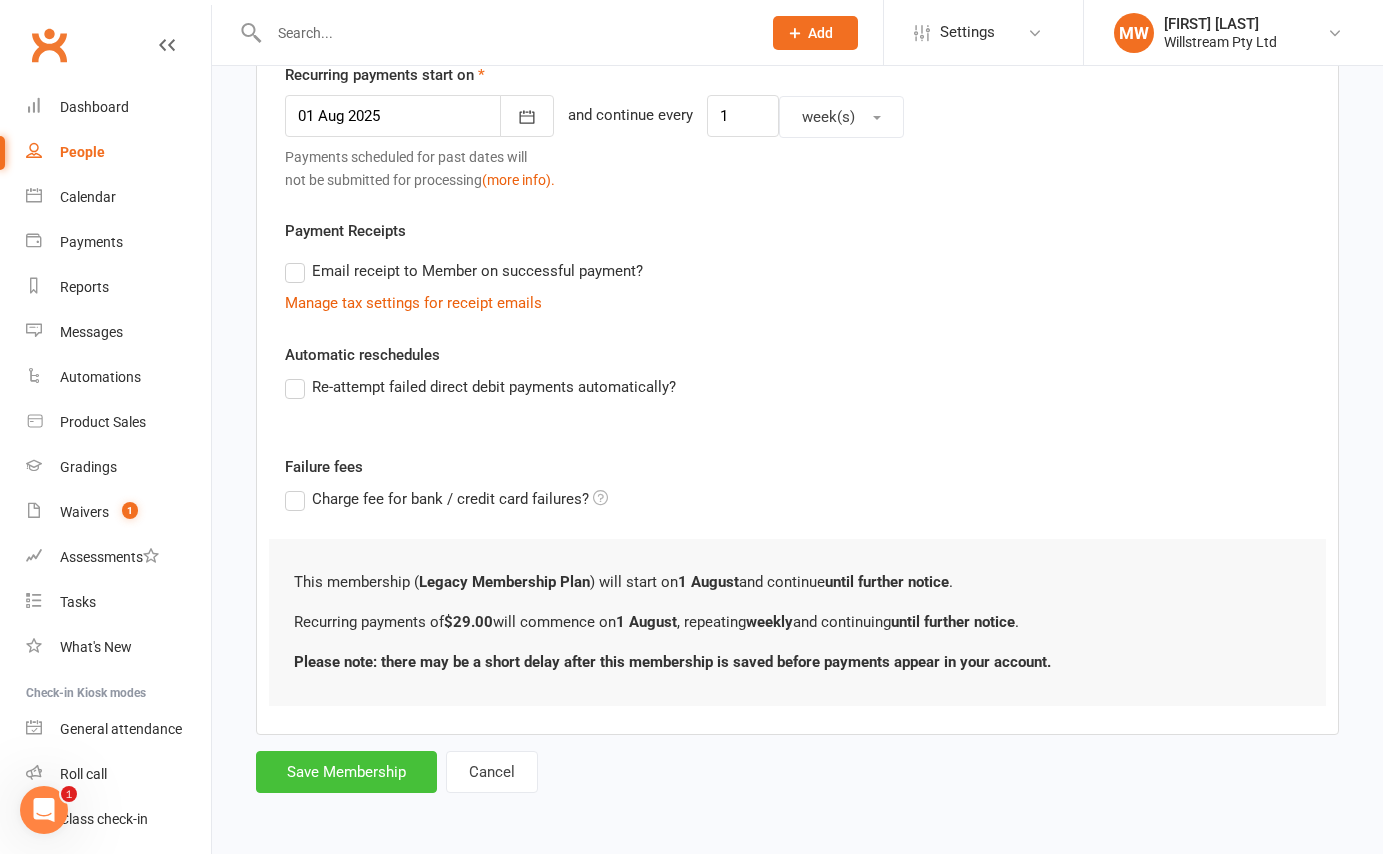 click on "Save Membership" at bounding box center [346, 772] 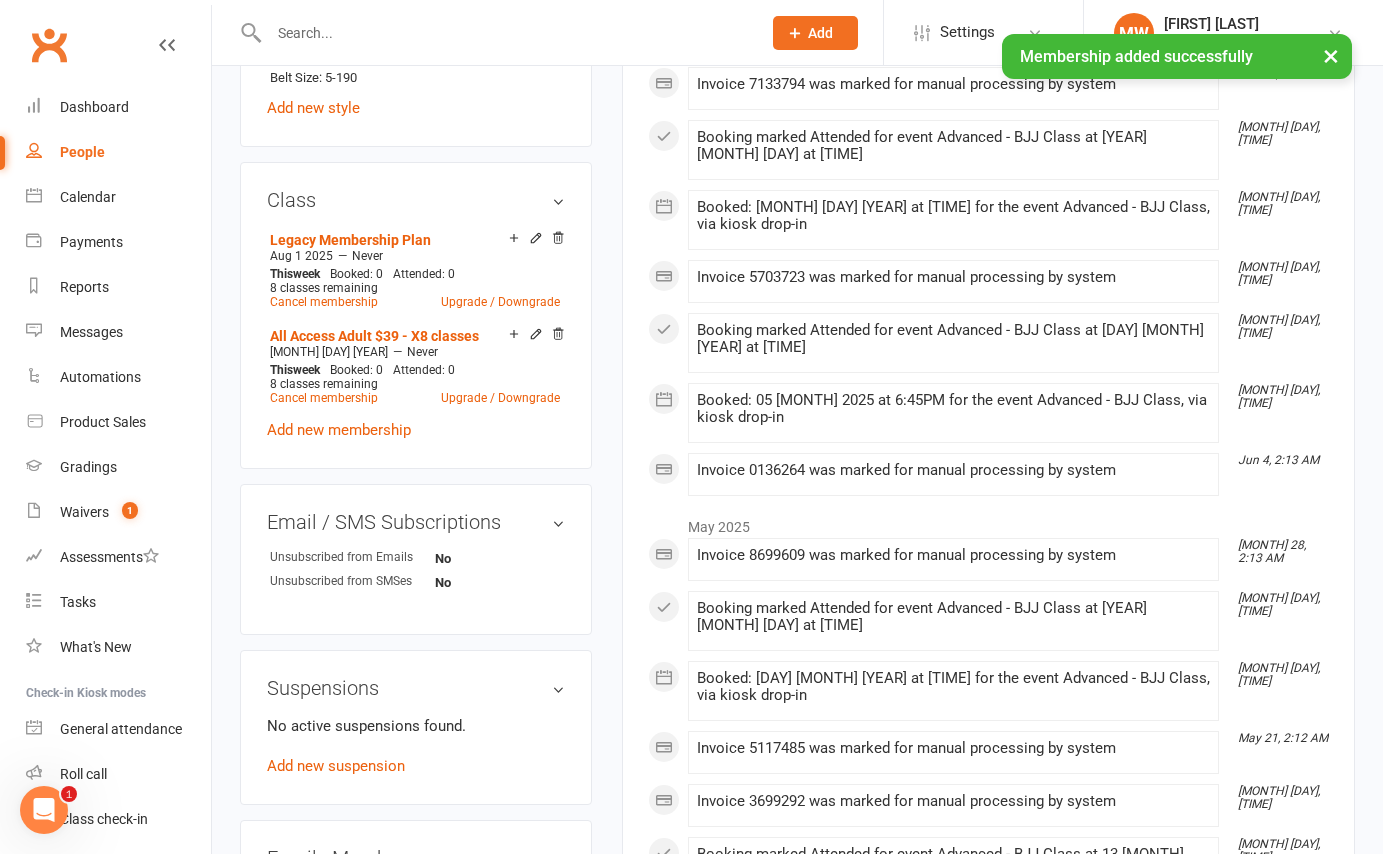 scroll, scrollTop: 1365, scrollLeft: 0, axis: vertical 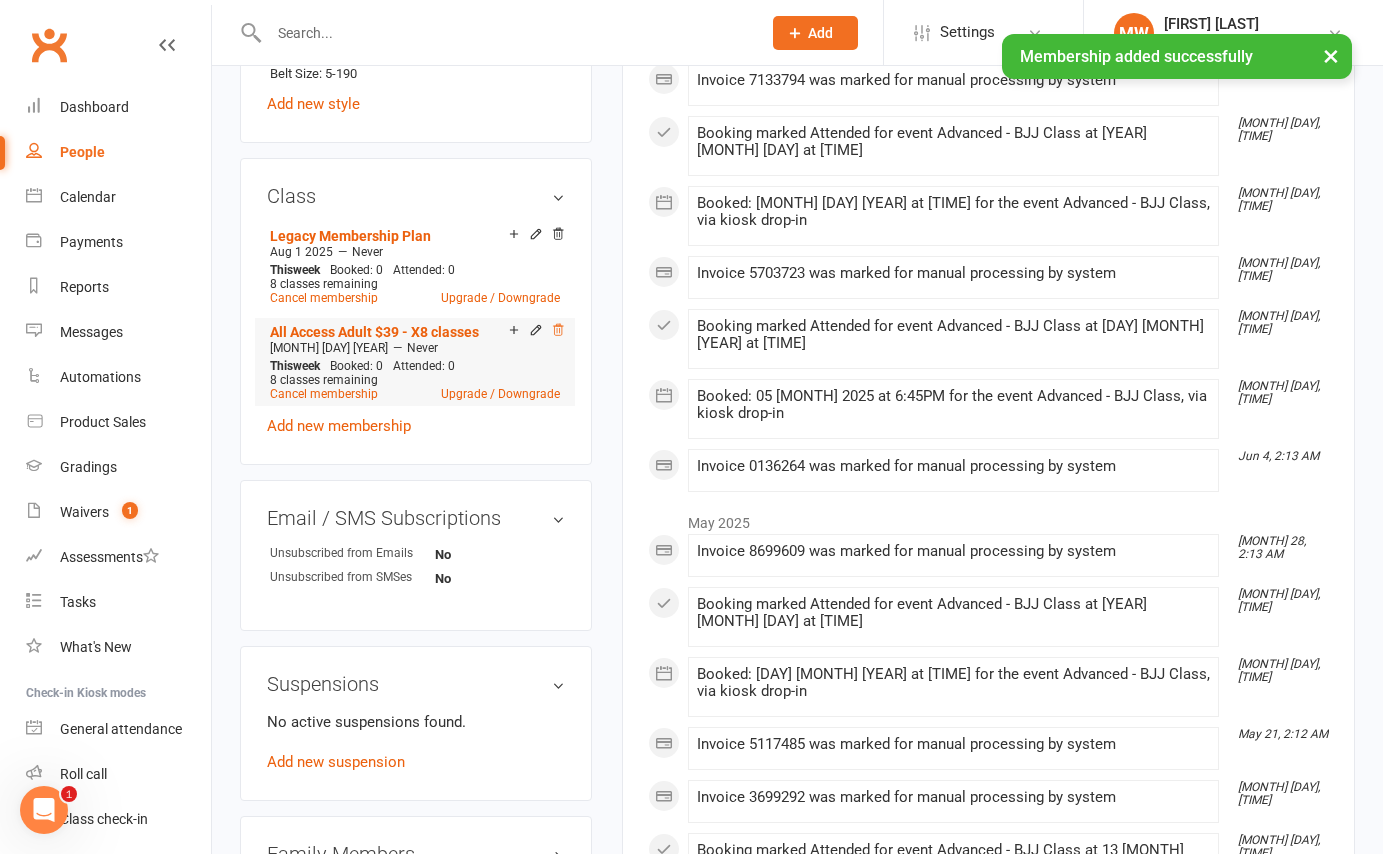 click 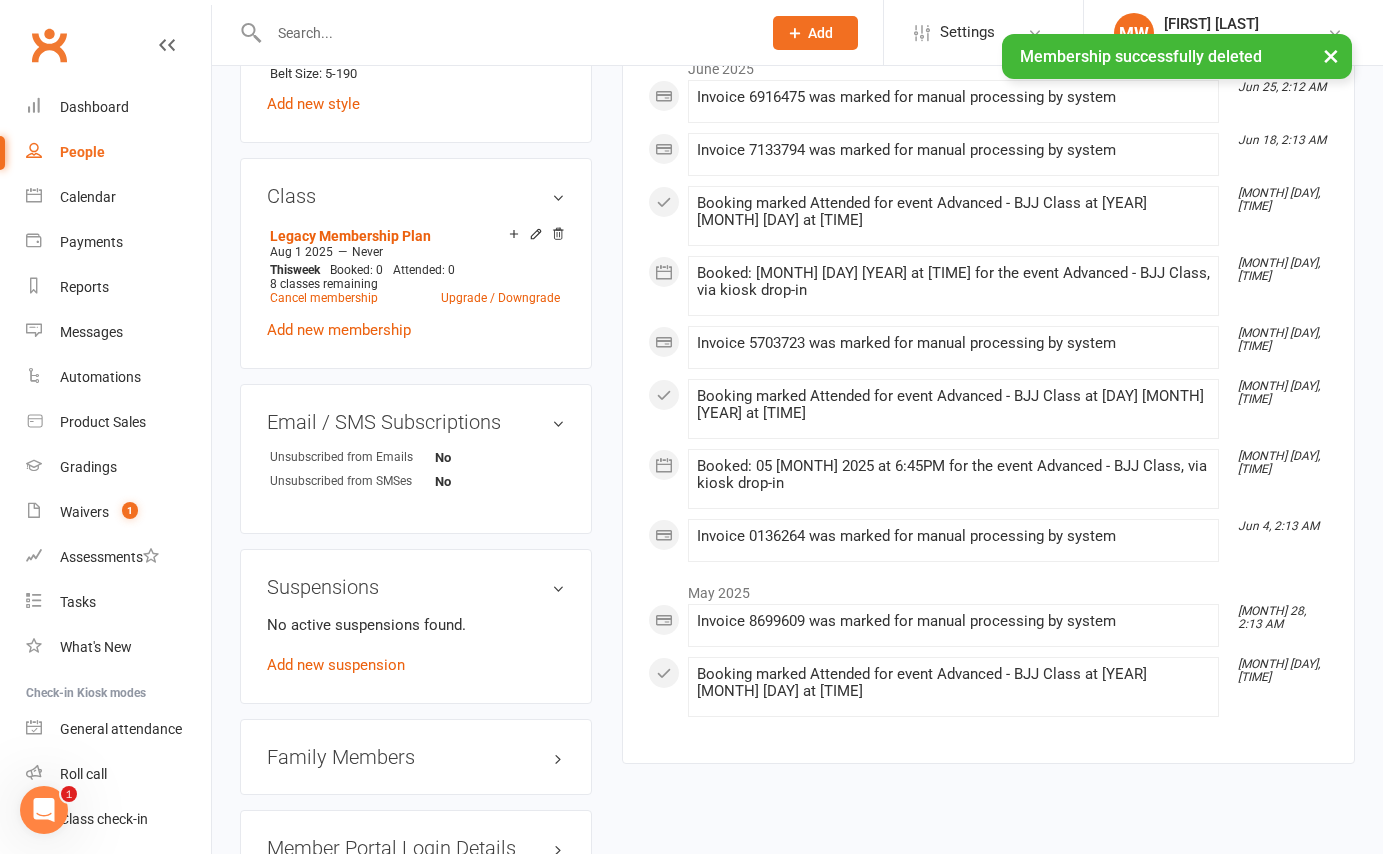 click at bounding box center [493, 32] 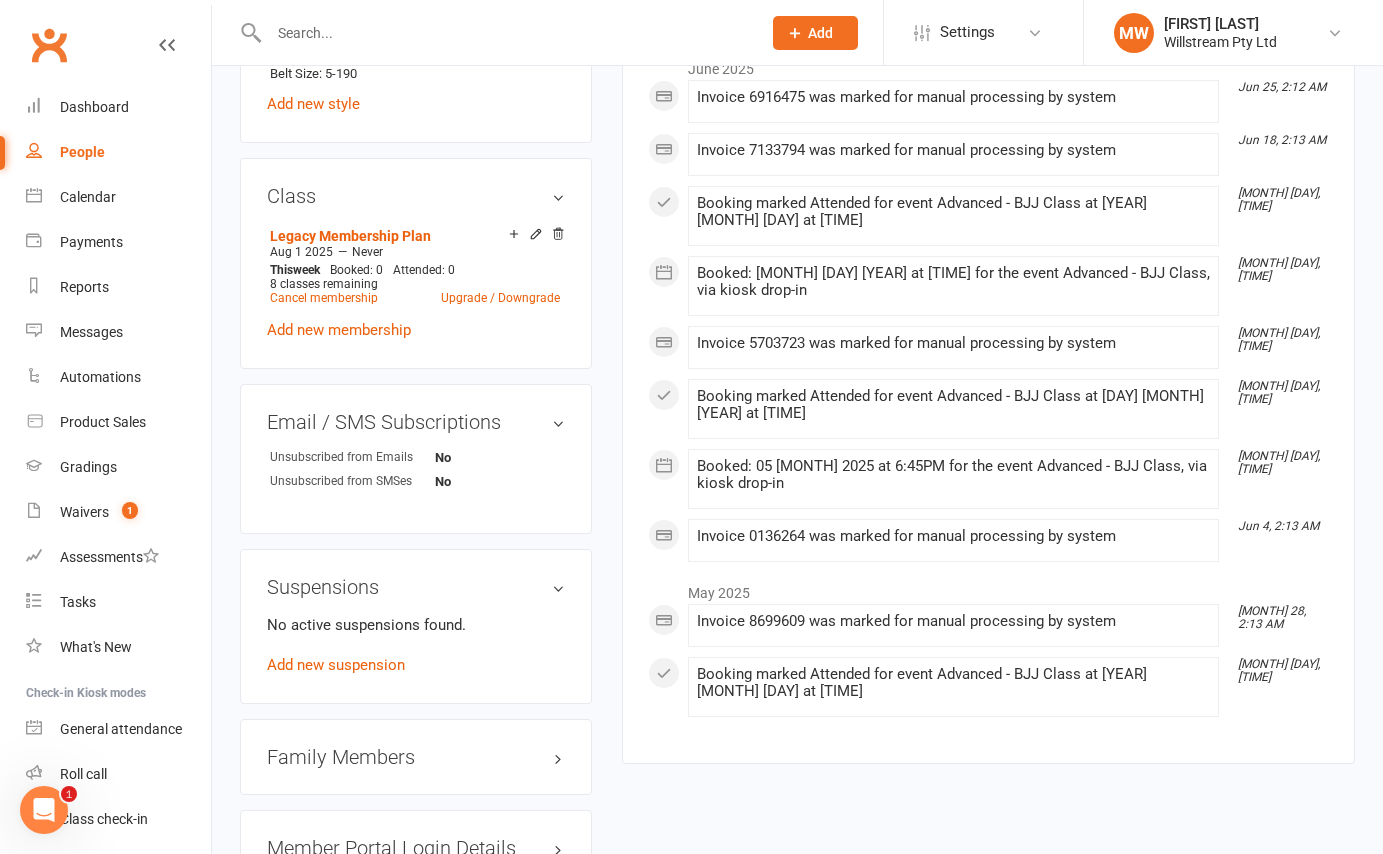 click at bounding box center [505, 33] 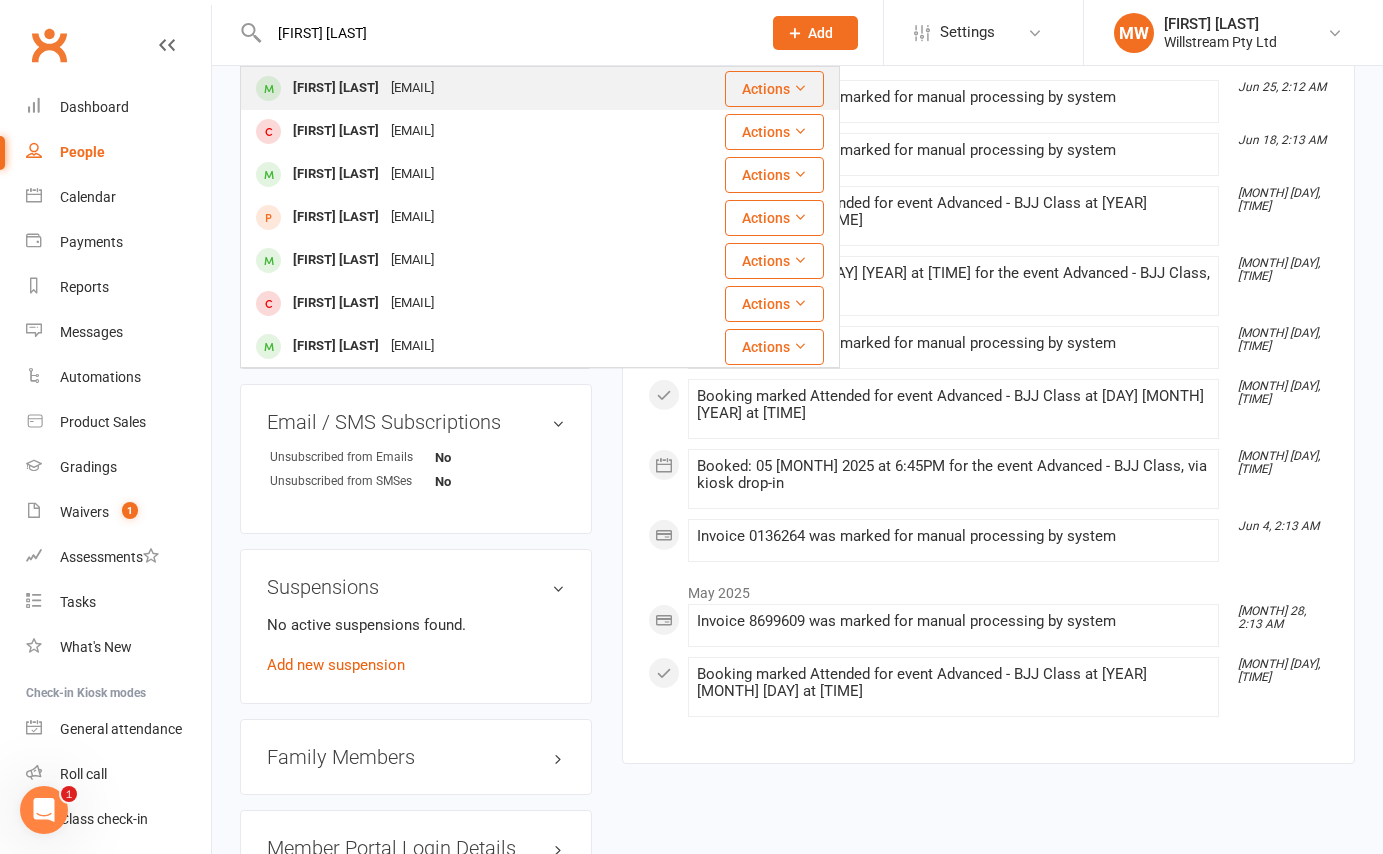 type on "[FIRST] [LAST]" 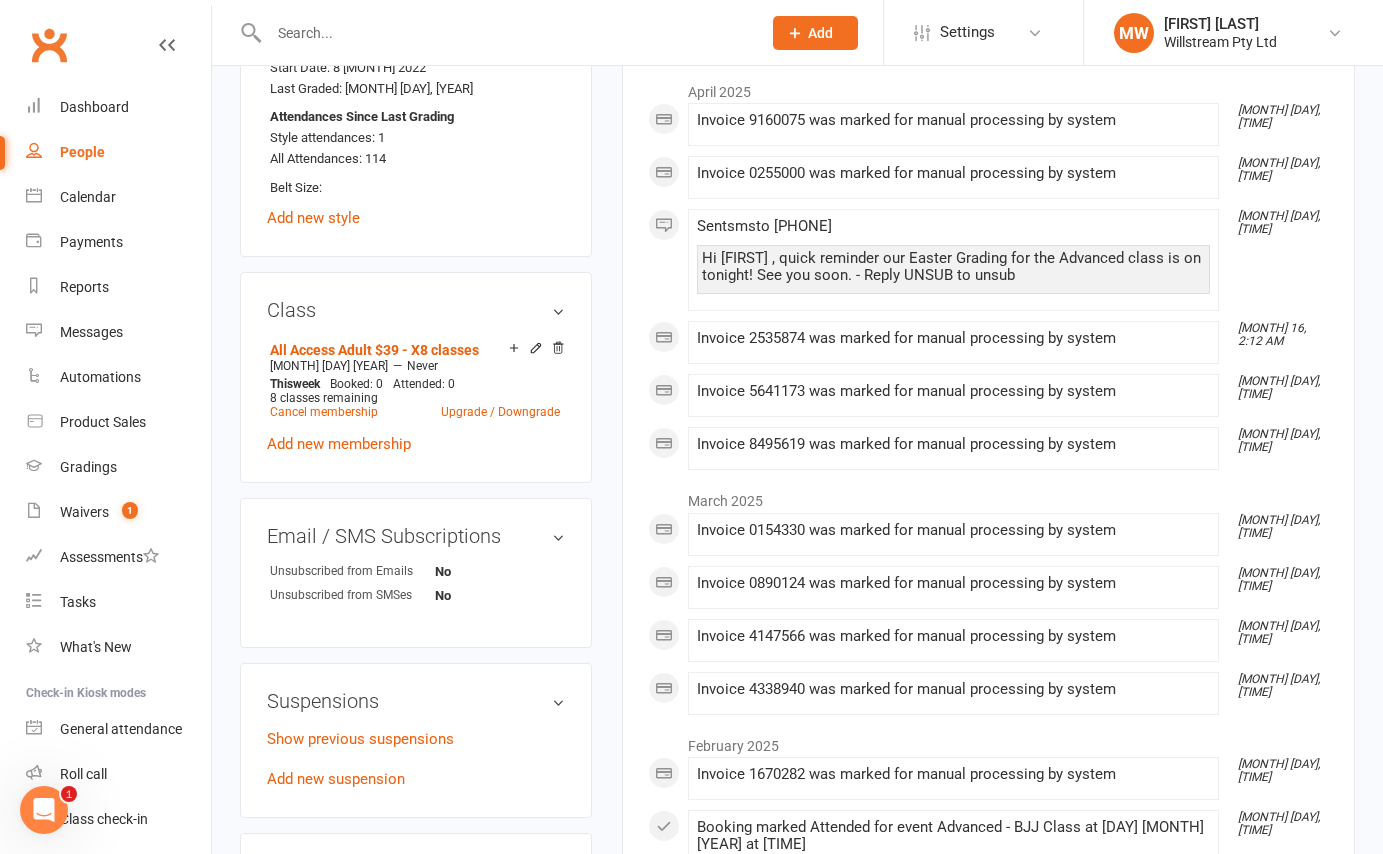 scroll, scrollTop: 1324, scrollLeft: 0, axis: vertical 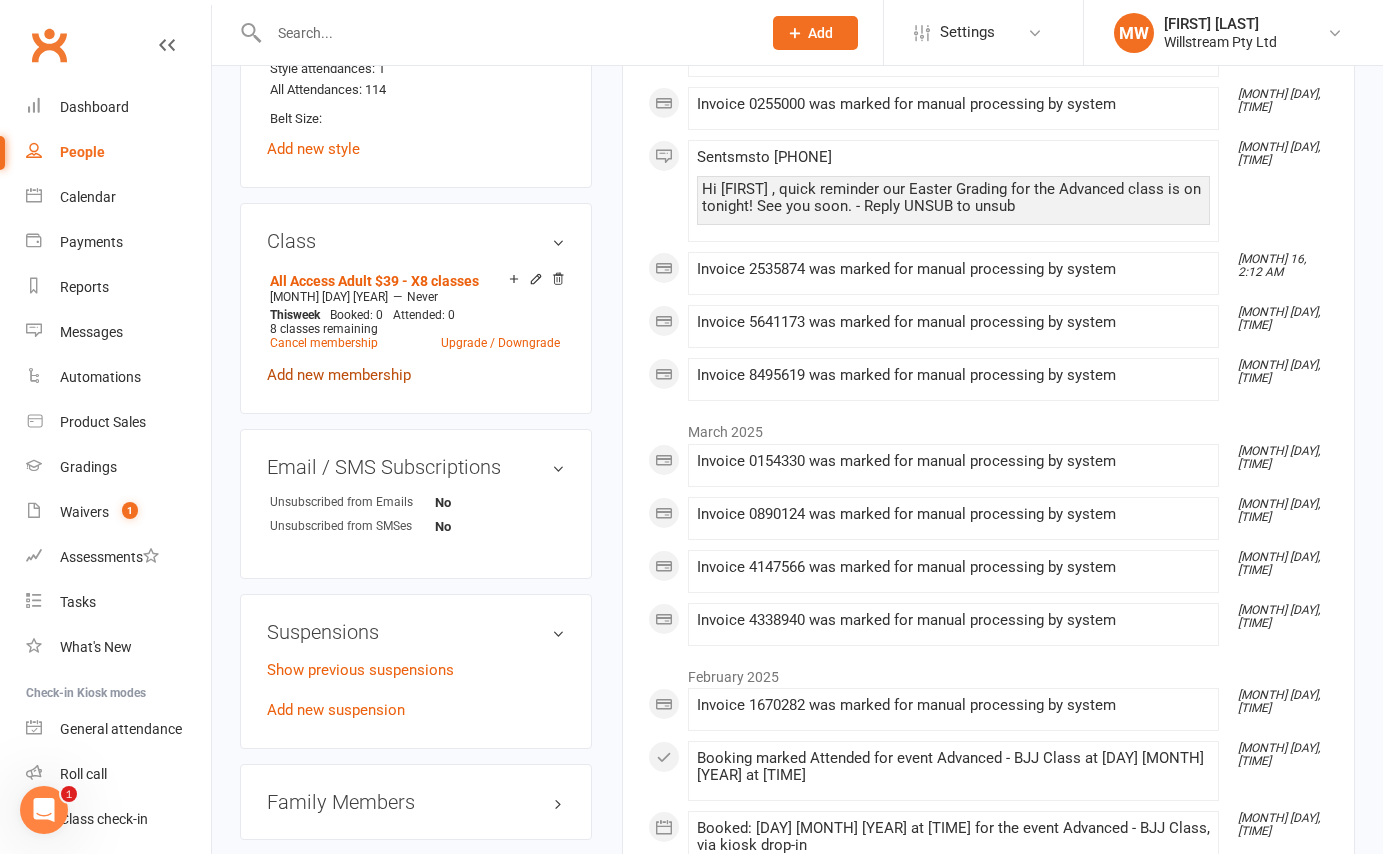 click on "Add new membership" at bounding box center [339, 375] 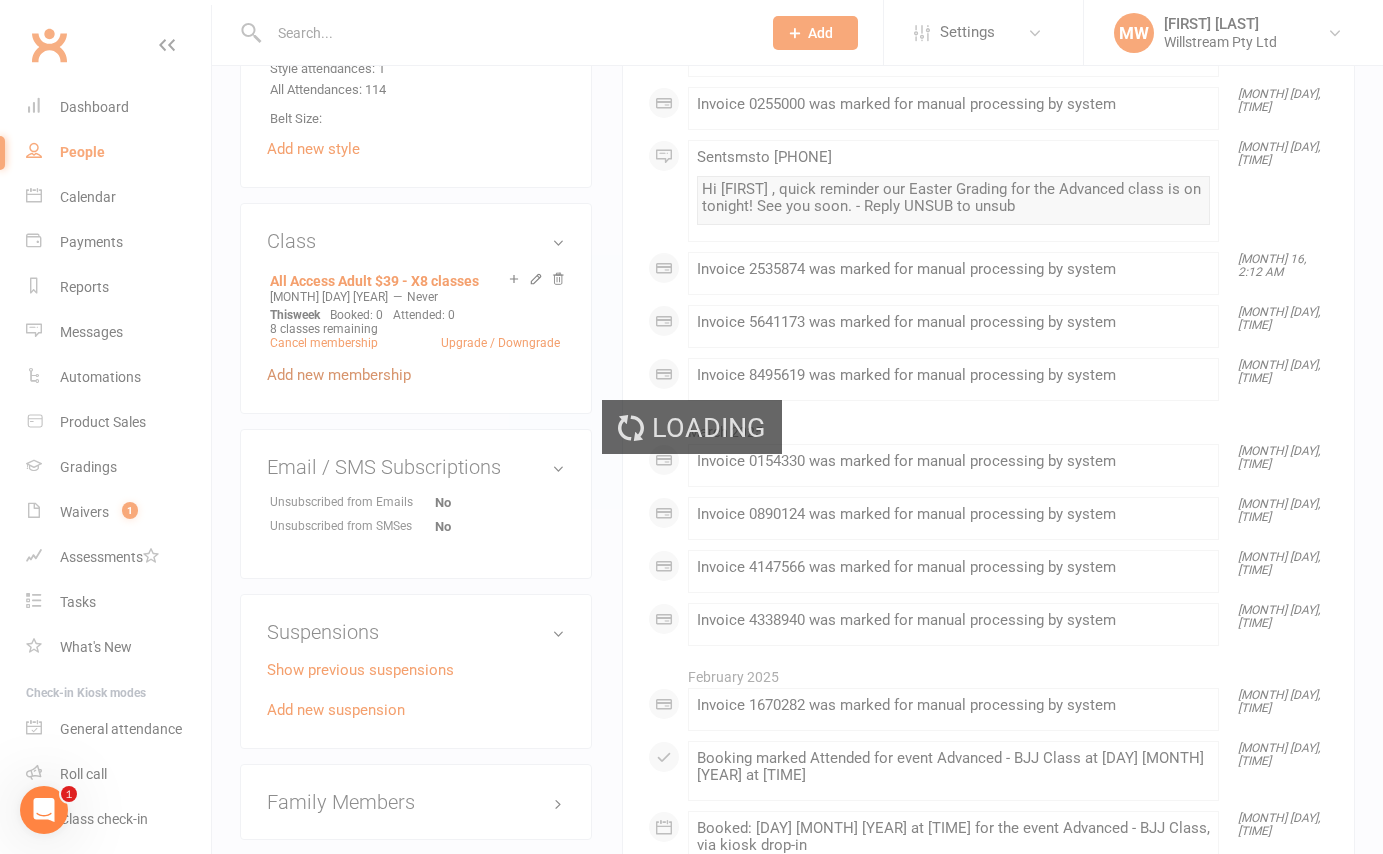 scroll, scrollTop: 0, scrollLeft: 0, axis: both 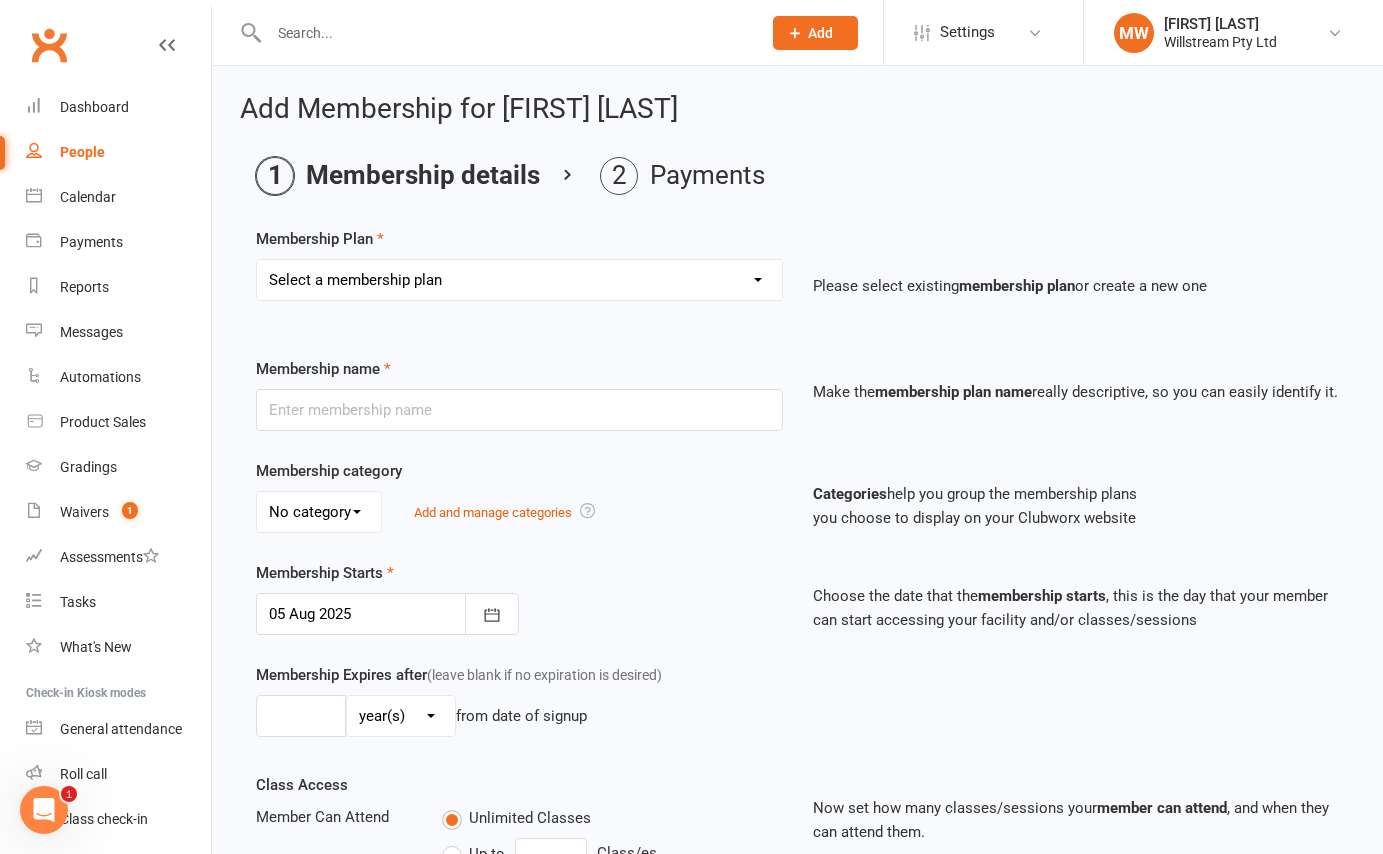 click on "Select a membership plan Create new Membership Plan Basic Adult $29 x2 Classes All Access Adult $39 - X8 classes Peewee, Junioir, Teens $20 up to 2 Classes Intro Trial (Adult) Intro Trial (Child) Legacy Membership Plan" at bounding box center [519, 280] 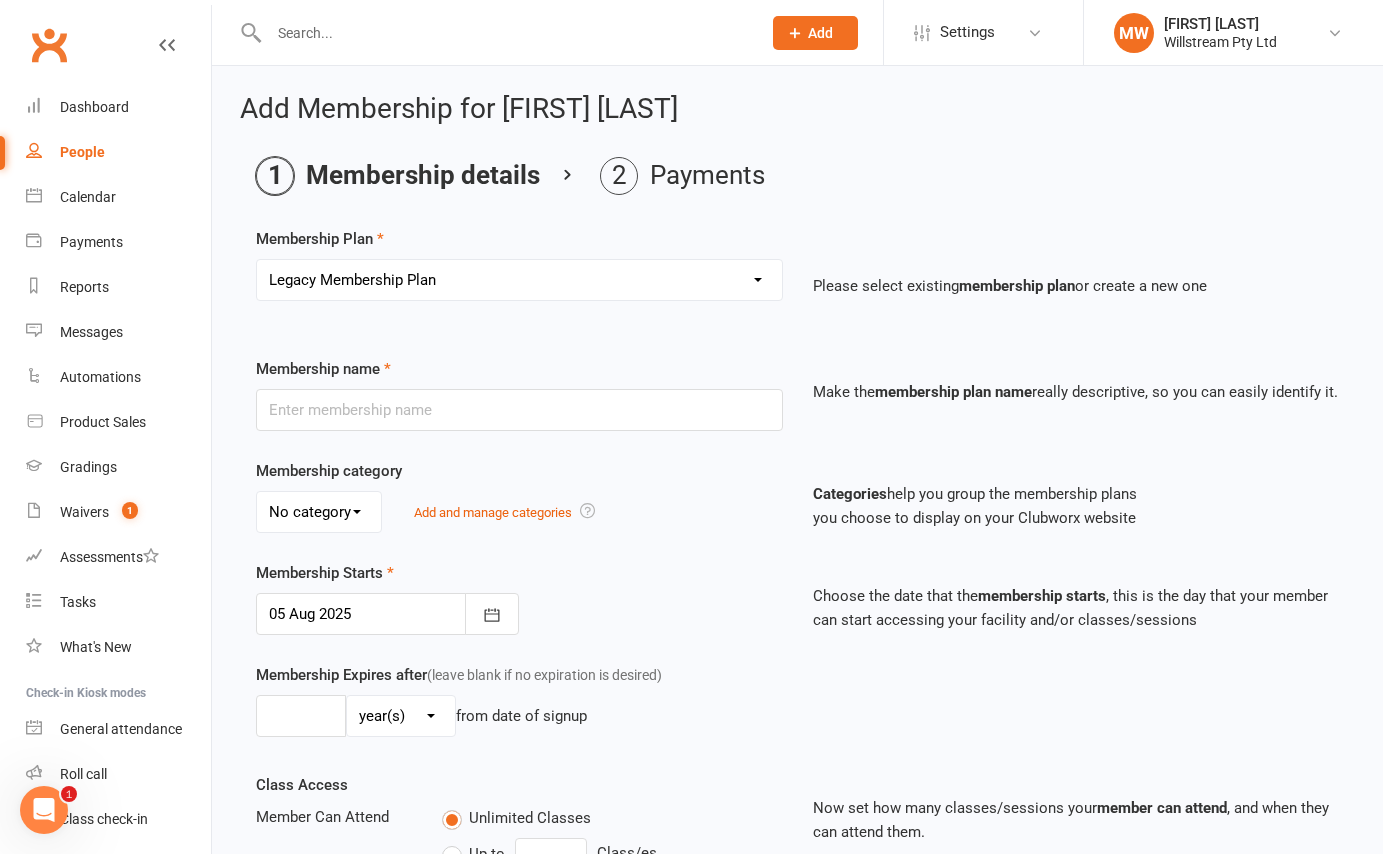type on "Legacy Membership Plan" 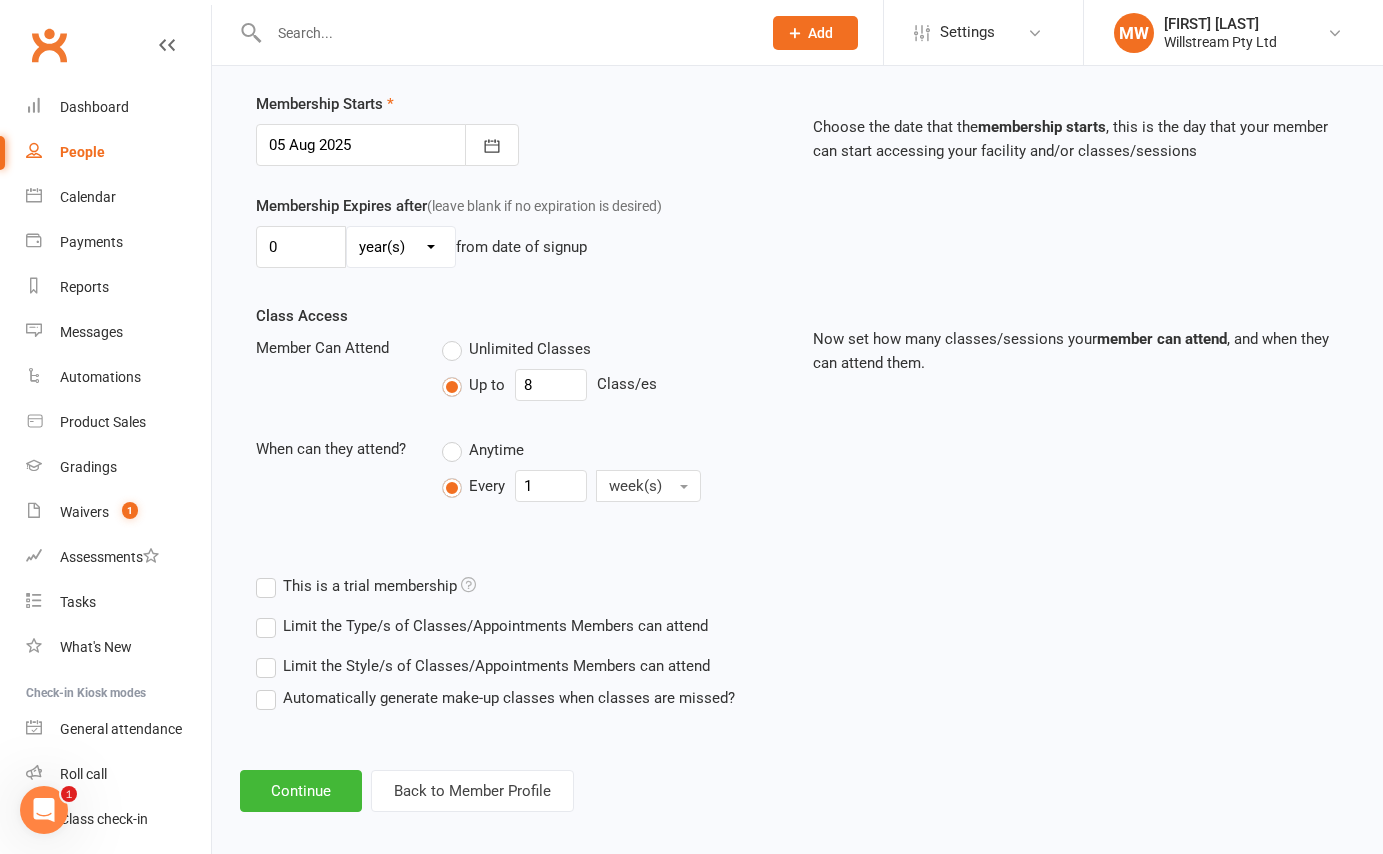 scroll, scrollTop: 434, scrollLeft: 0, axis: vertical 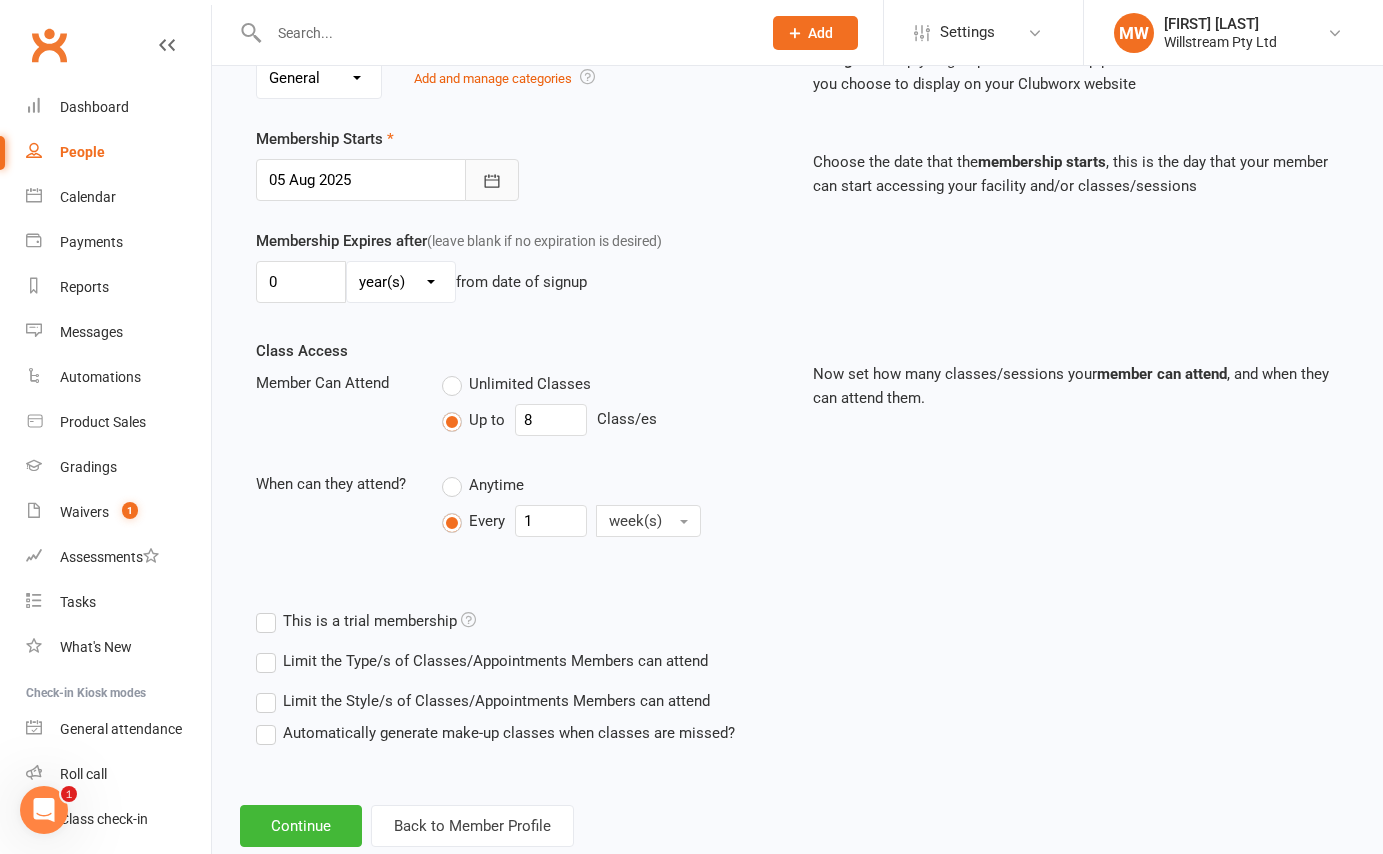 click 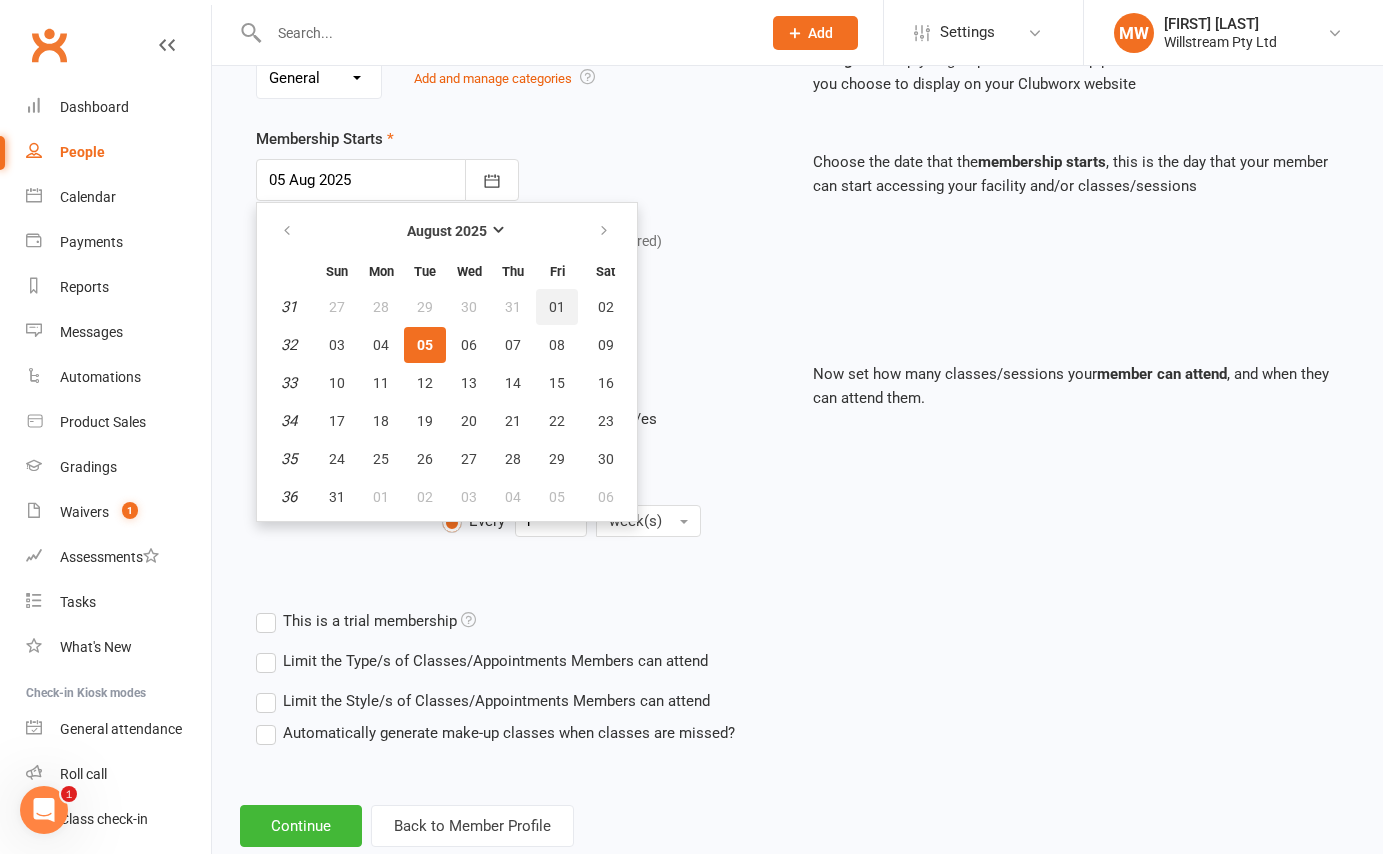 click on "01" at bounding box center [557, 307] 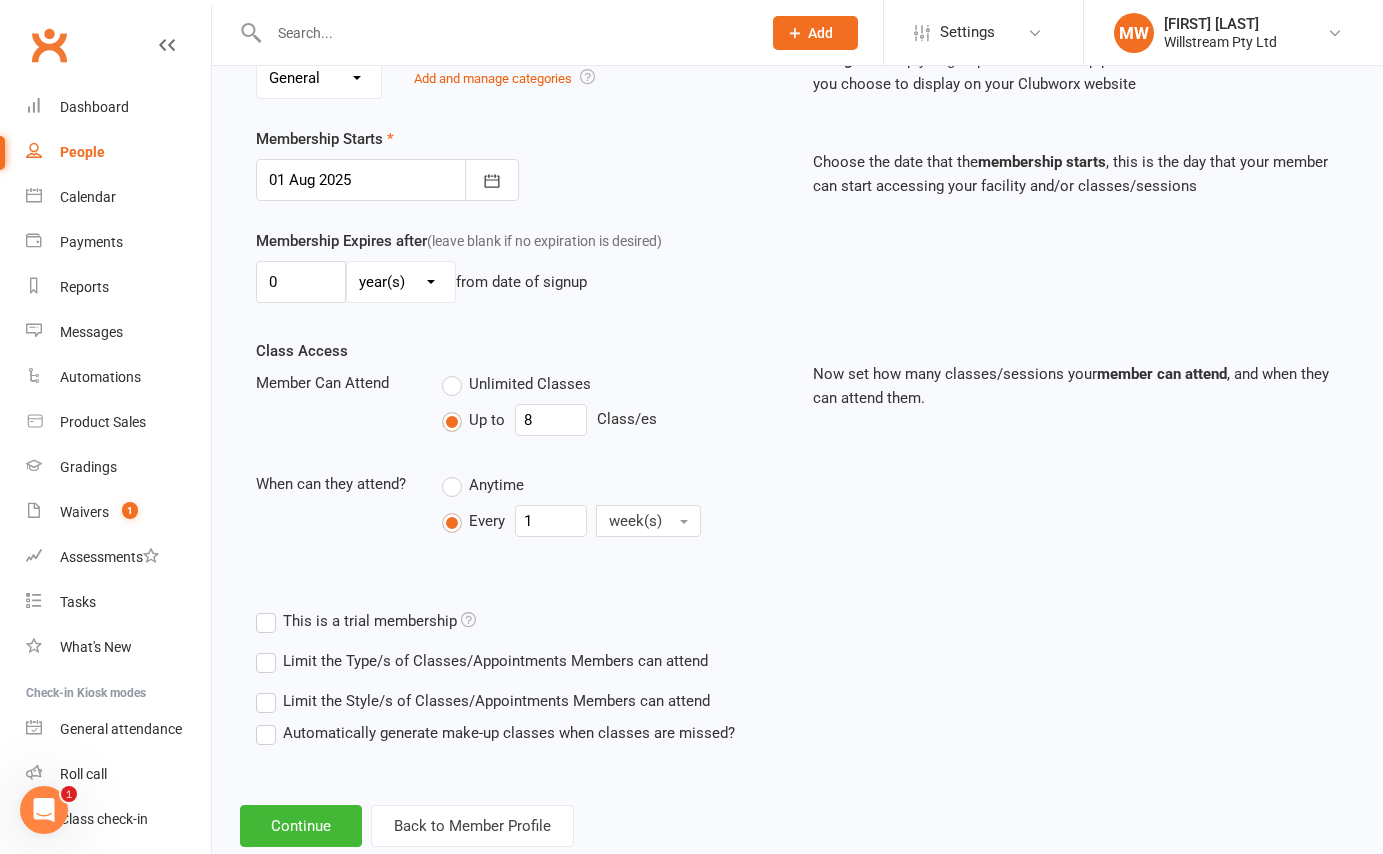 scroll, scrollTop: 484, scrollLeft: 0, axis: vertical 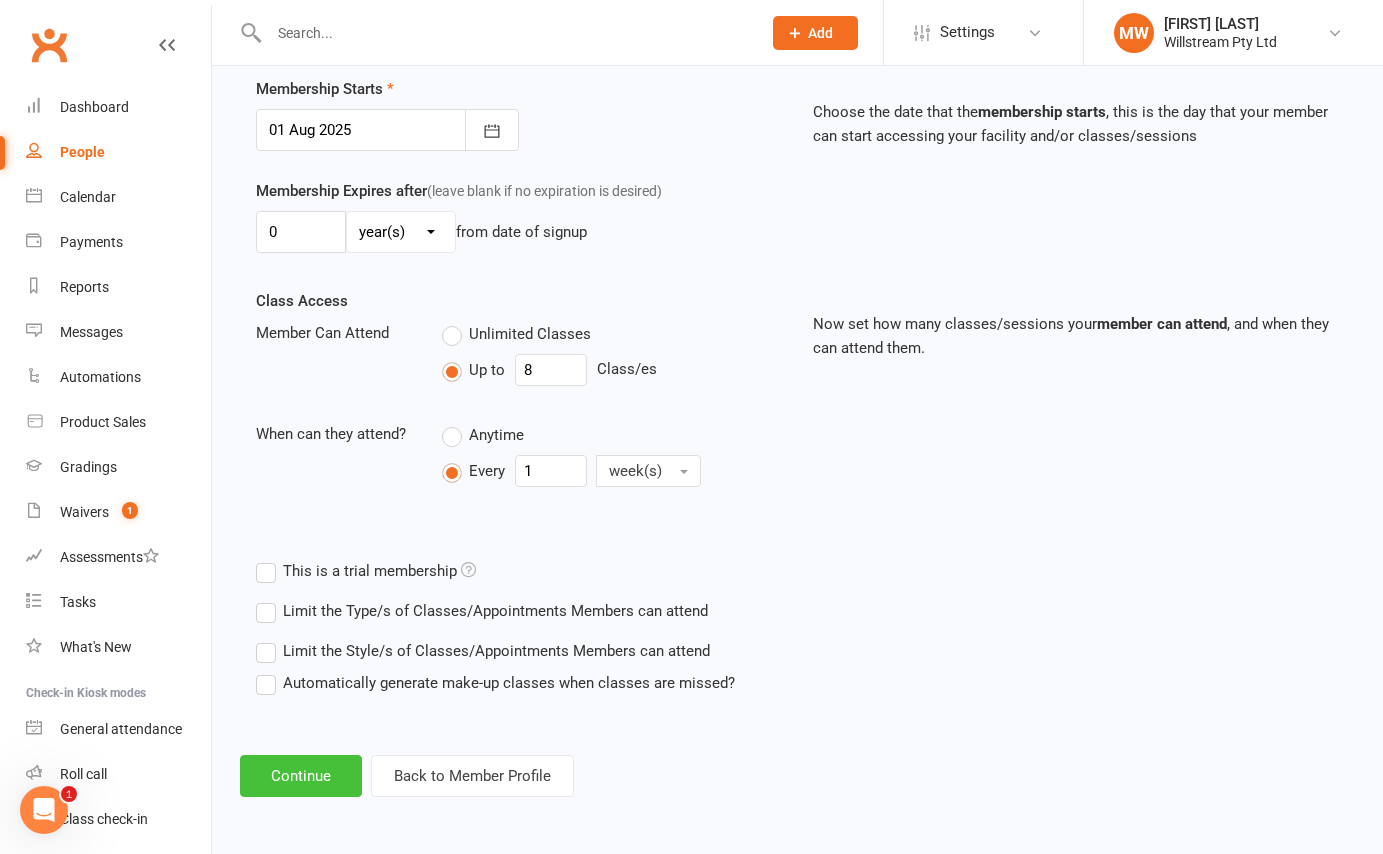 click on "Continue" at bounding box center [301, 776] 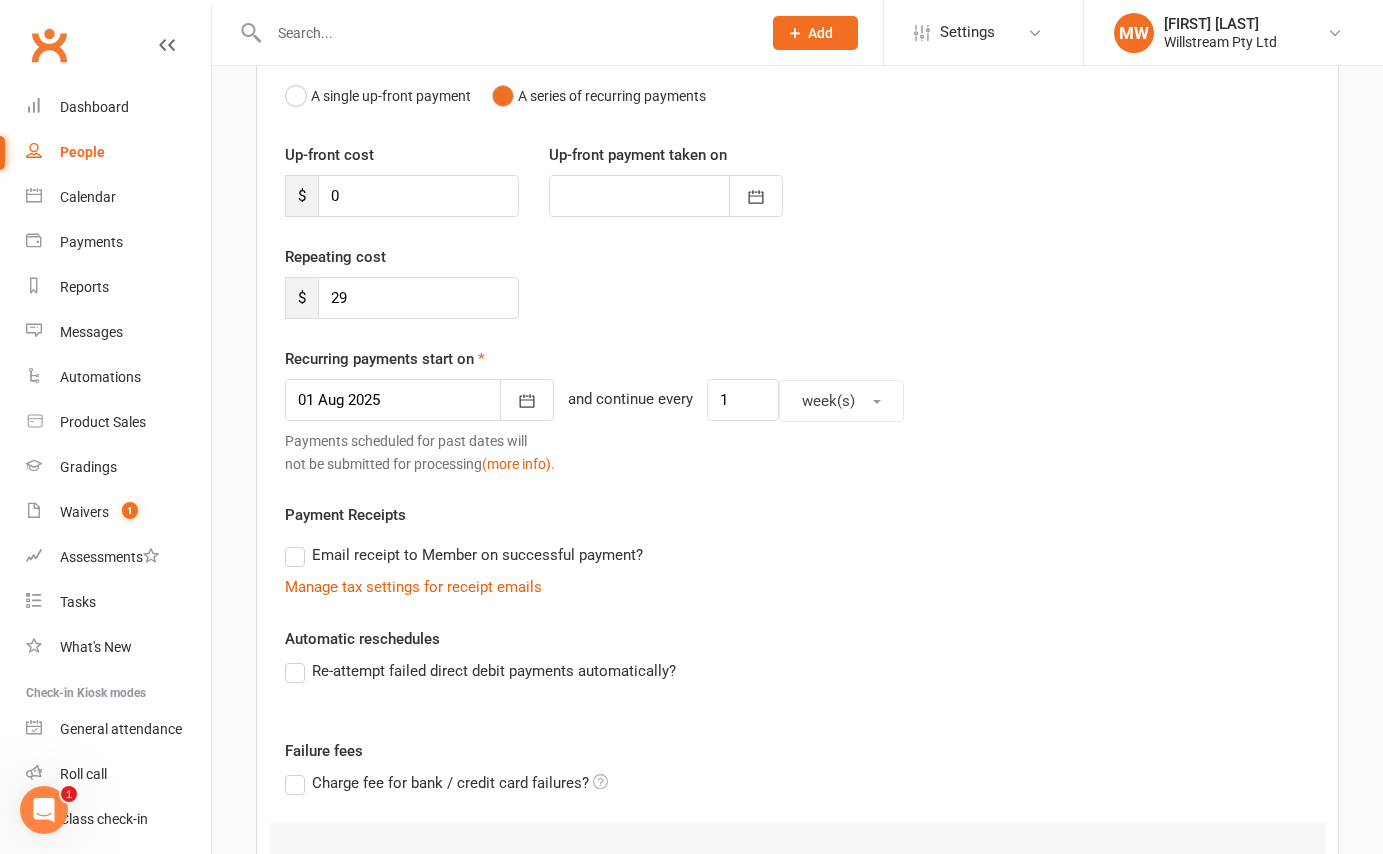 scroll, scrollTop: 493, scrollLeft: 0, axis: vertical 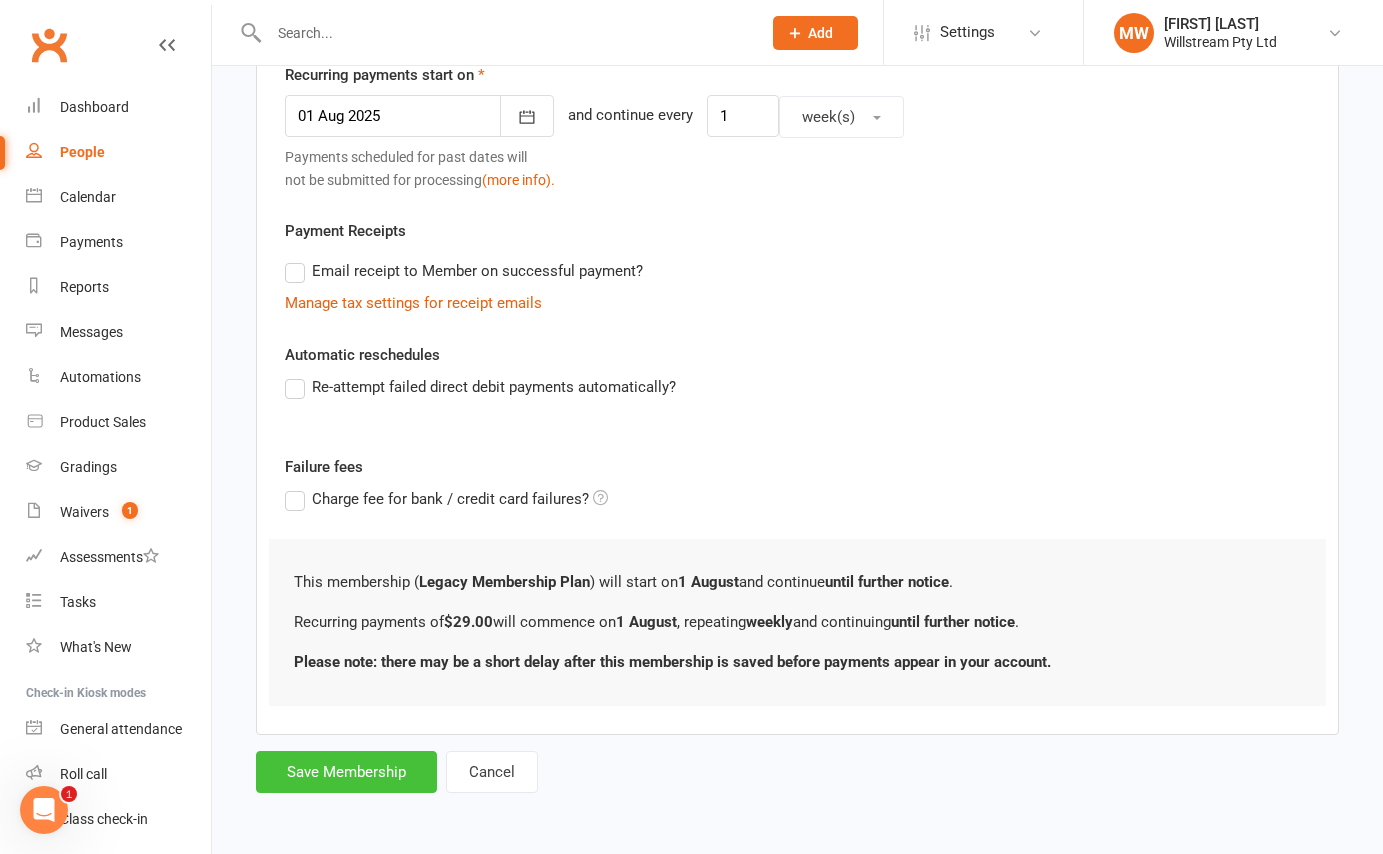 click on "Save Membership" at bounding box center [346, 772] 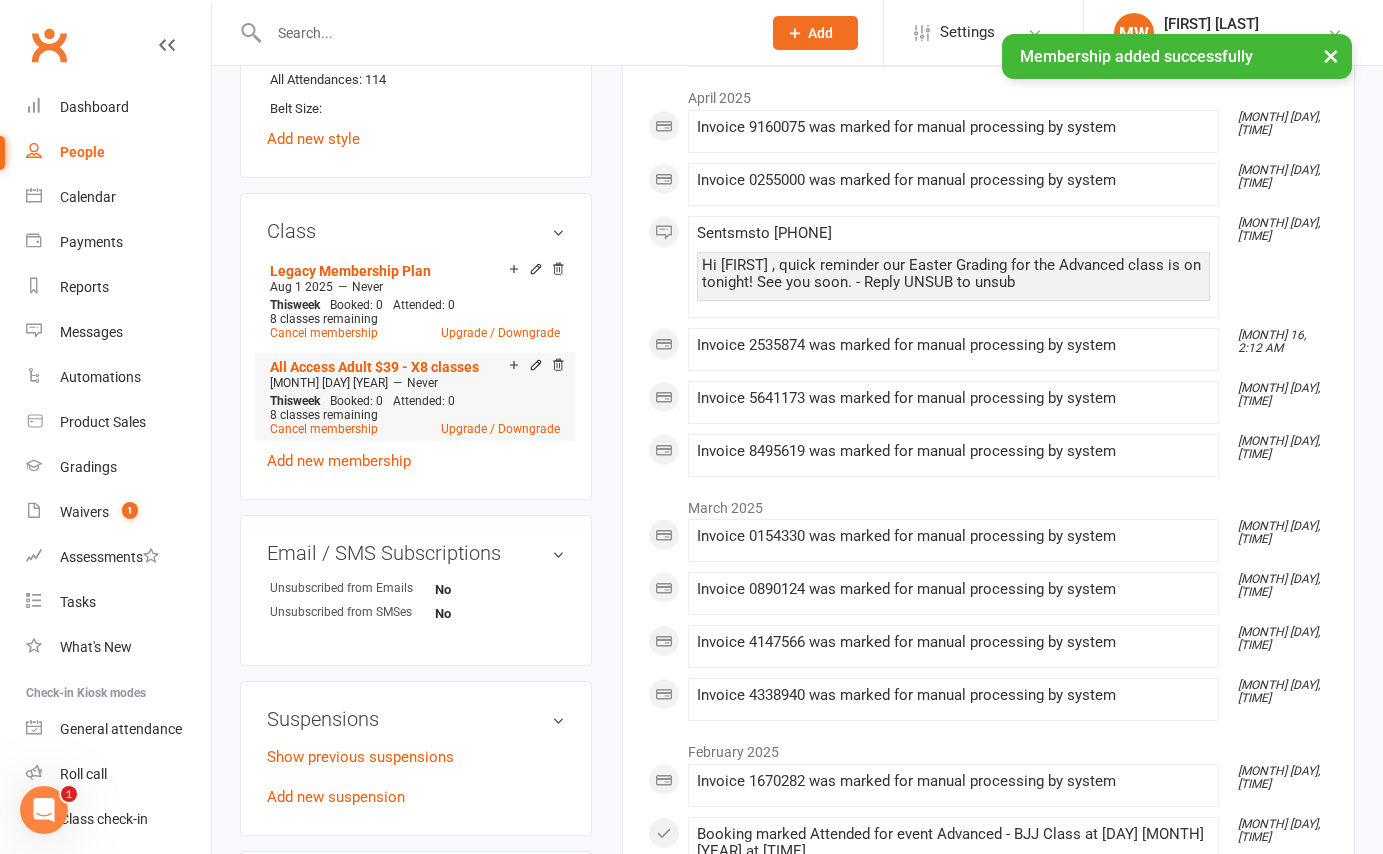 scroll, scrollTop: 1337, scrollLeft: 0, axis: vertical 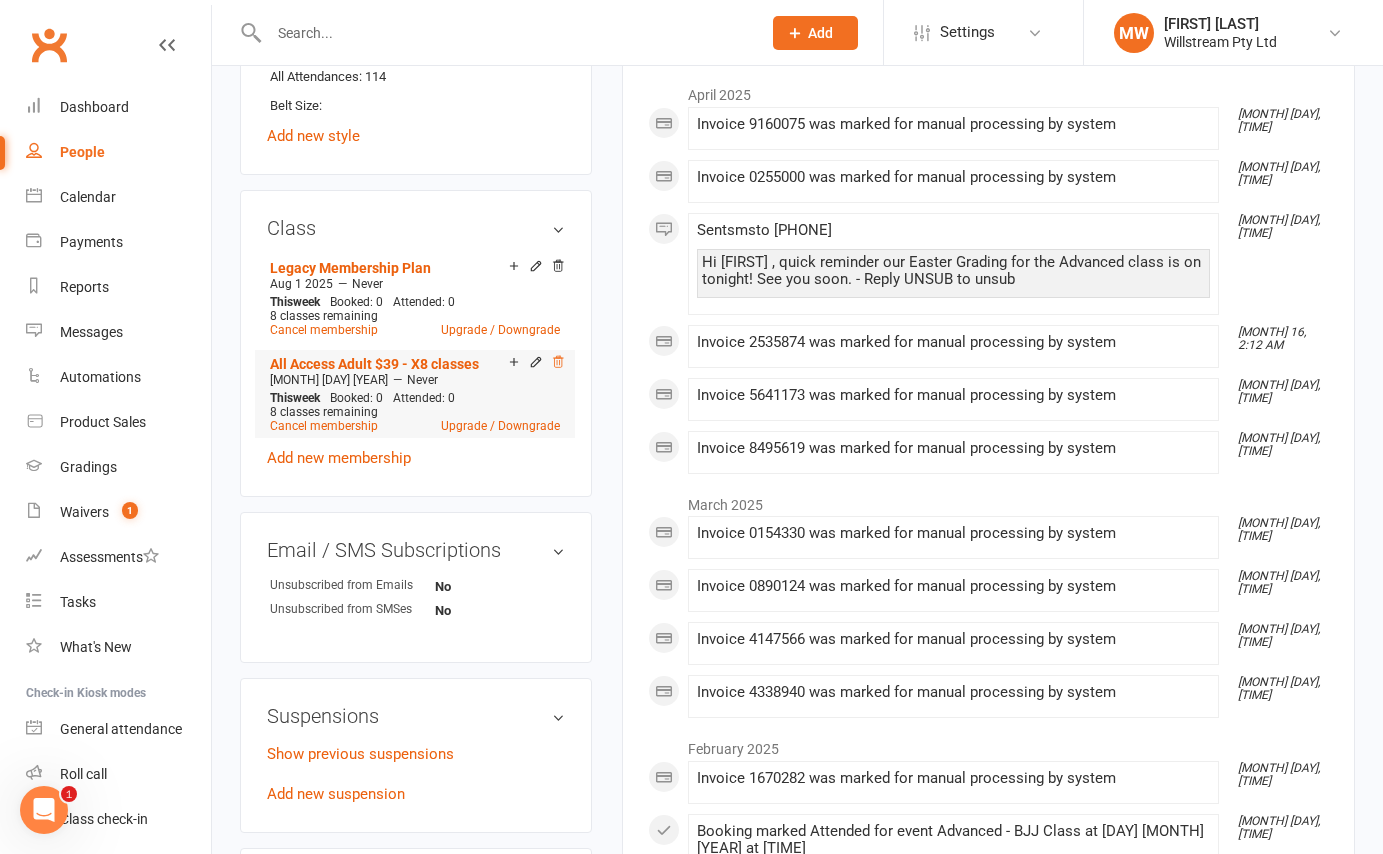 click 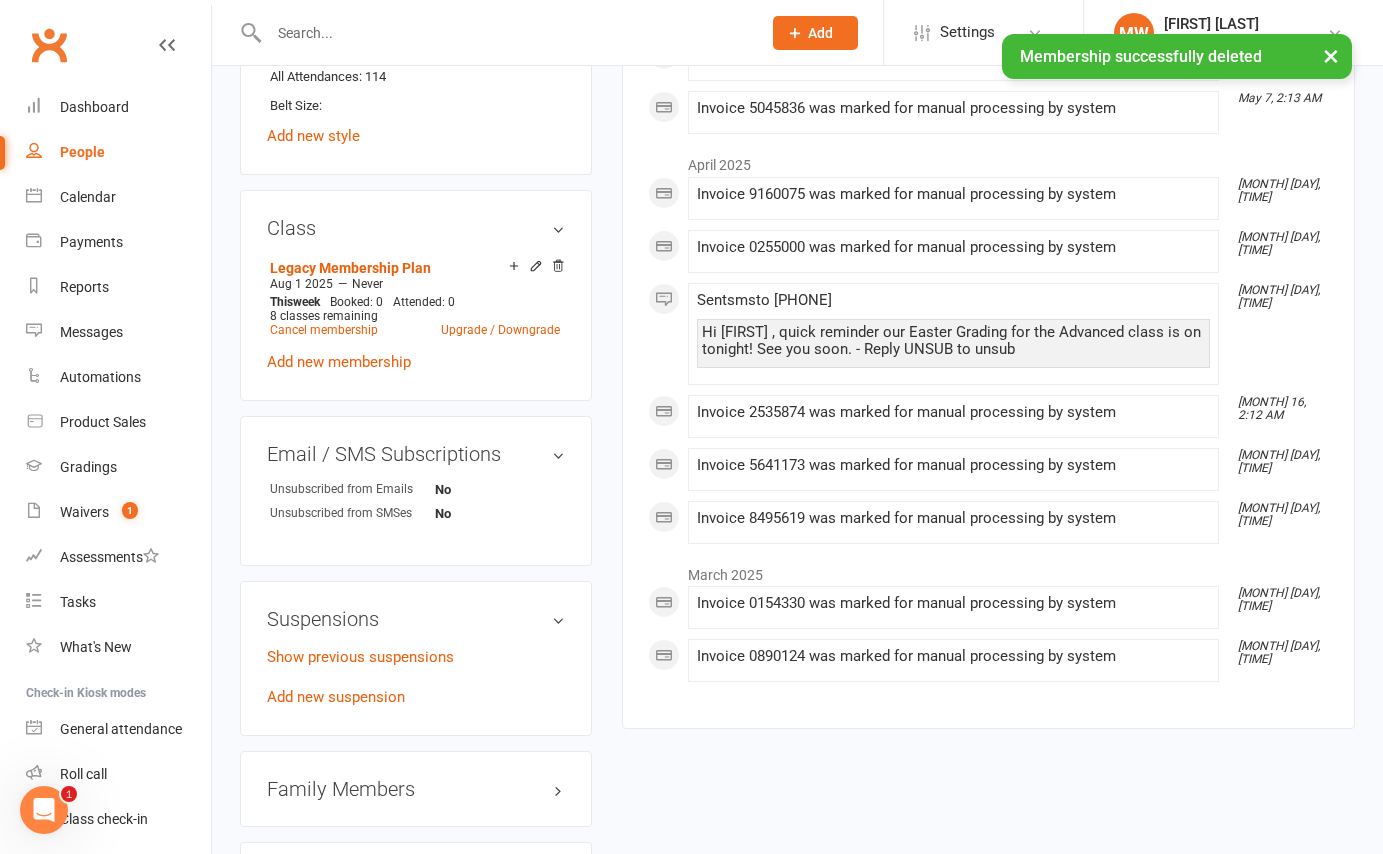click at bounding box center (505, 33) 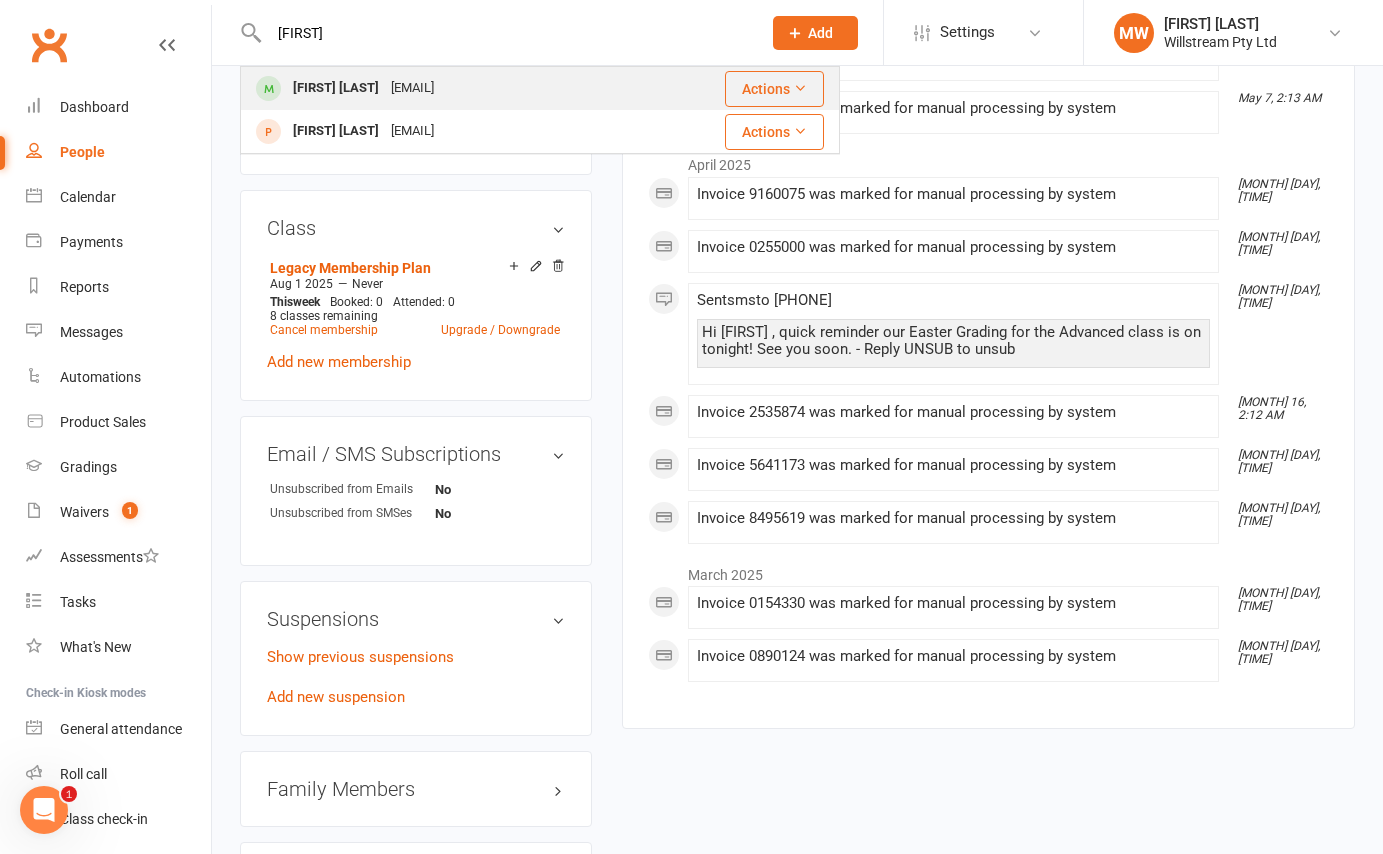 type on "[FIRST]" 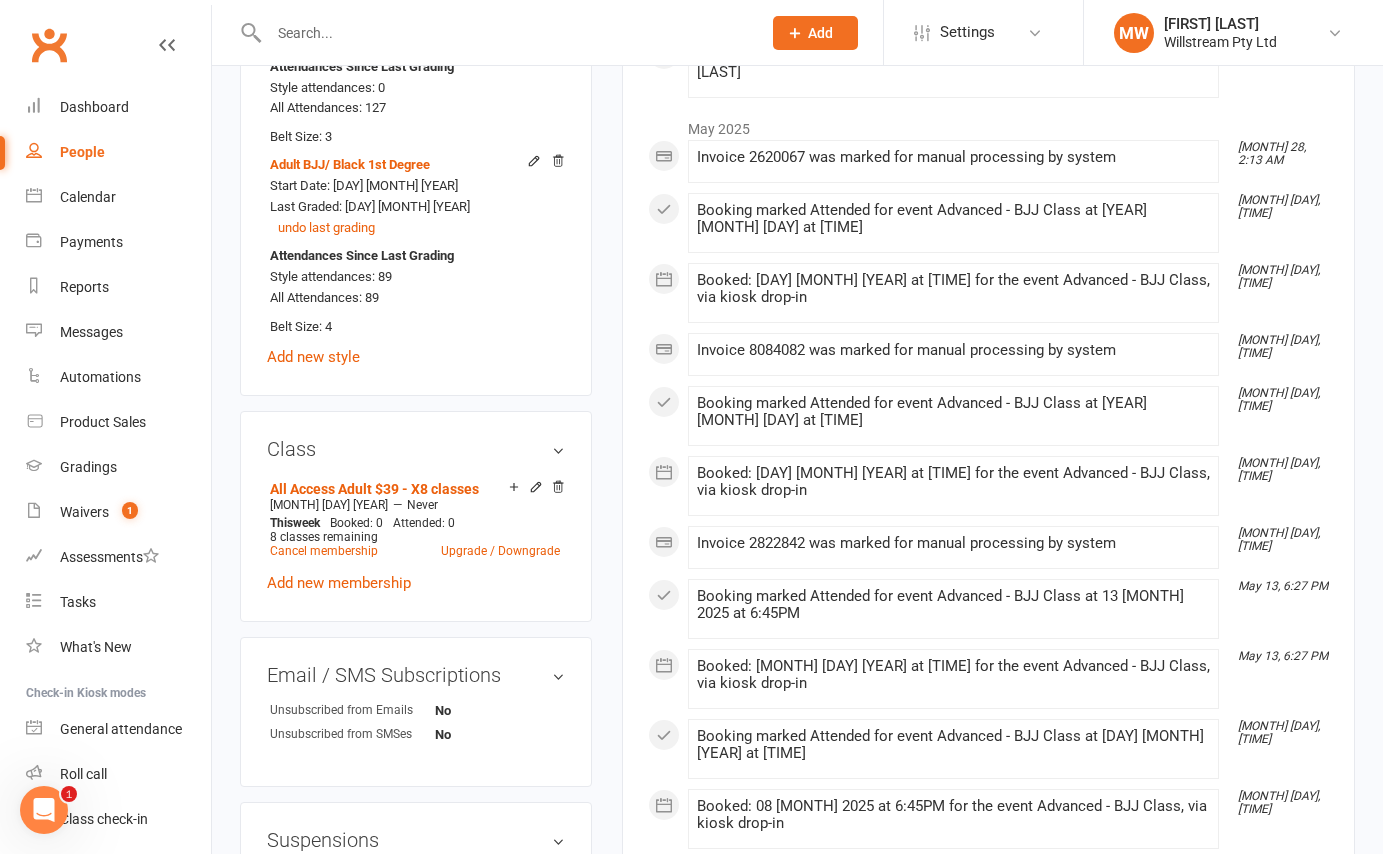 scroll, scrollTop: 1167, scrollLeft: 0, axis: vertical 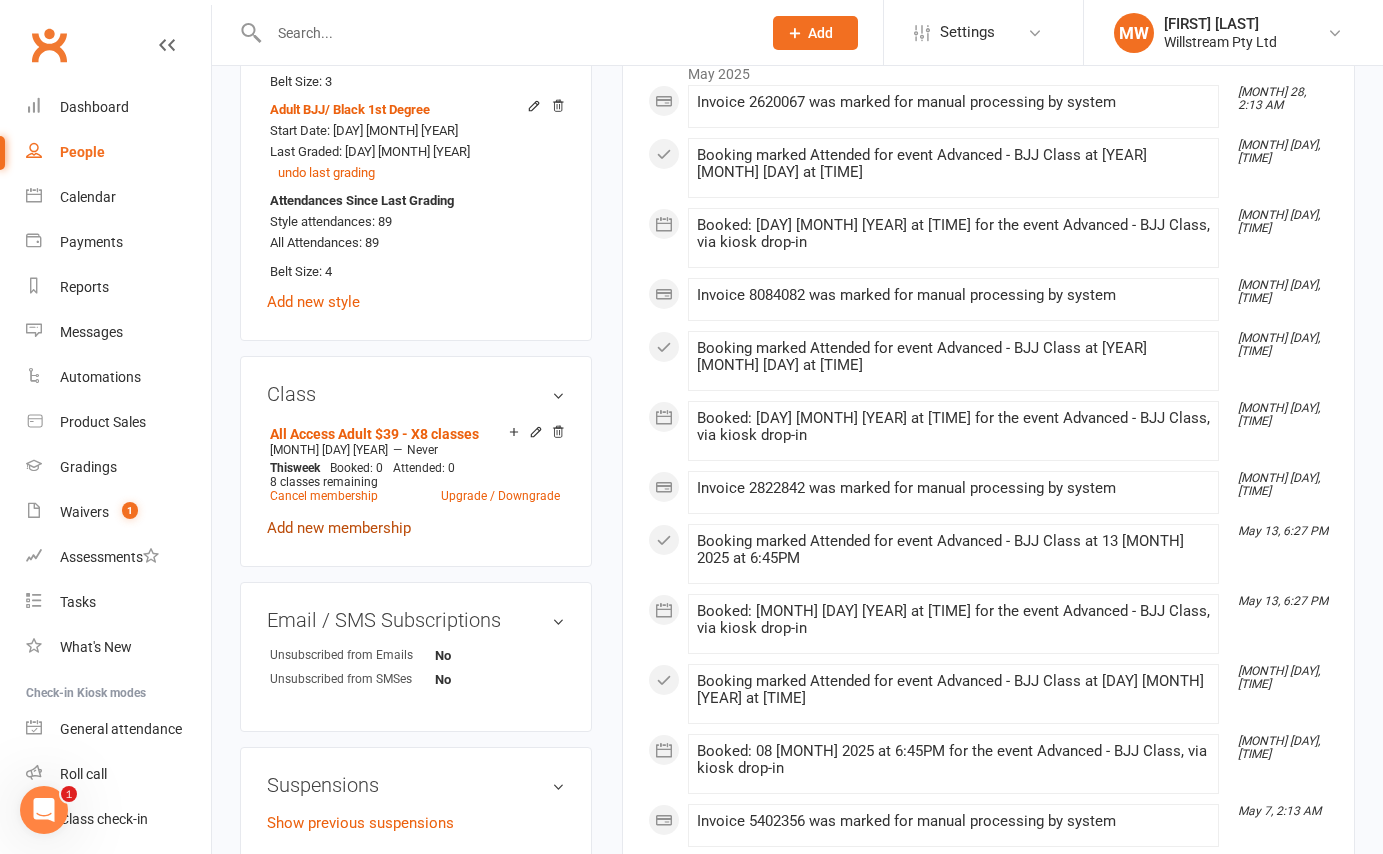 click on "Add new membership" at bounding box center (339, 528) 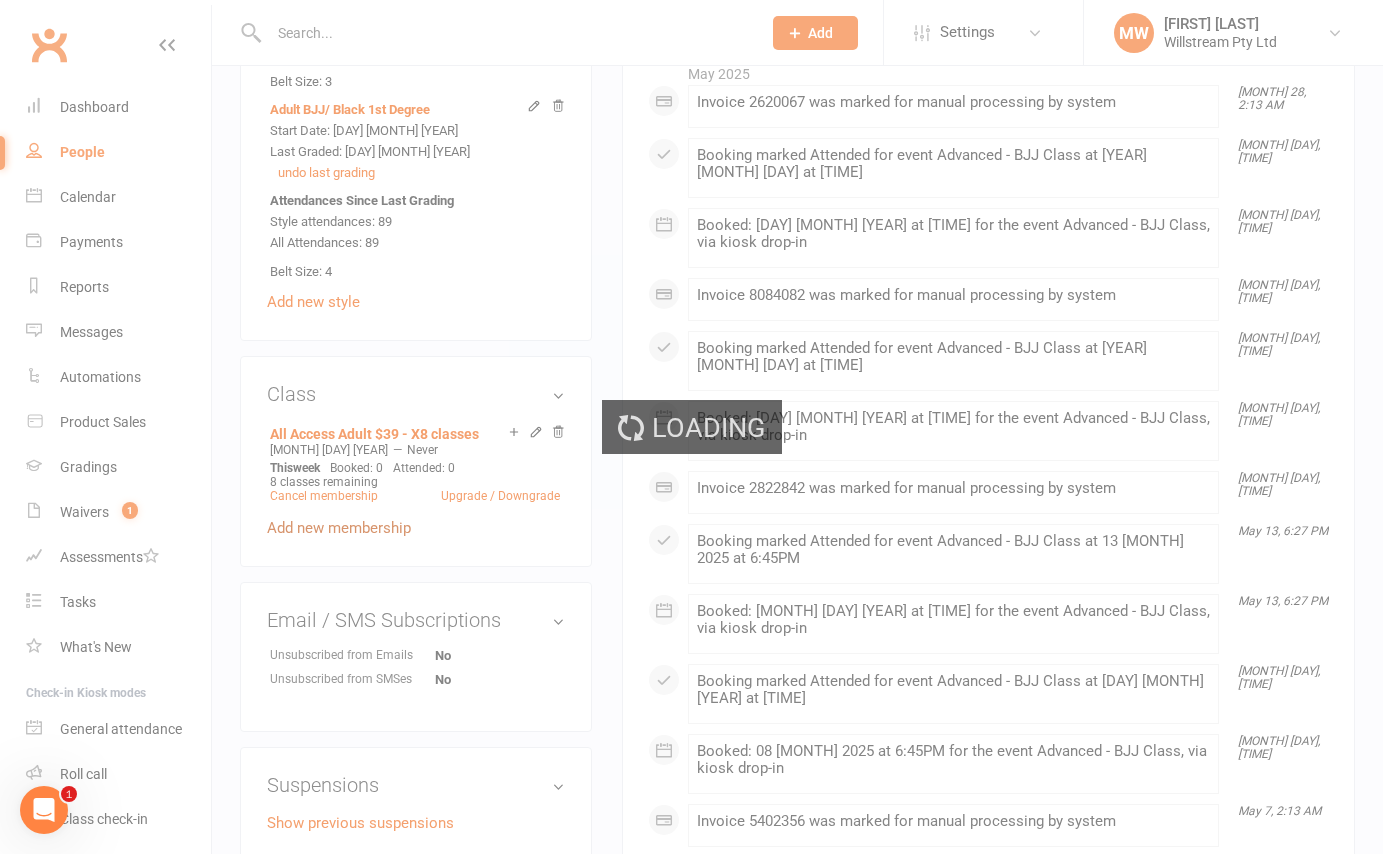 scroll, scrollTop: 0, scrollLeft: 0, axis: both 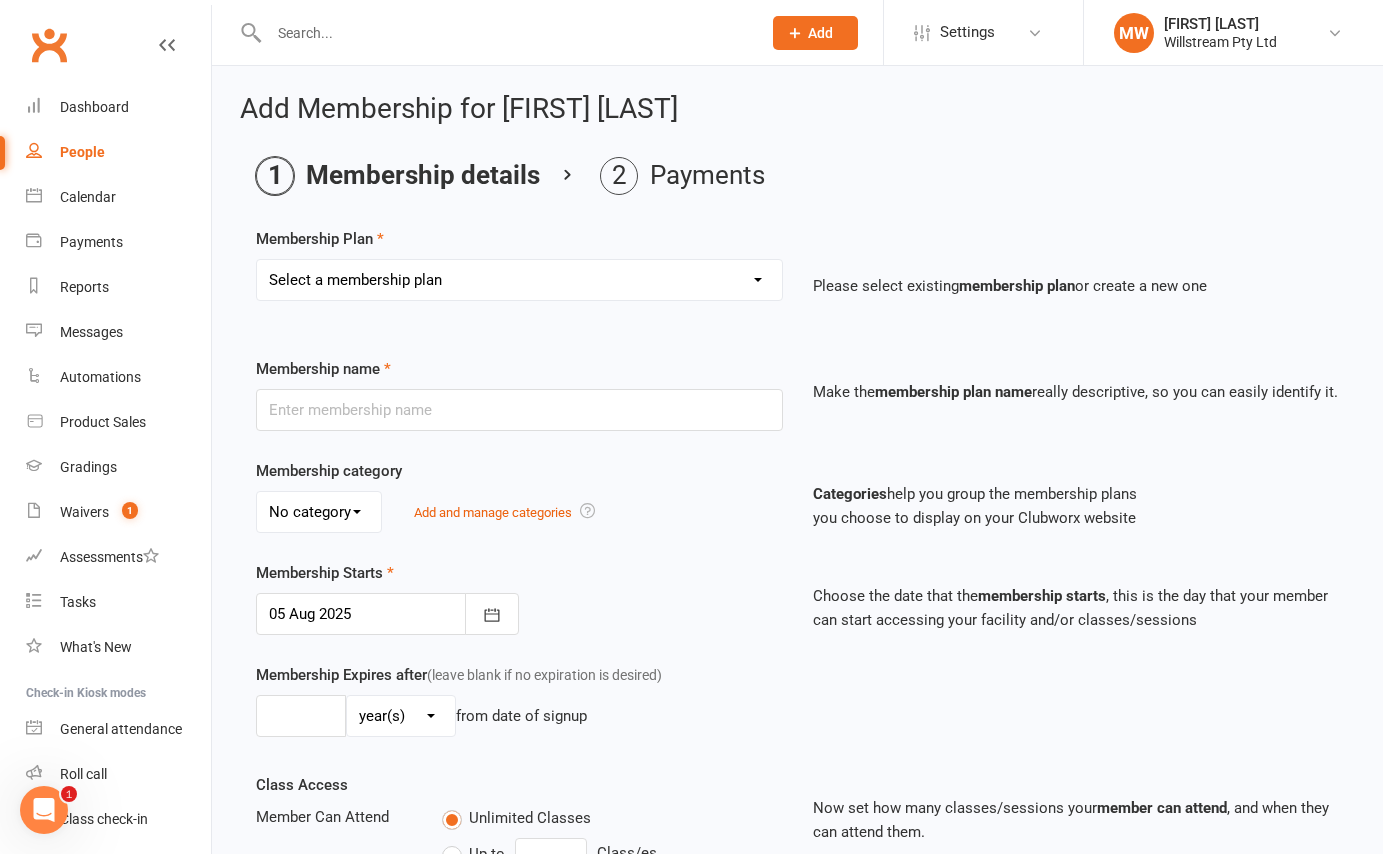 click on "Select a membership plan Create new Membership Plan Basic Adult $29 x2 Classes All Access Adult $39 - X8 classes Peewee, Junioir, Teens $20 up to 2 Classes Intro Trial (Adult) Intro Trial (Child) Legacy Membership Plan" at bounding box center (519, 280) 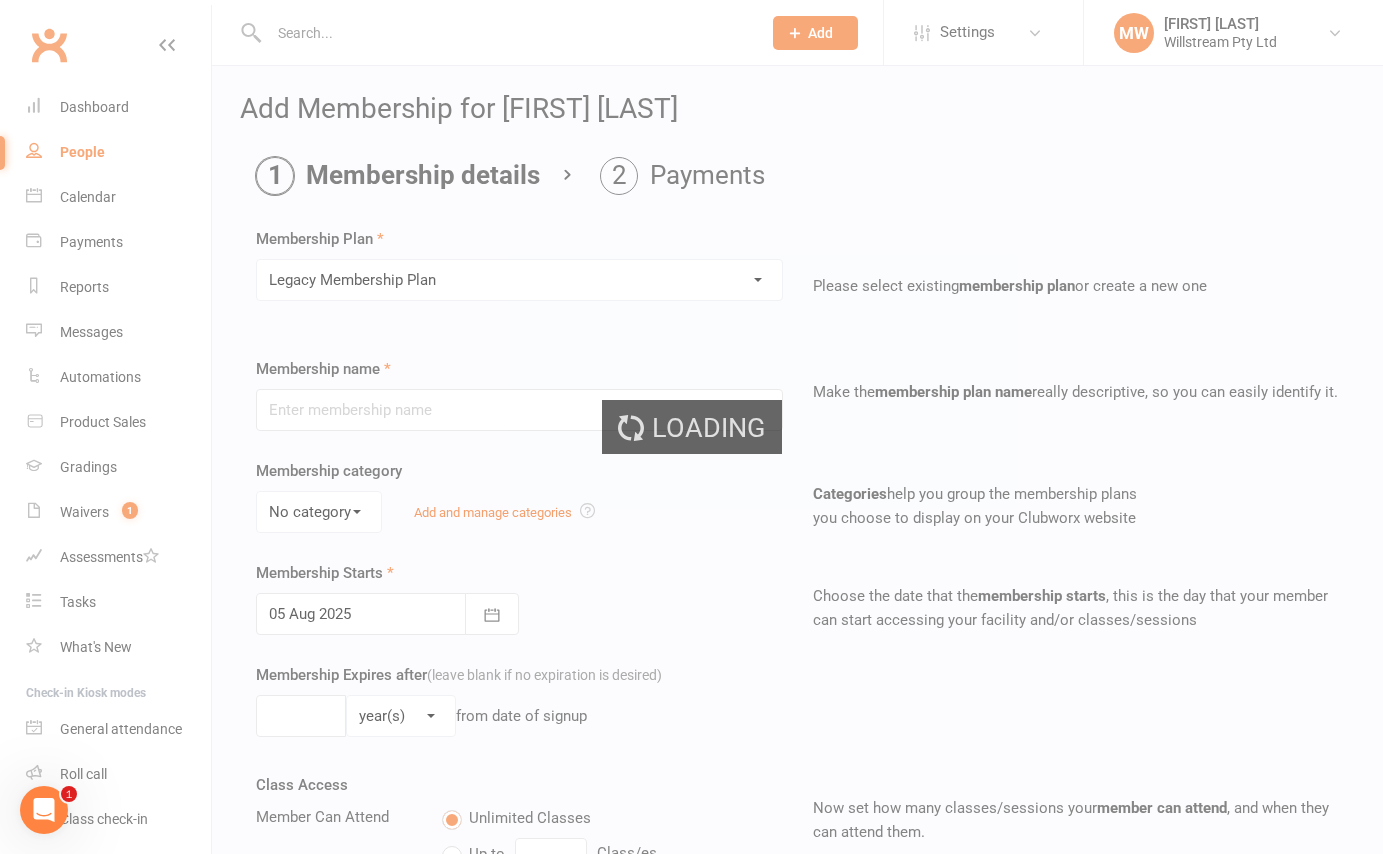 type on "Legacy Membership Plan" 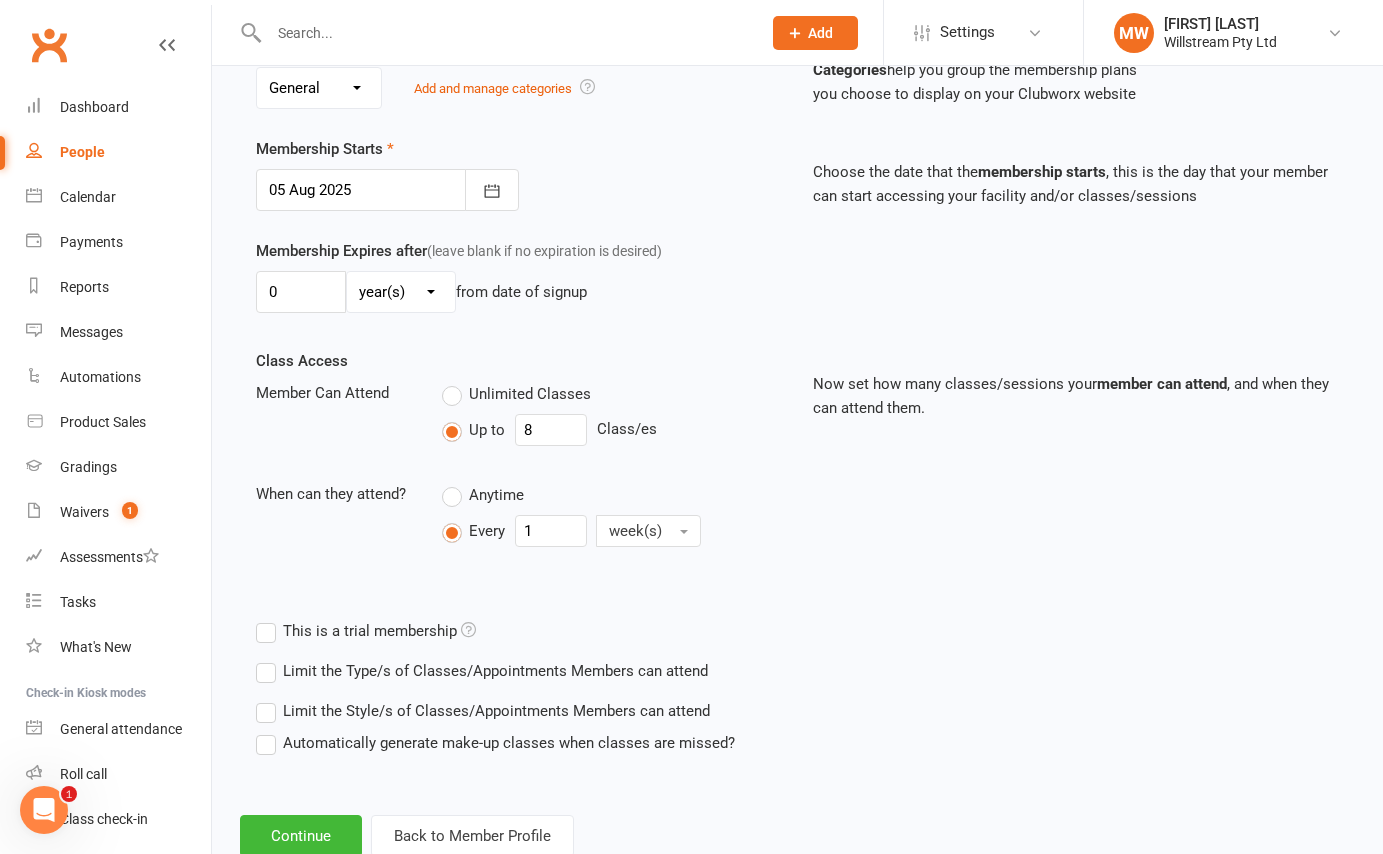 scroll, scrollTop: 484, scrollLeft: 0, axis: vertical 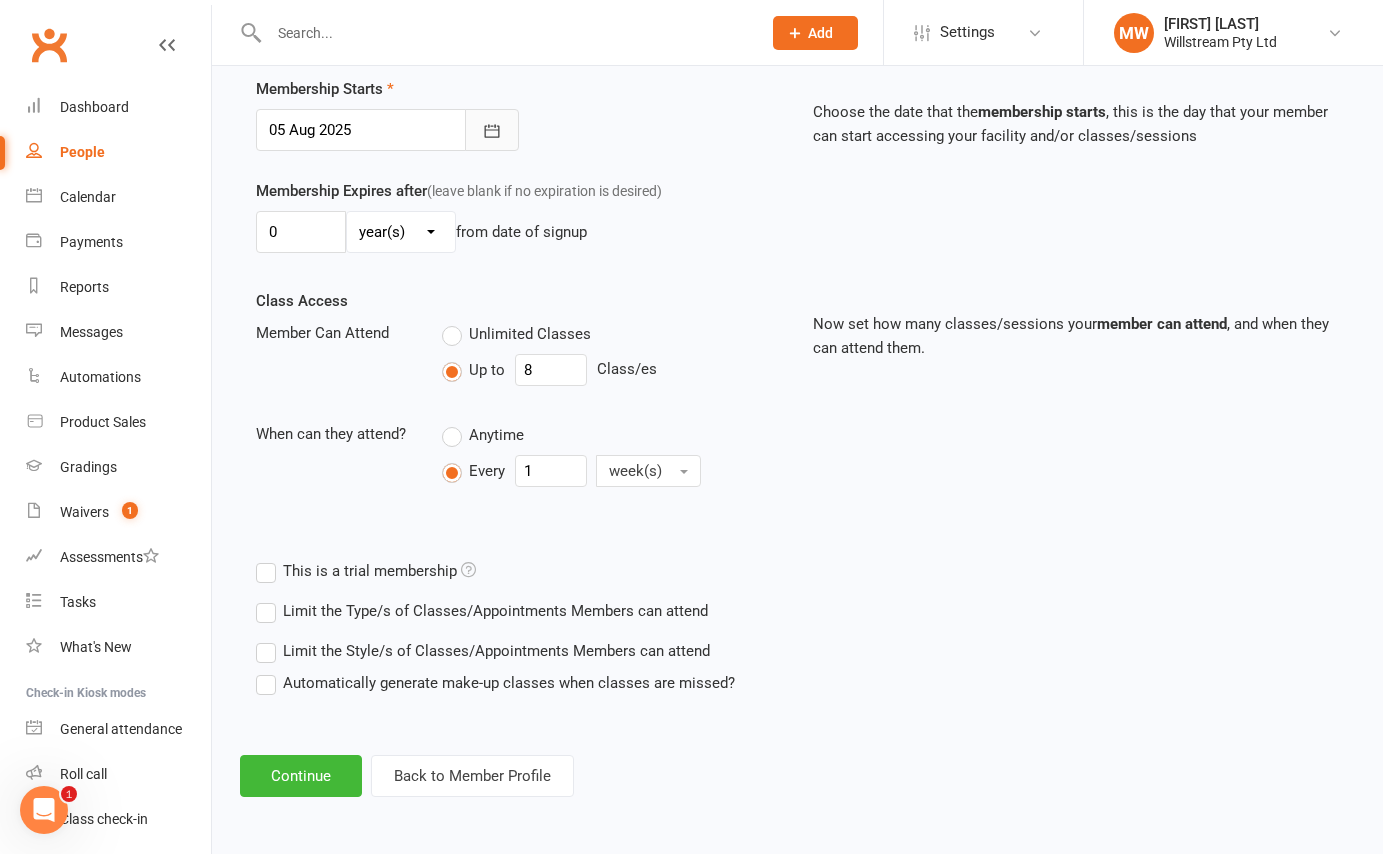 click at bounding box center [492, 130] 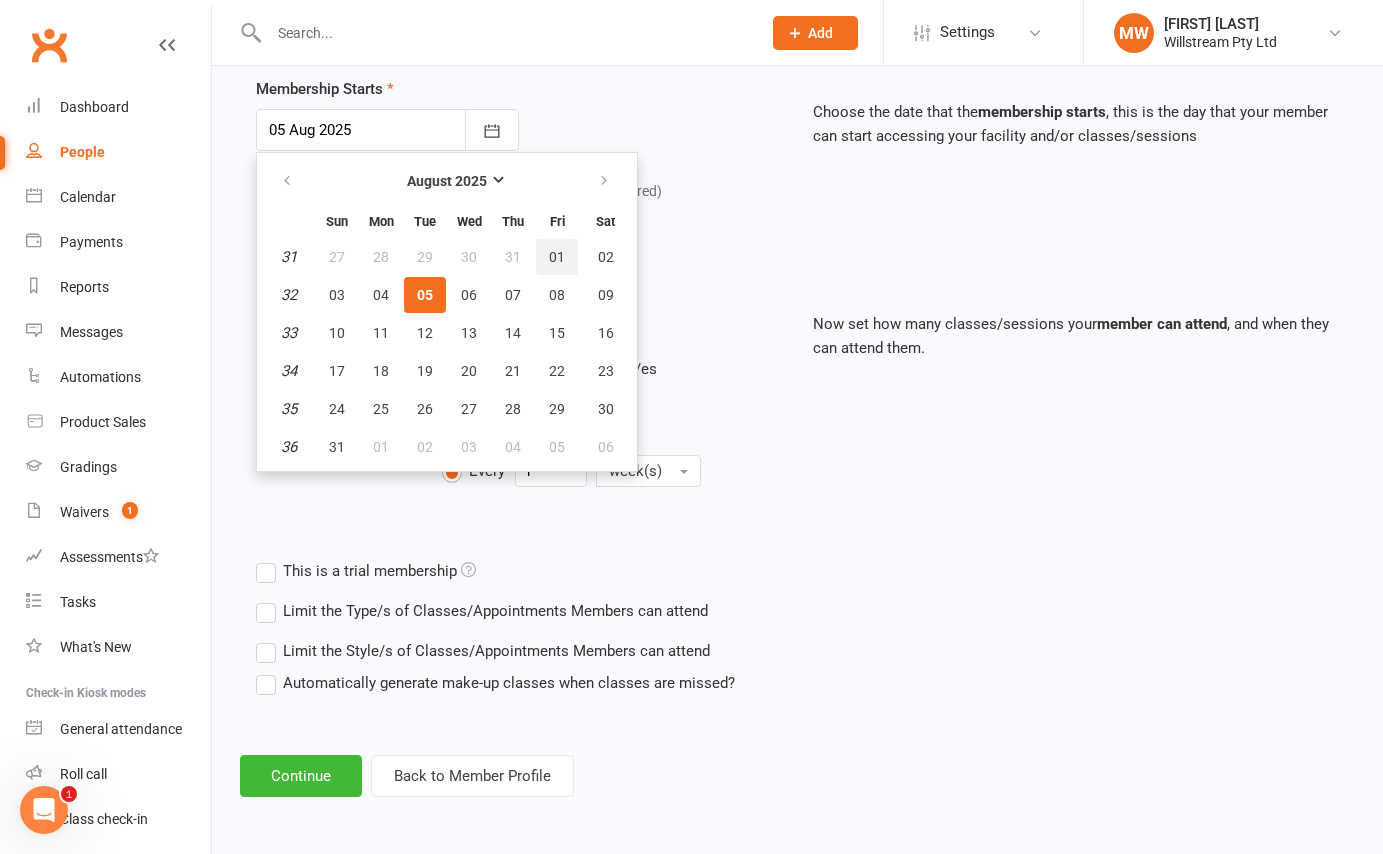 click on "01" at bounding box center [557, 257] 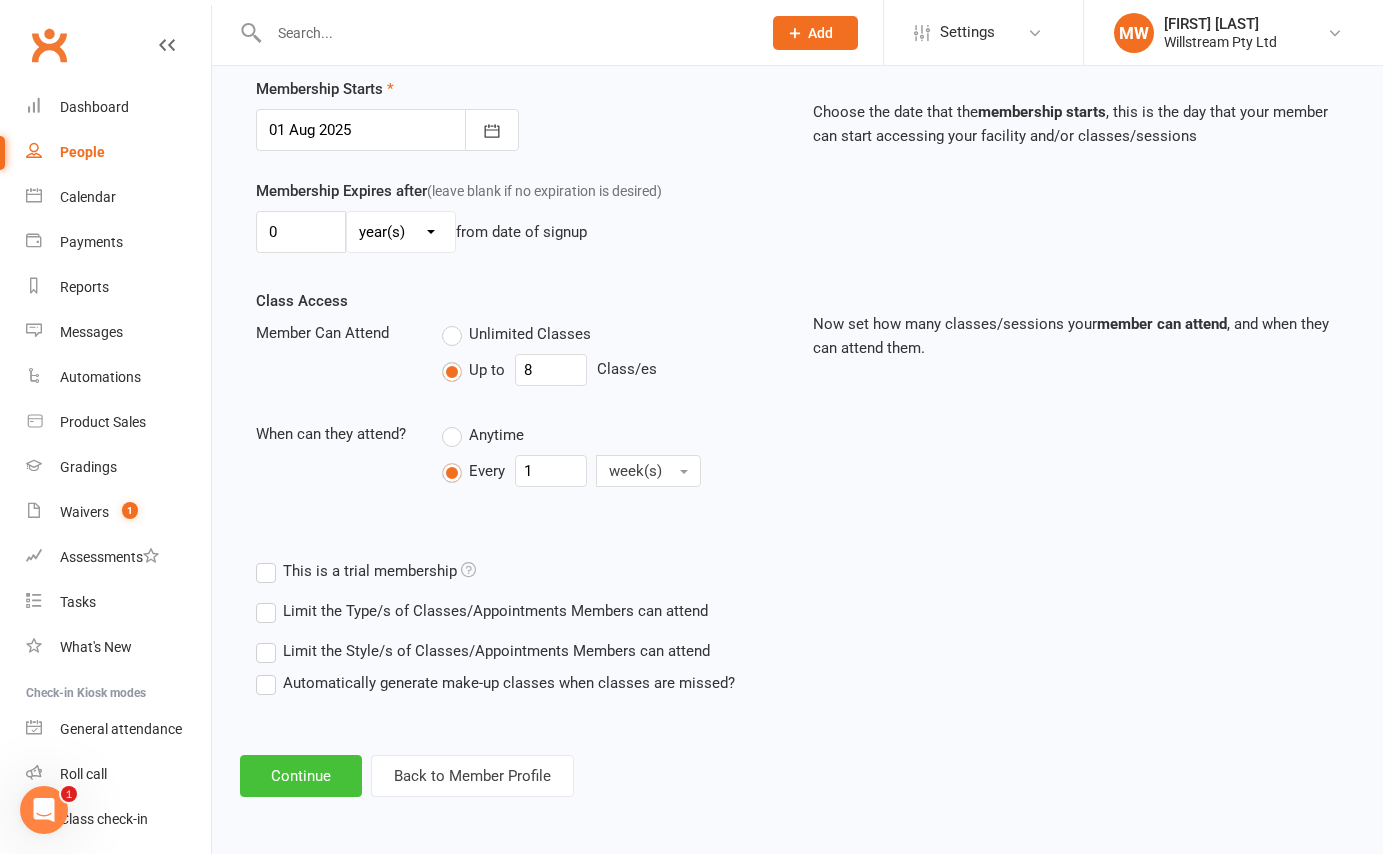 click on "Continue" at bounding box center [301, 776] 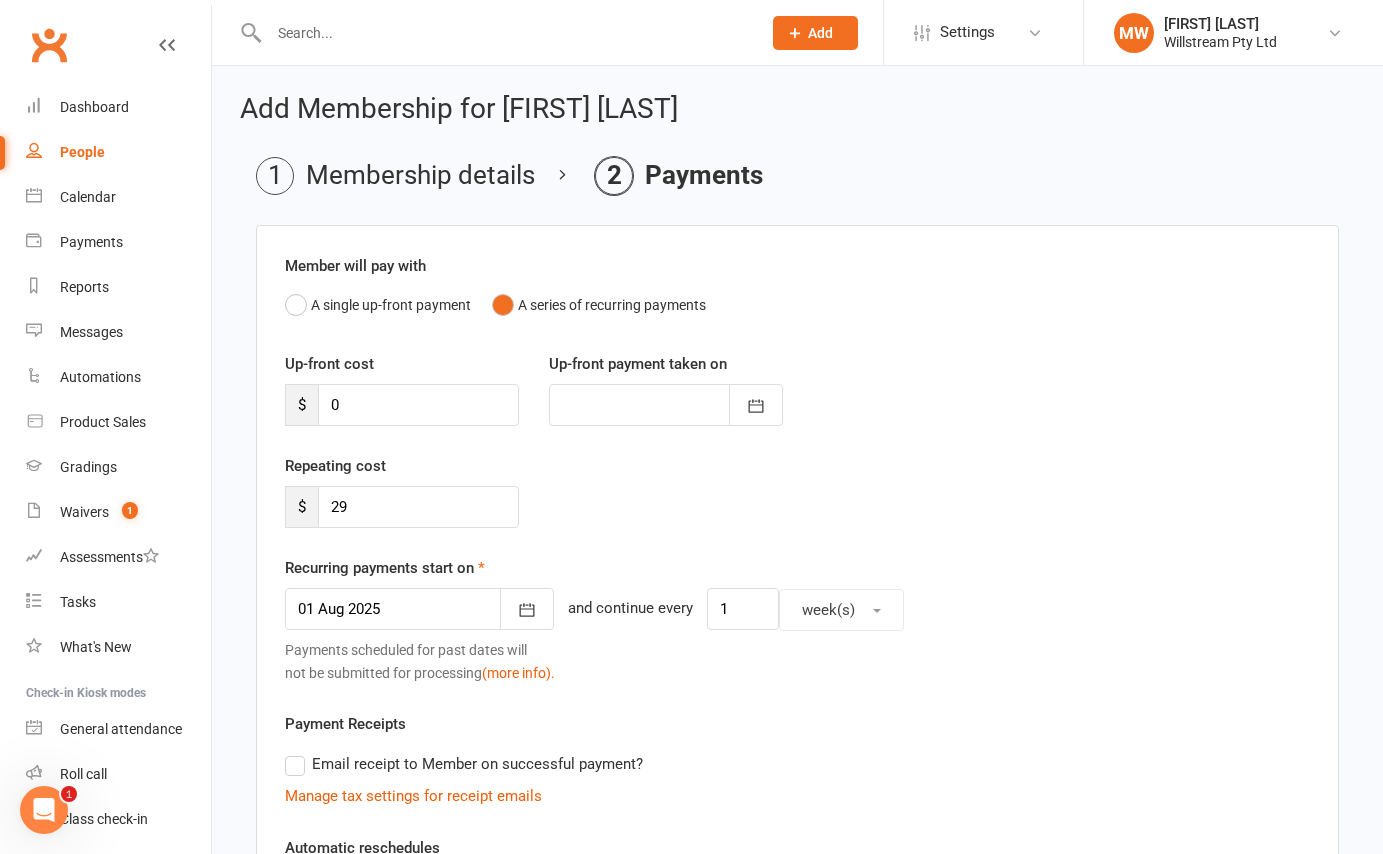 scroll, scrollTop: 493, scrollLeft: 0, axis: vertical 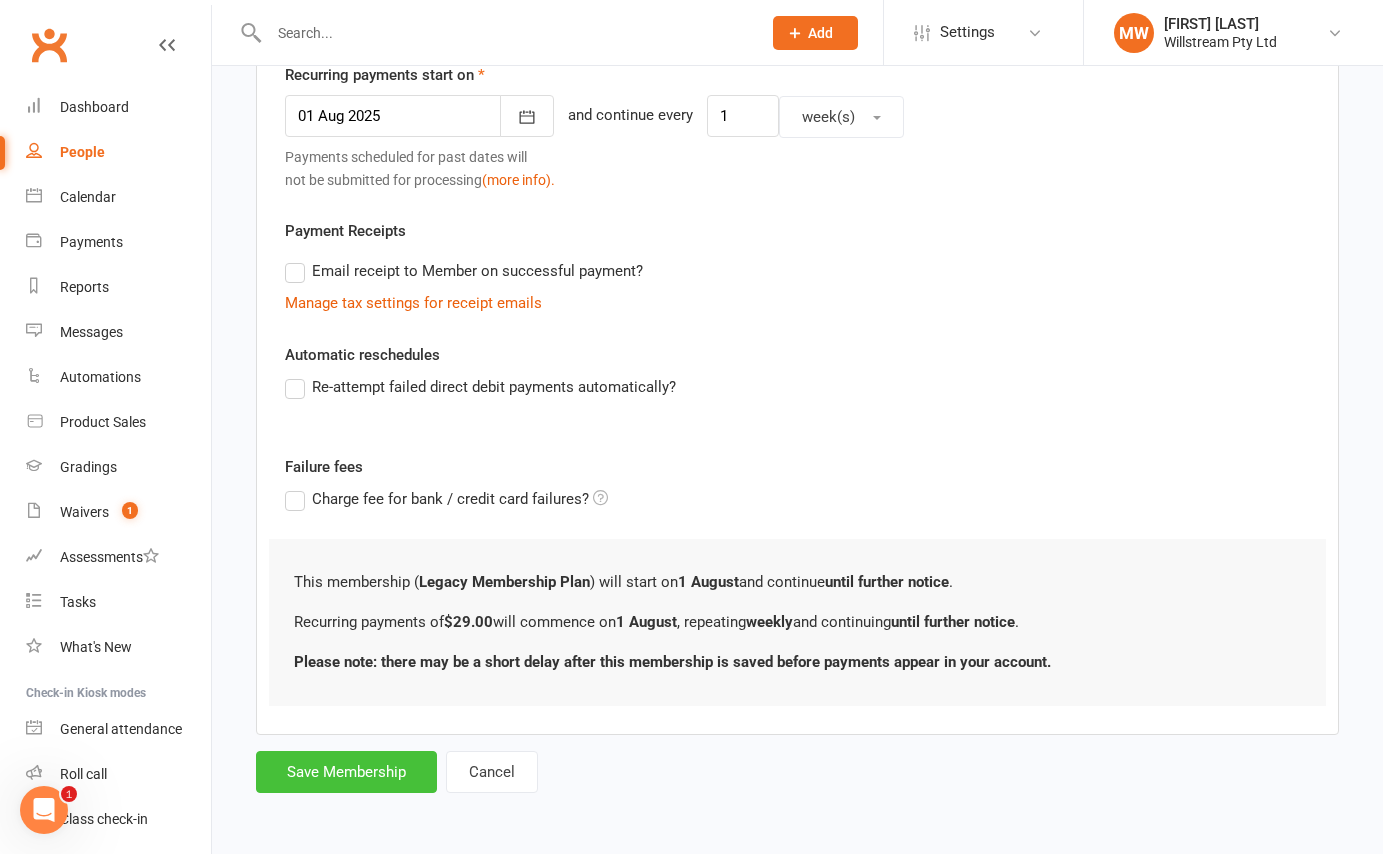click on "Save Membership" at bounding box center (346, 772) 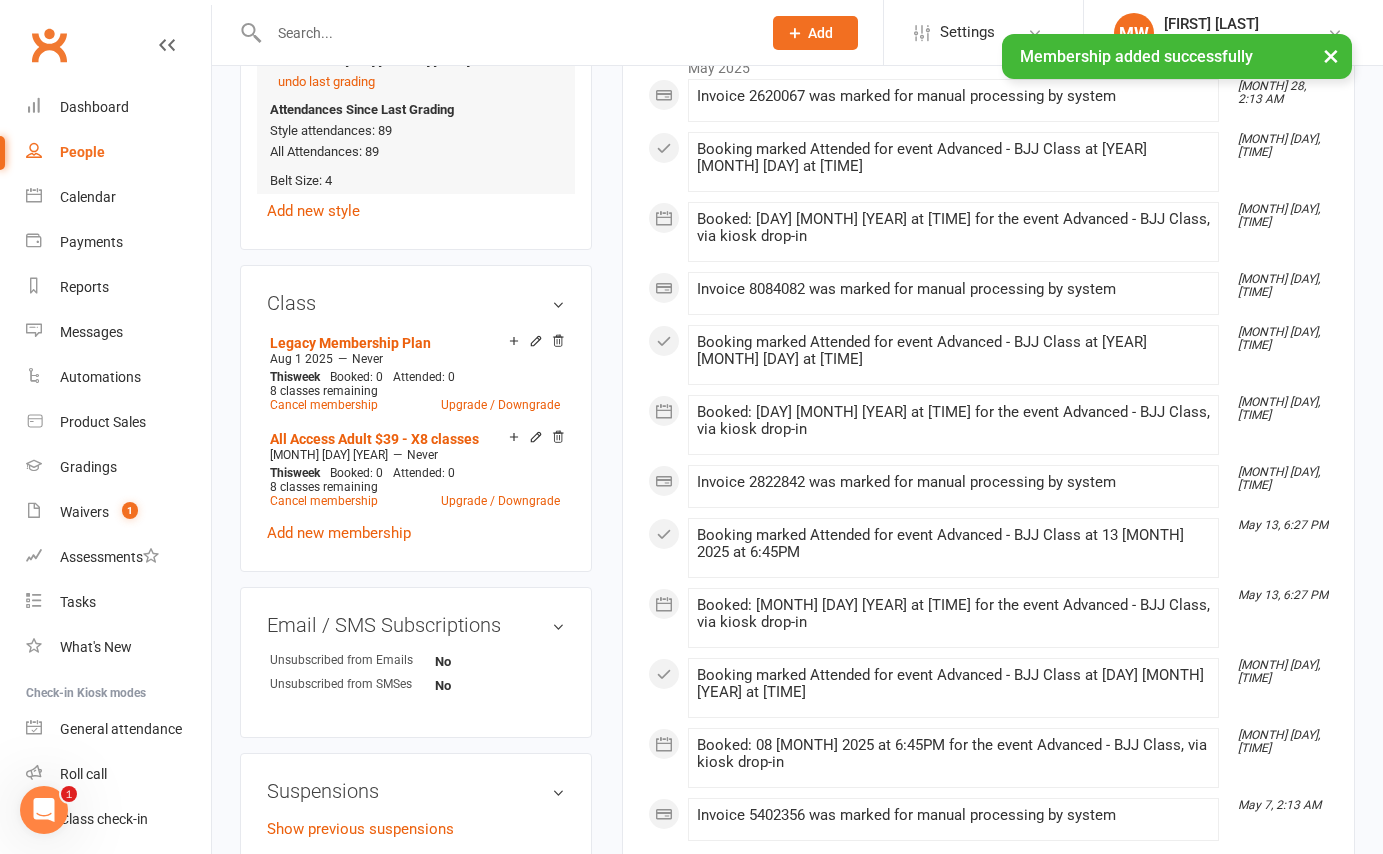 scroll, scrollTop: 1324, scrollLeft: 0, axis: vertical 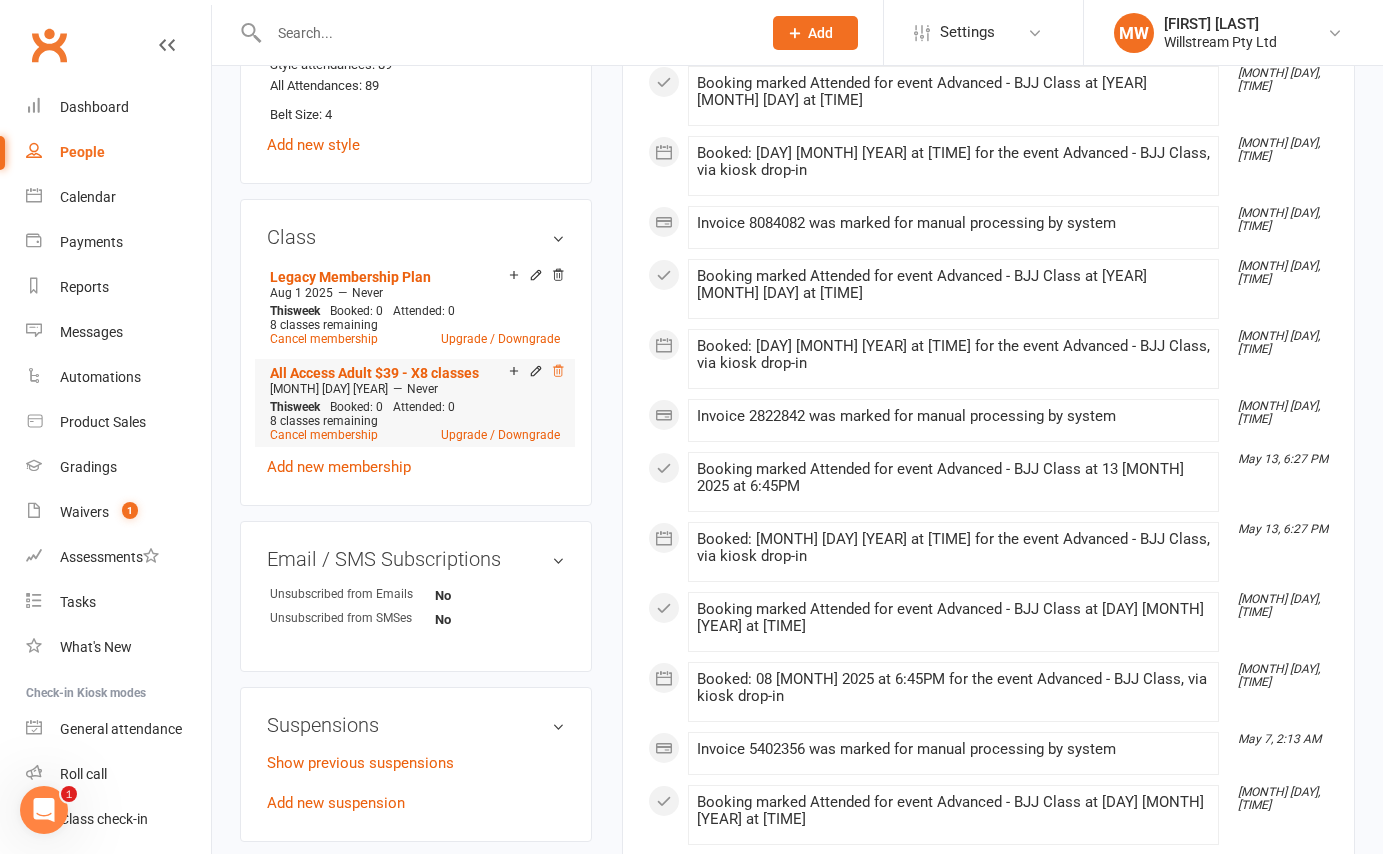 click 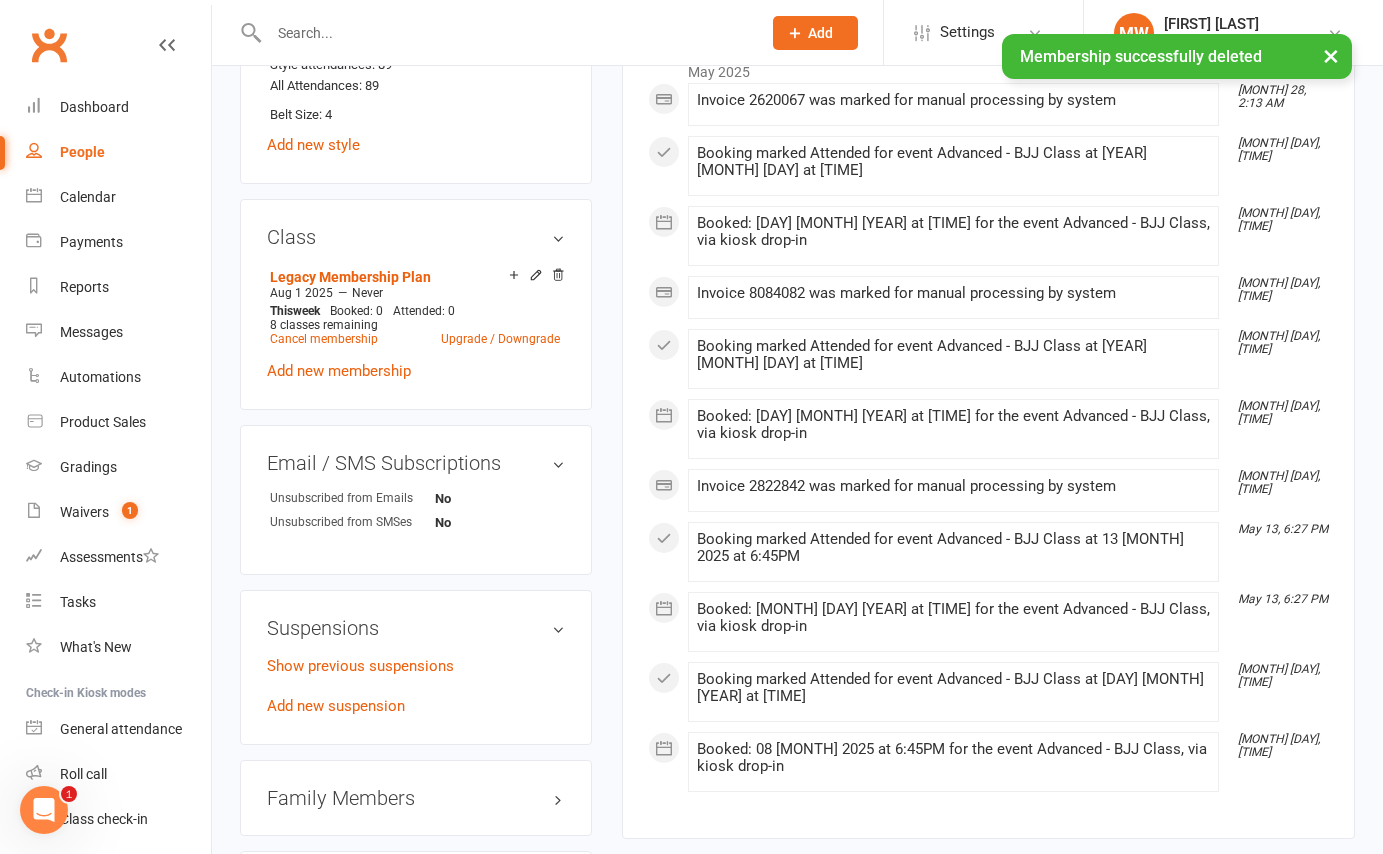 click at bounding box center (505, 33) 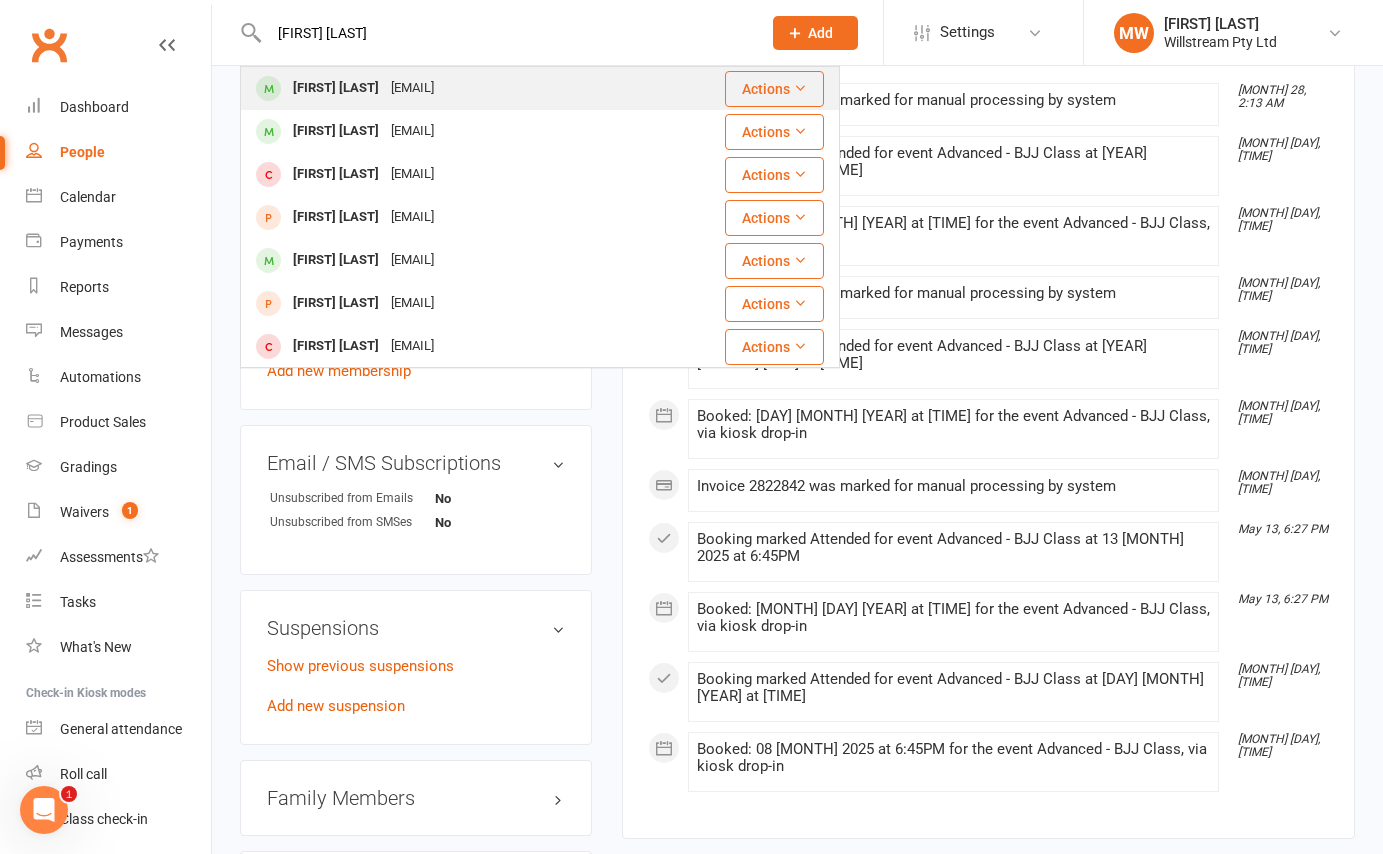 type on "[FIRST] [LAST]" 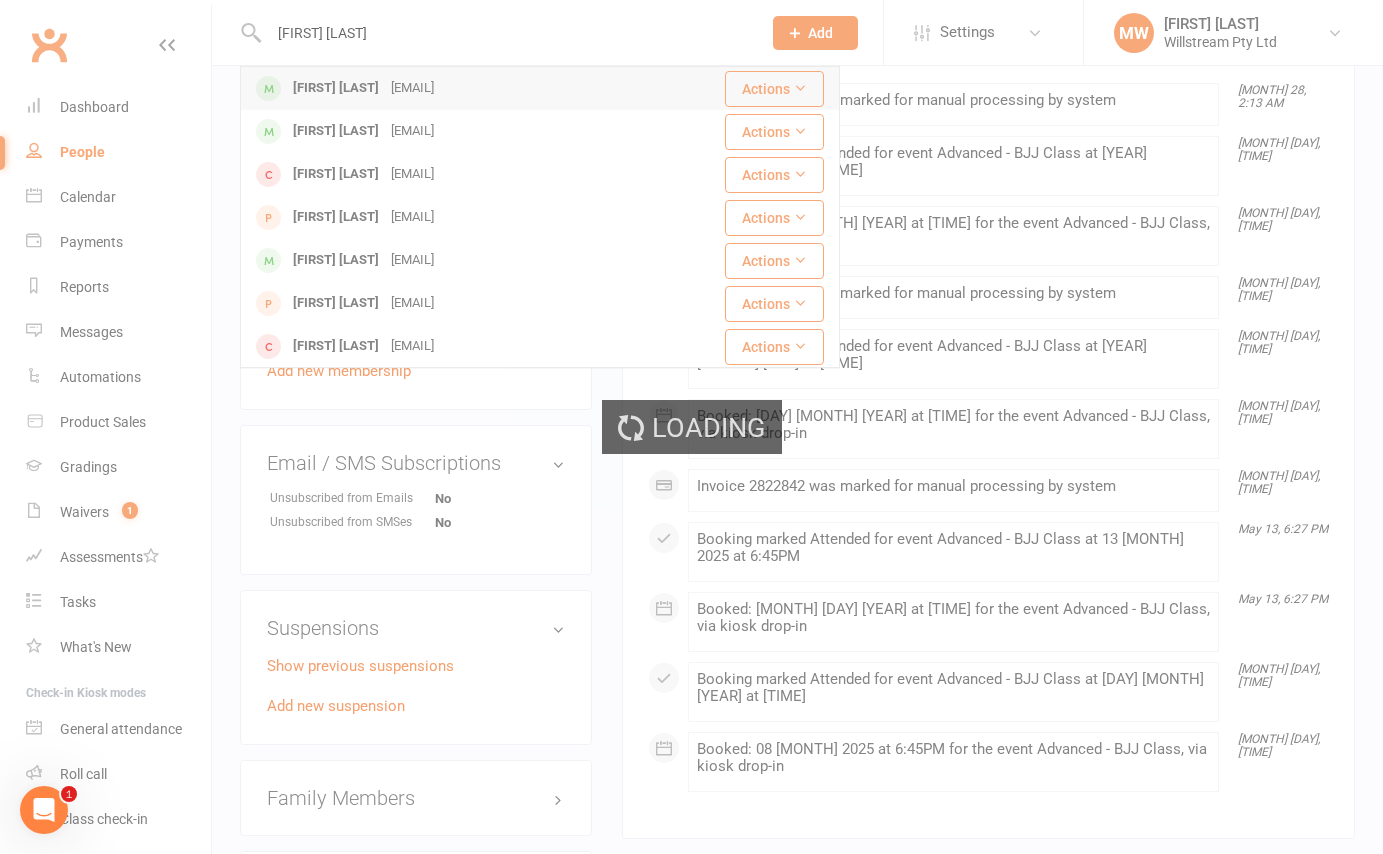 type 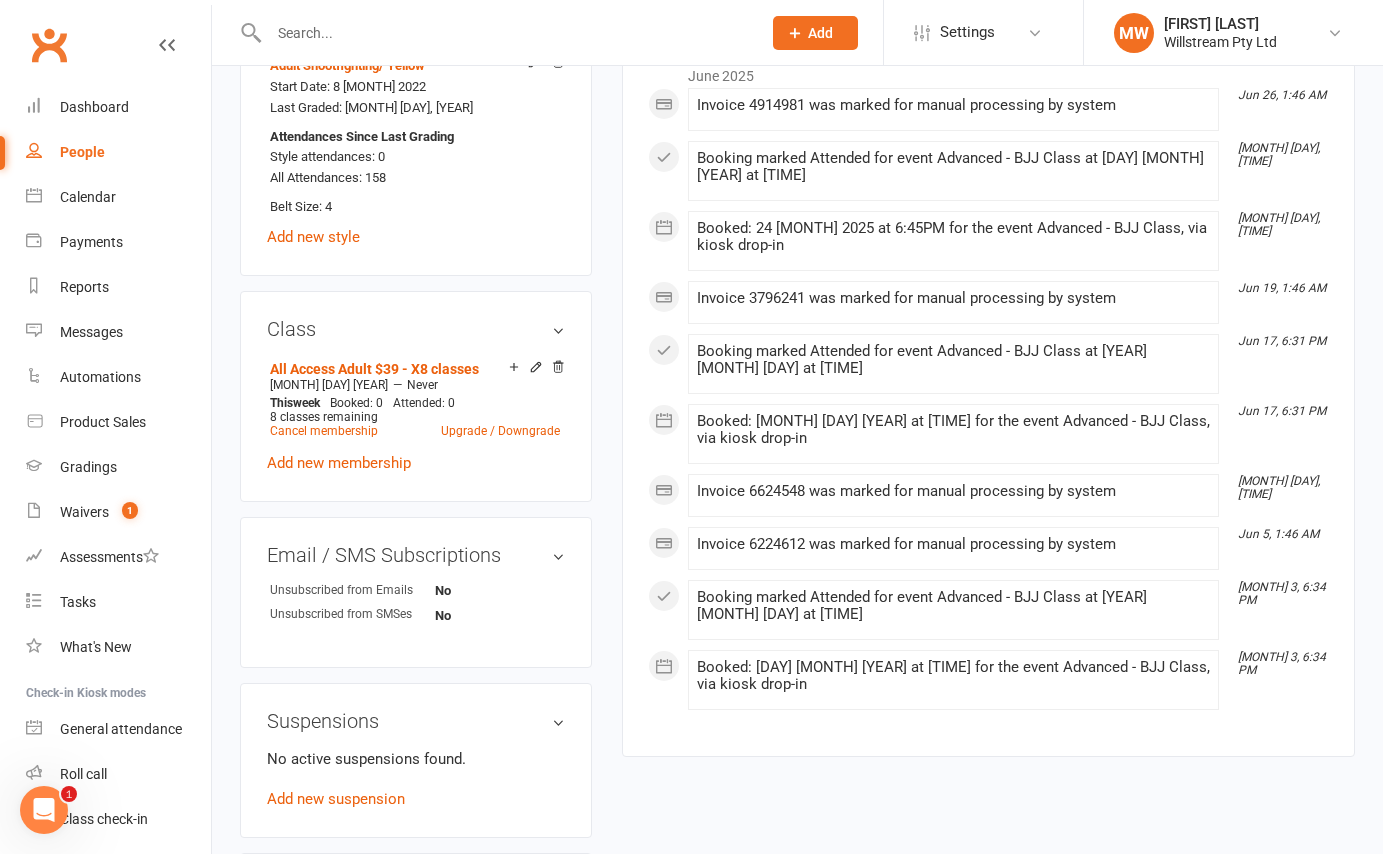 scroll, scrollTop: 1418, scrollLeft: 0, axis: vertical 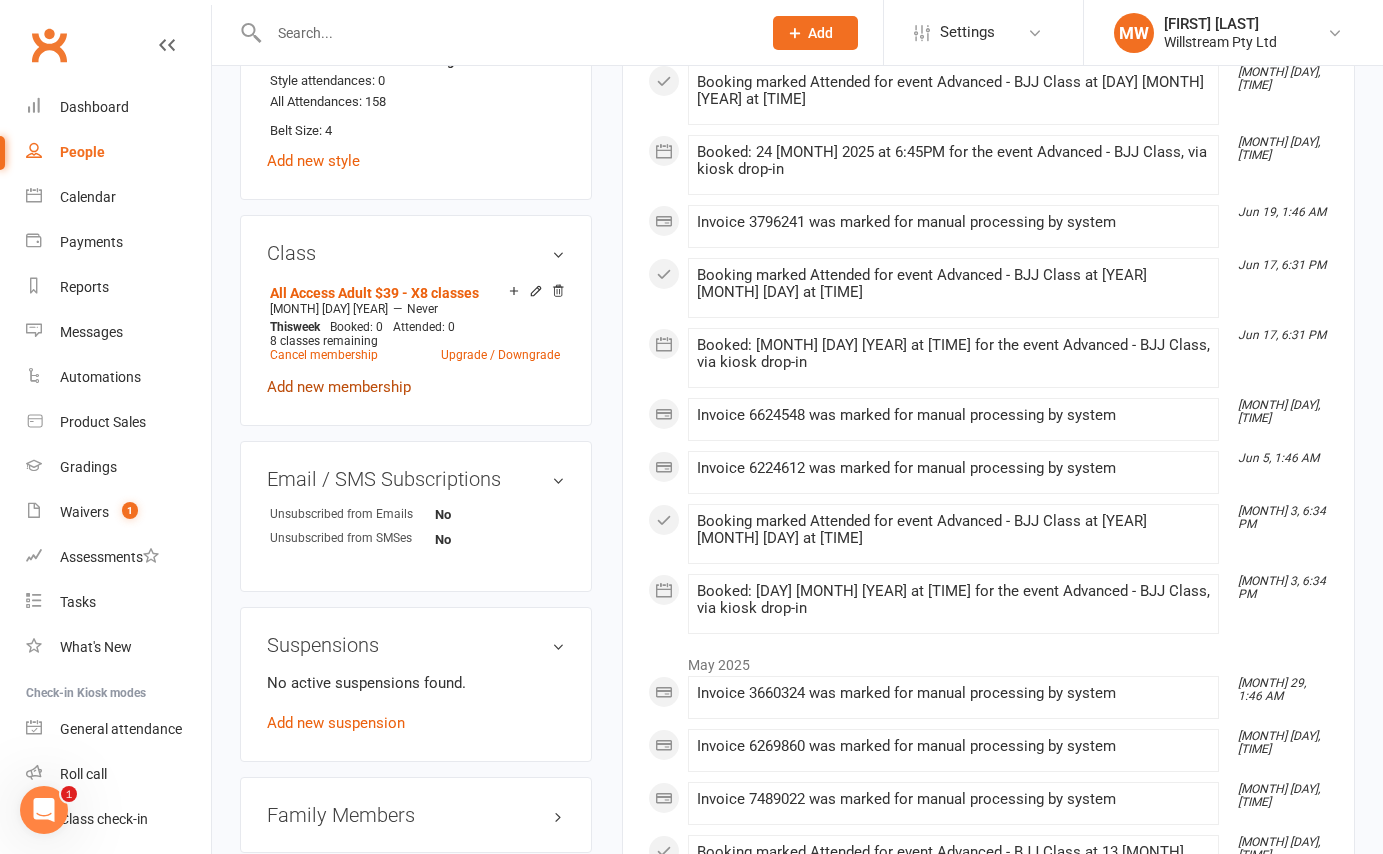 click on "Add new membership" at bounding box center (339, 387) 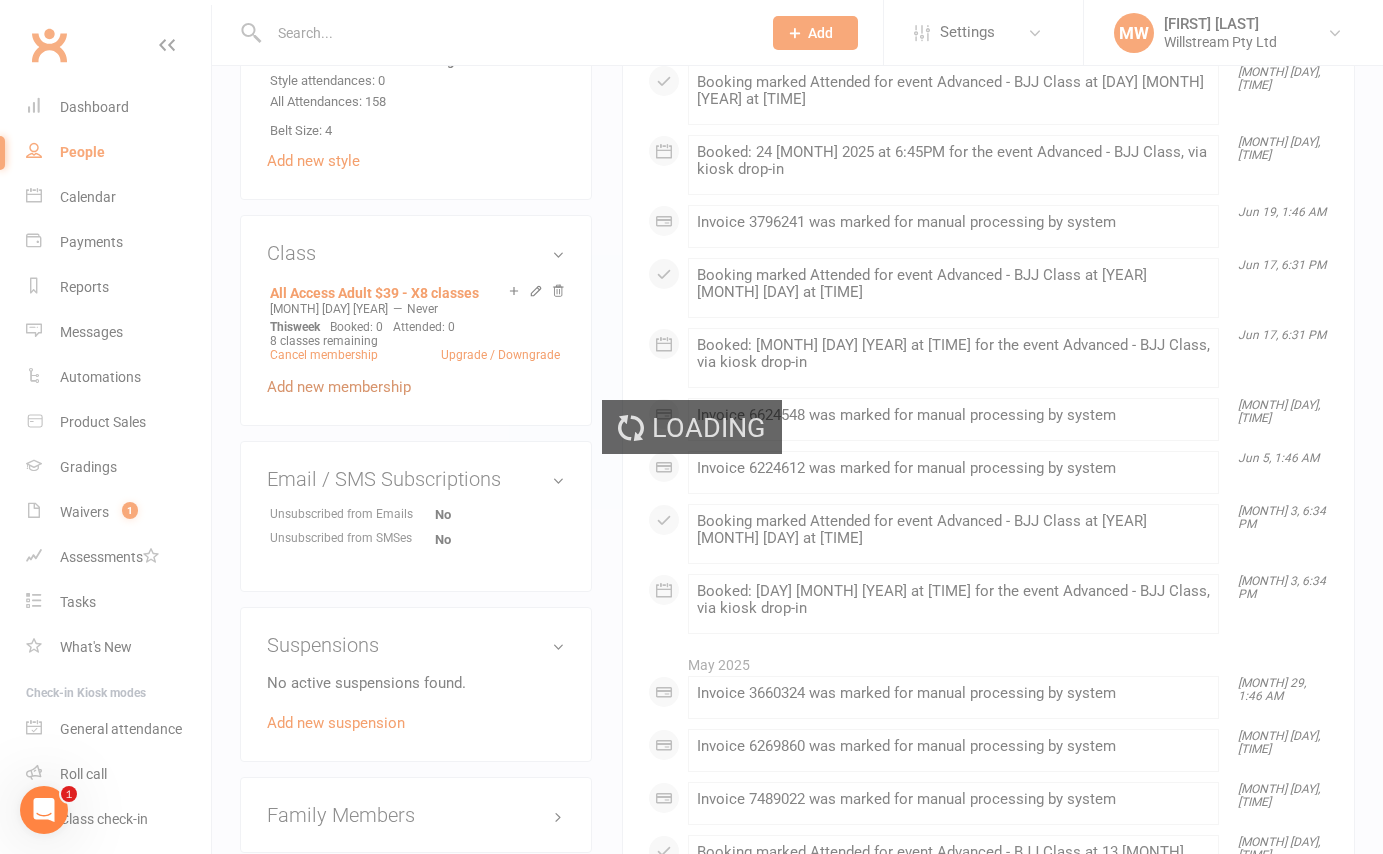 scroll, scrollTop: 0, scrollLeft: 0, axis: both 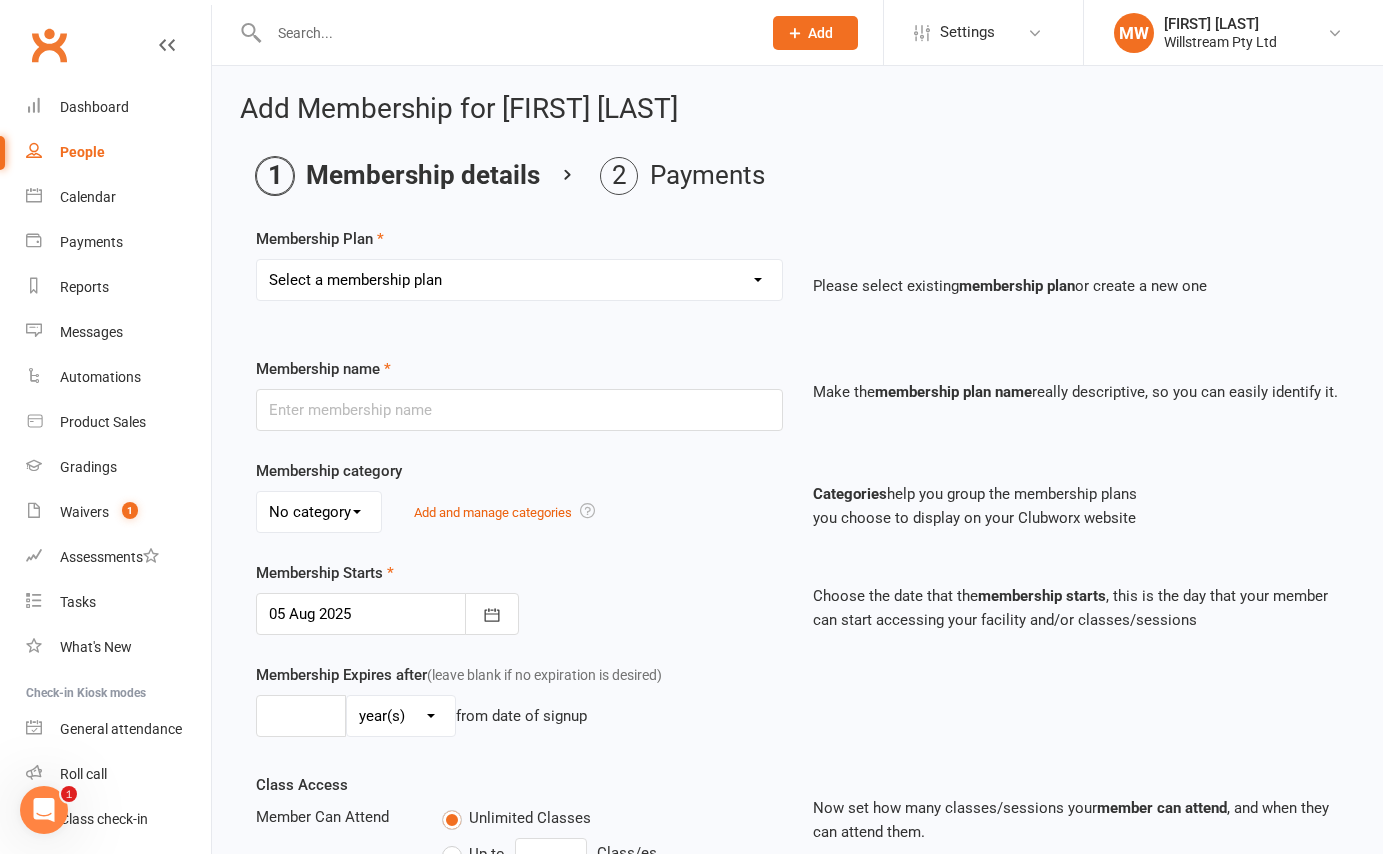 click on "Select a membership plan Create new Membership Plan Basic Adult $29 x2 Classes All Access Adult $39 - X8 classes Peewee, Junioir, Teens $20 up to 2 Classes Intro Trial (Adult) Intro Trial (Child) Legacy Membership Plan" at bounding box center (519, 280) 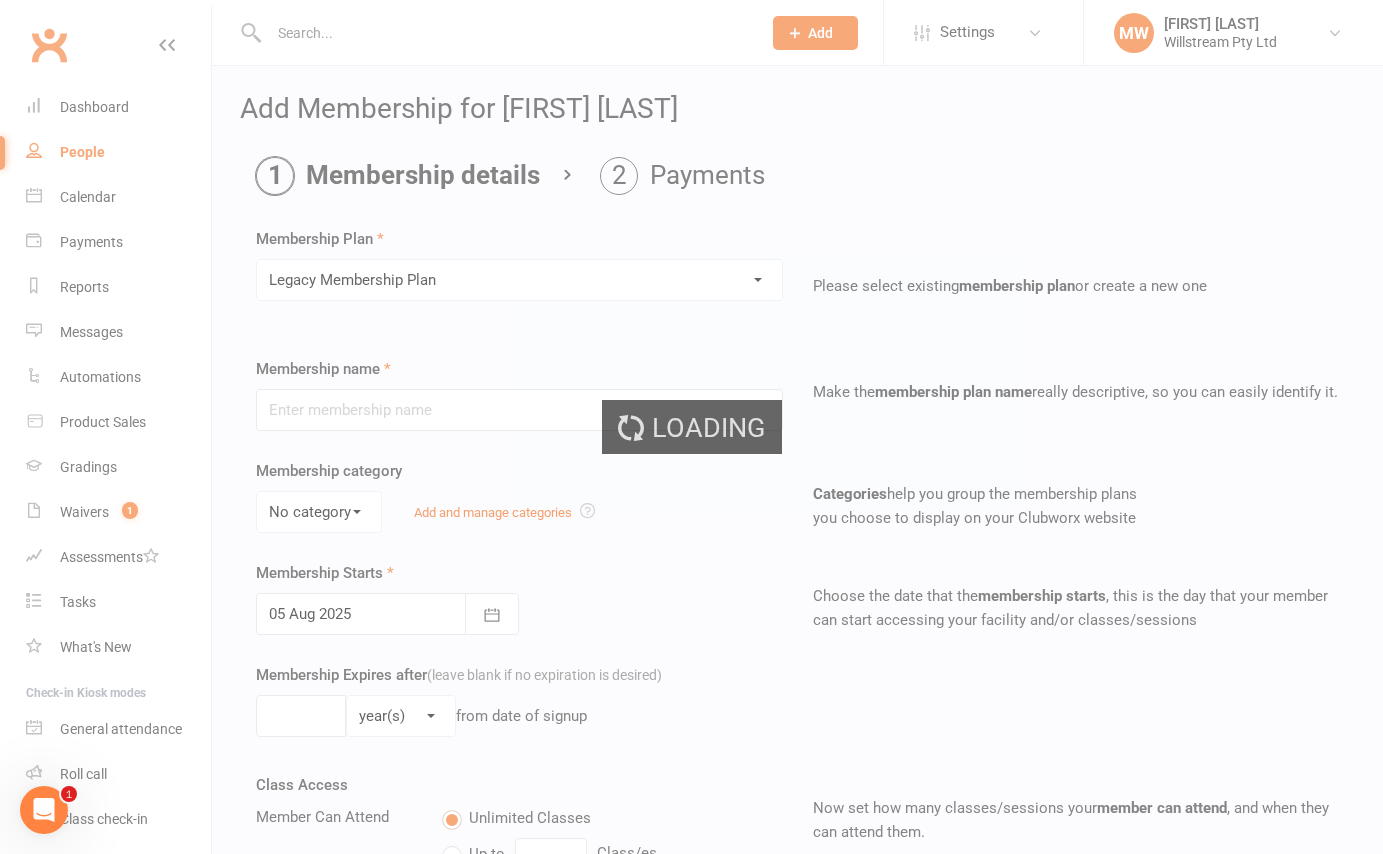 type on "Legacy Membership Plan" 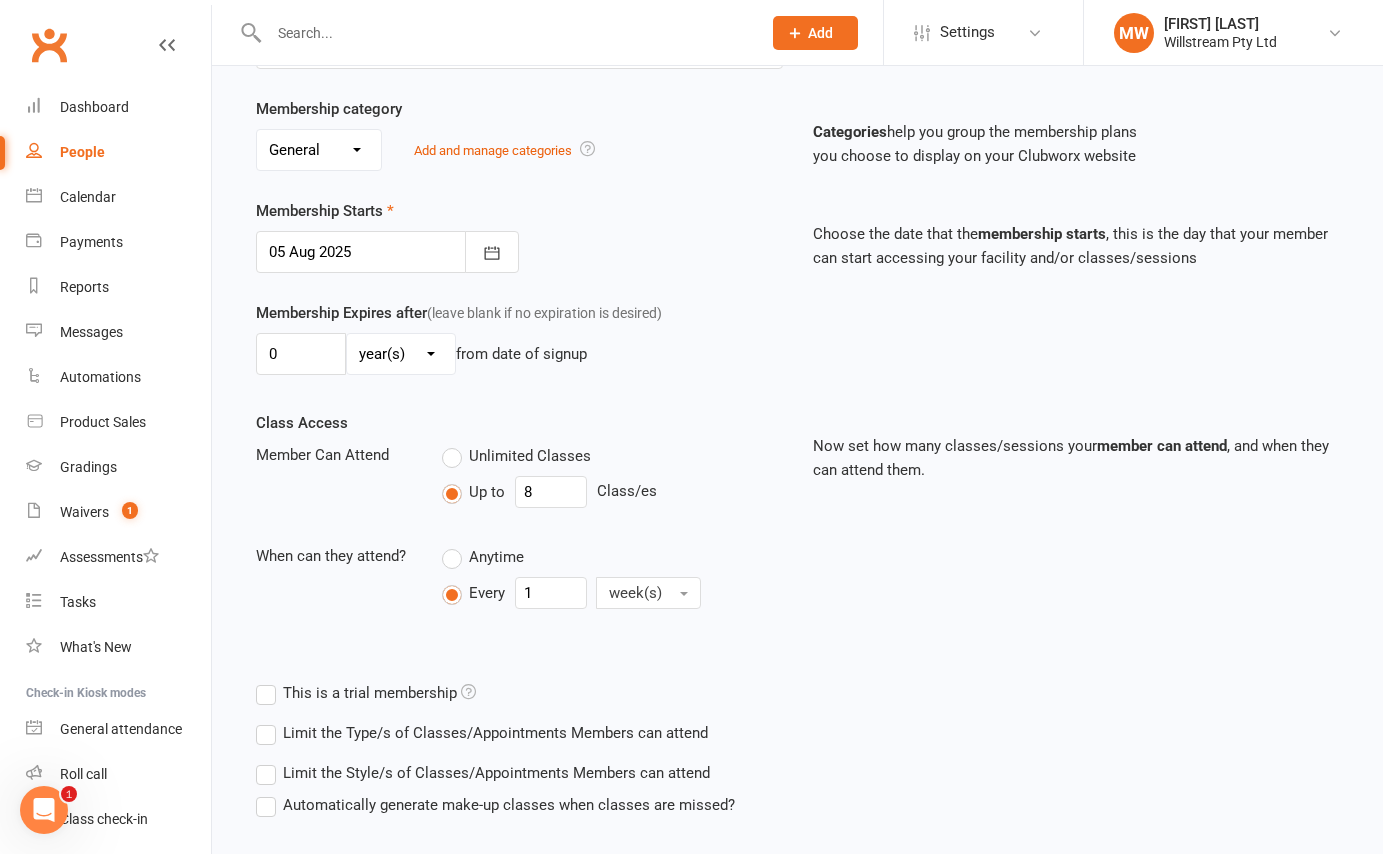 scroll, scrollTop: 484, scrollLeft: 0, axis: vertical 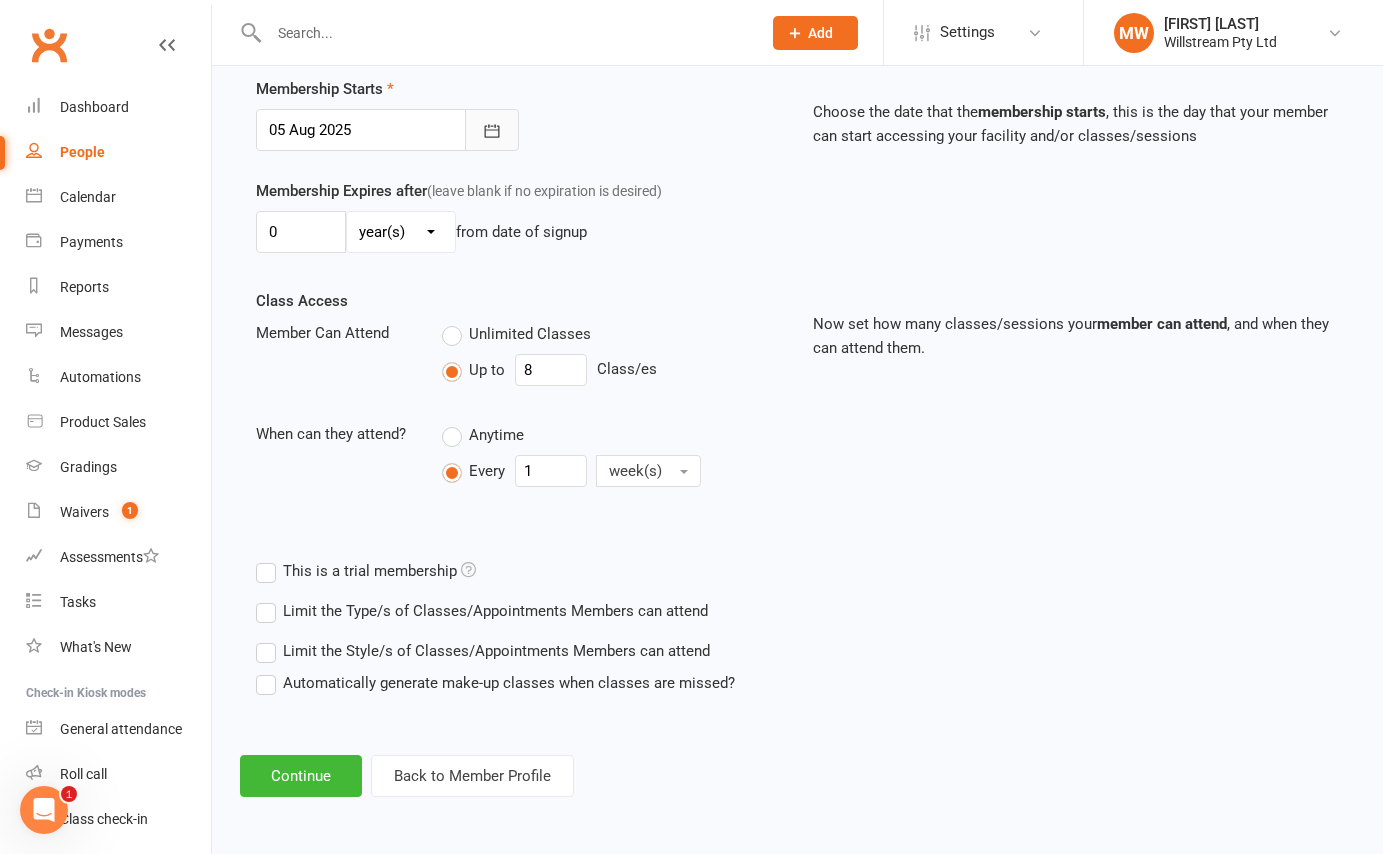 click 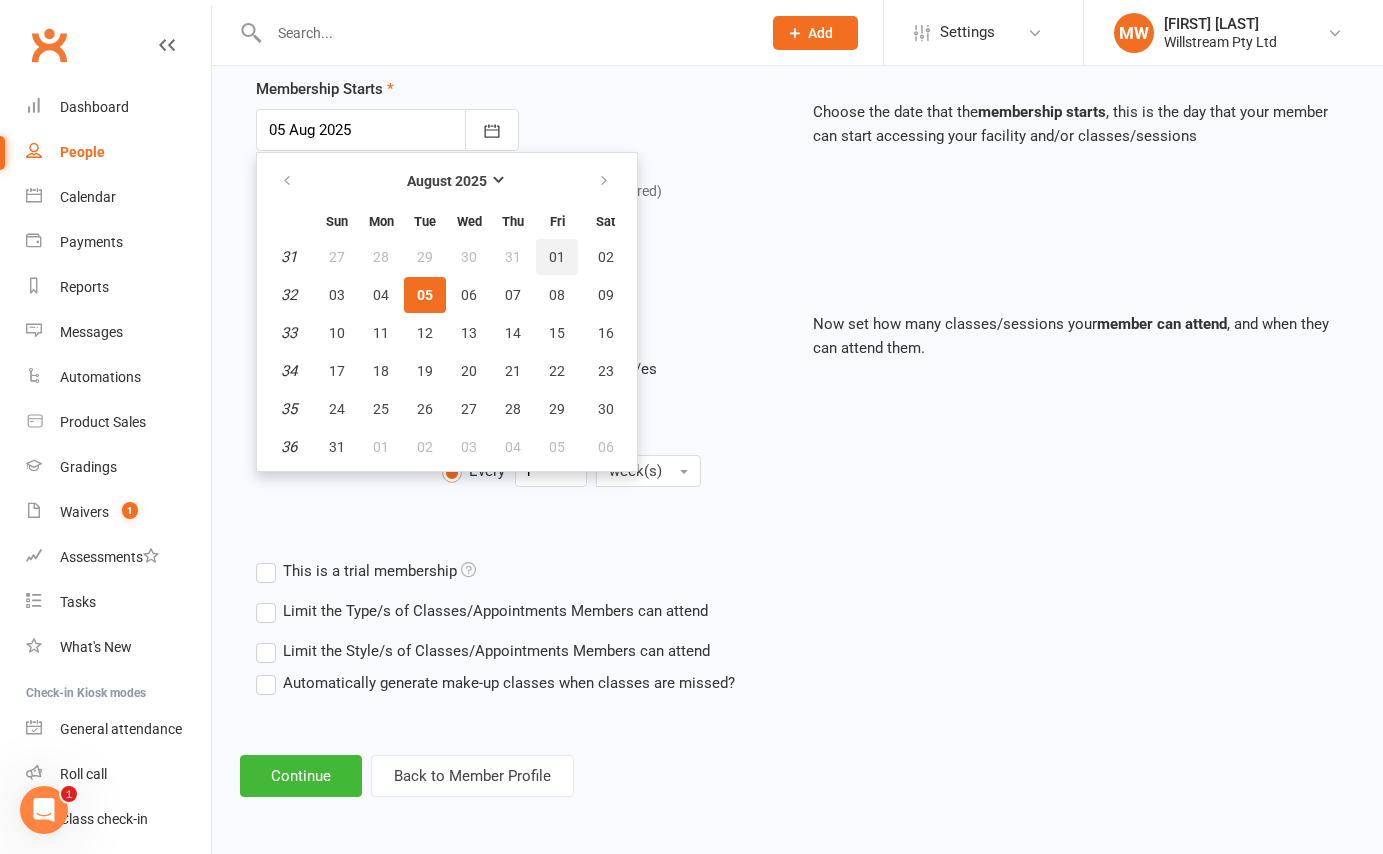 click on "01" at bounding box center [557, 257] 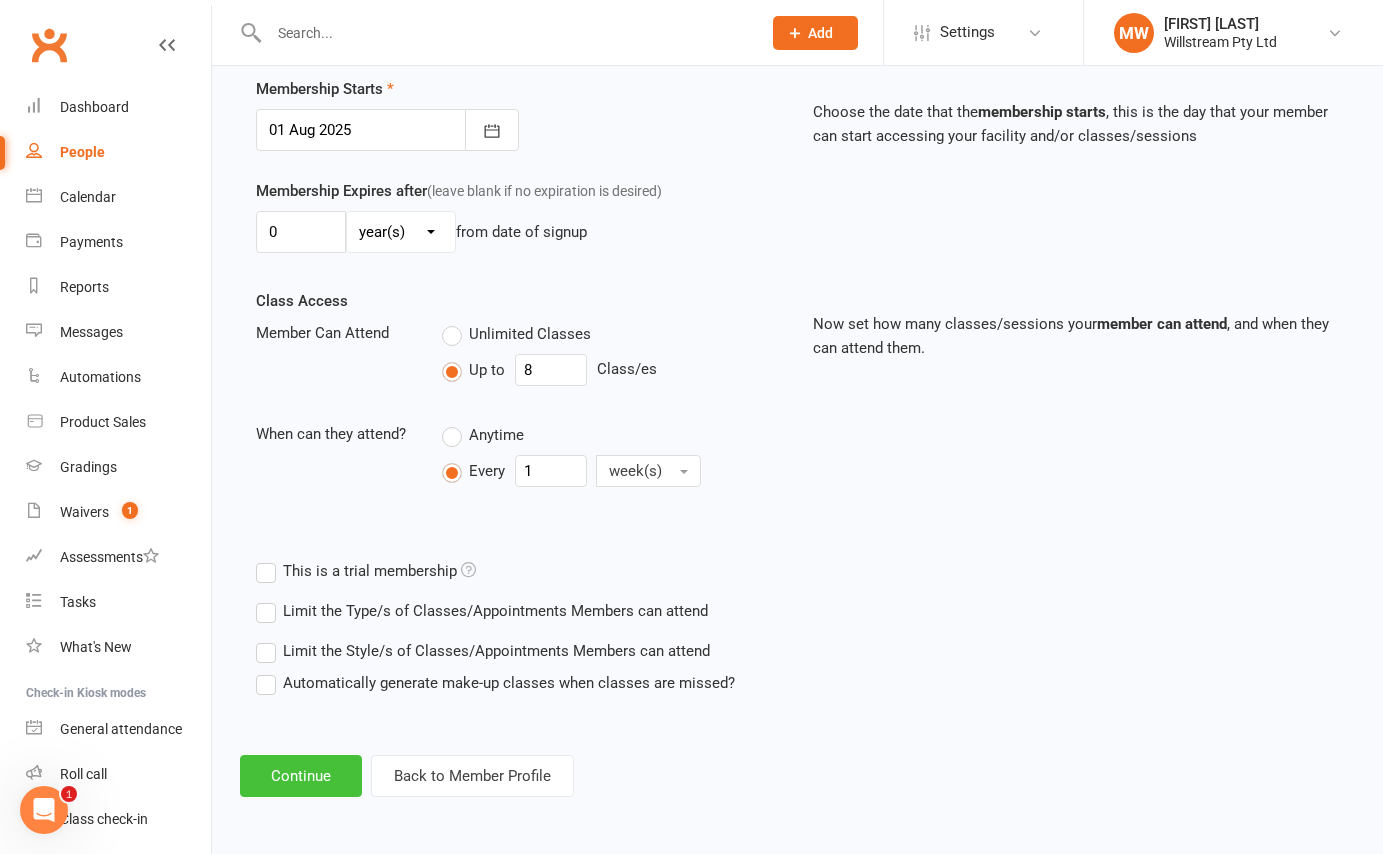 click on "Continue" at bounding box center (301, 776) 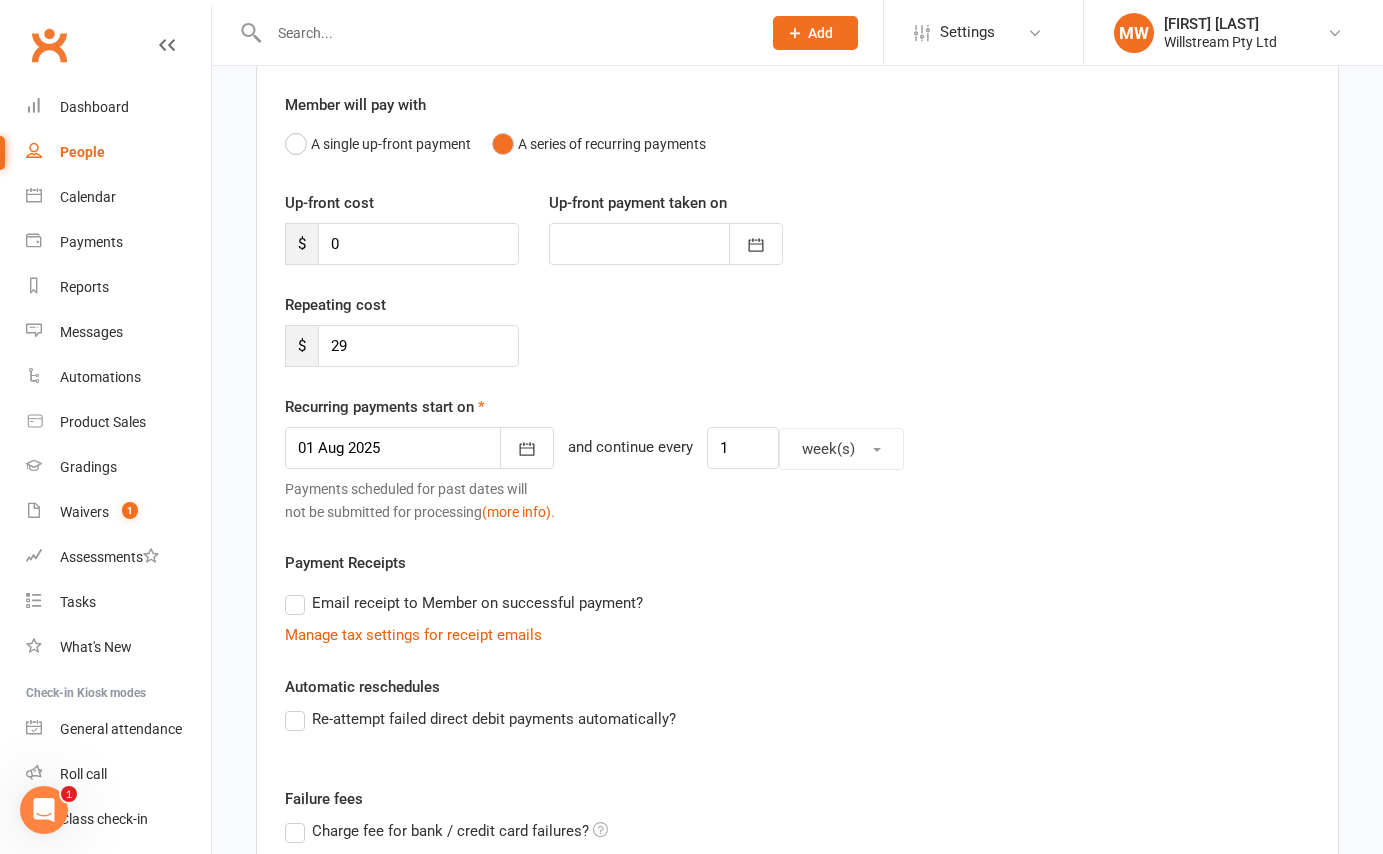 scroll, scrollTop: 493, scrollLeft: 0, axis: vertical 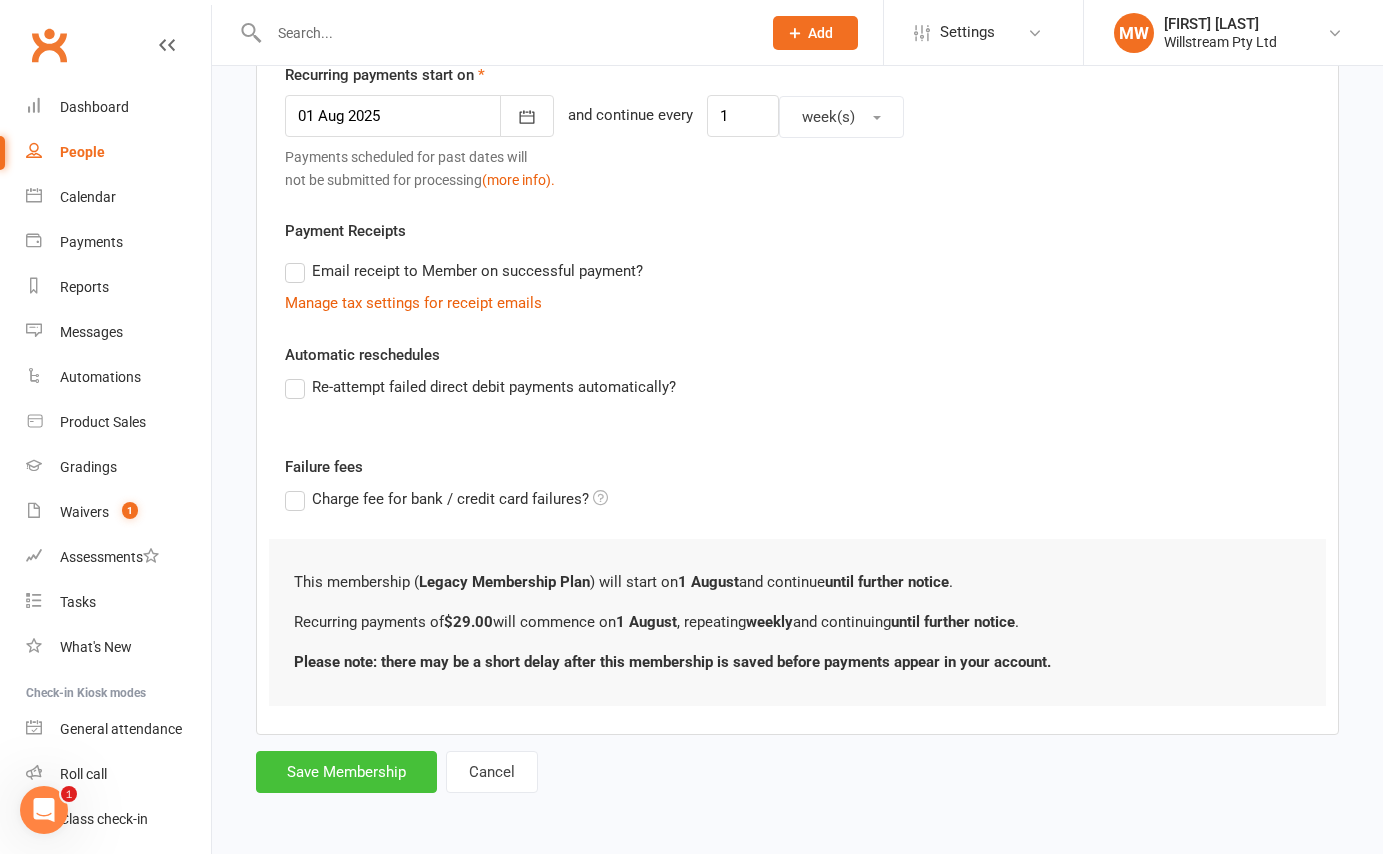 click on "Save Membership" at bounding box center (346, 772) 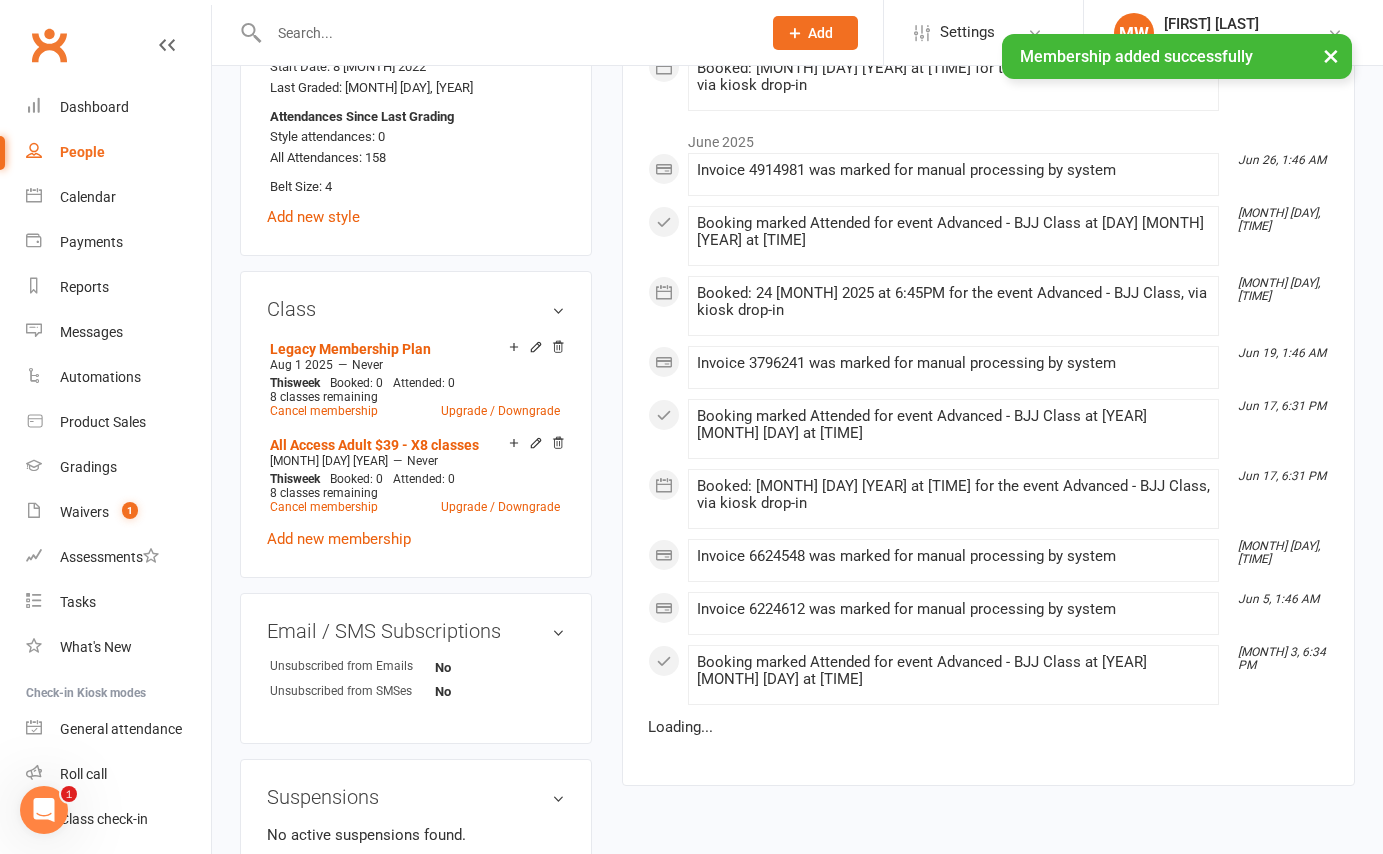 scroll, scrollTop: 1409, scrollLeft: 0, axis: vertical 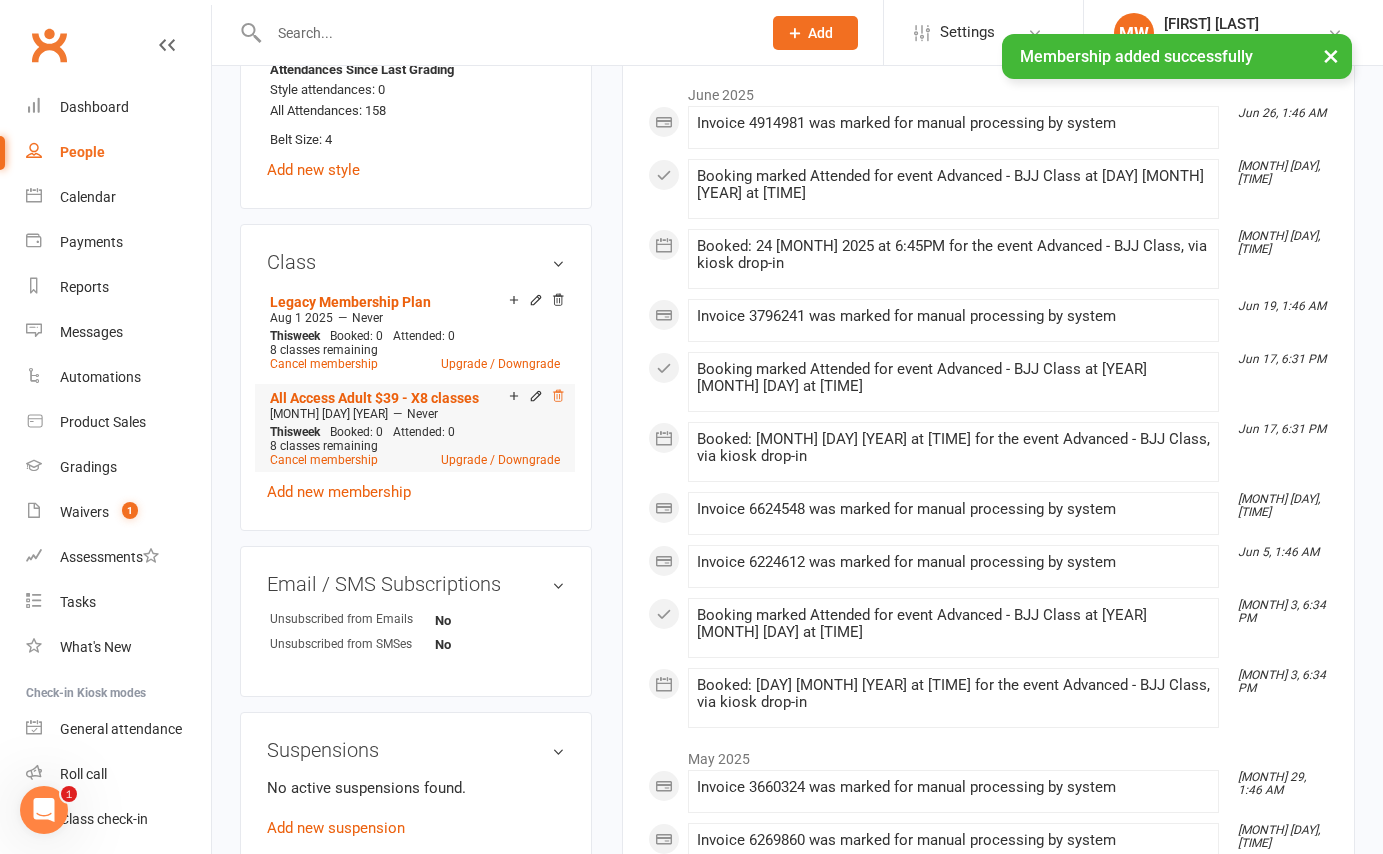 click 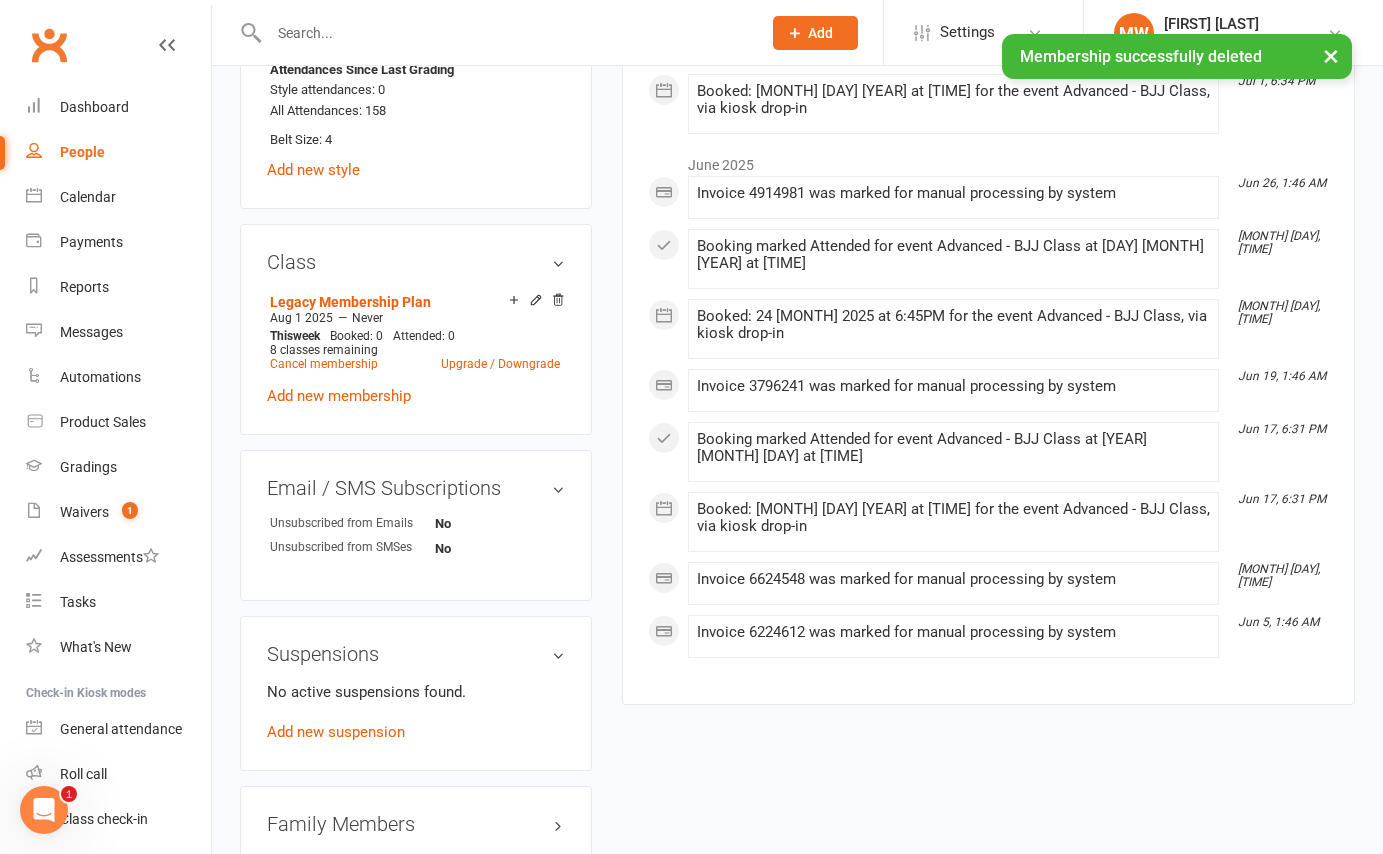 click on "× Membership successfully deleted" at bounding box center [678, 34] 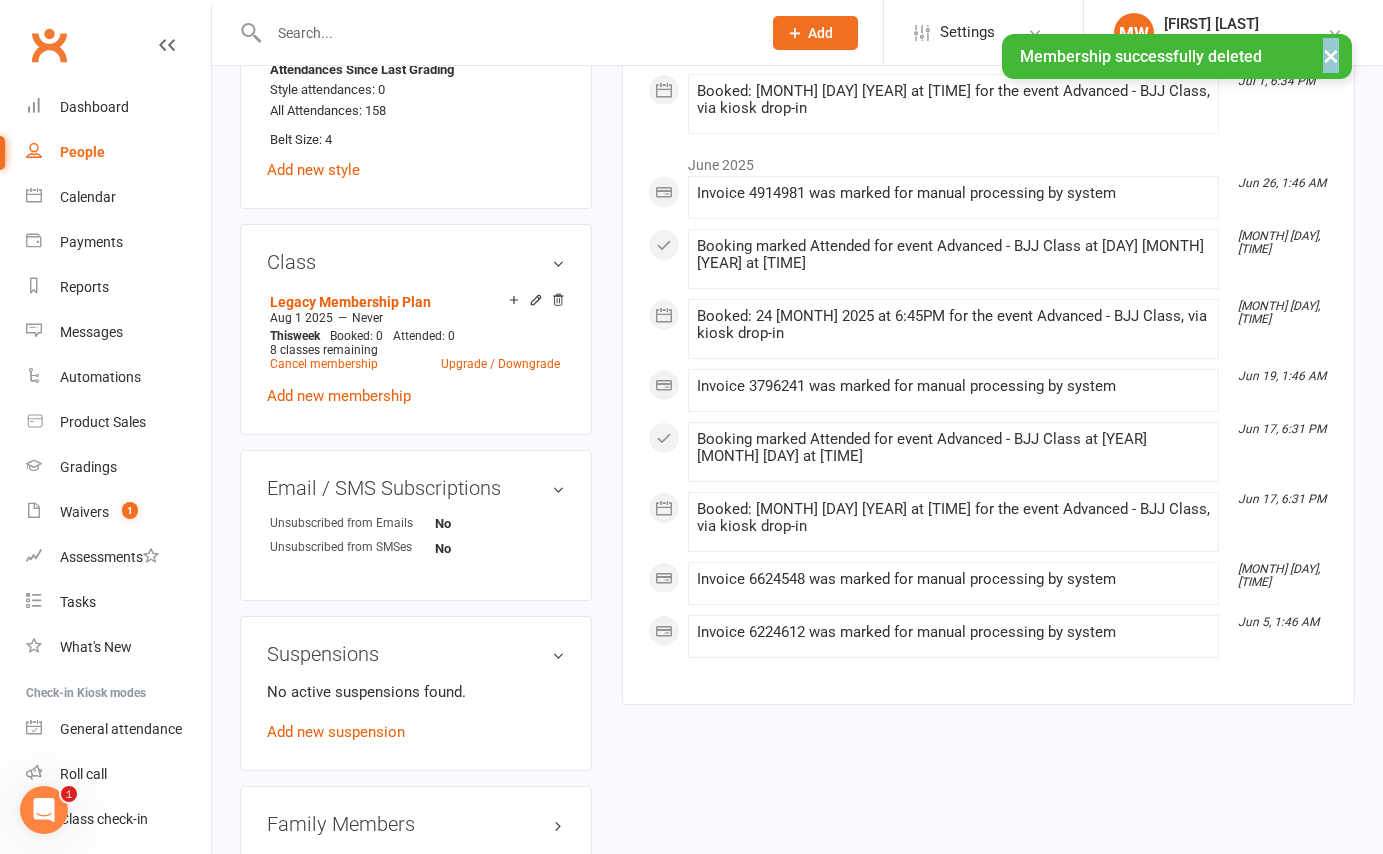 click on "× Membership successfully deleted" at bounding box center [678, 34] 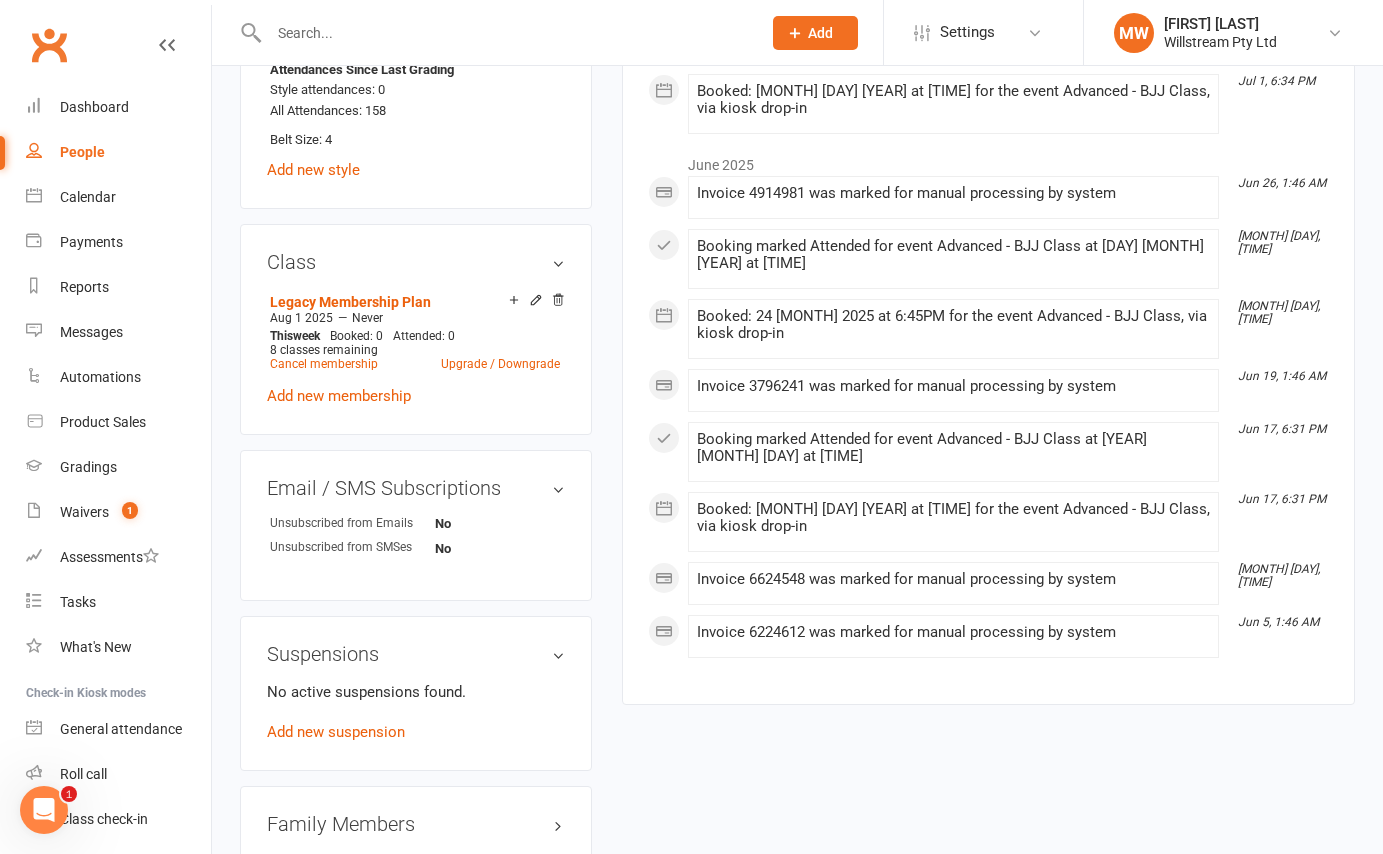 click at bounding box center (505, 33) 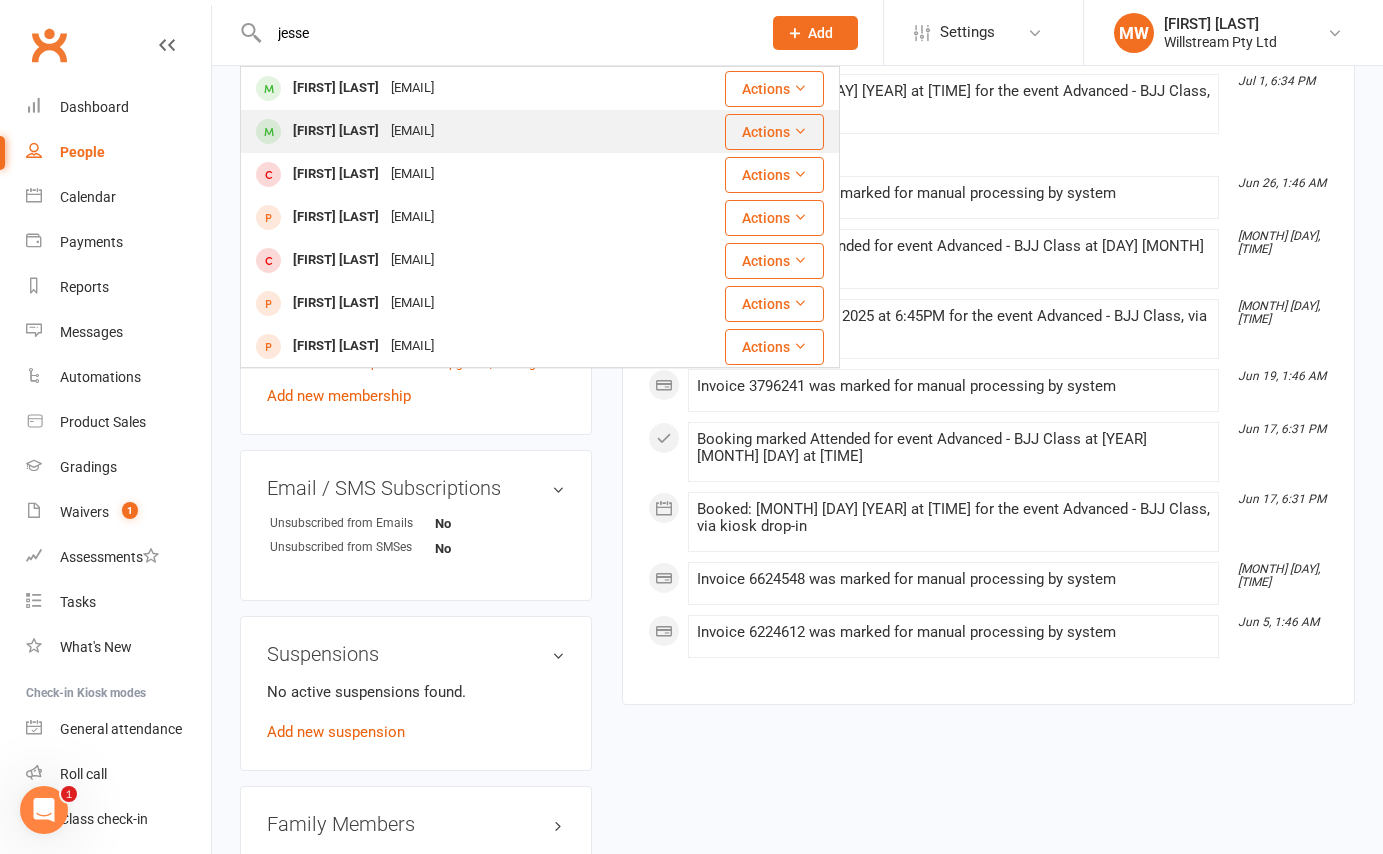 type on "jesse" 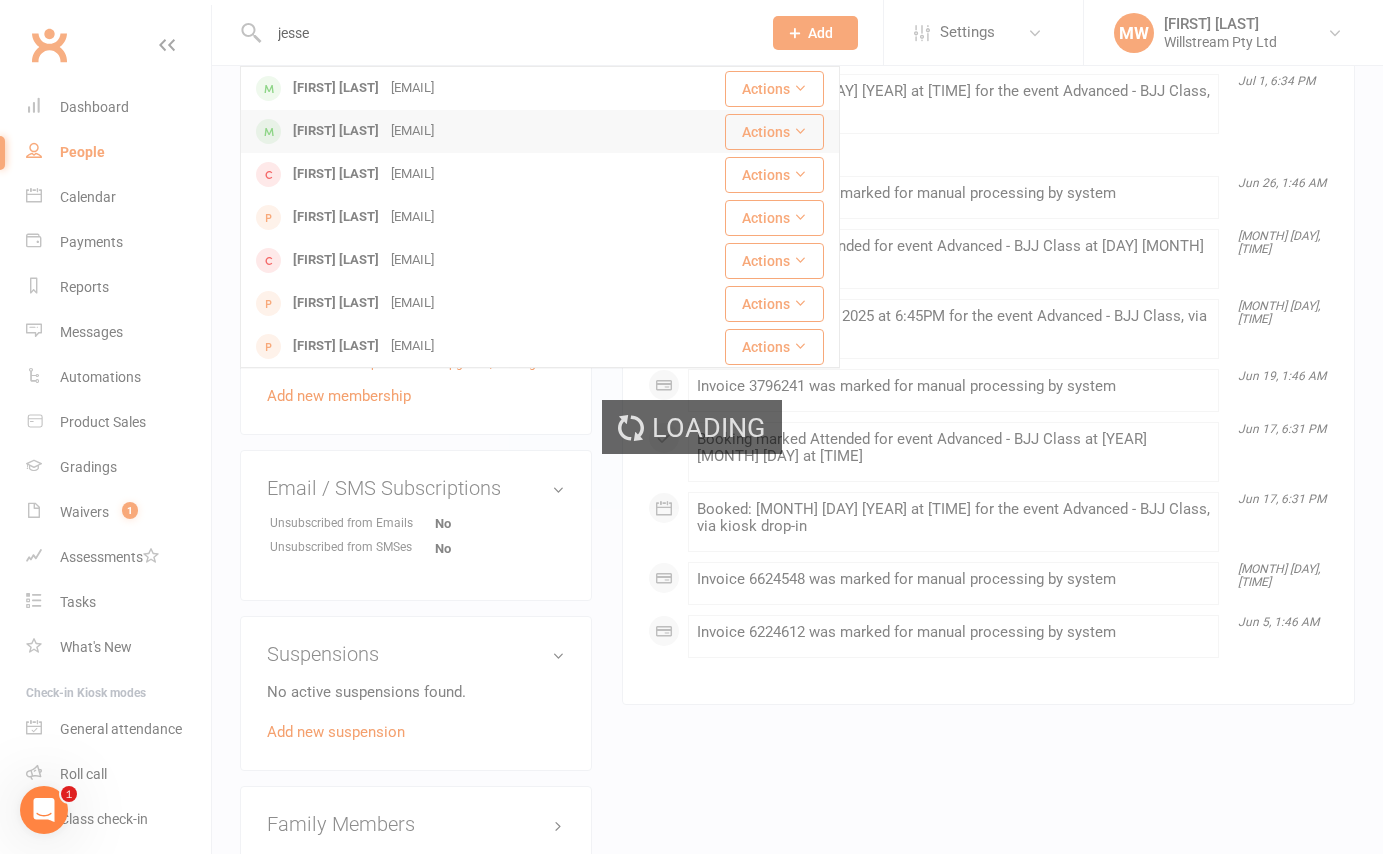type 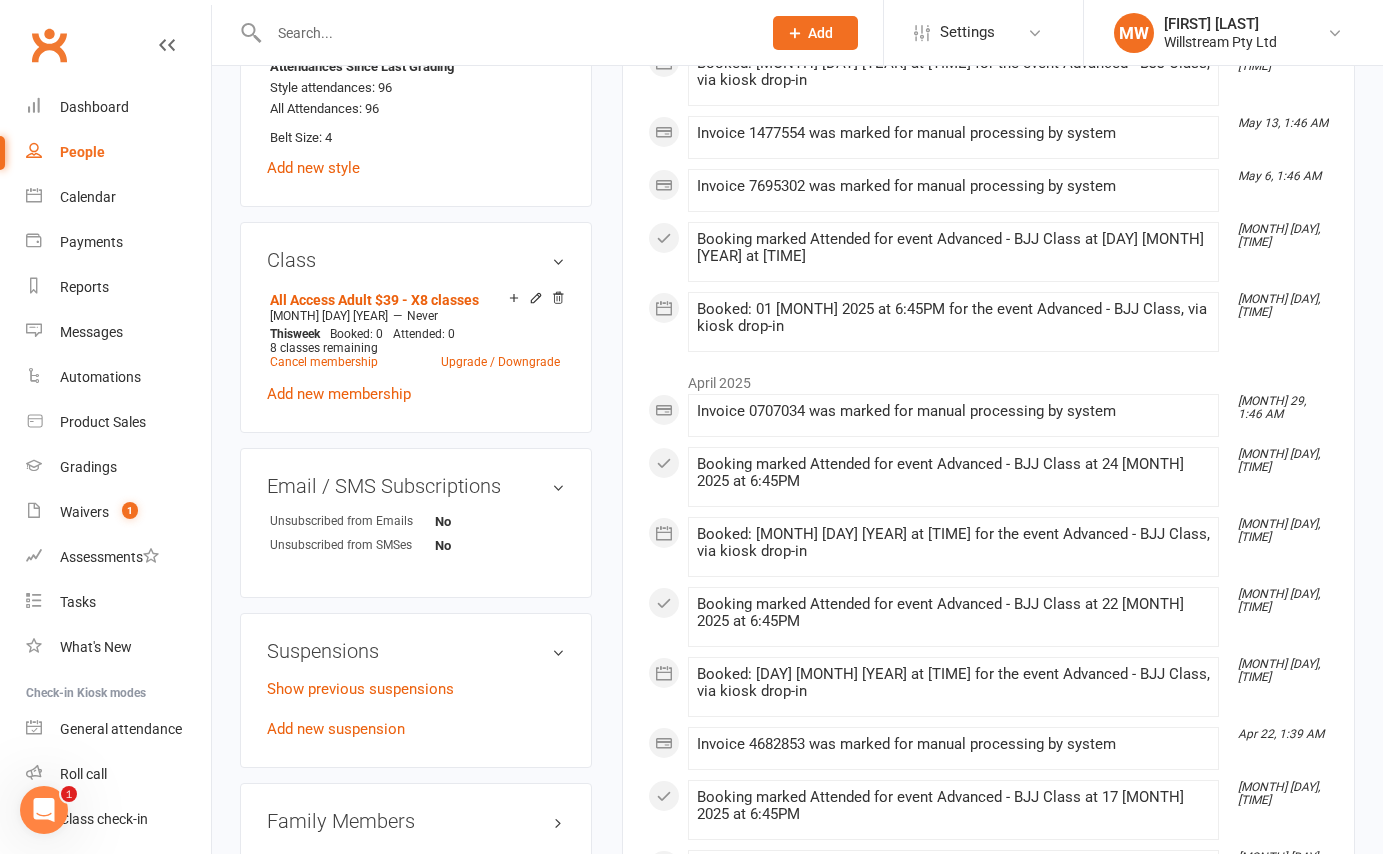 scroll, scrollTop: 1344, scrollLeft: 0, axis: vertical 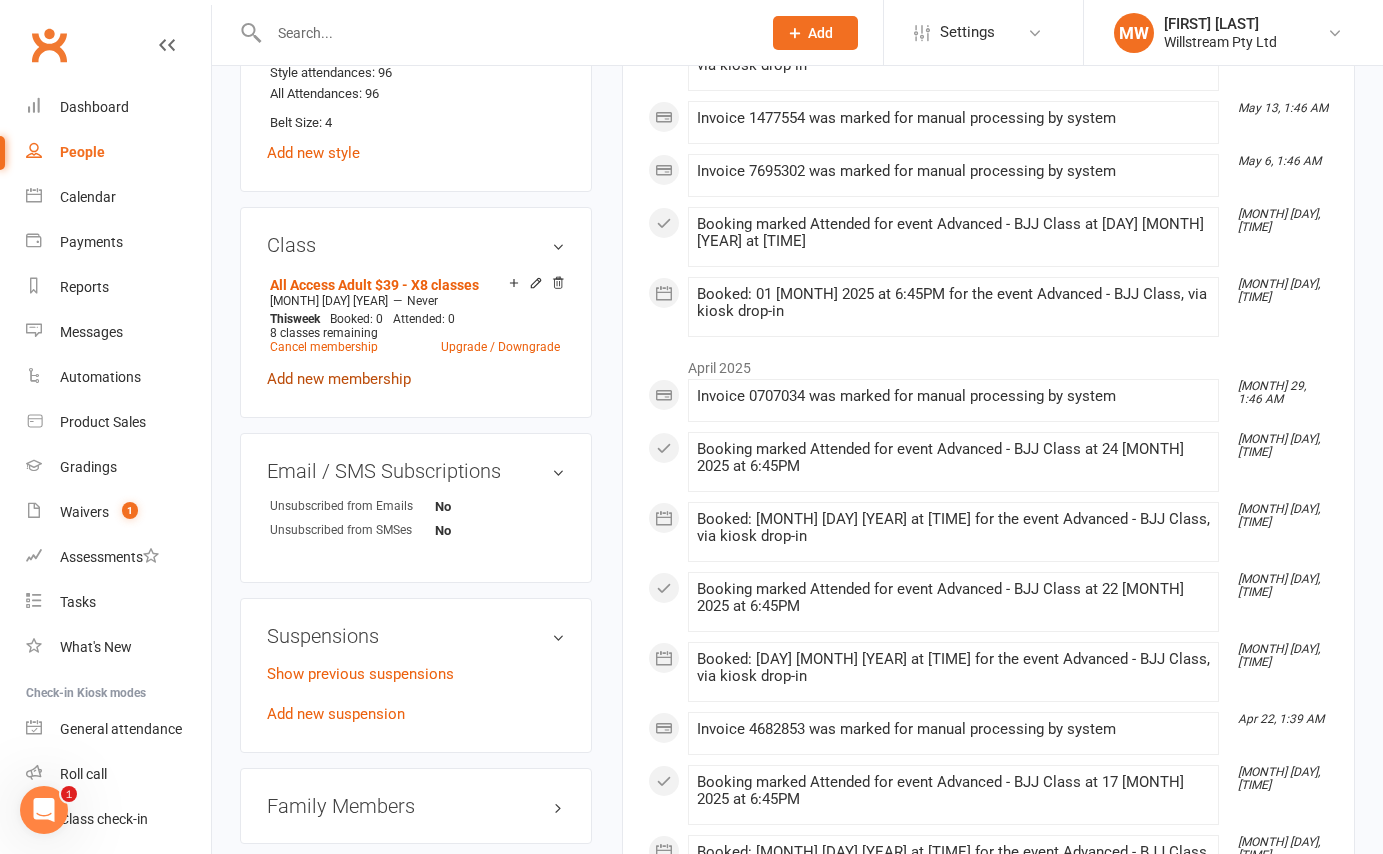 click on "Add new membership" at bounding box center [339, 379] 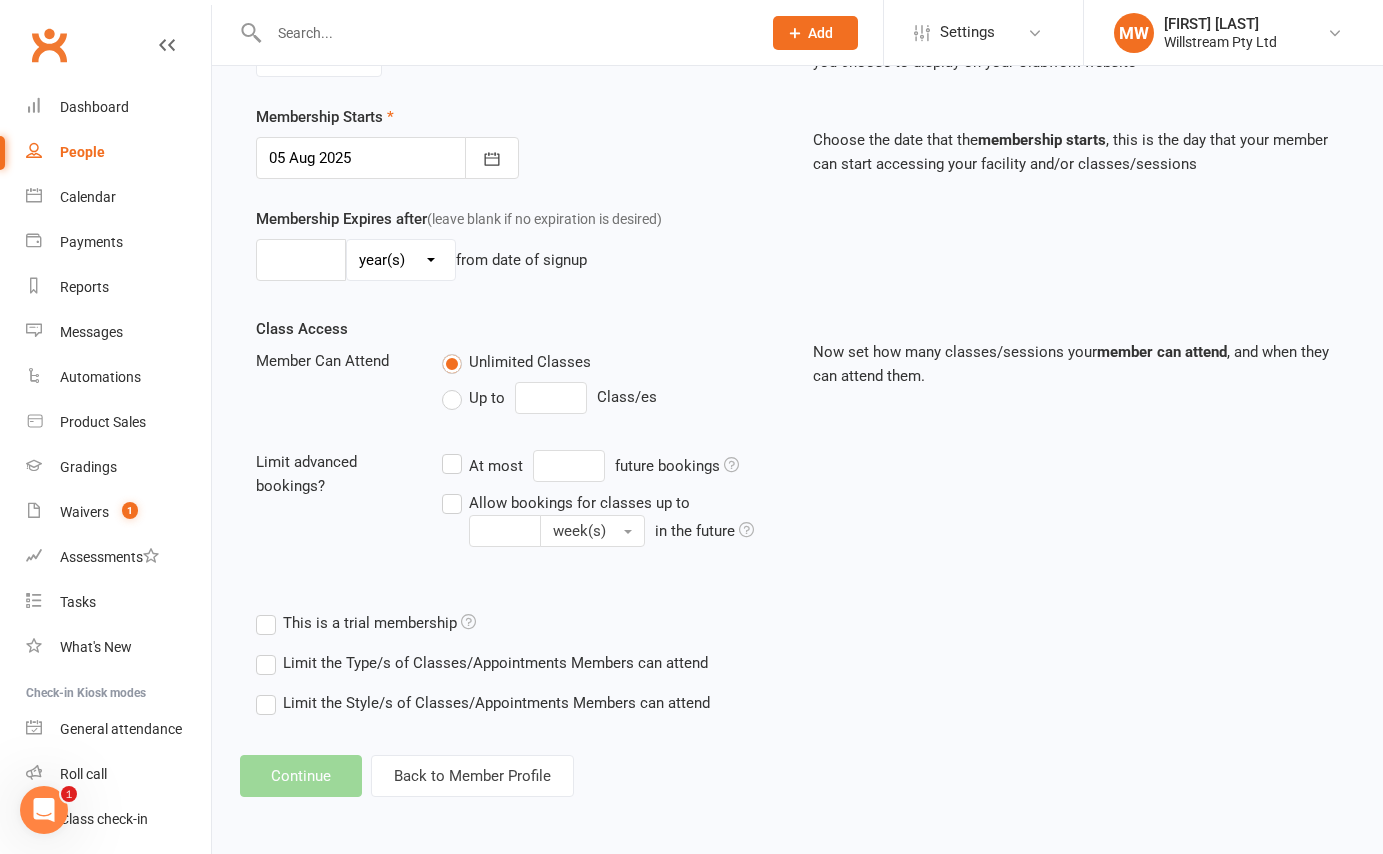 scroll, scrollTop: 0, scrollLeft: 0, axis: both 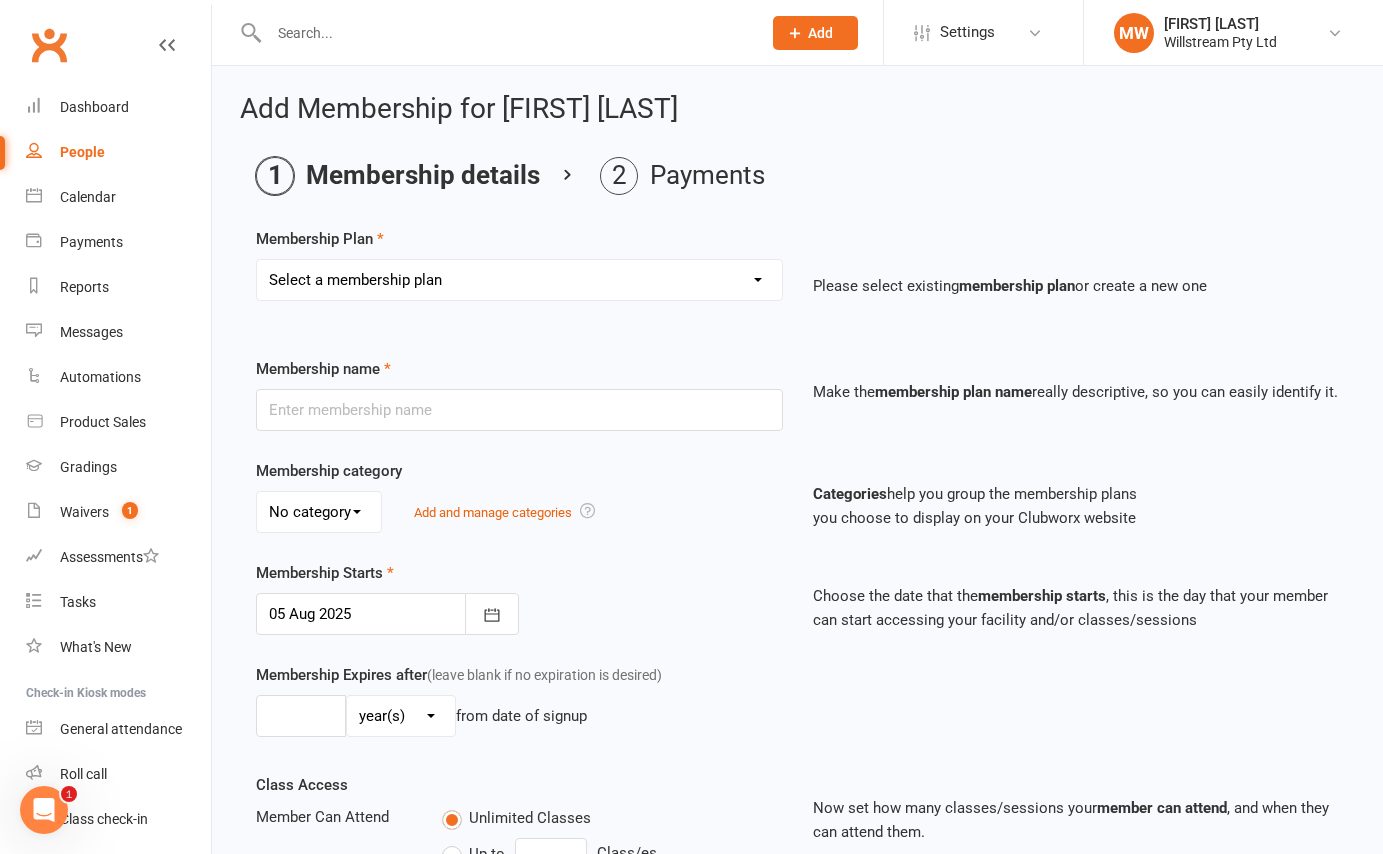 click on "Select a membership plan Create new Membership Plan Basic Adult $29 x2 Classes All Access Adult $39 - X8 classes Peewee, Junioir, Teens $20 up to 2 Classes Intro Trial (Adult) Intro Trial (Child) Legacy Membership Plan" at bounding box center (519, 280) 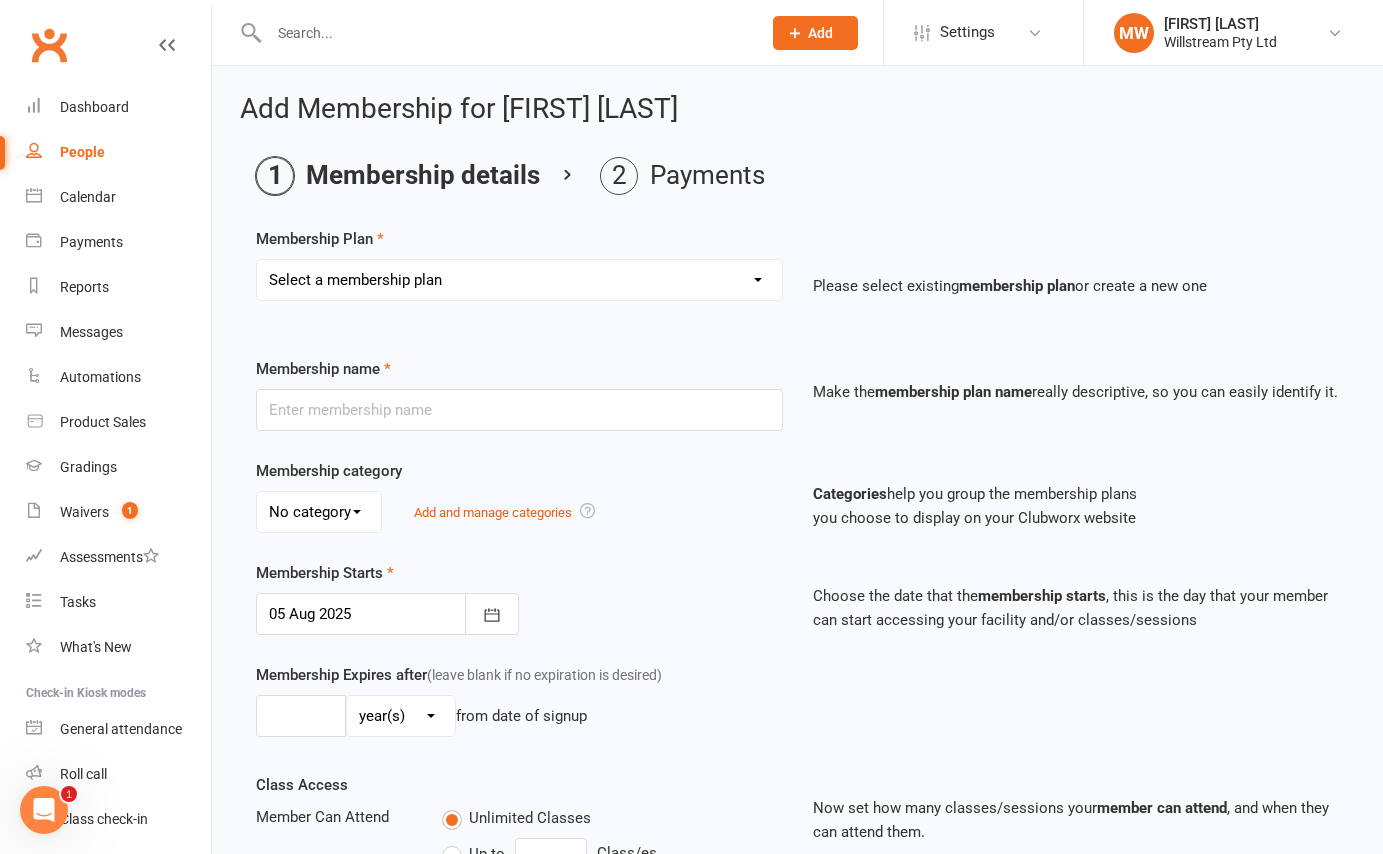 select on "6" 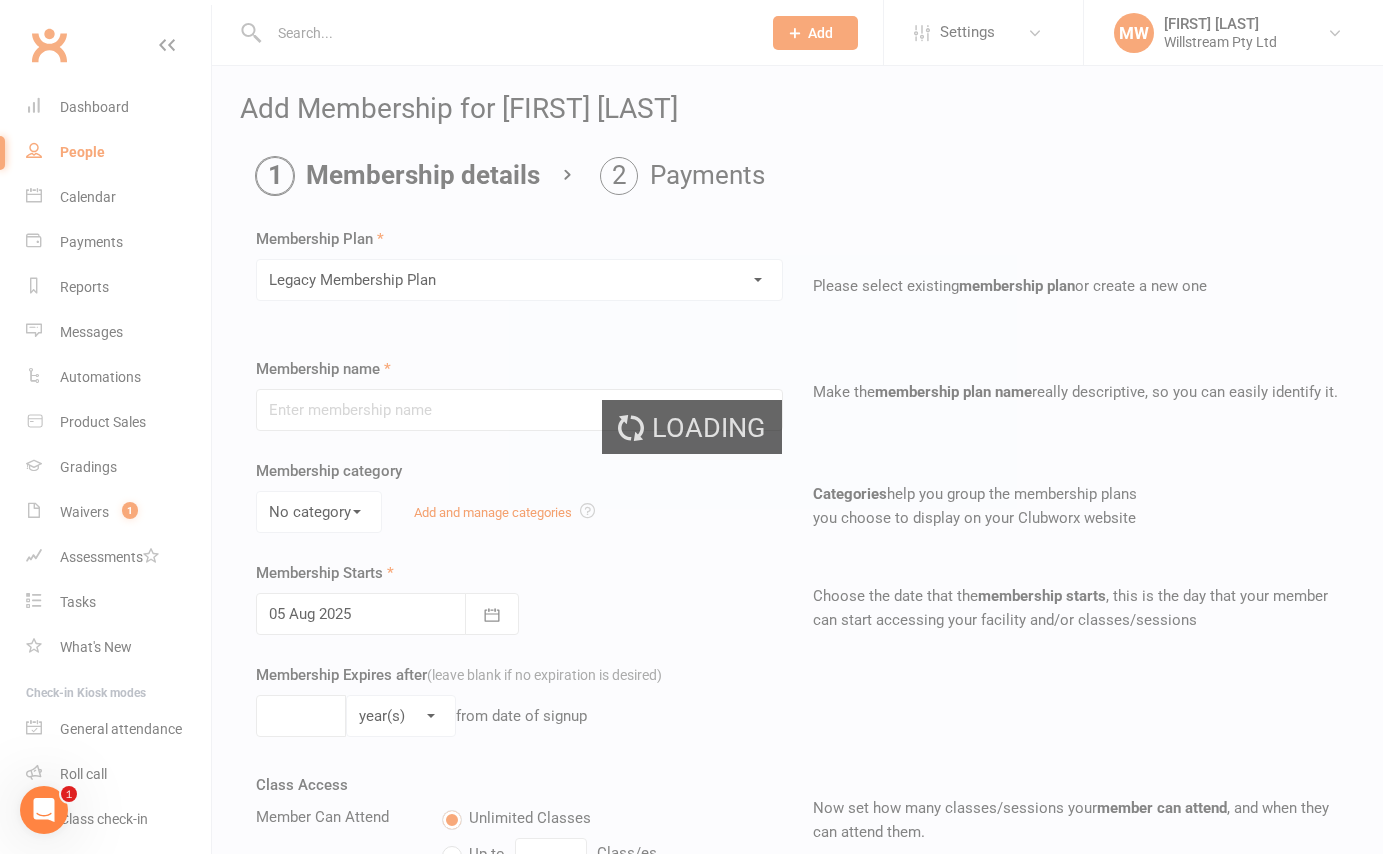type on "Legacy Membership Plan" 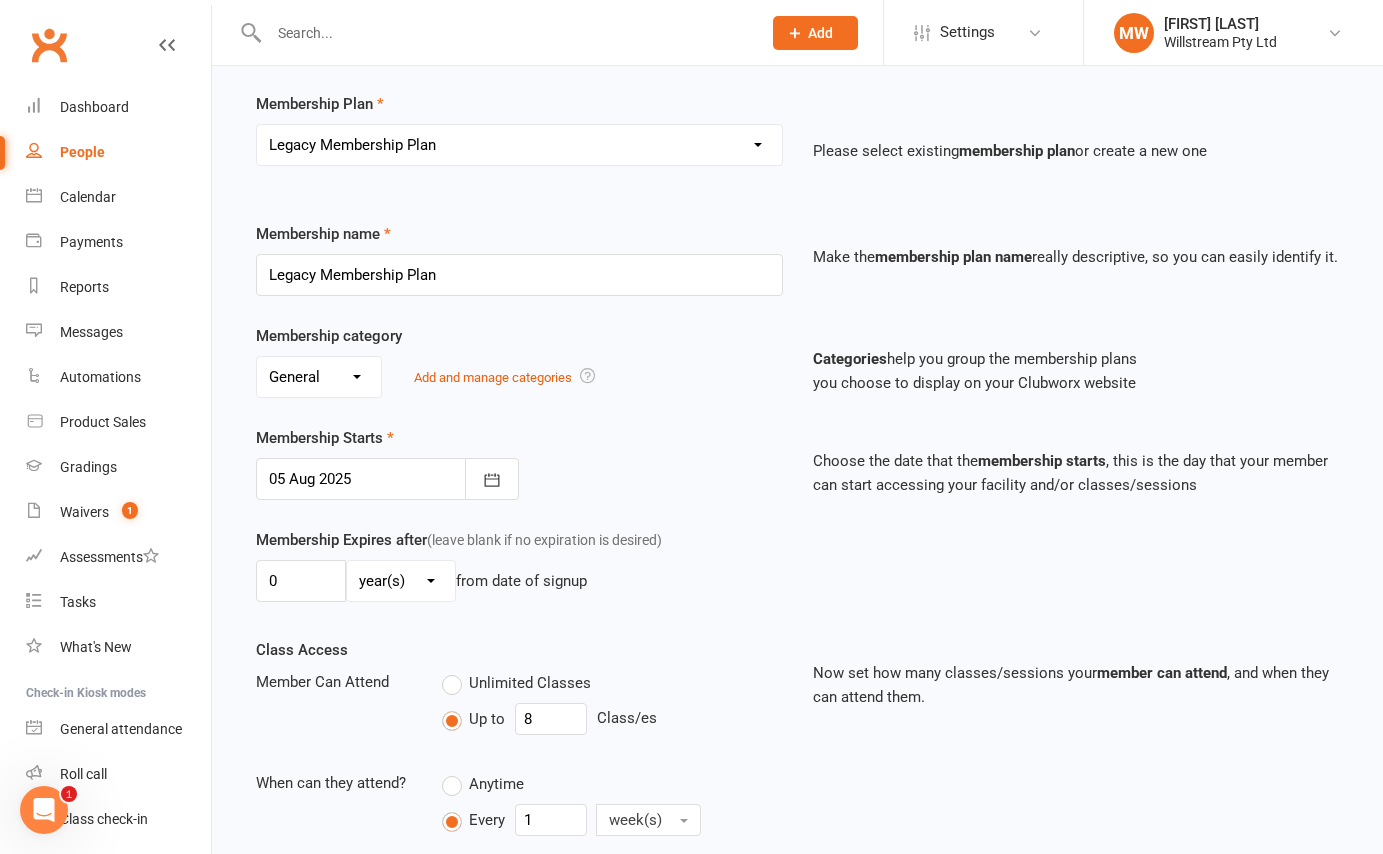 scroll, scrollTop: 175, scrollLeft: 0, axis: vertical 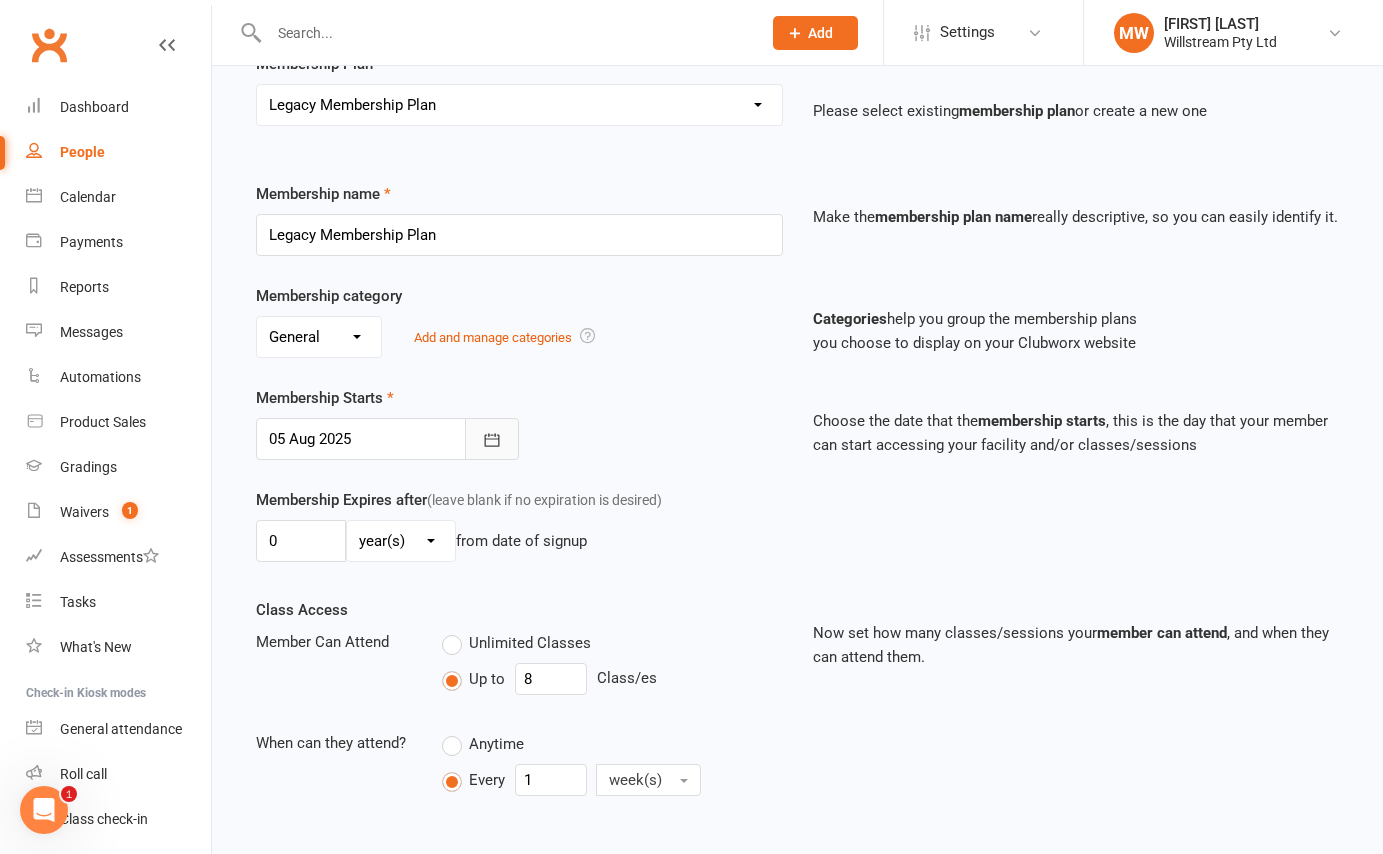 click at bounding box center (492, 439) 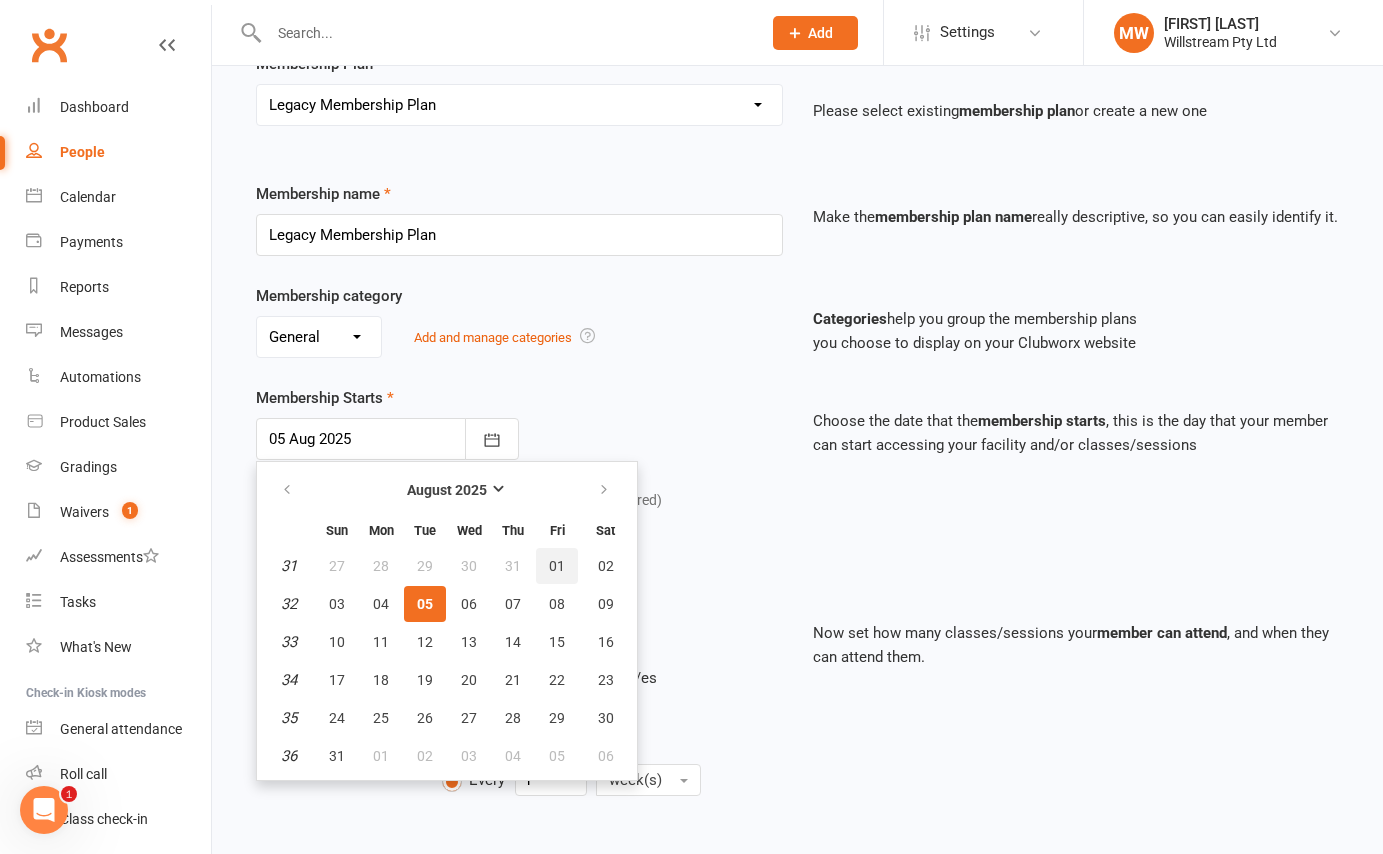 click on "01" at bounding box center [557, 566] 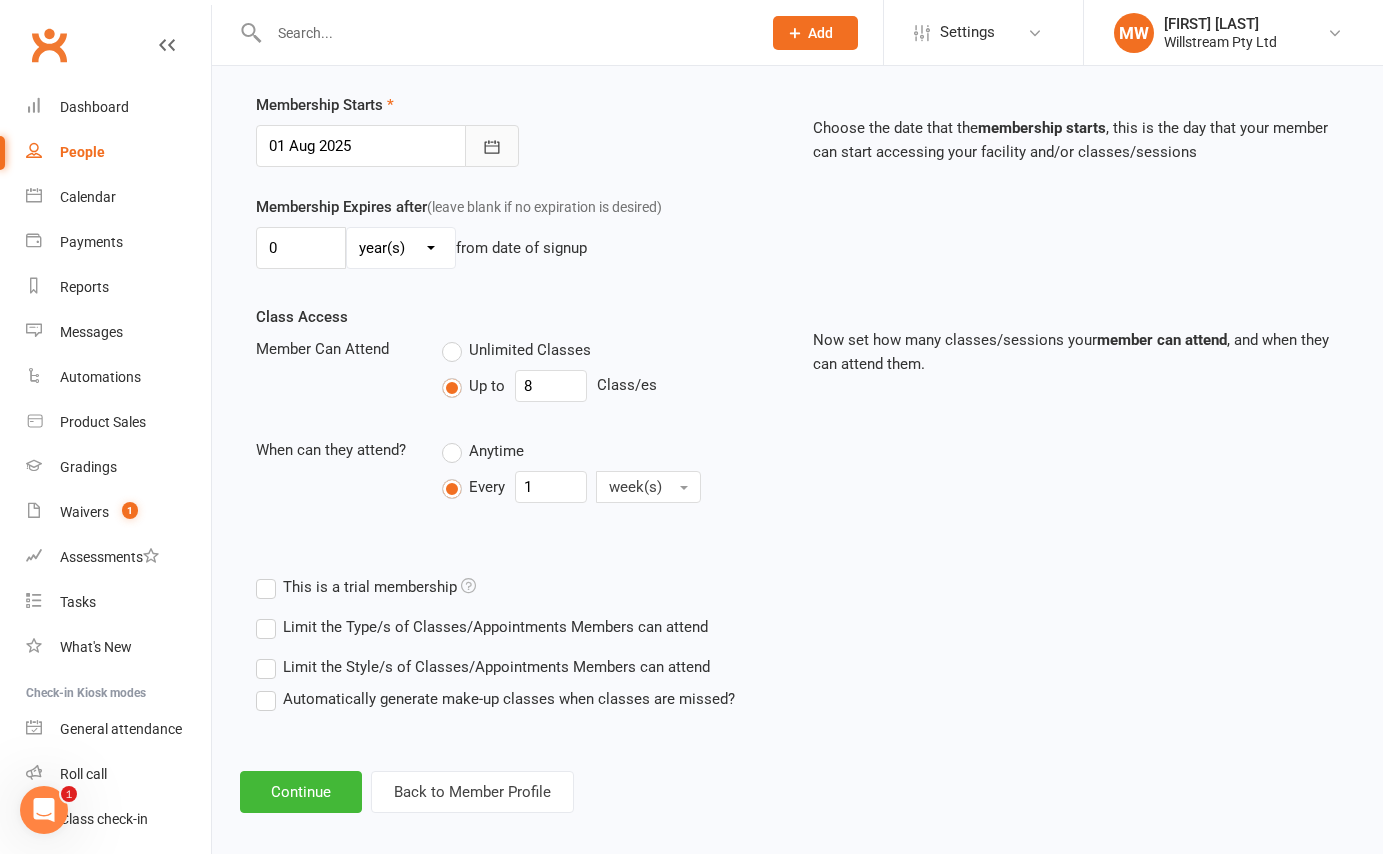 scroll, scrollTop: 484, scrollLeft: 0, axis: vertical 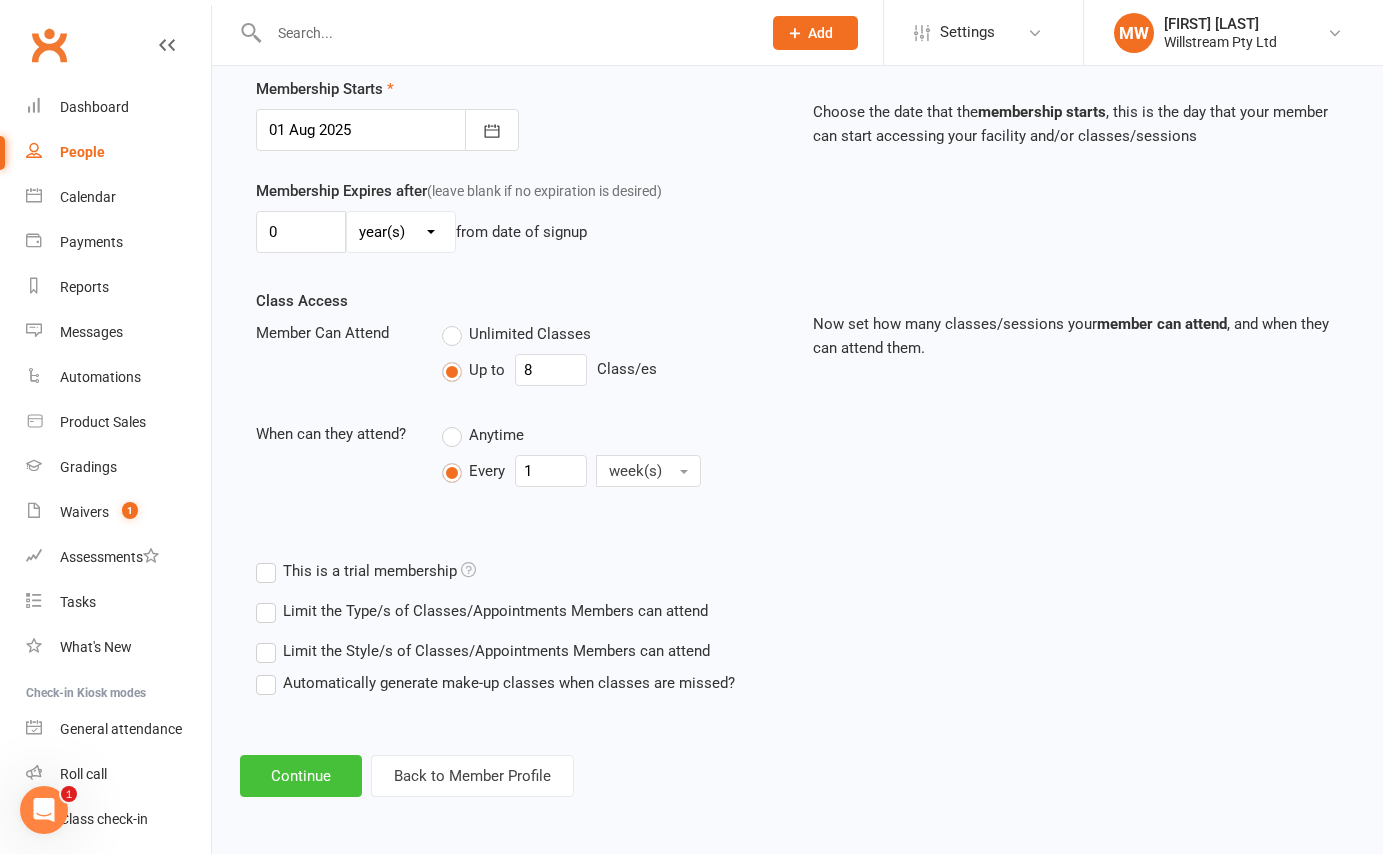click on "Continue" at bounding box center (301, 776) 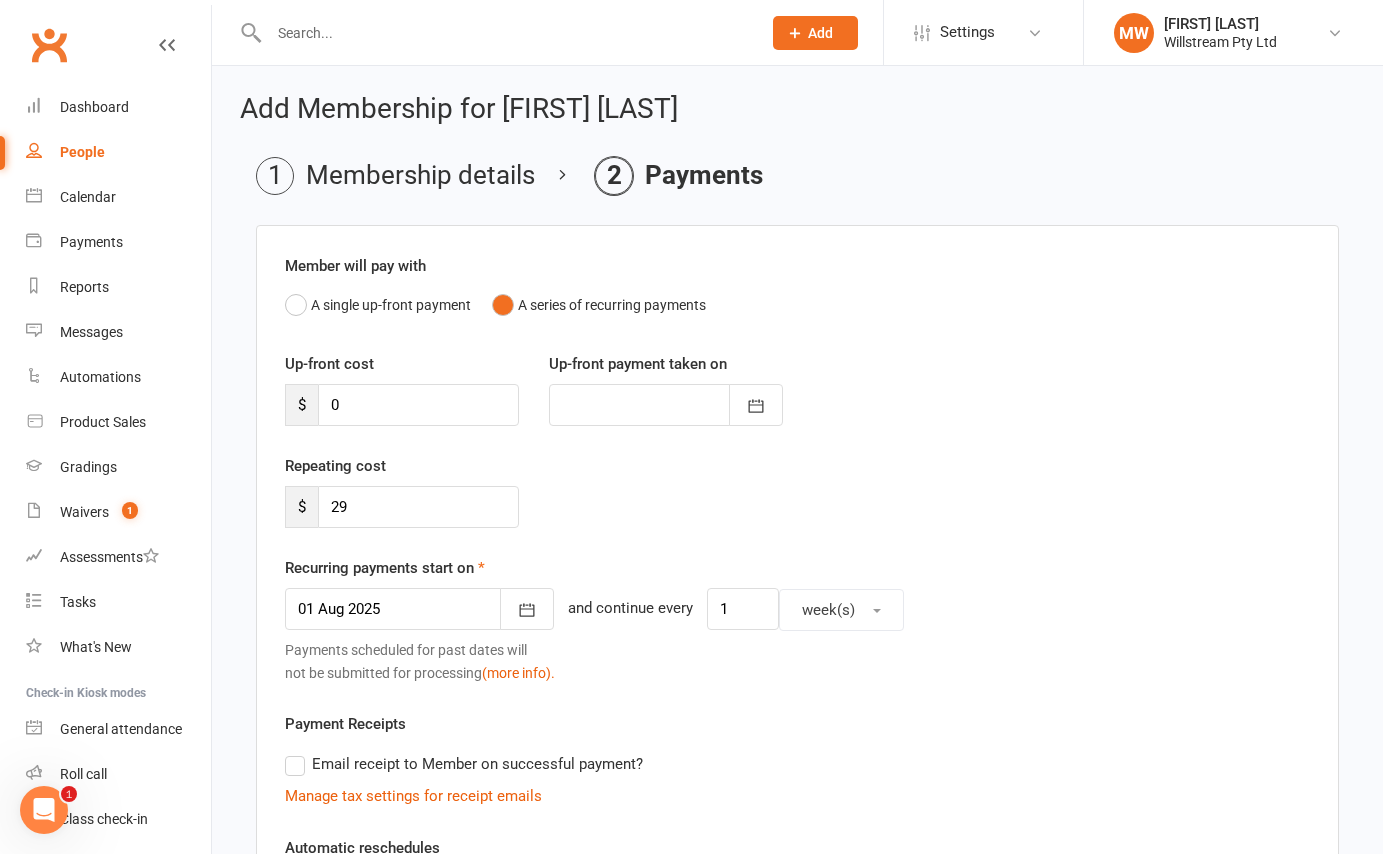 scroll, scrollTop: 493, scrollLeft: 0, axis: vertical 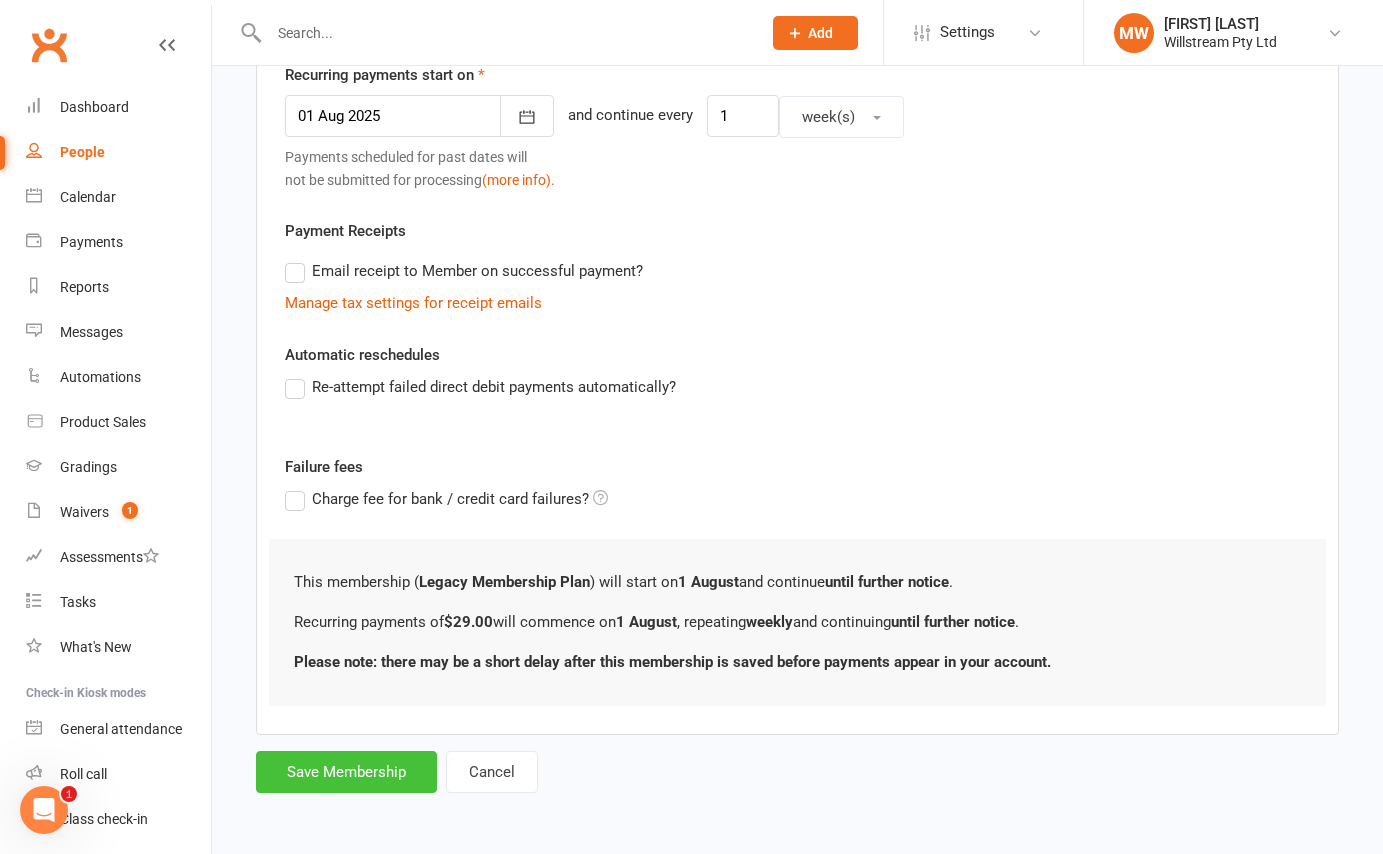 click on "Save Membership" at bounding box center [346, 772] 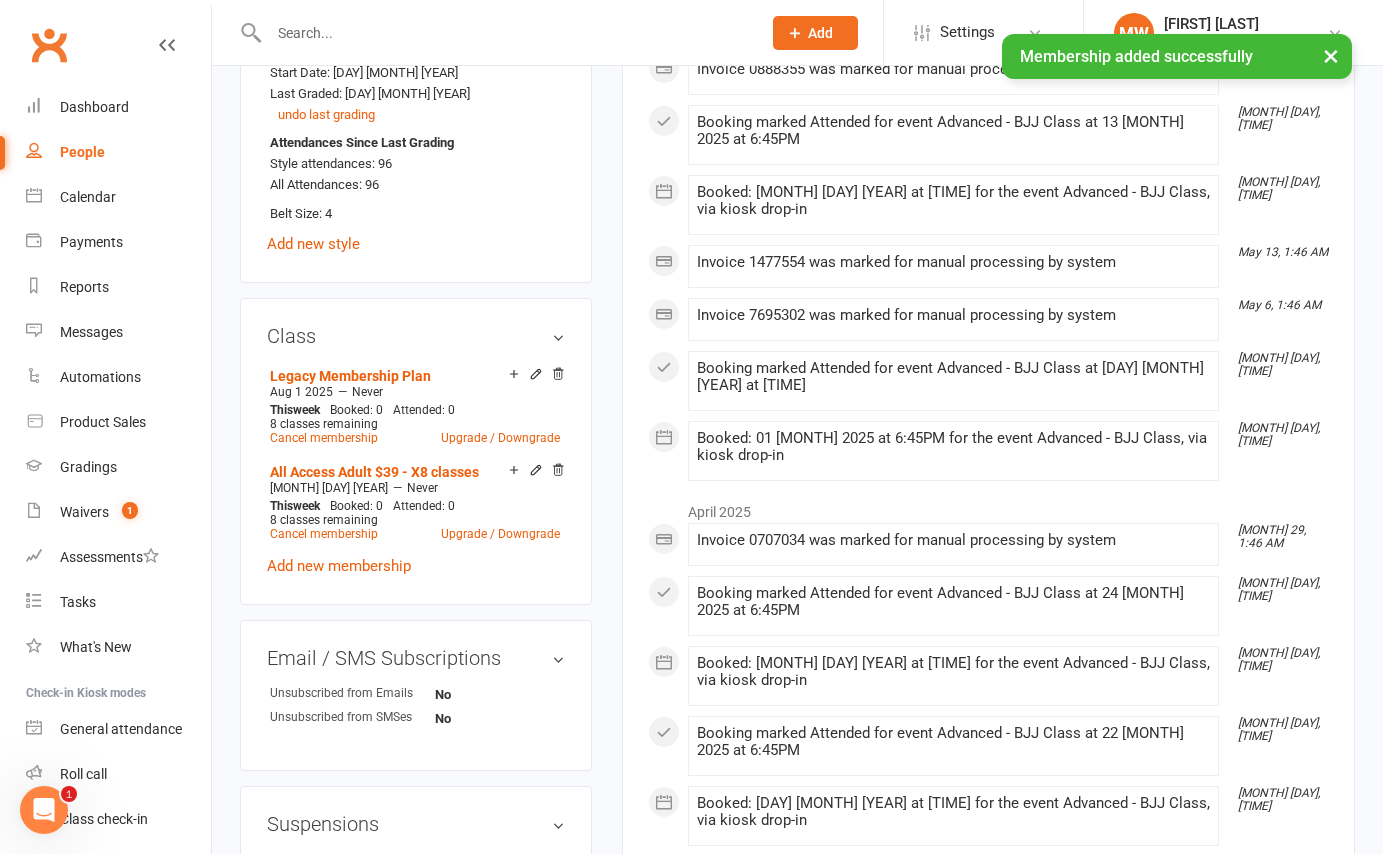 scroll, scrollTop: 1198, scrollLeft: 0, axis: vertical 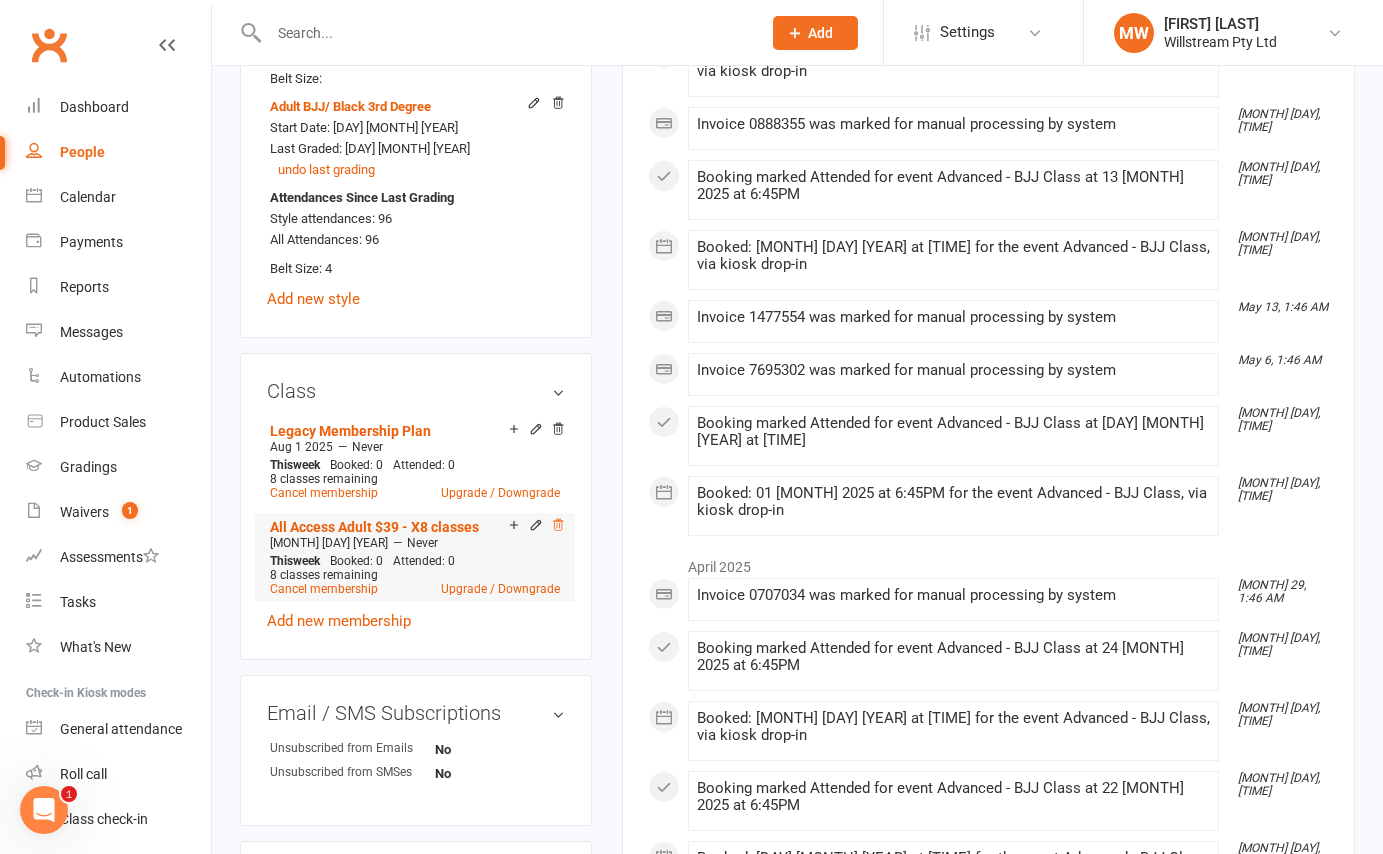 click 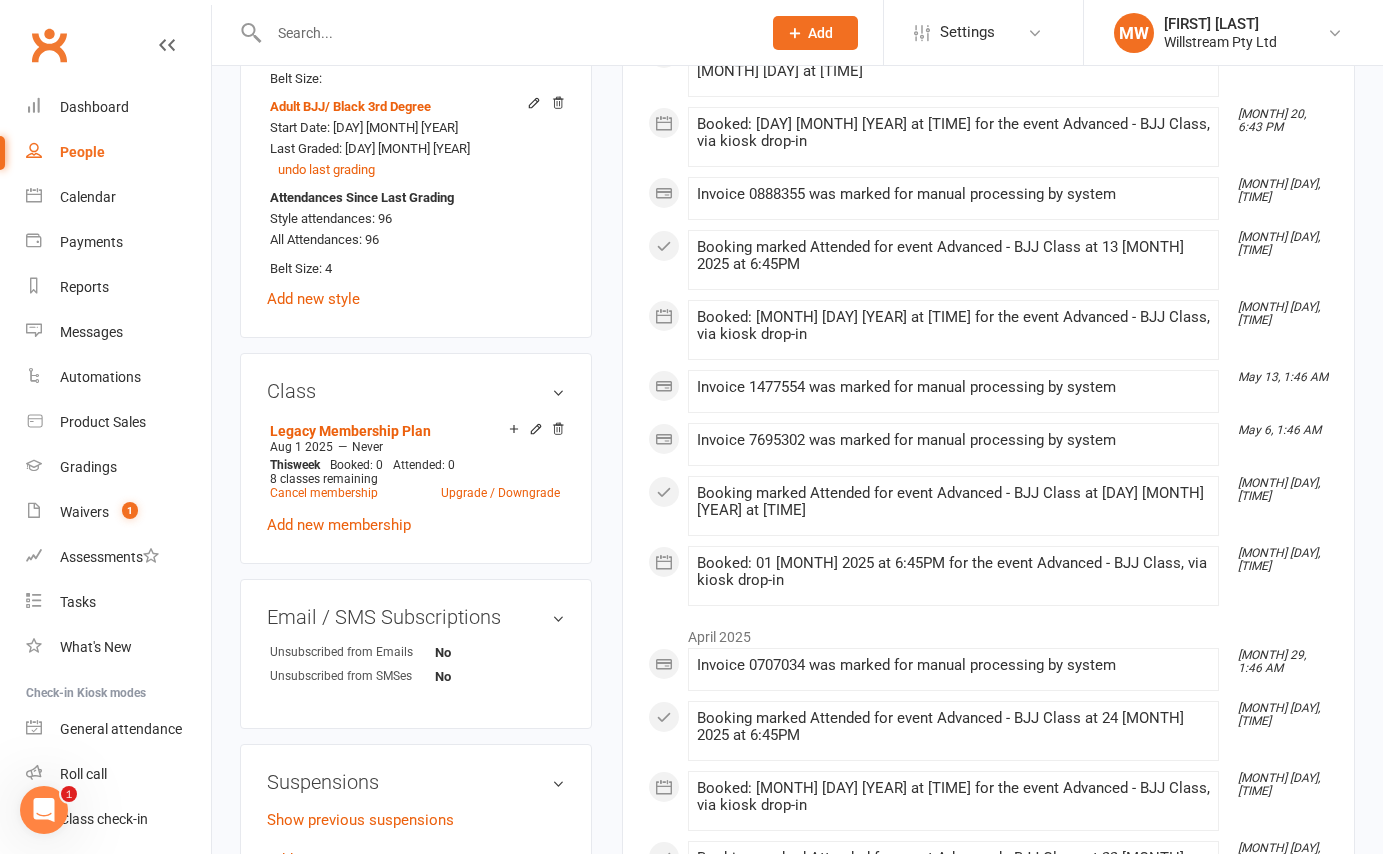 click at bounding box center [505, 33] 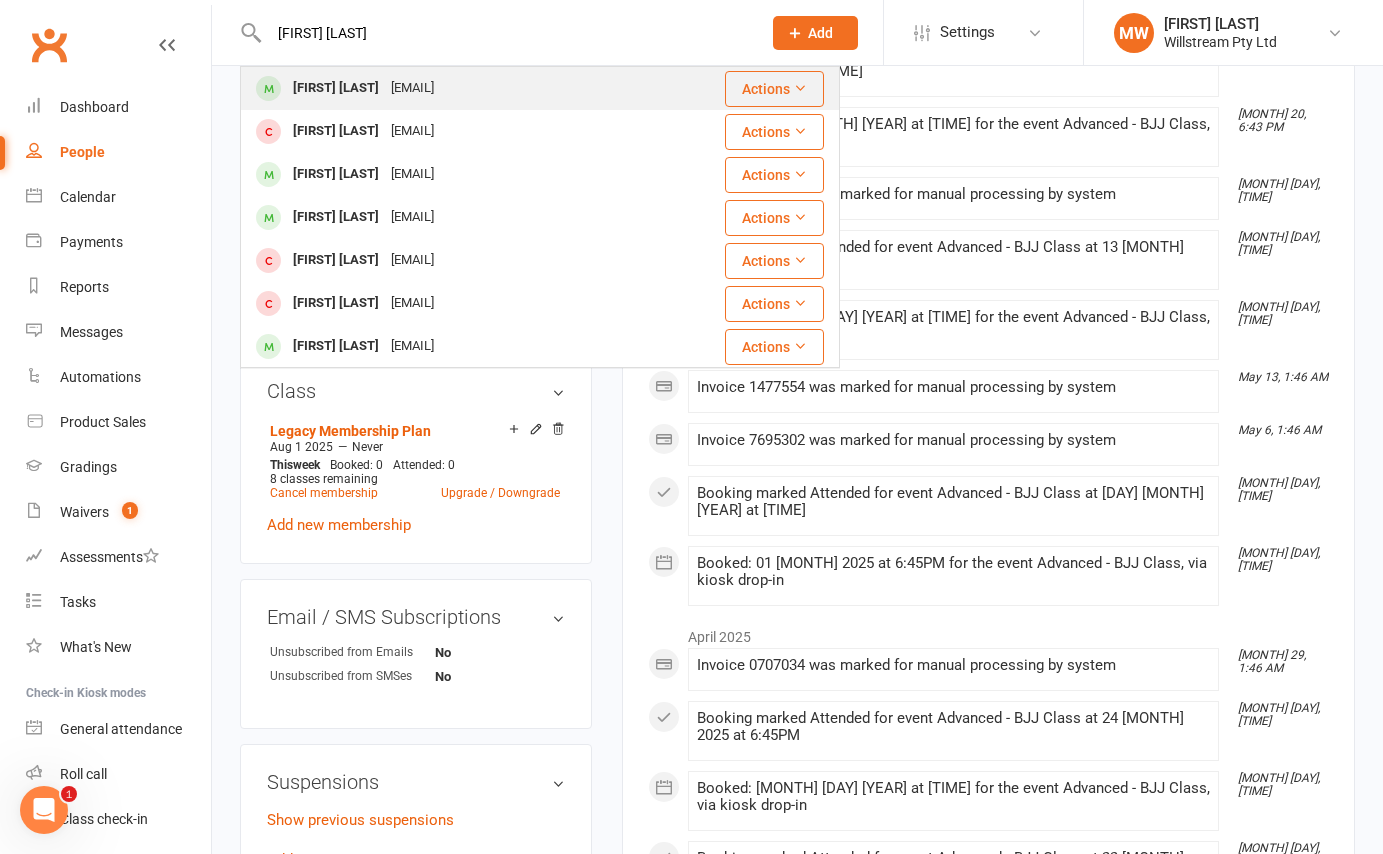 type on "[FIRST] [LAST]" 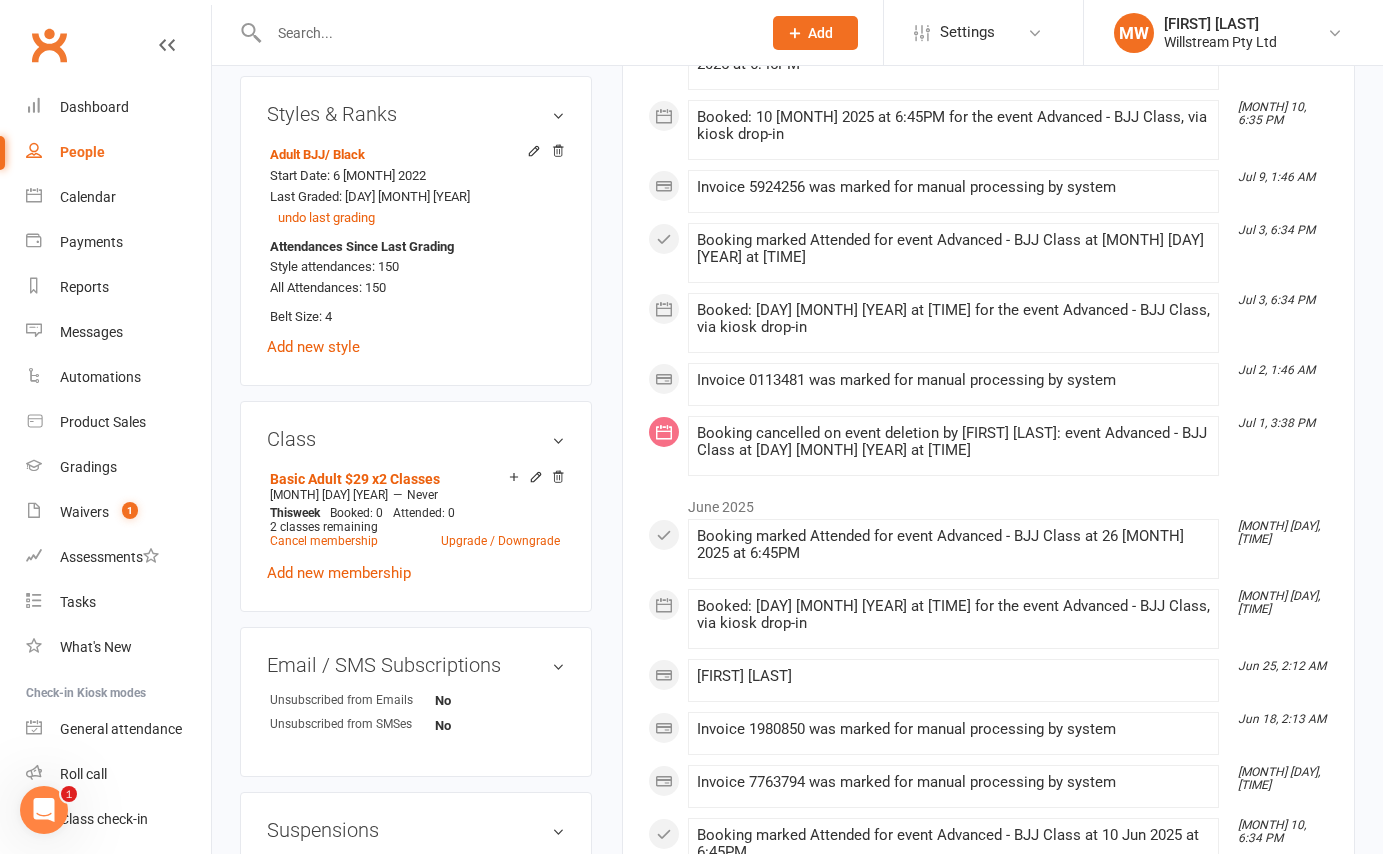 scroll, scrollTop: 993, scrollLeft: 0, axis: vertical 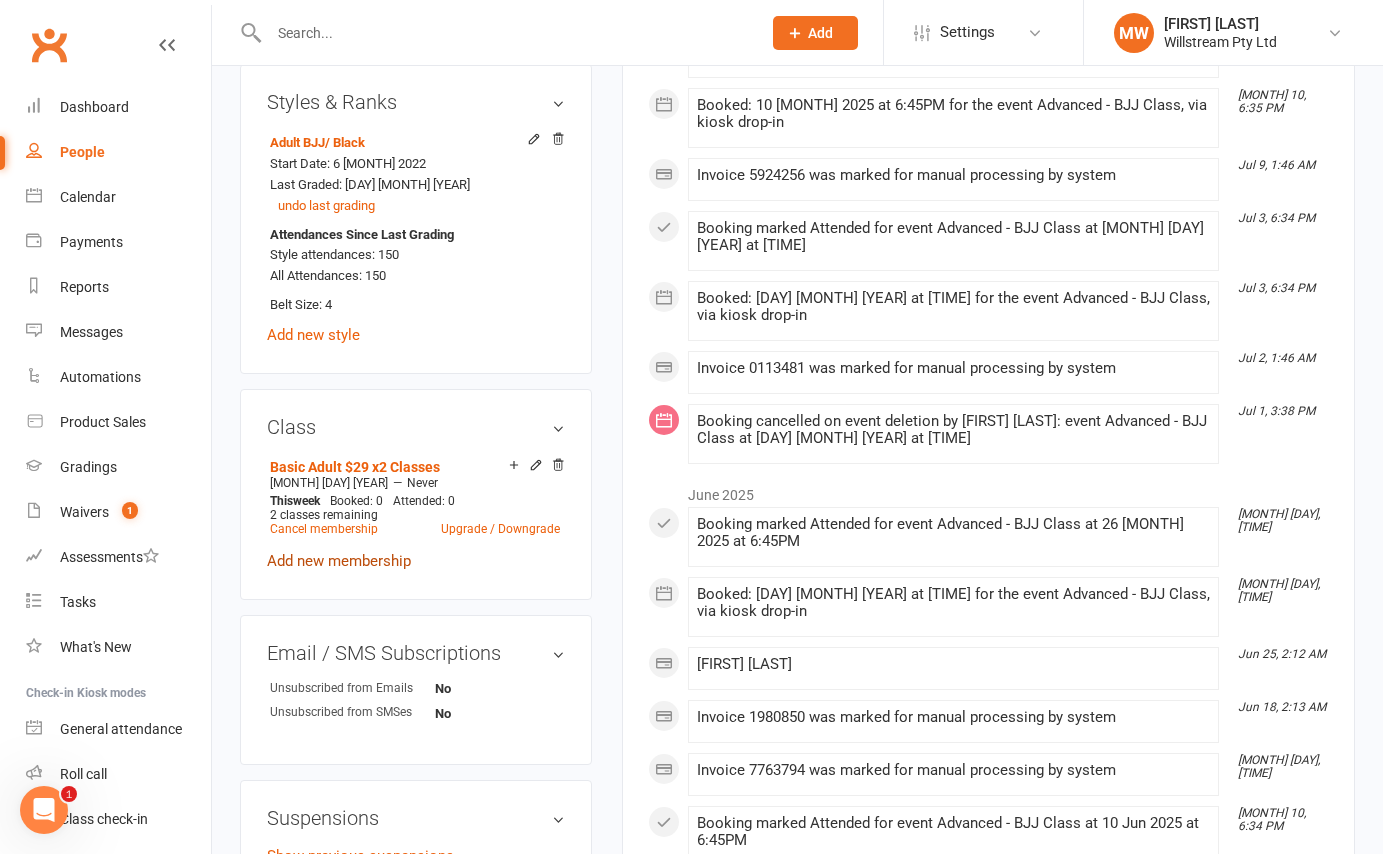click on "Add new membership" at bounding box center [339, 561] 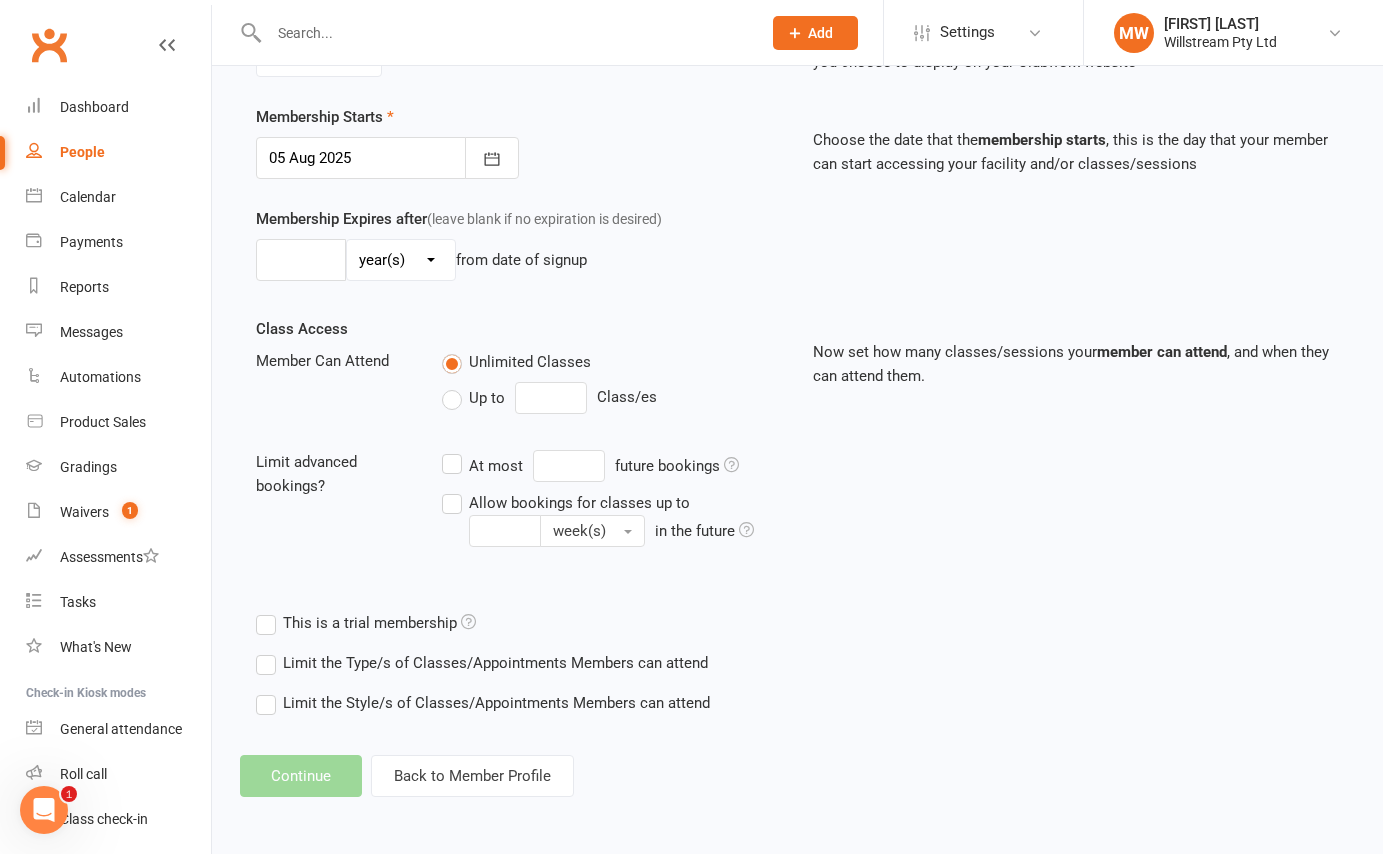 scroll, scrollTop: 0, scrollLeft: 0, axis: both 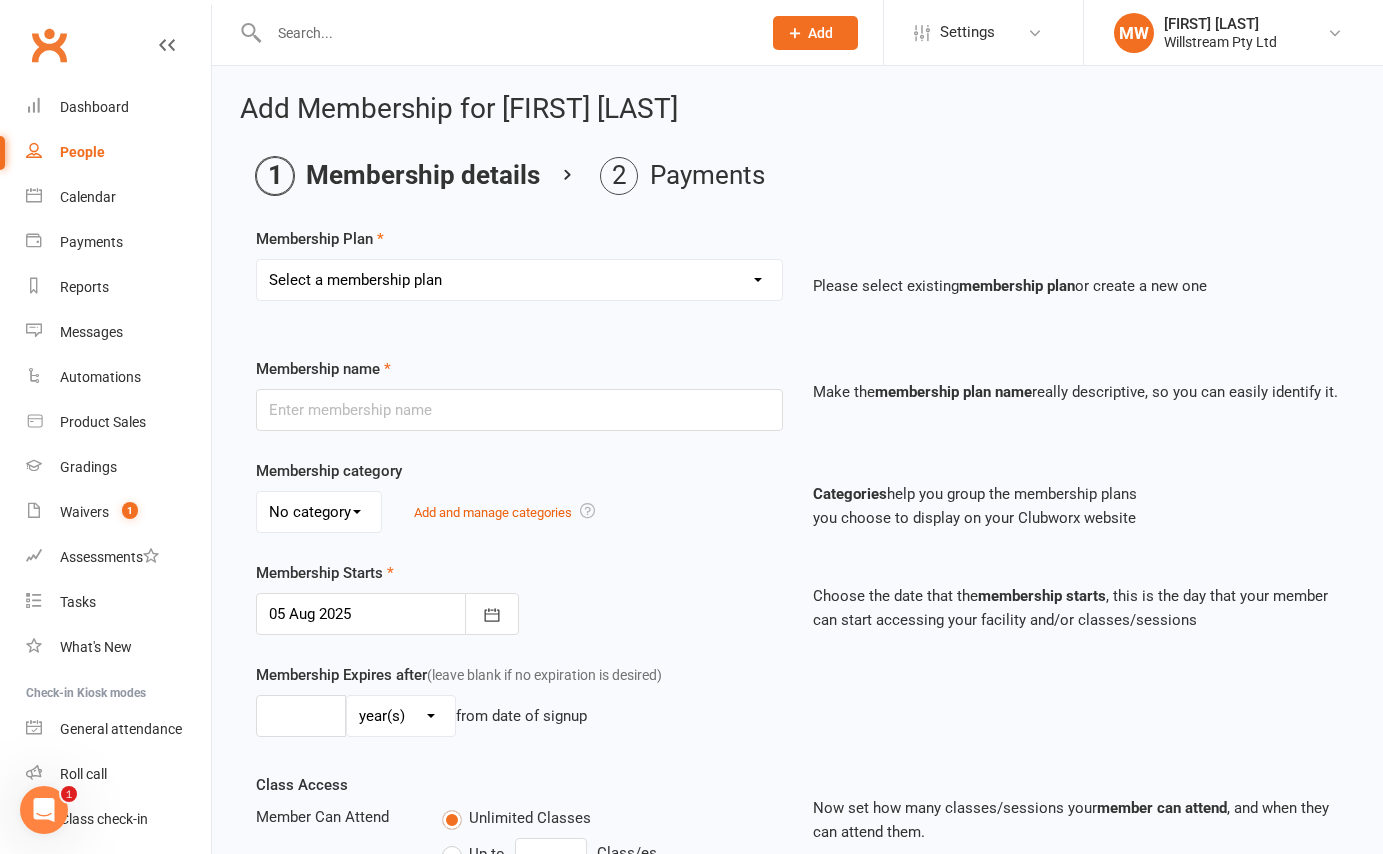 click on "Select a membership plan Create new Membership Plan Basic Adult $29 x2 Classes All Access Adult $39 - X8 classes Peewee, Junioir, Teens $20 up to 2 Classes Intro Trial (Adult) Intro Trial (Child) Legacy Membership Plan" at bounding box center (519, 280) 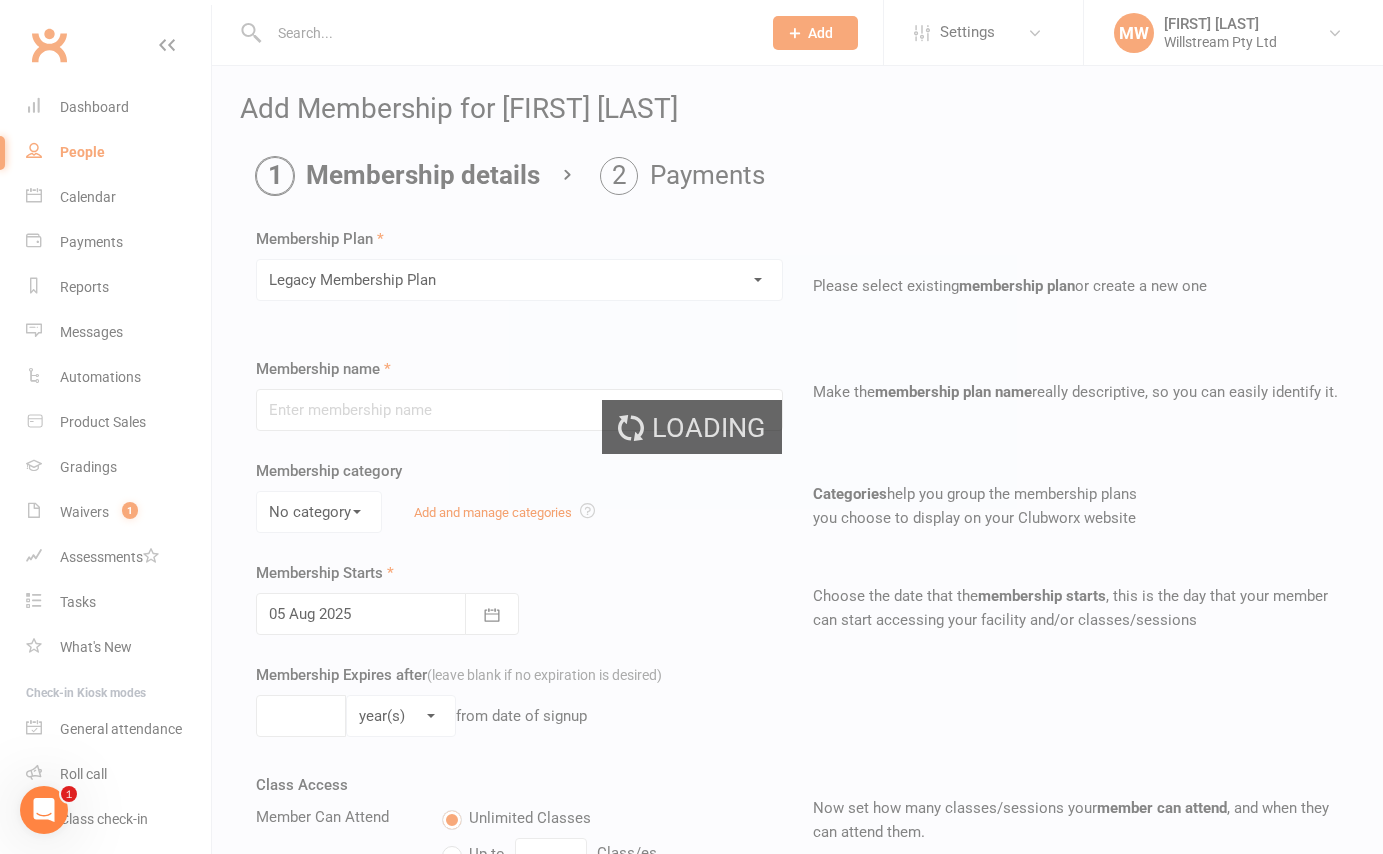 type on "Legacy Membership Plan" 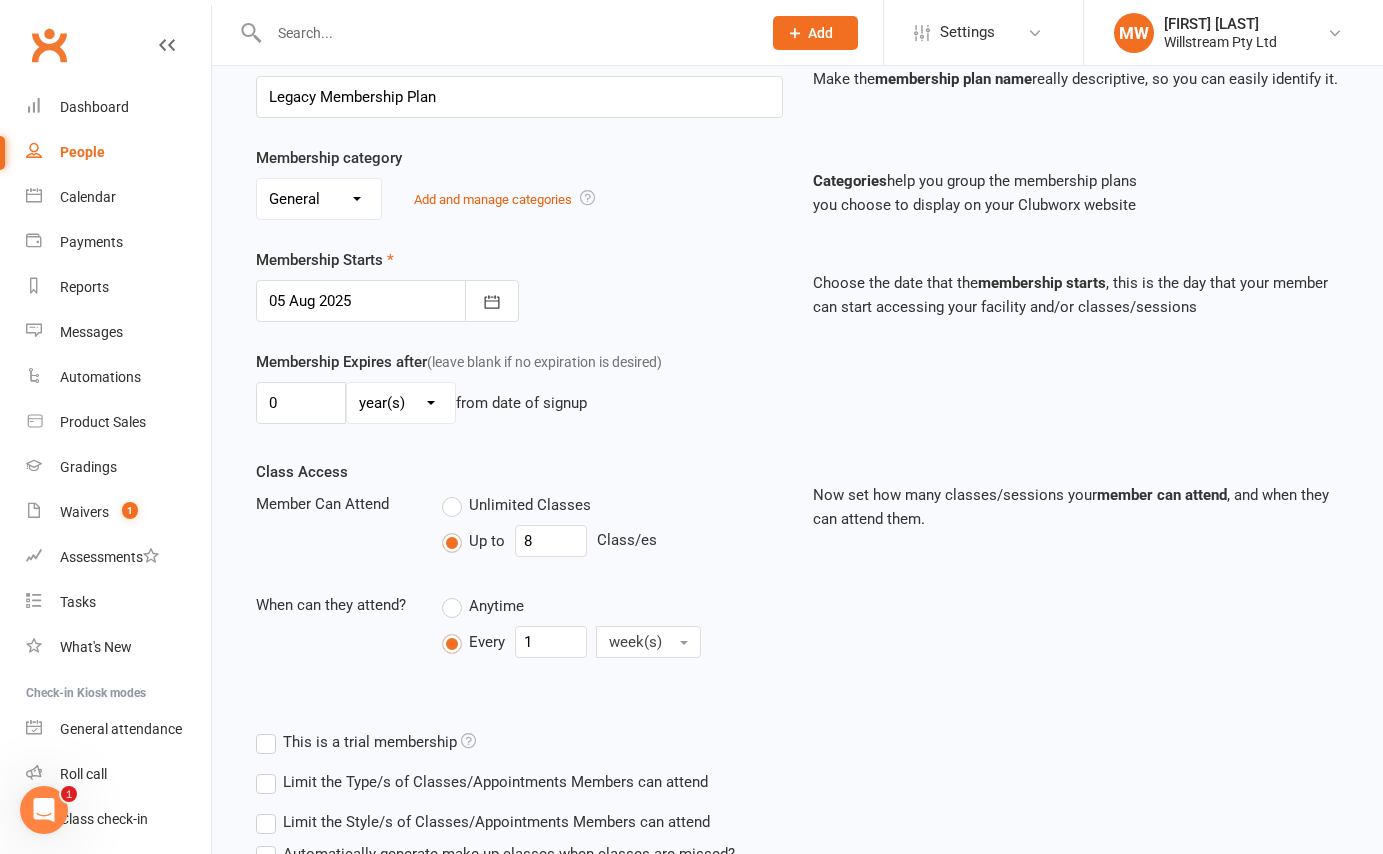 scroll, scrollTop: 484, scrollLeft: 0, axis: vertical 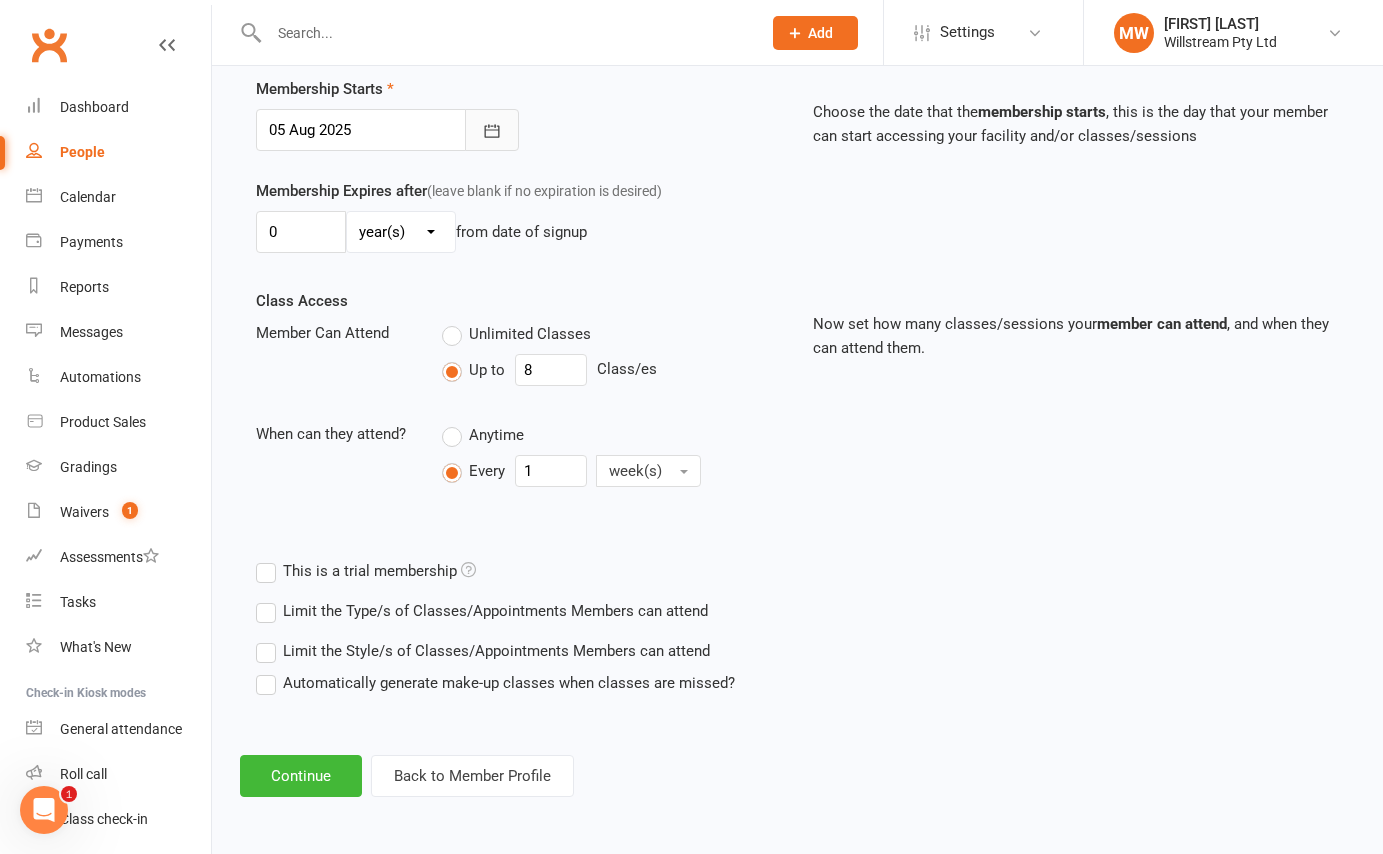 click at bounding box center [492, 130] 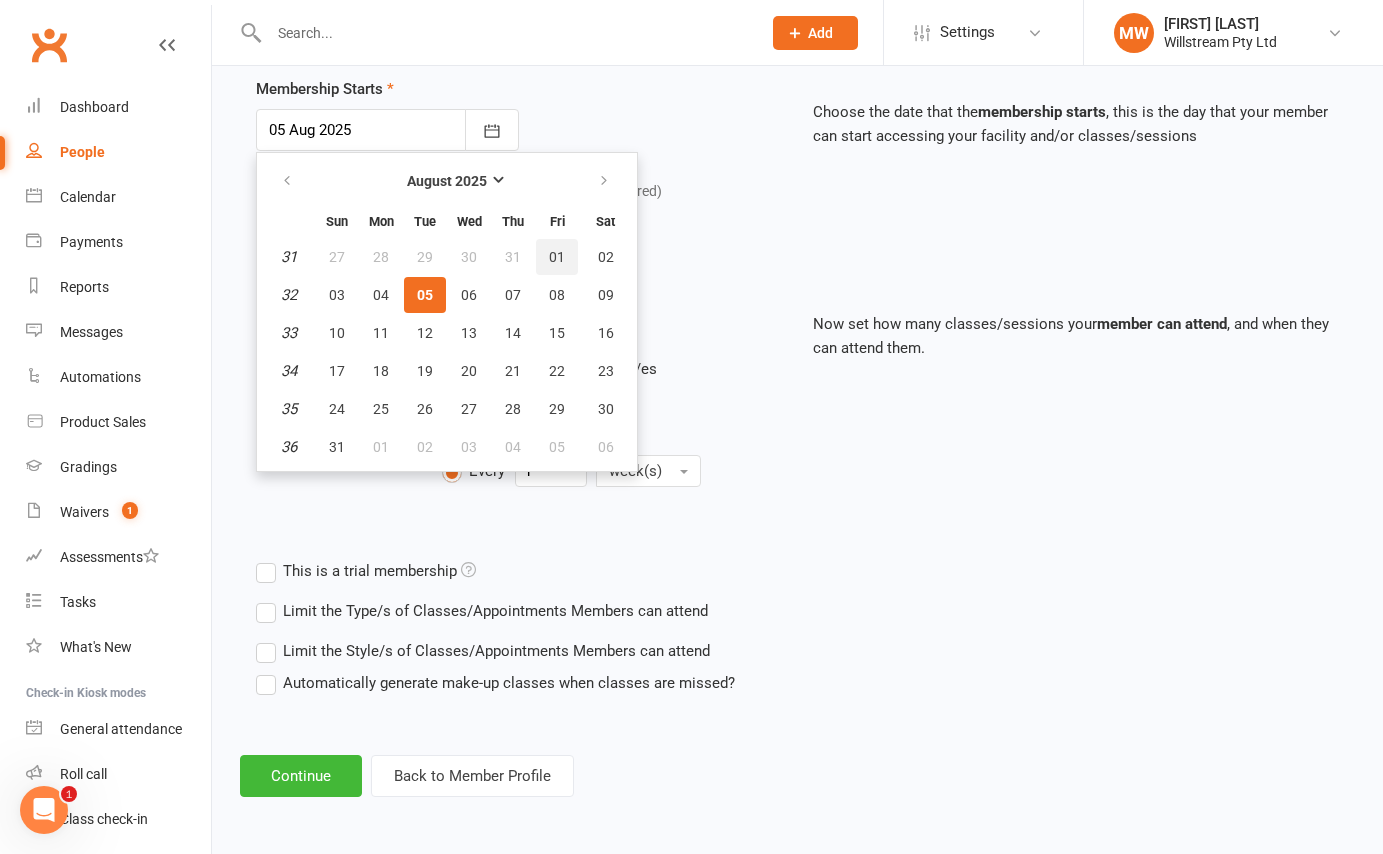 click on "01" at bounding box center [557, 257] 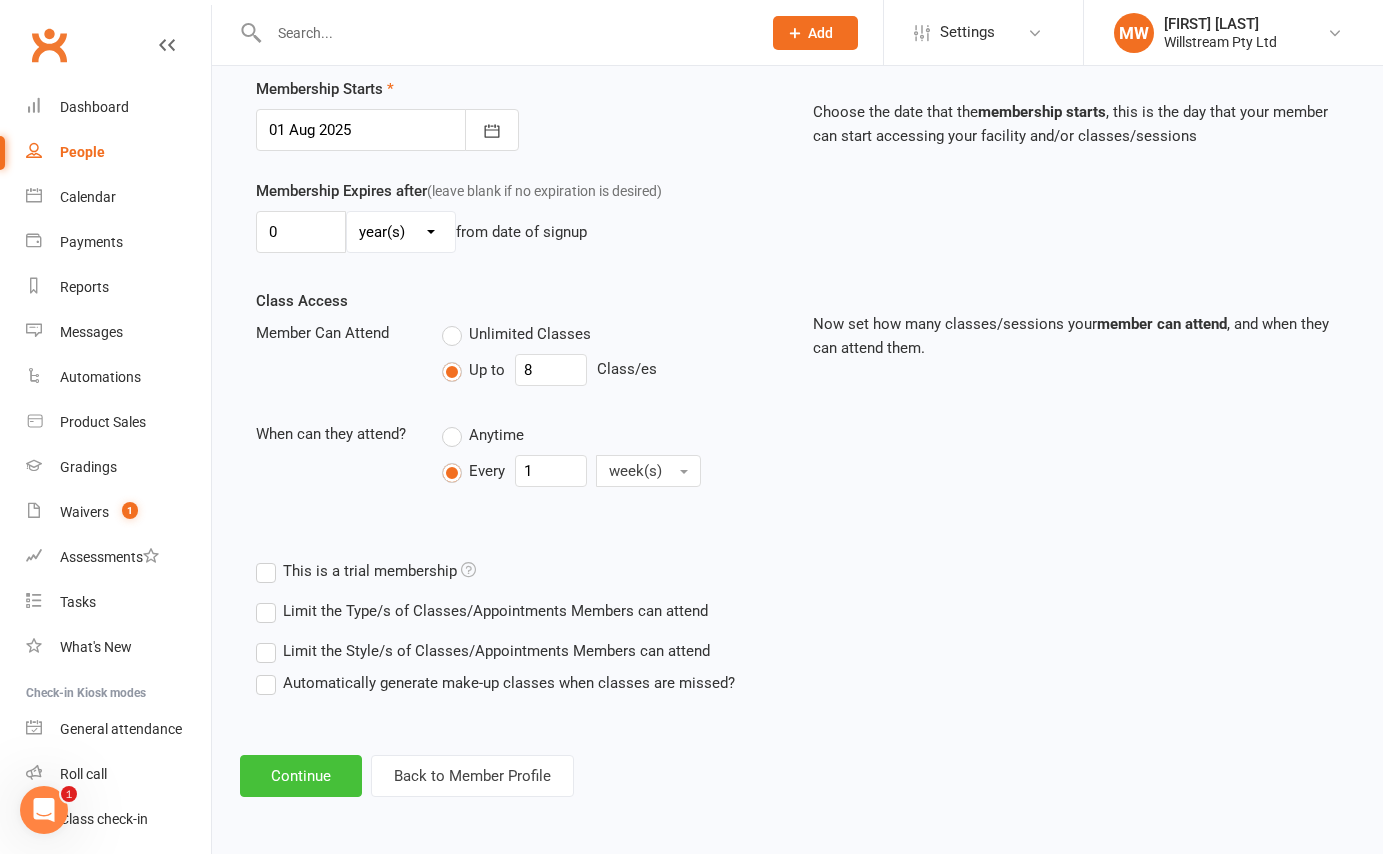 click on "Continue" at bounding box center [301, 776] 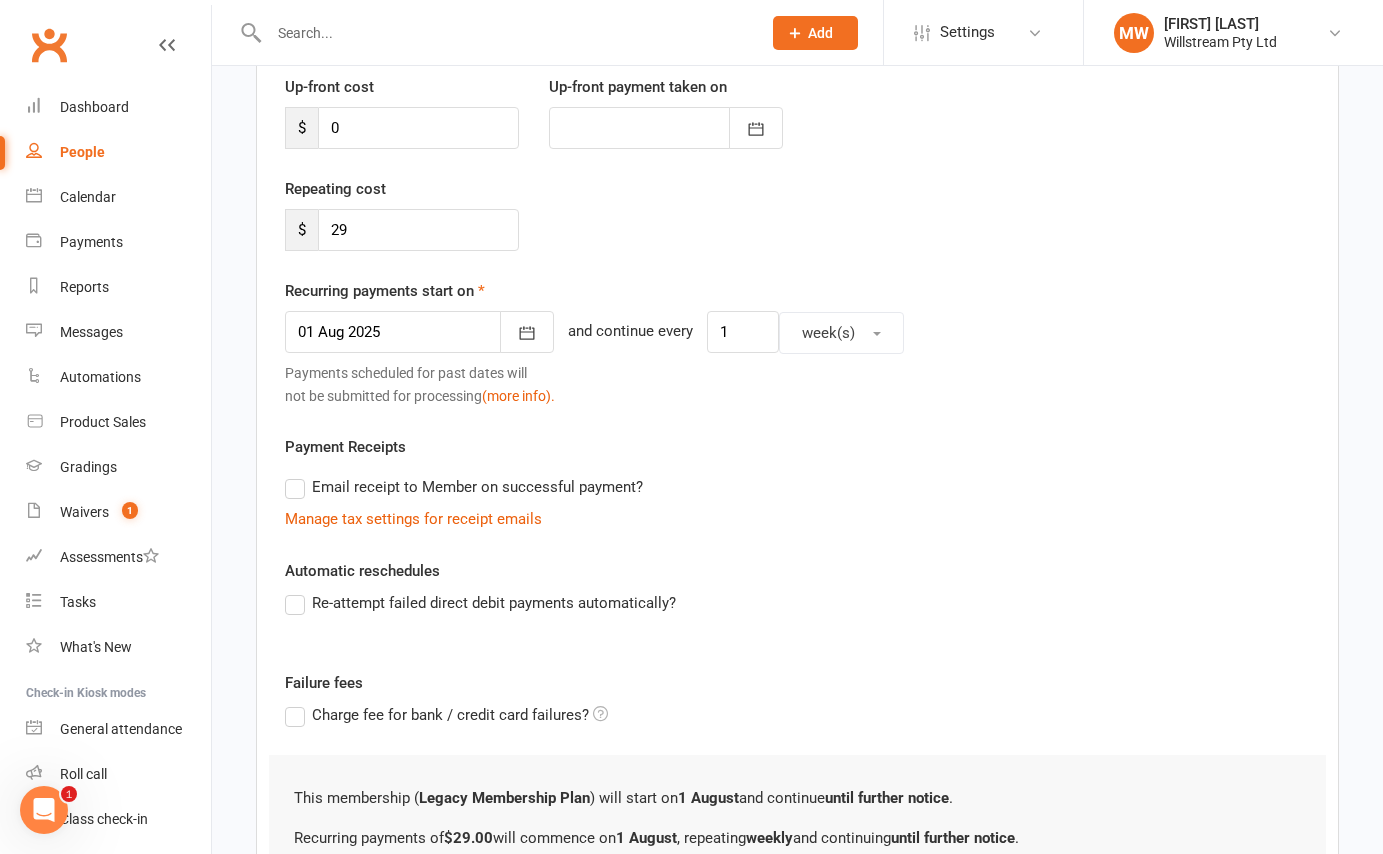 scroll, scrollTop: 493, scrollLeft: 0, axis: vertical 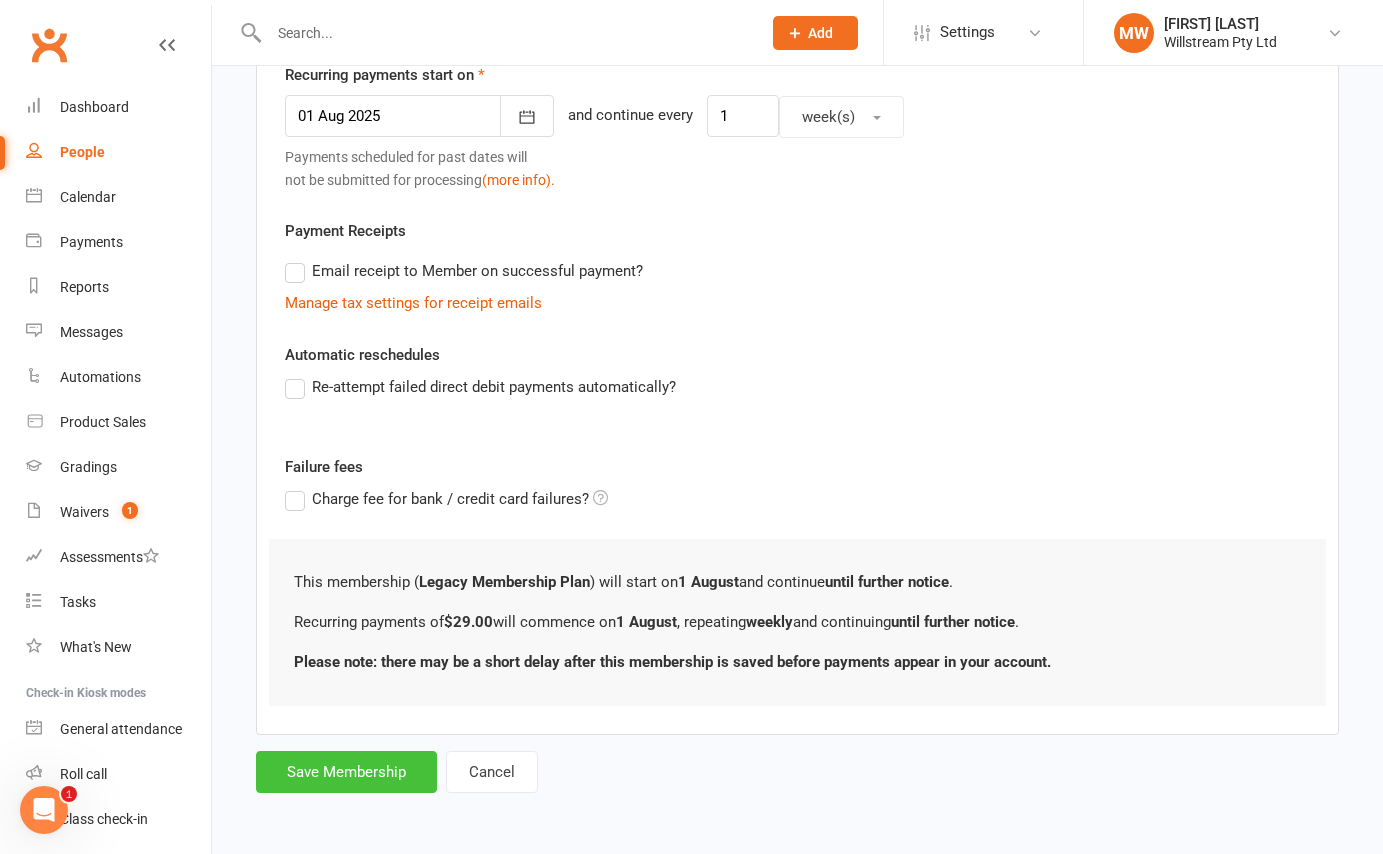 click on "Save Membership" at bounding box center (346, 772) 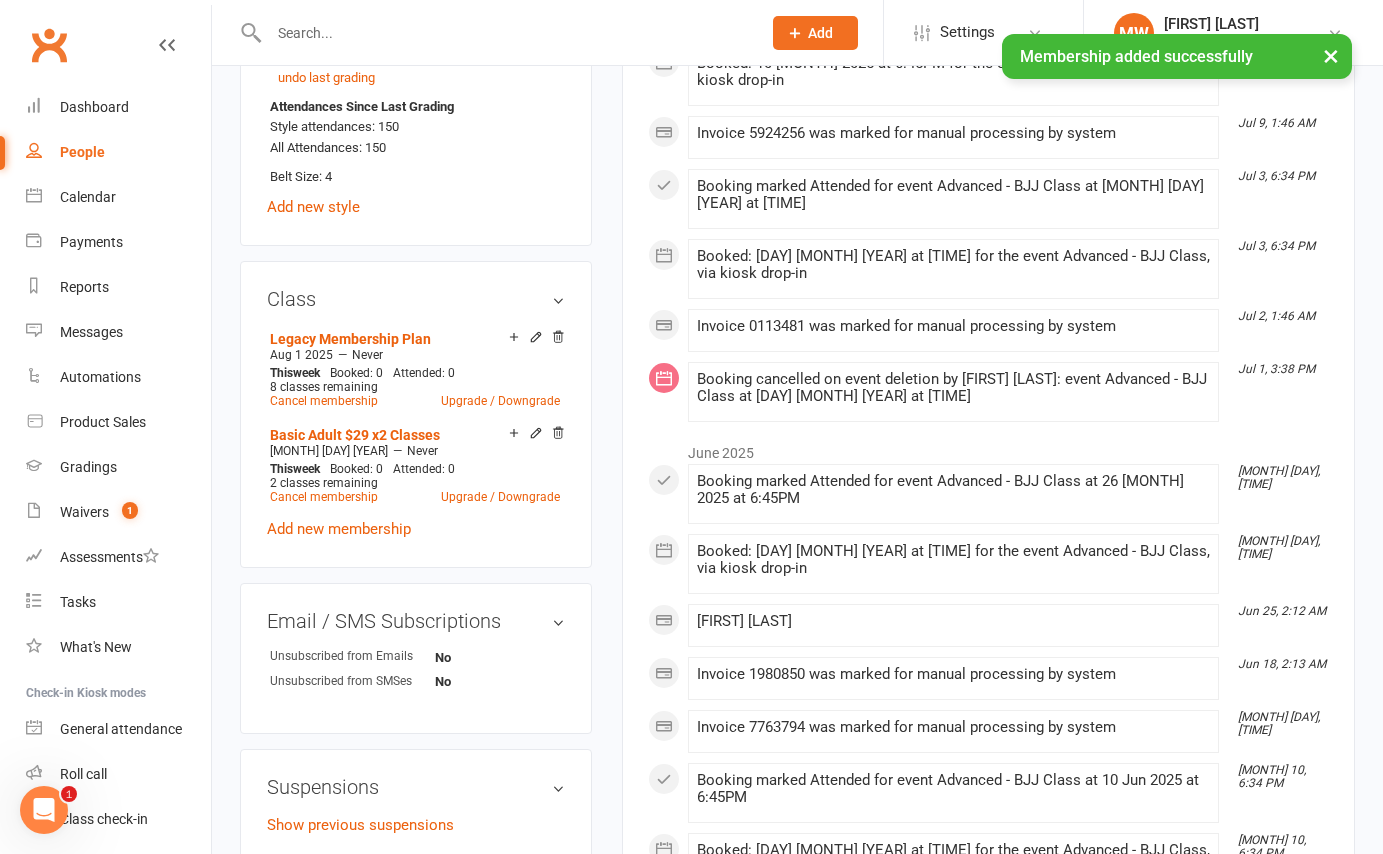 scroll, scrollTop: 1089, scrollLeft: 0, axis: vertical 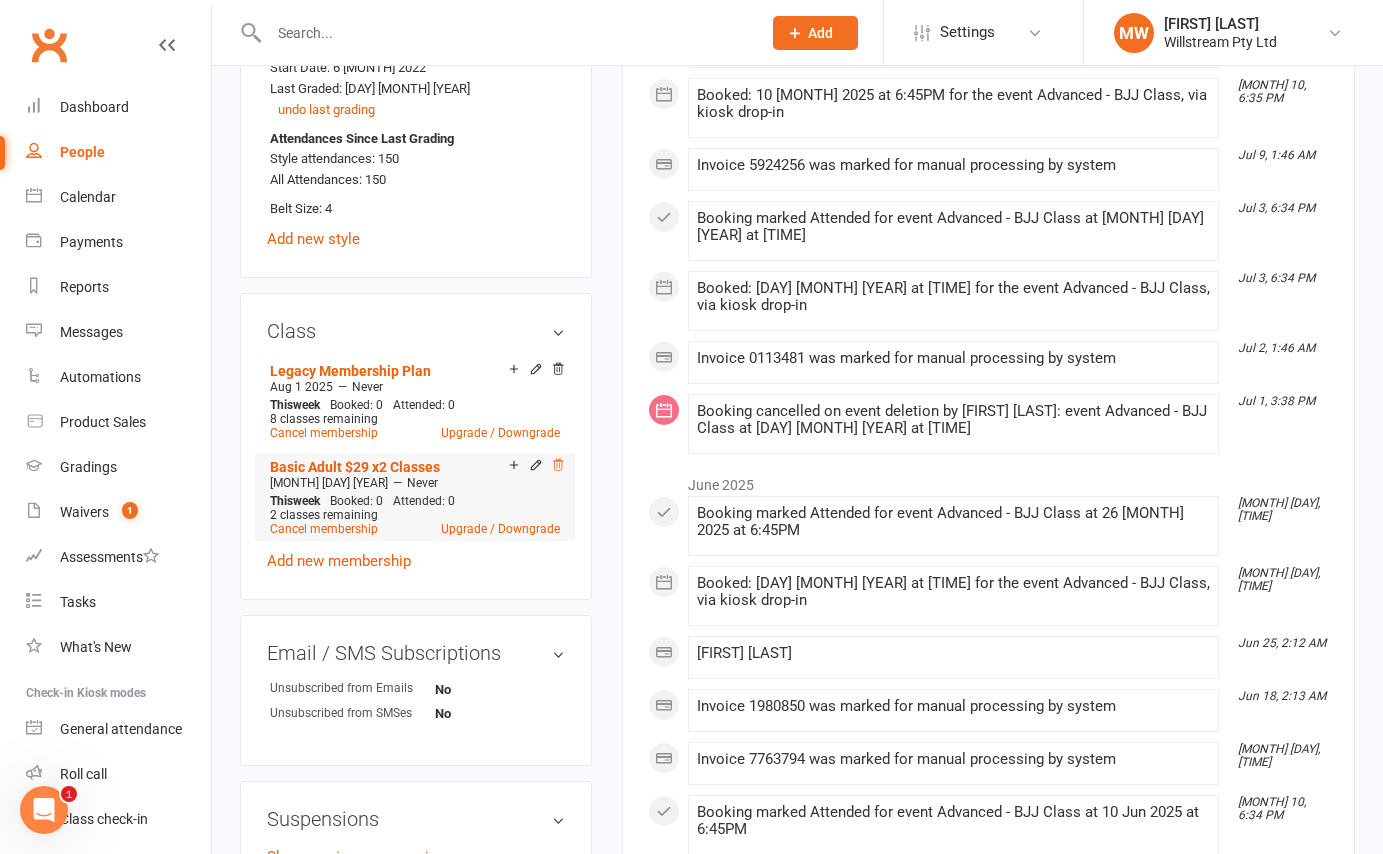 click 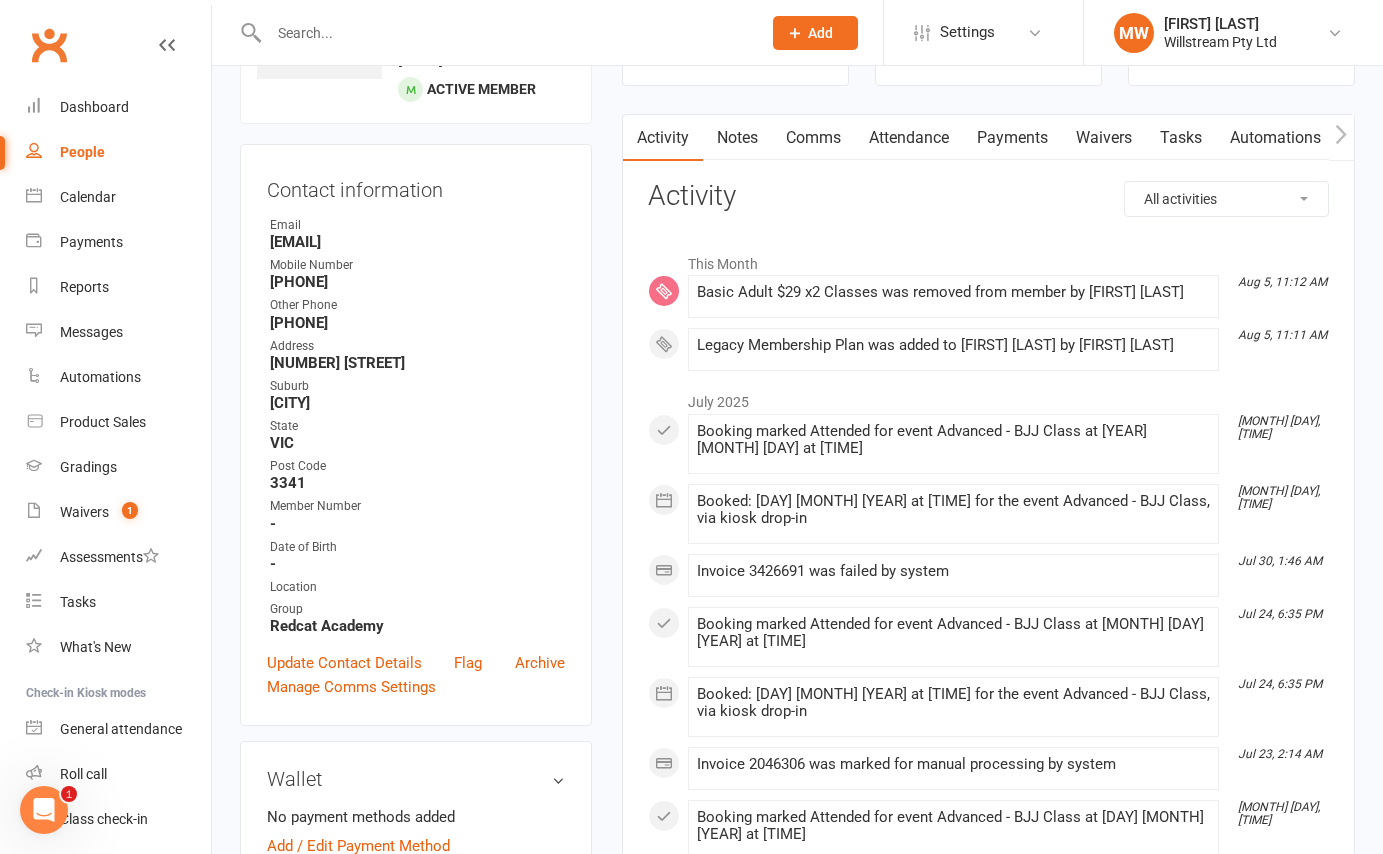 scroll, scrollTop: 0, scrollLeft: 0, axis: both 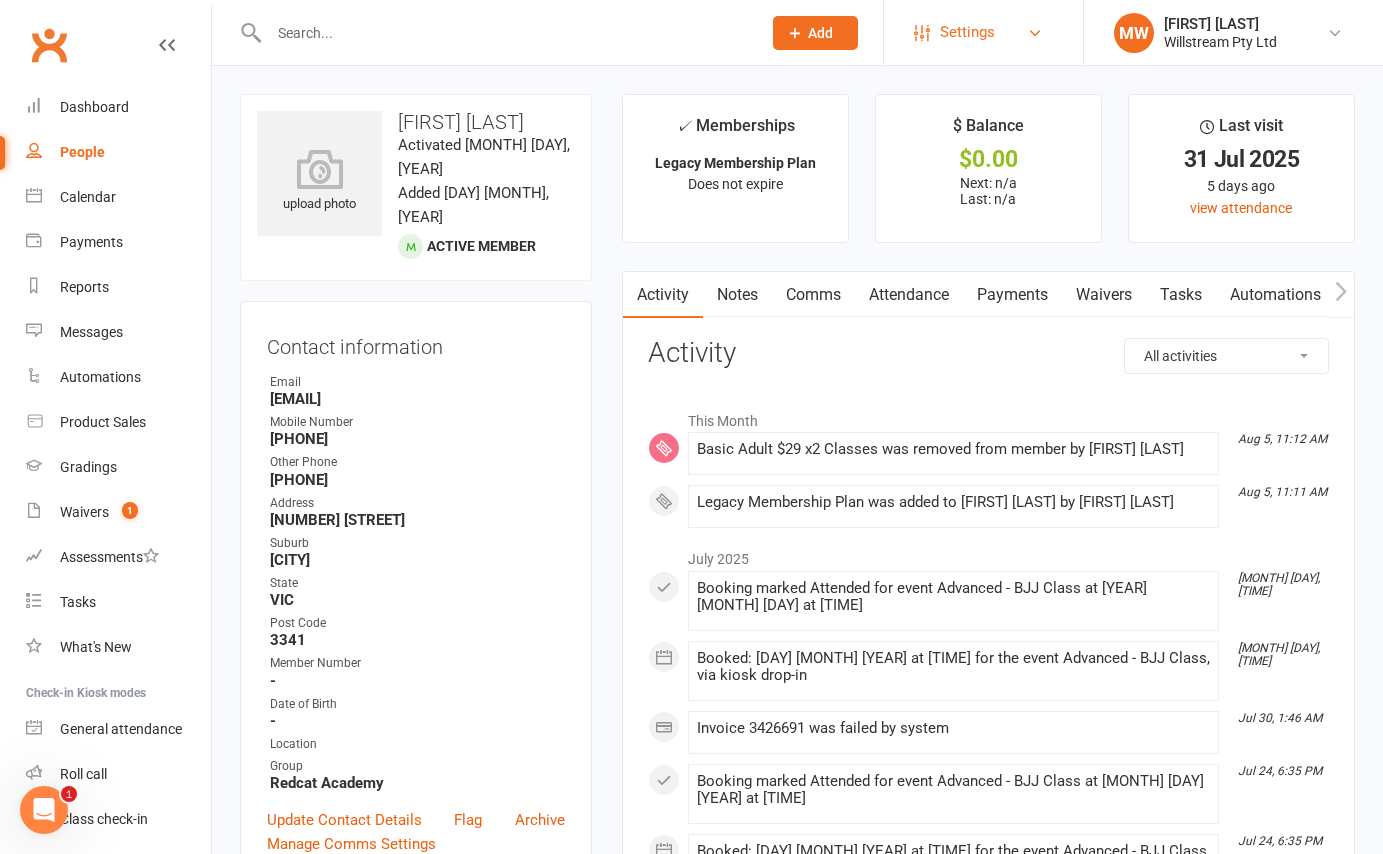 click on "Settings" at bounding box center [983, 32] 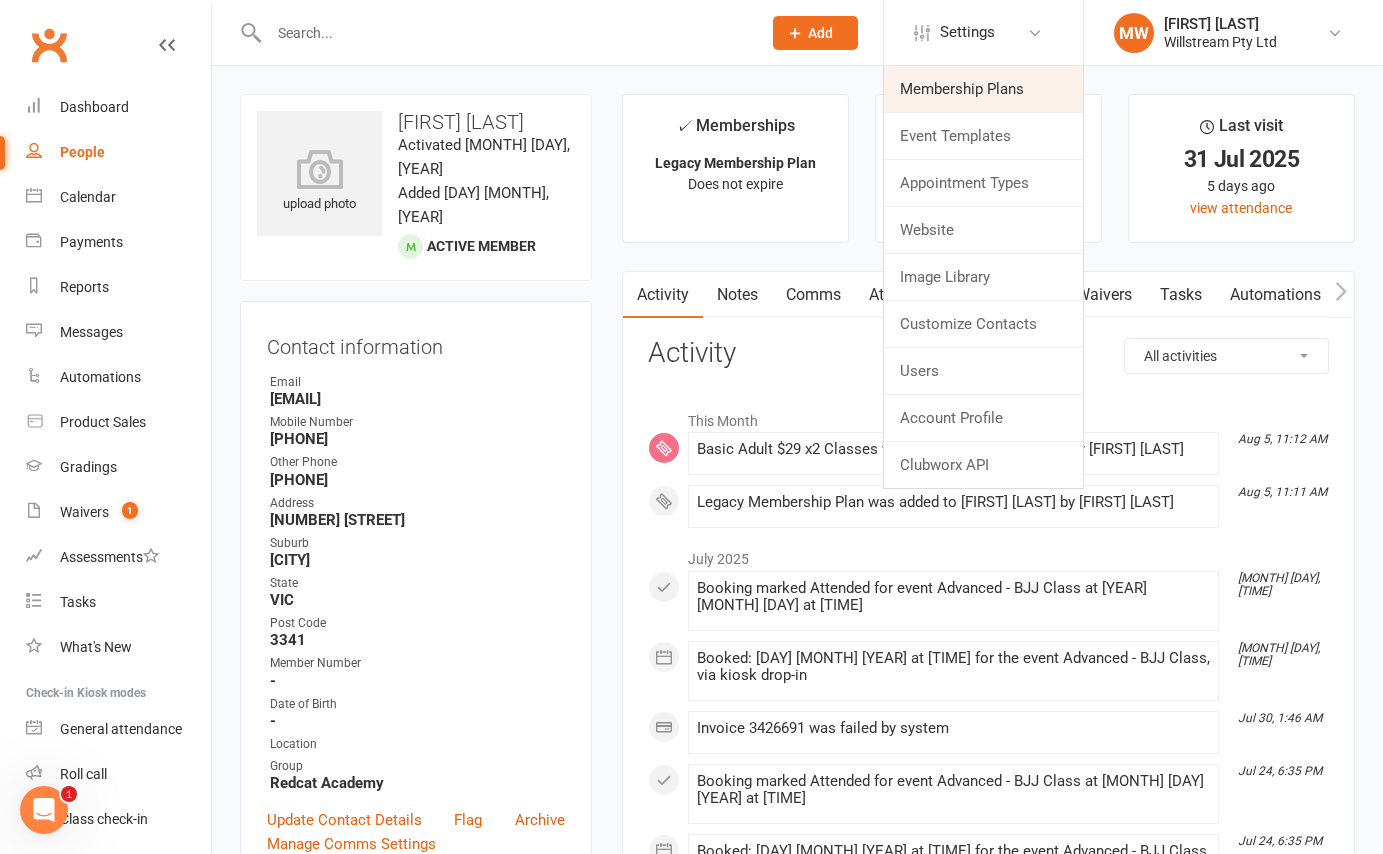 click on "Membership Plans" at bounding box center (983, 89) 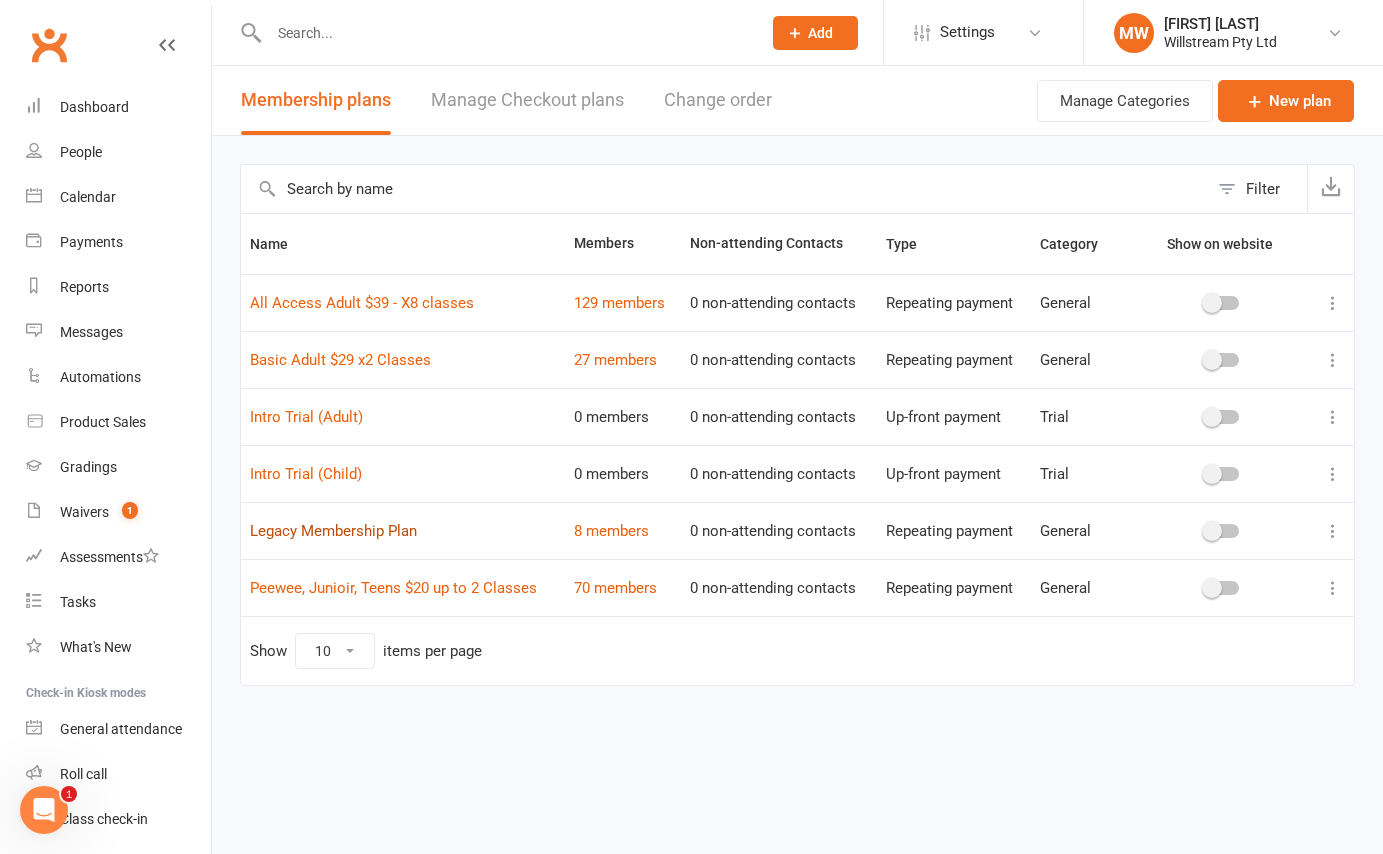 click on "Legacy Membership Plan" at bounding box center [333, 531] 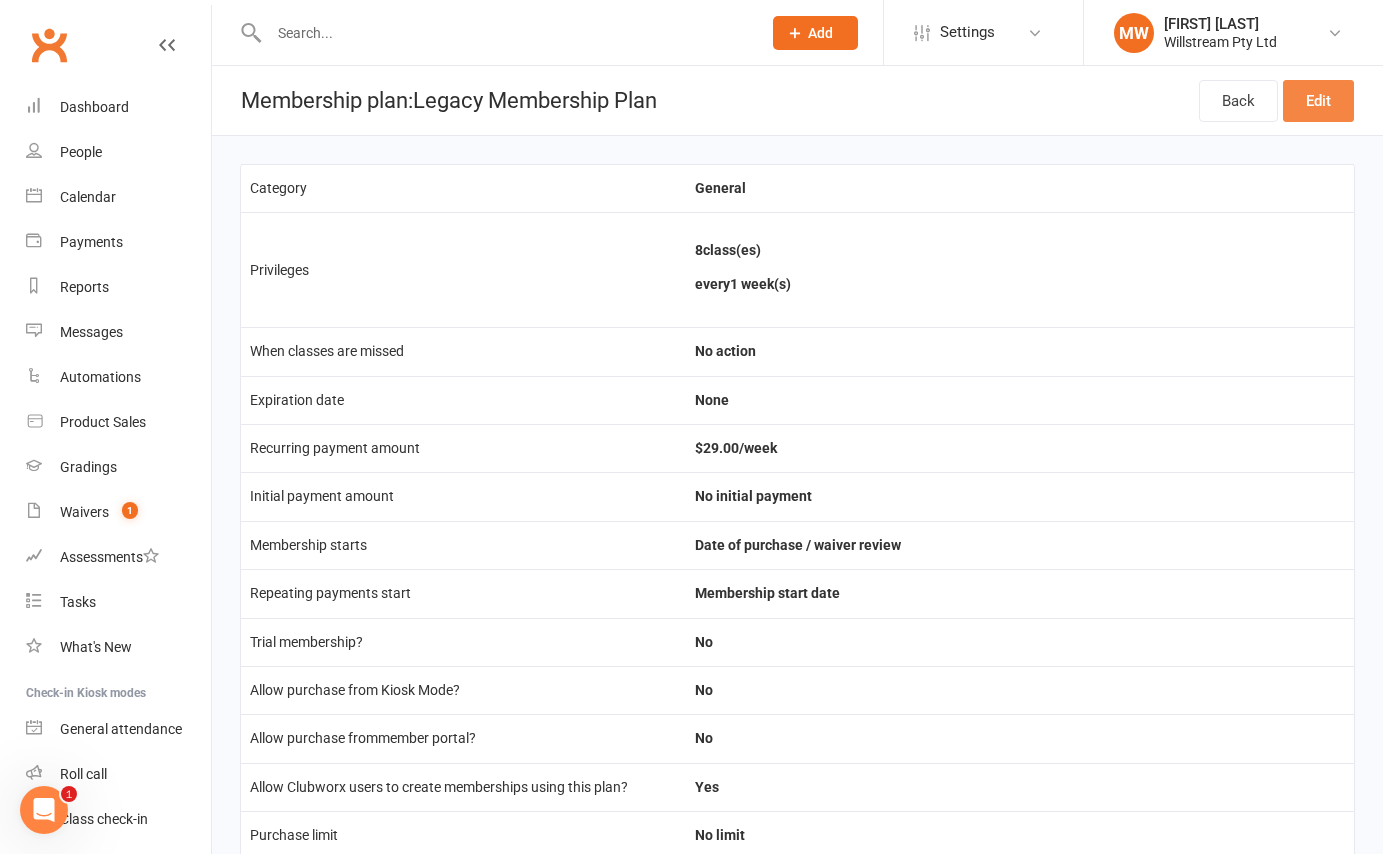 click on "Edit" at bounding box center (1318, 101) 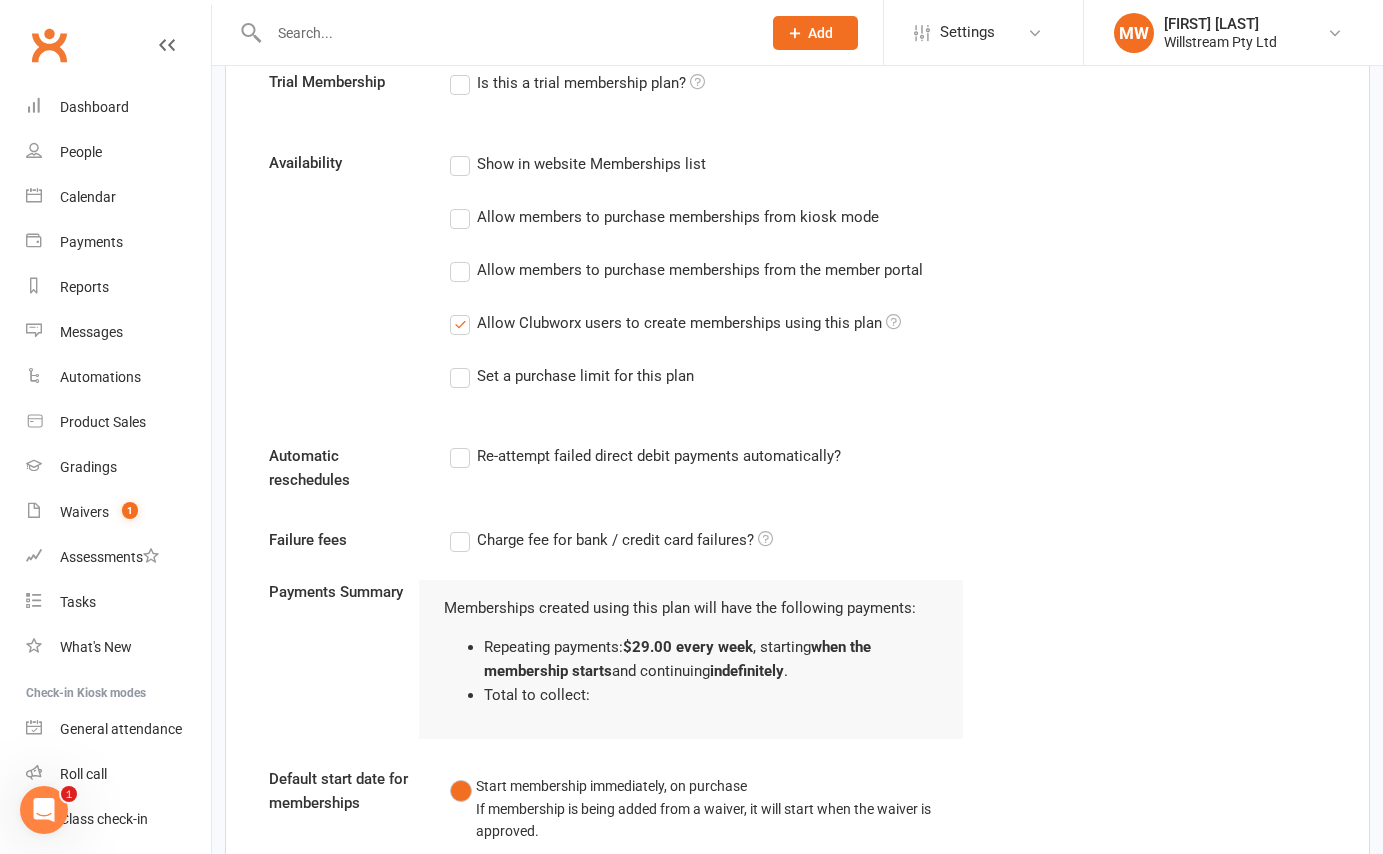 scroll, scrollTop: 951, scrollLeft: 0, axis: vertical 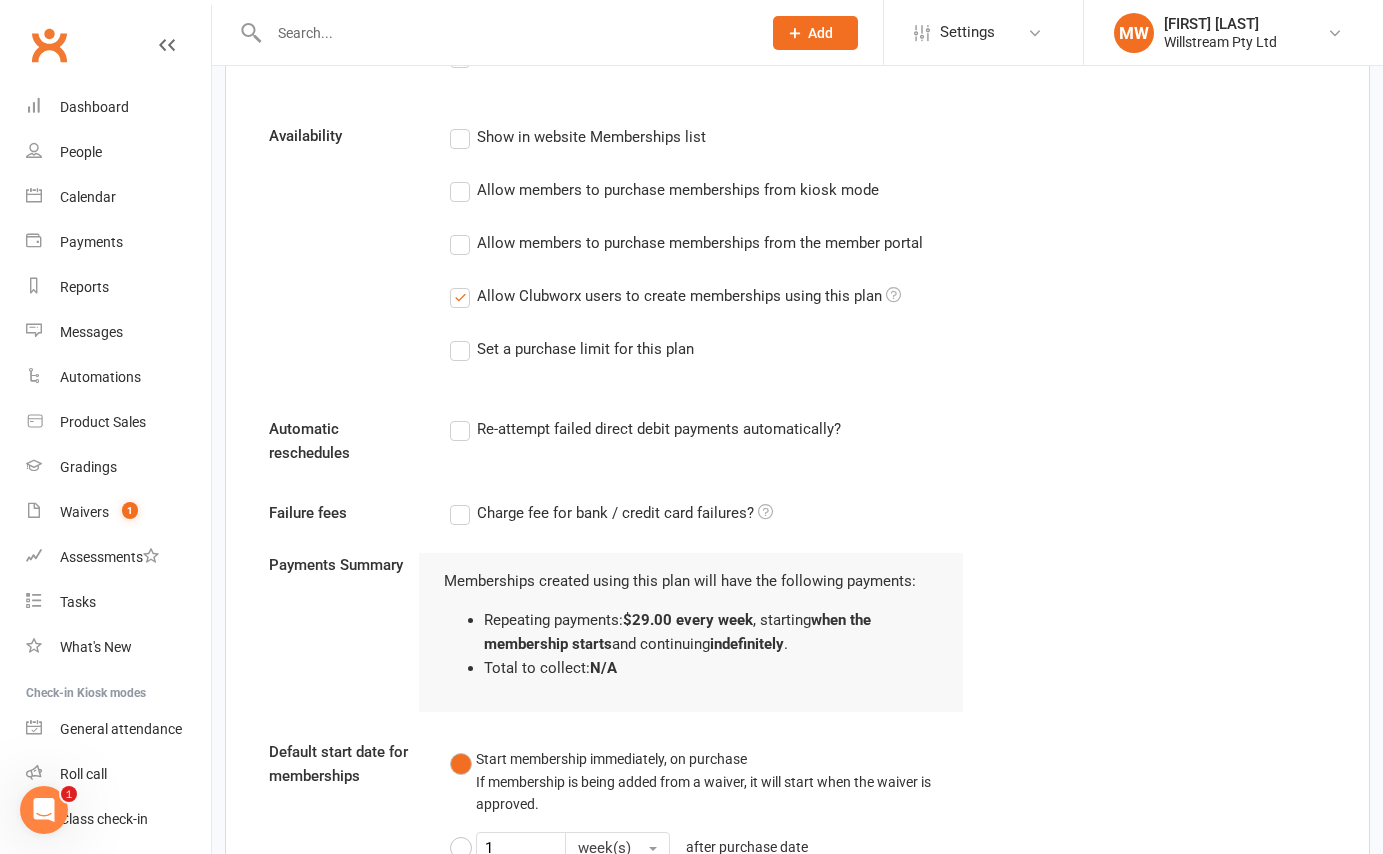click on "Allow Clubworx users to create memberships using this plan" at bounding box center (675, 296) 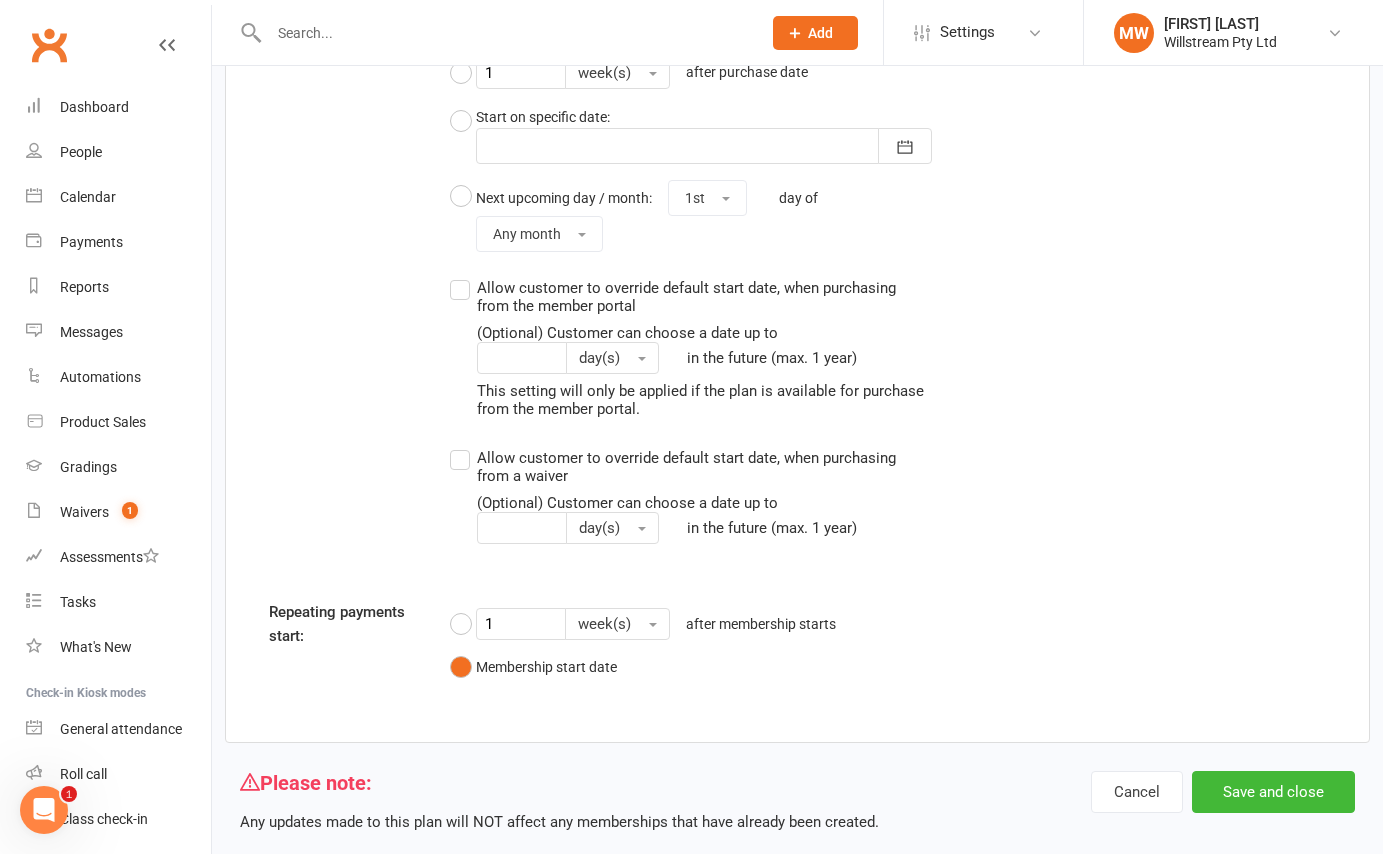 scroll, scrollTop: 1759, scrollLeft: 0, axis: vertical 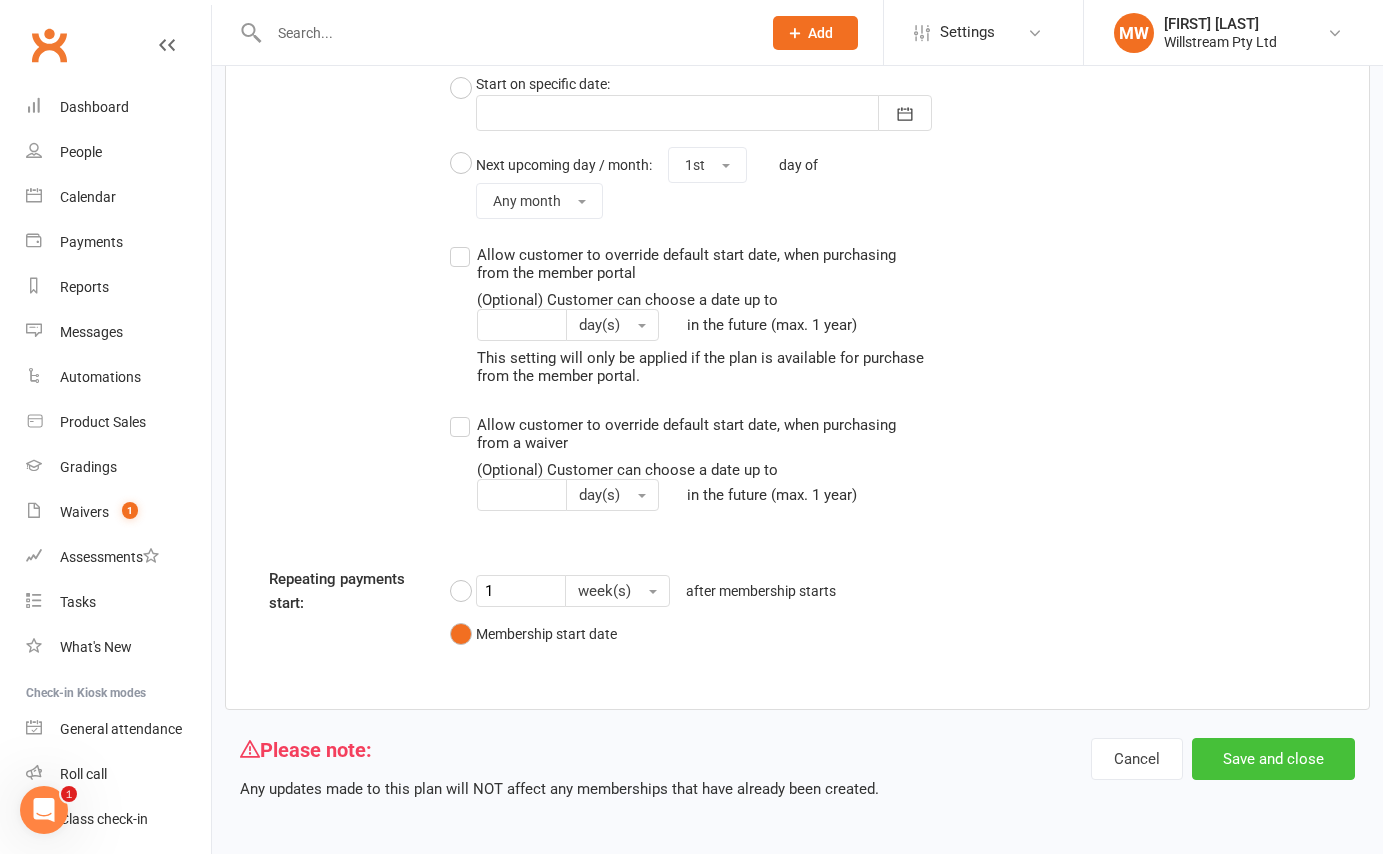 click on "Save and close" at bounding box center (1273, 759) 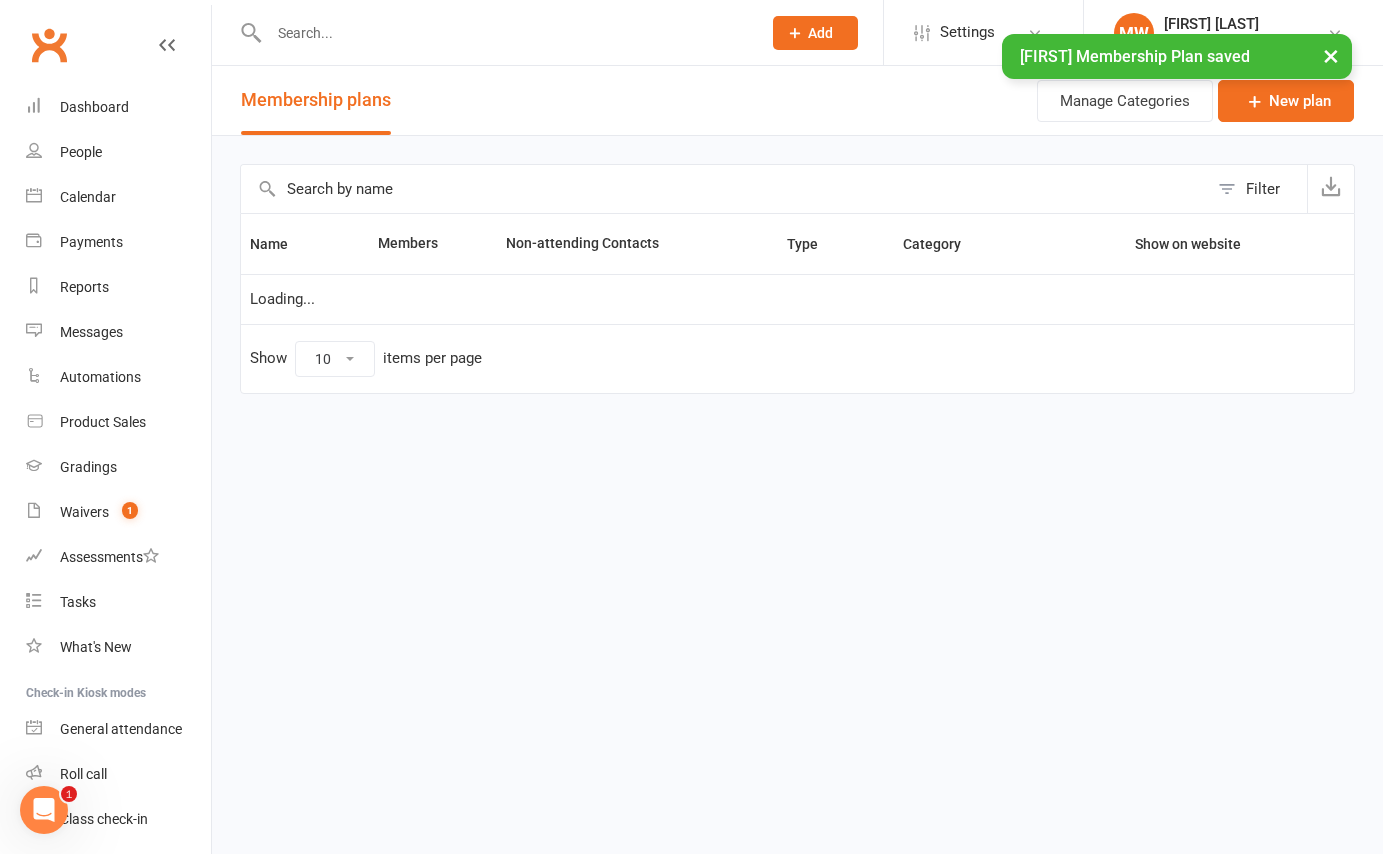 scroll, scrollTop: 0, scrollLeft: 0, axis: both 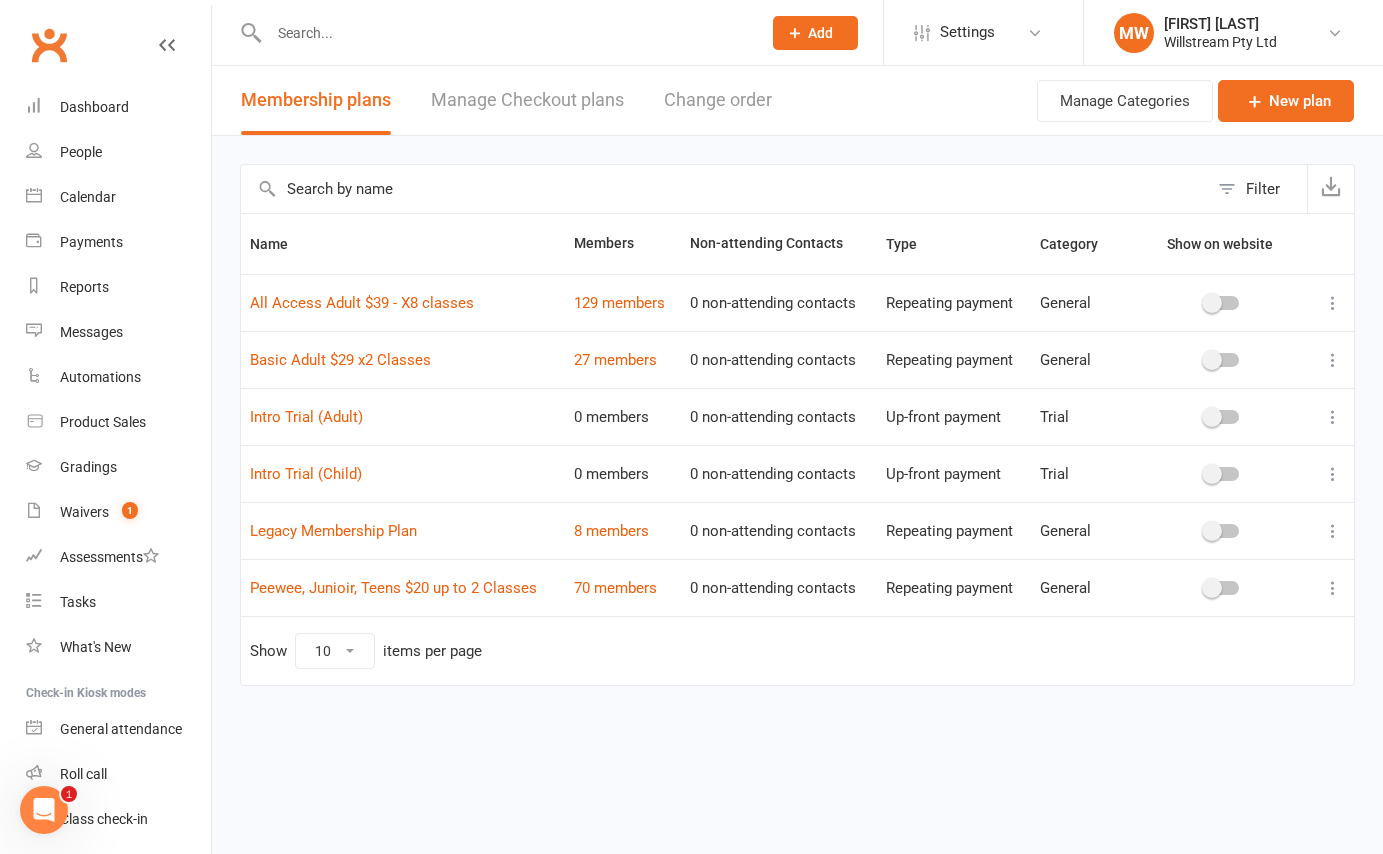 click 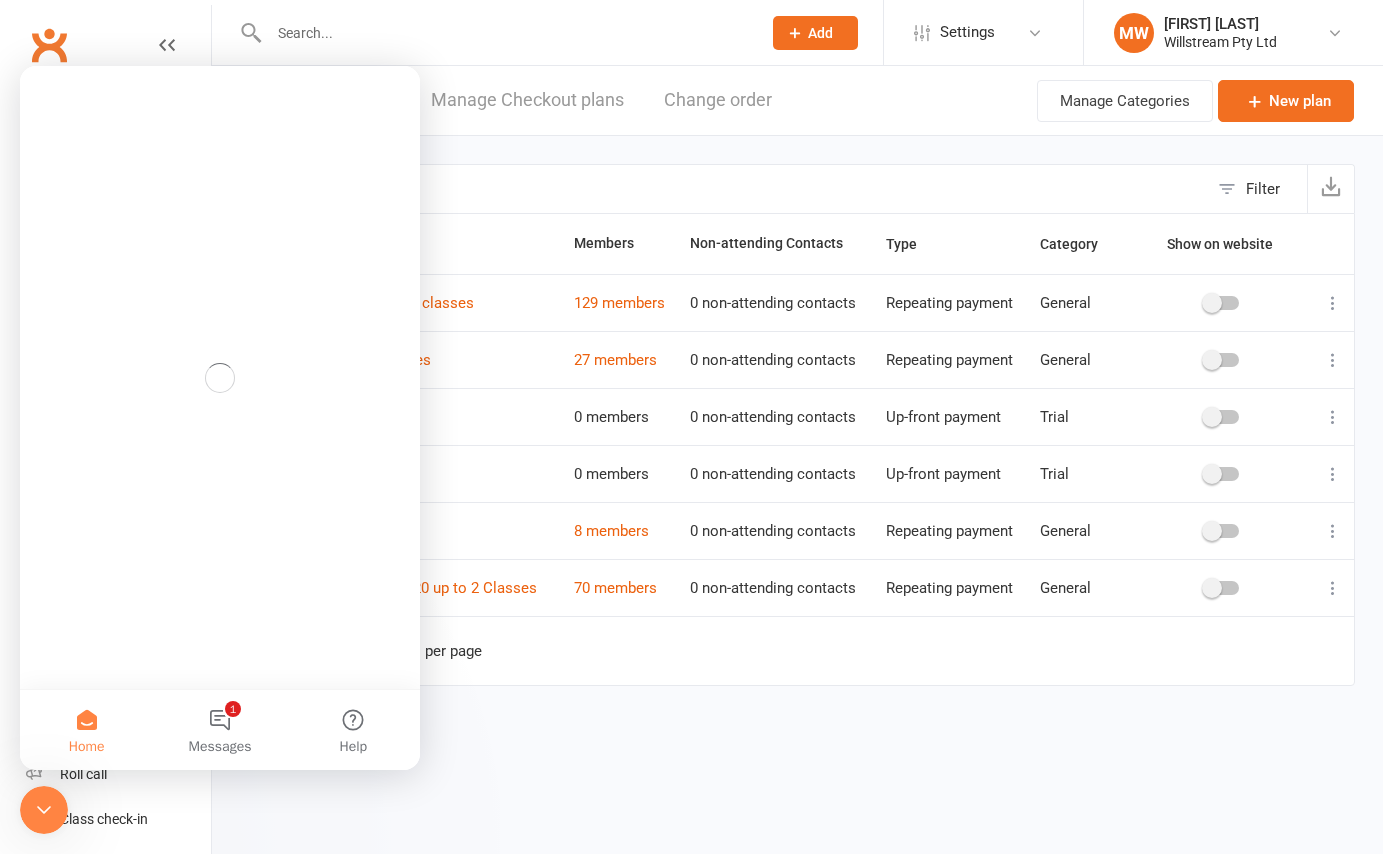 scroll, scrollTop: 0, scrollLeft: 0, axis: both 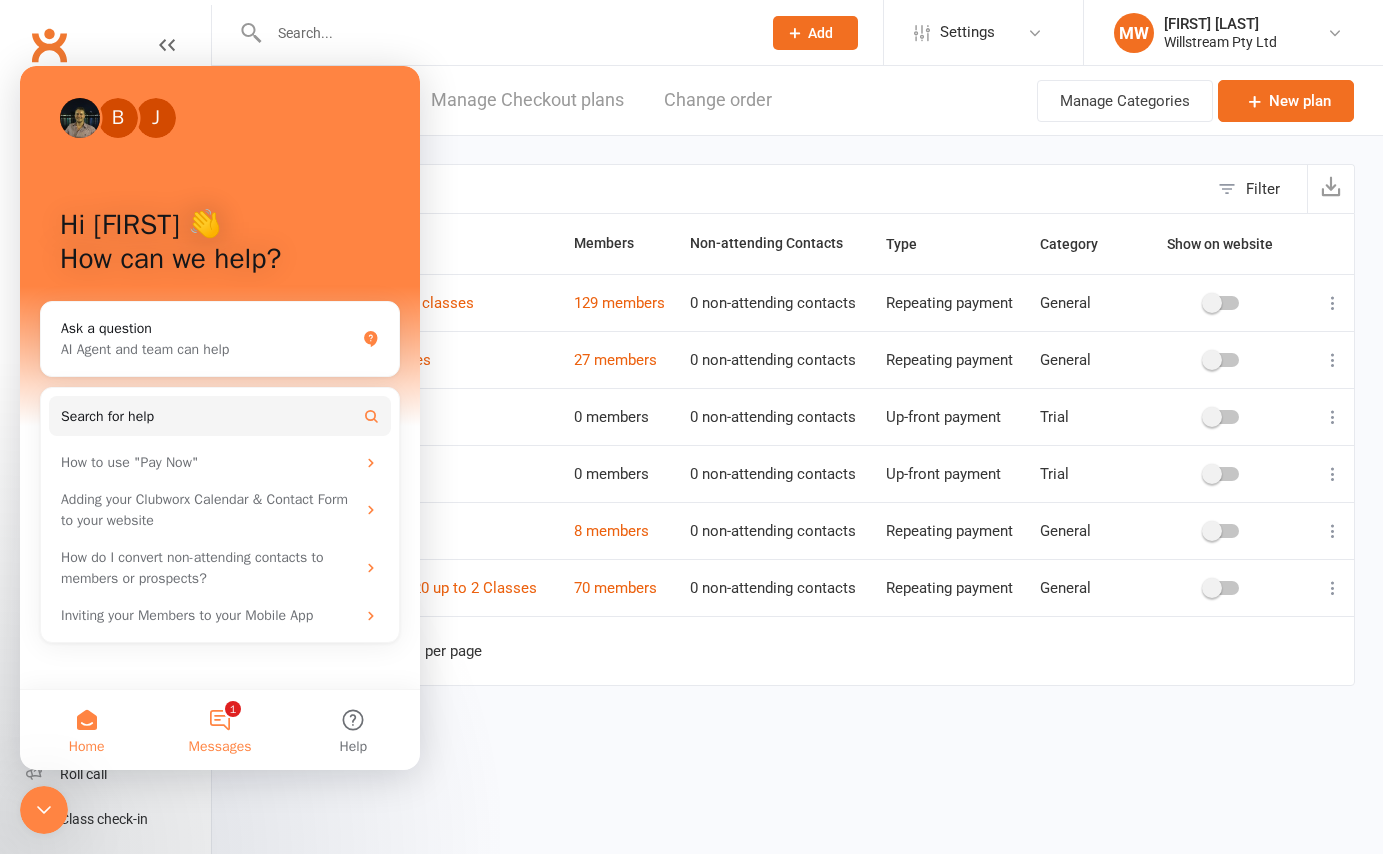 click on "1 Messages" at bounding box center [219, 730] 